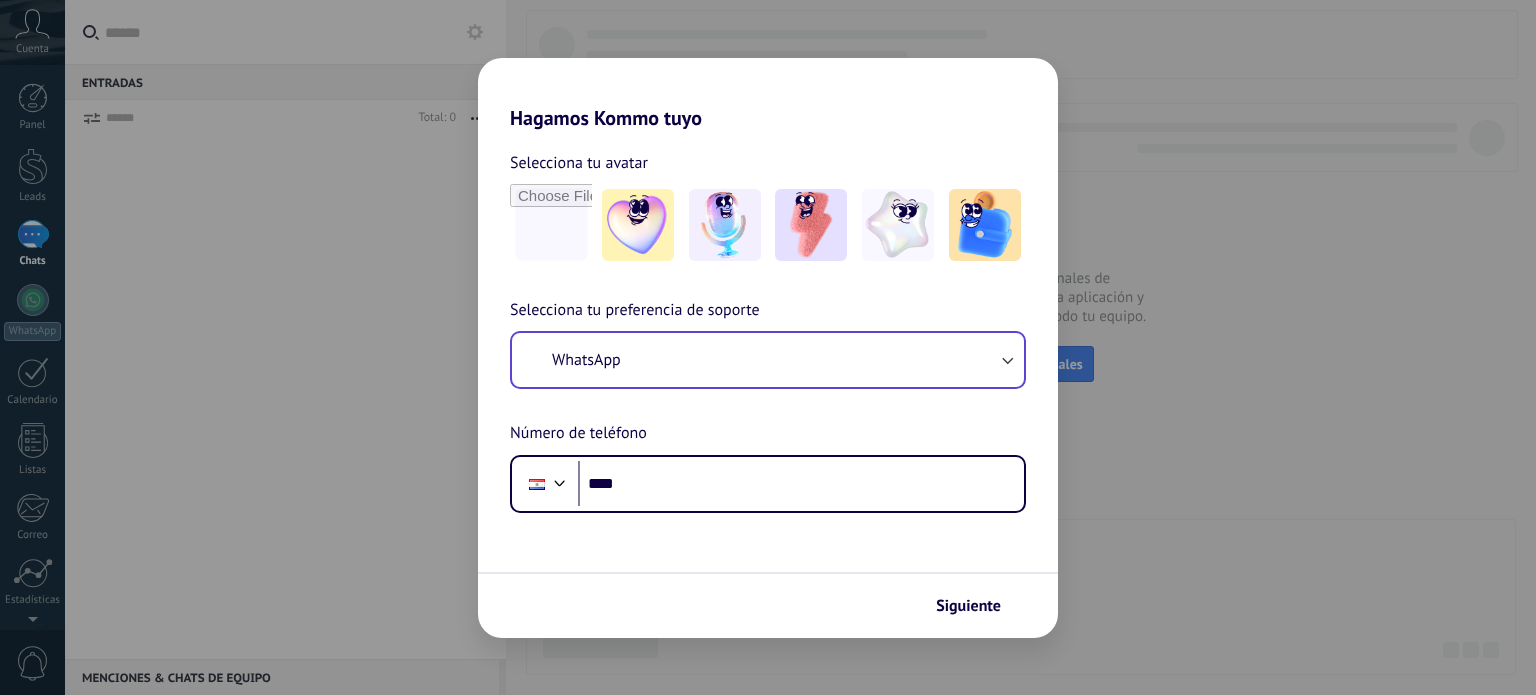 scroll, scrollTop: 0, scrollLeft: 0, axis: both 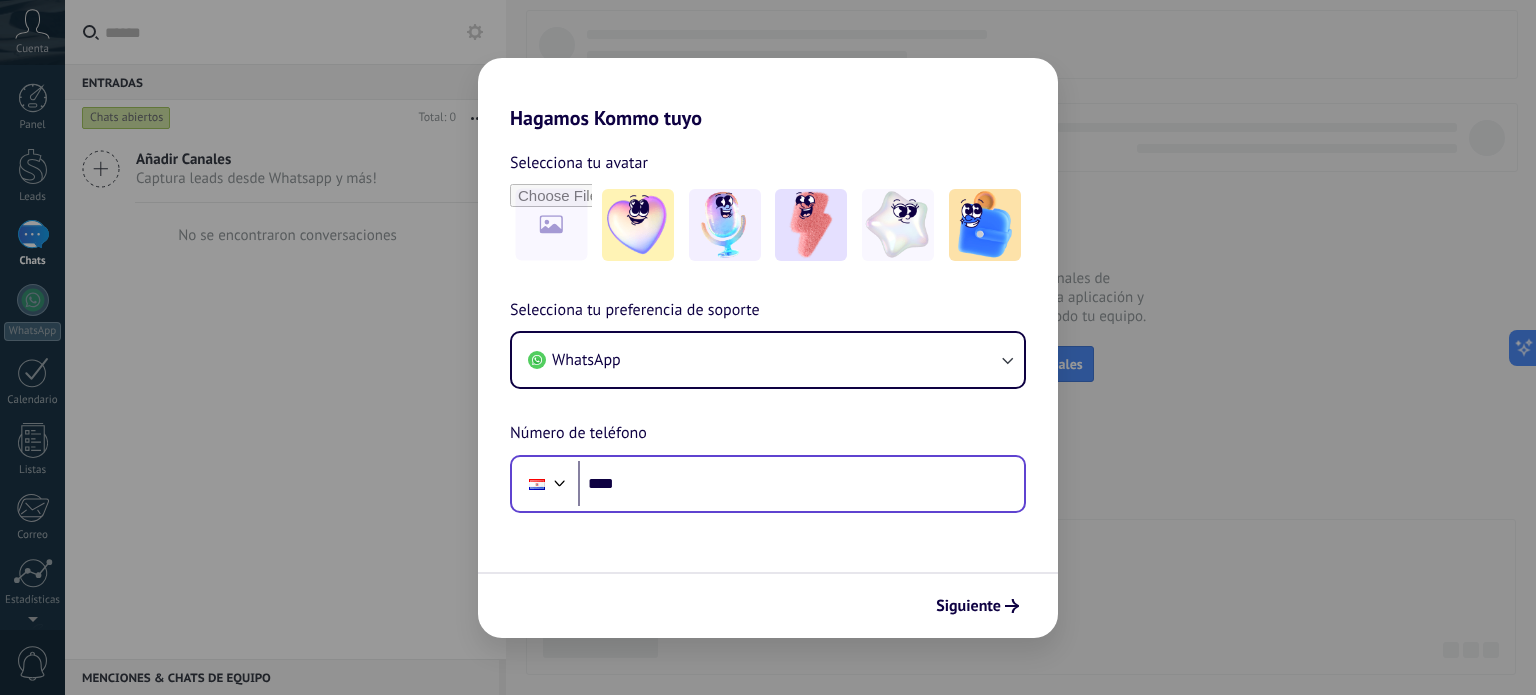 drag, startPoint x: 696, startPoint y: 459, endPoint x: 713, endPoint y: 471, distance: 20.808653 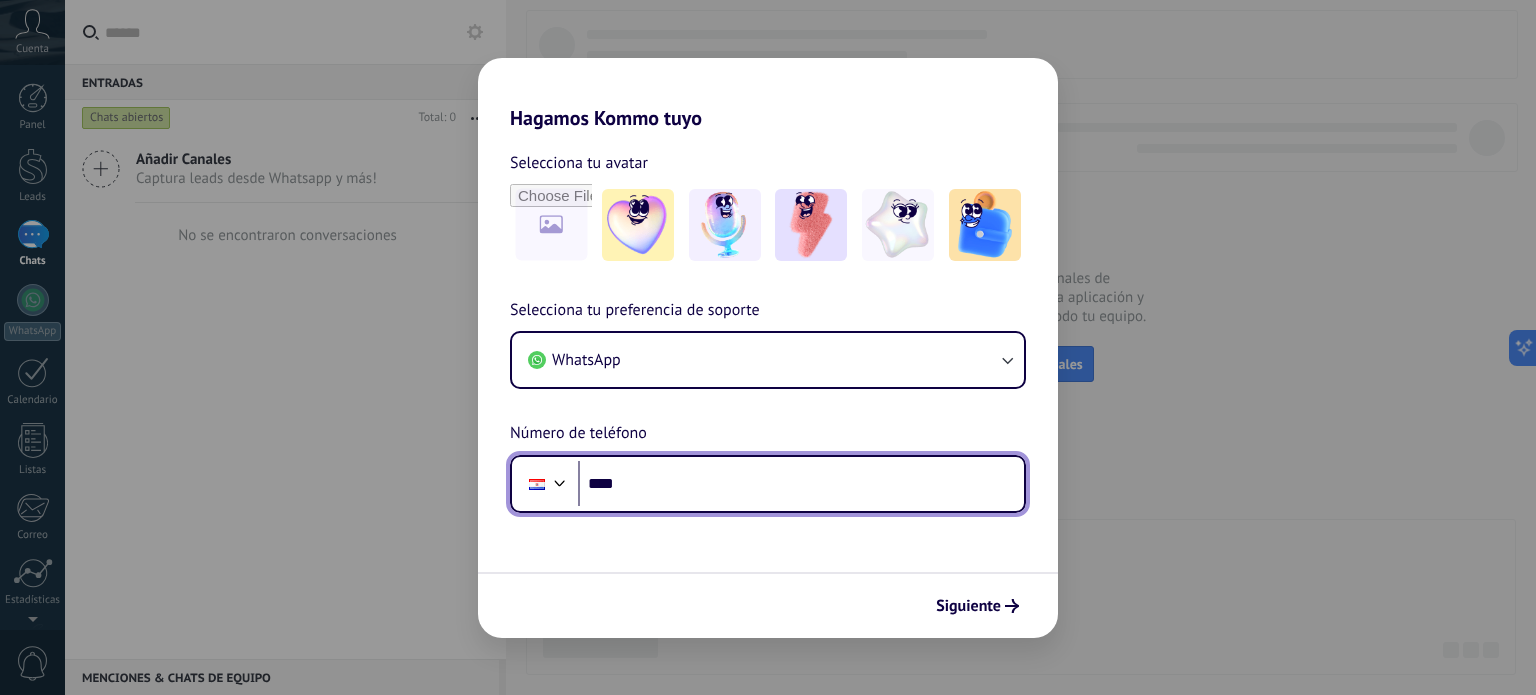 click on "****" at bounding box center (801, 484) 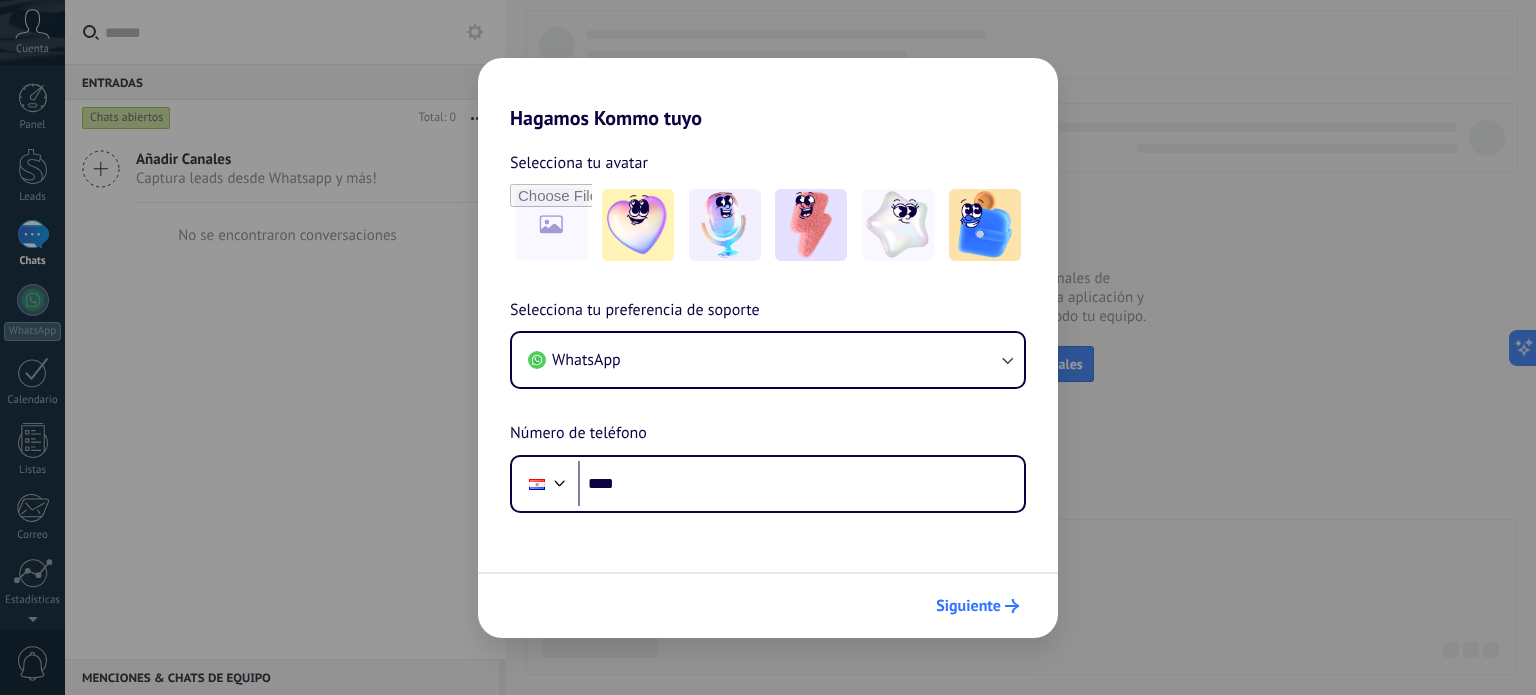 click on "Siguiente" at bounding box center [977, 606] 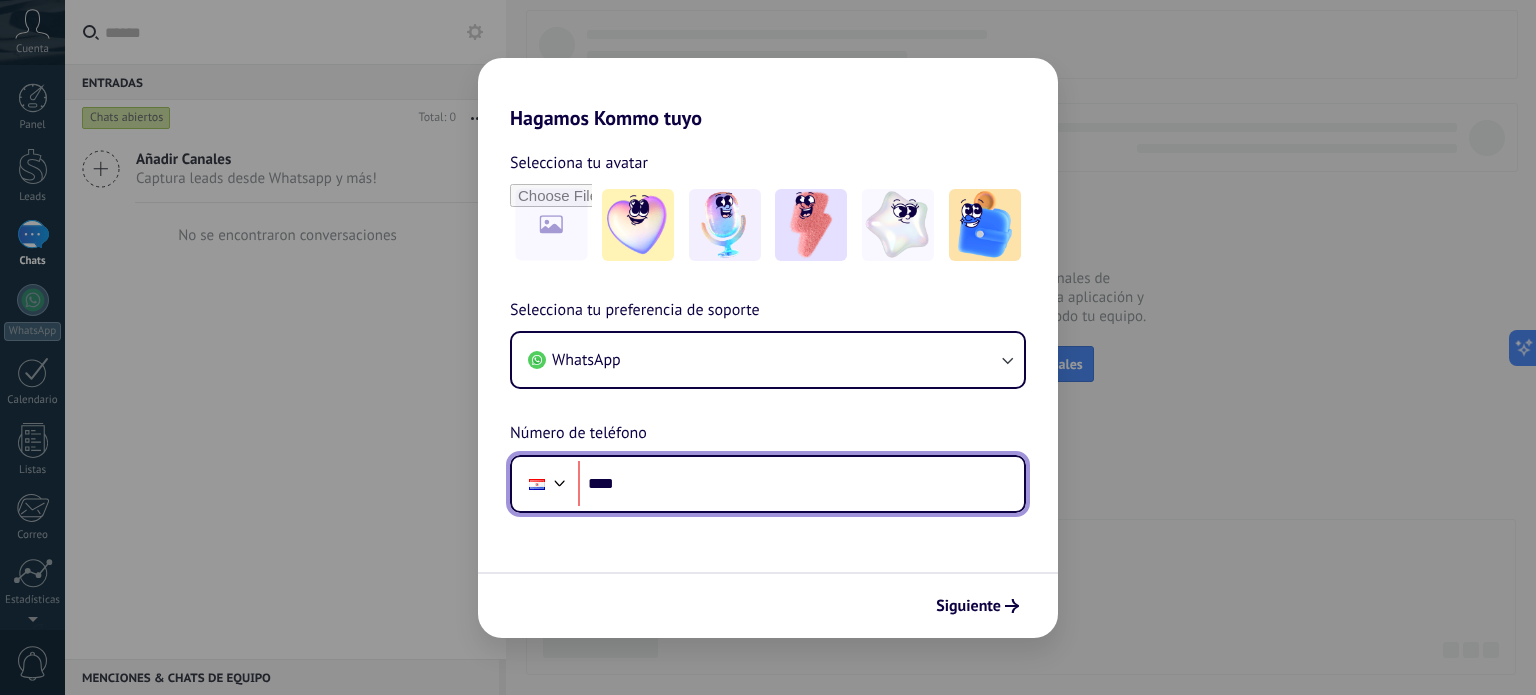click on "****" at bounding box center (801, 484) 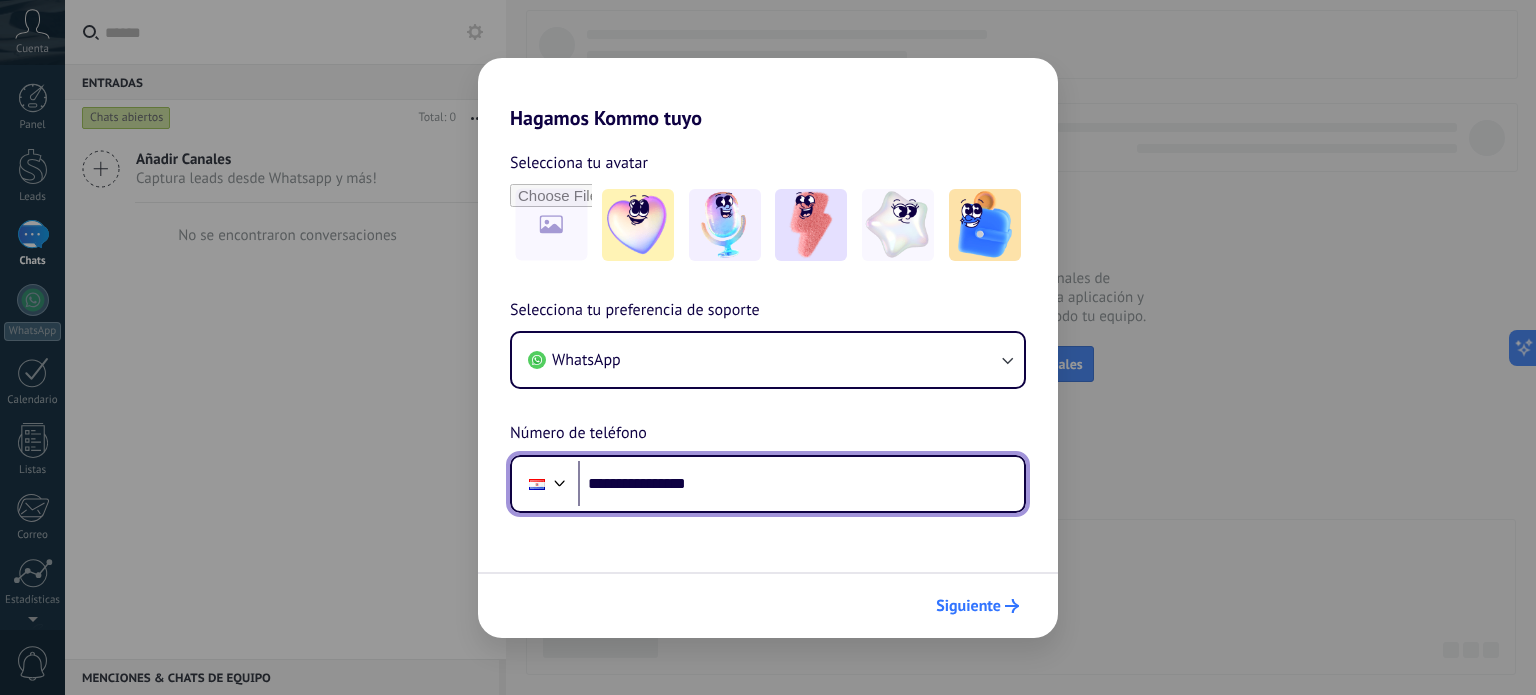 type on "**********" 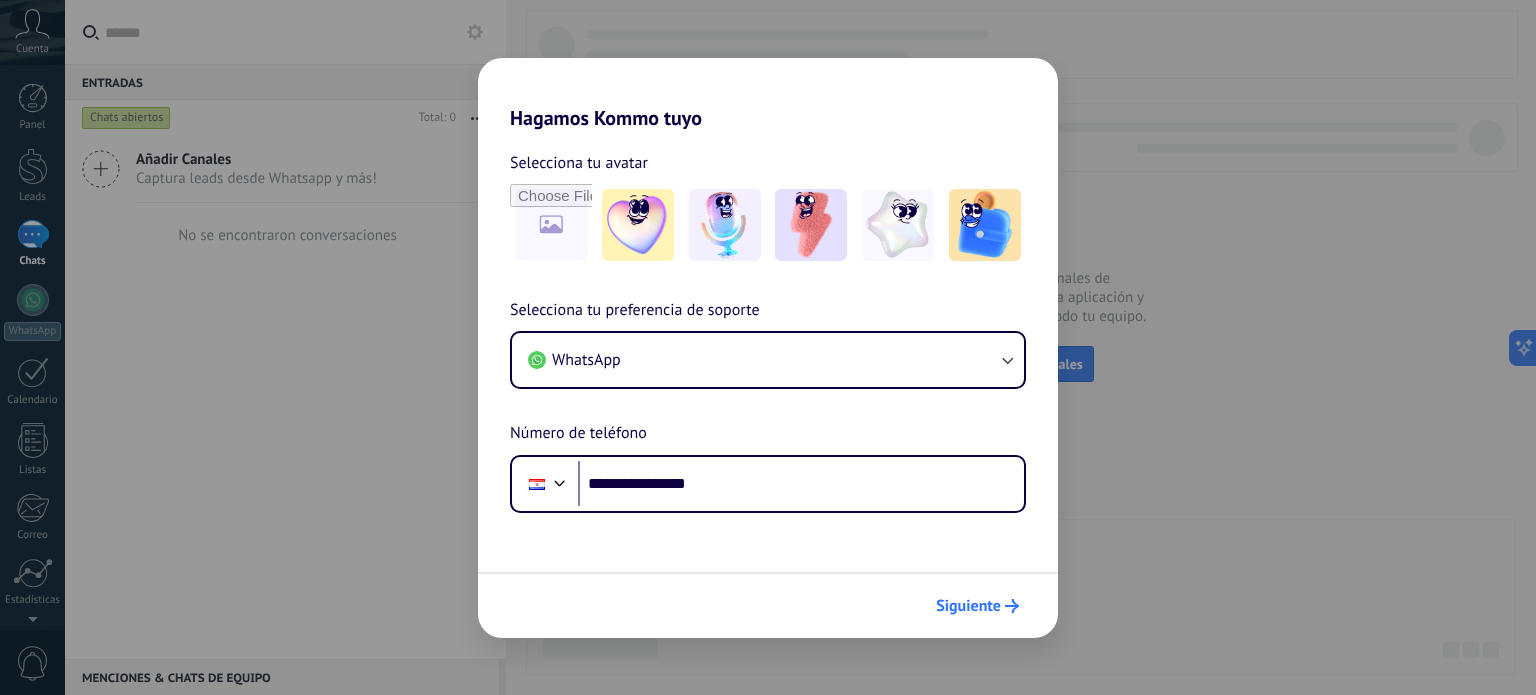 click 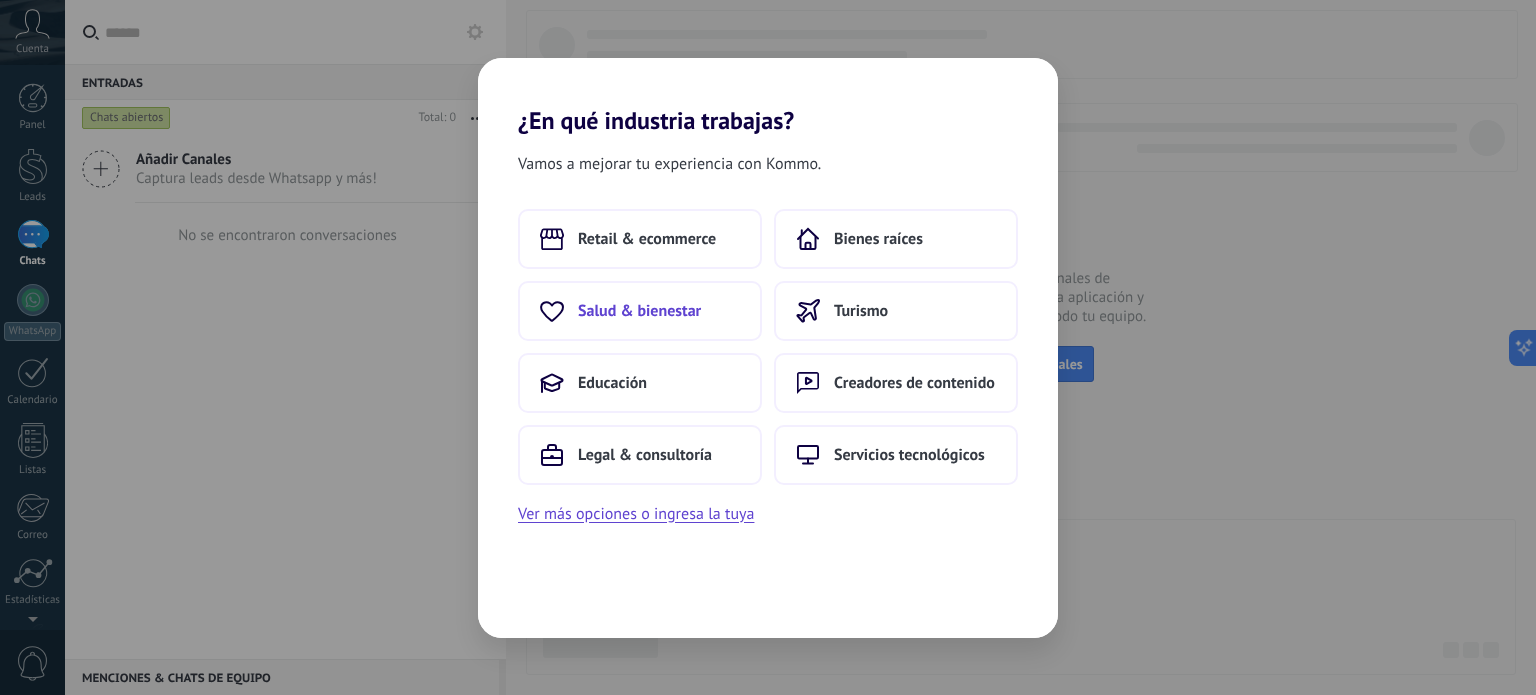 click on "Salud & bienestar" at bounding box center [640, 311] 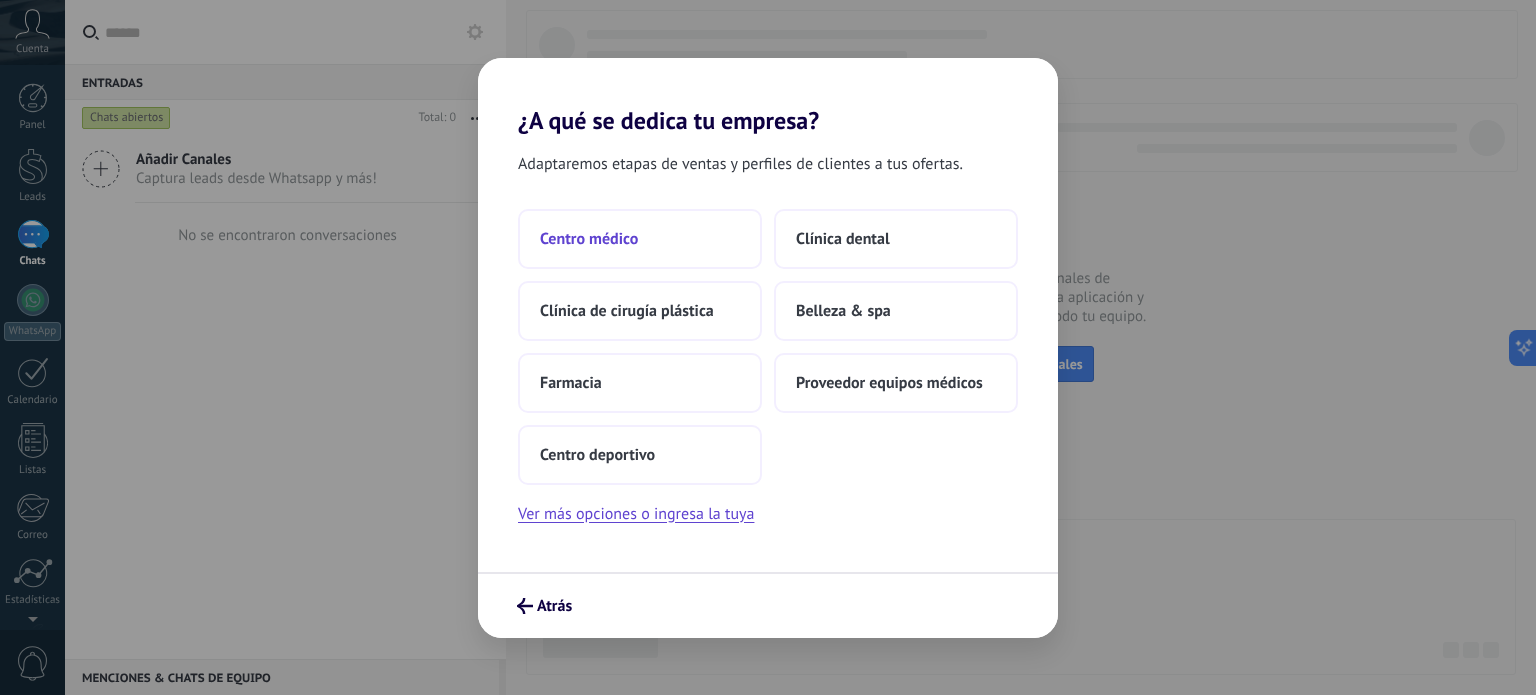 click on "Centro médico" at bounding box center (640, 239) 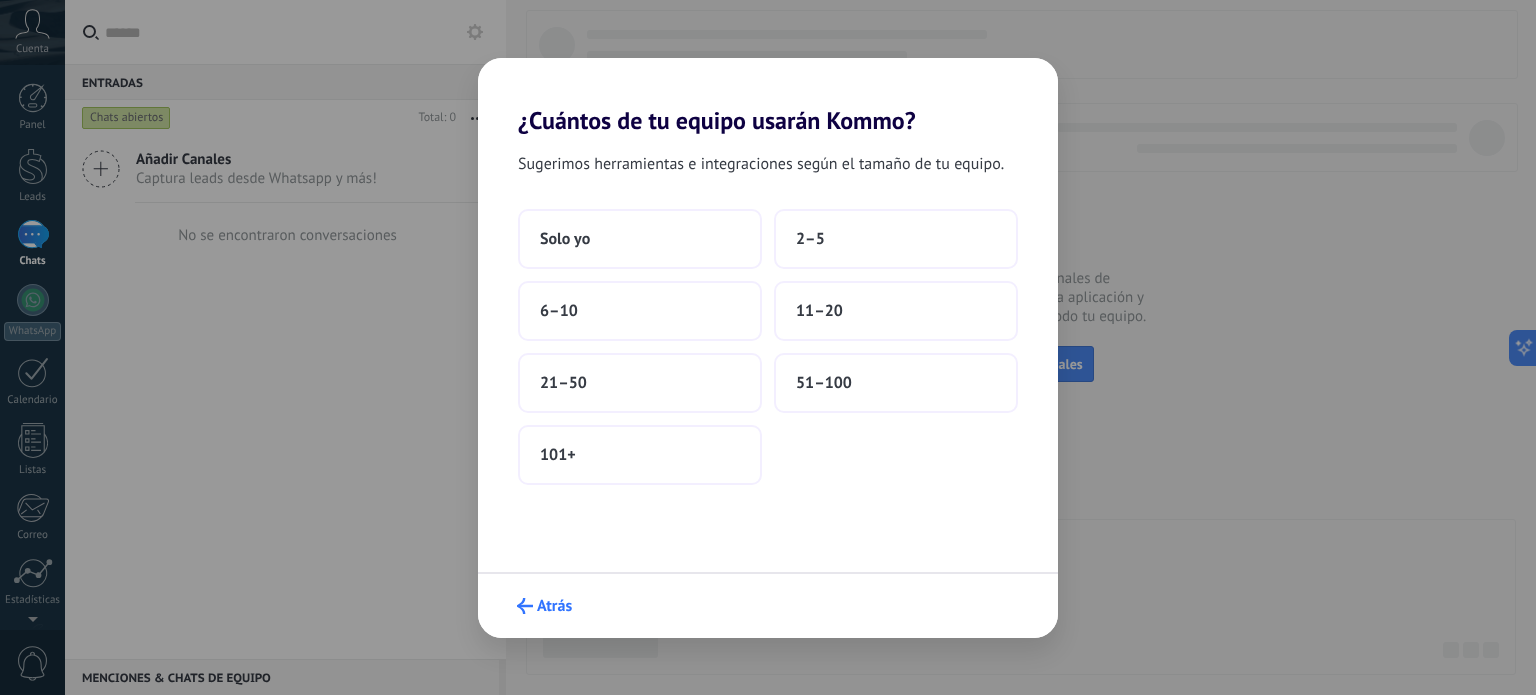 click on "Atrás" at bounding box center [544, 606] 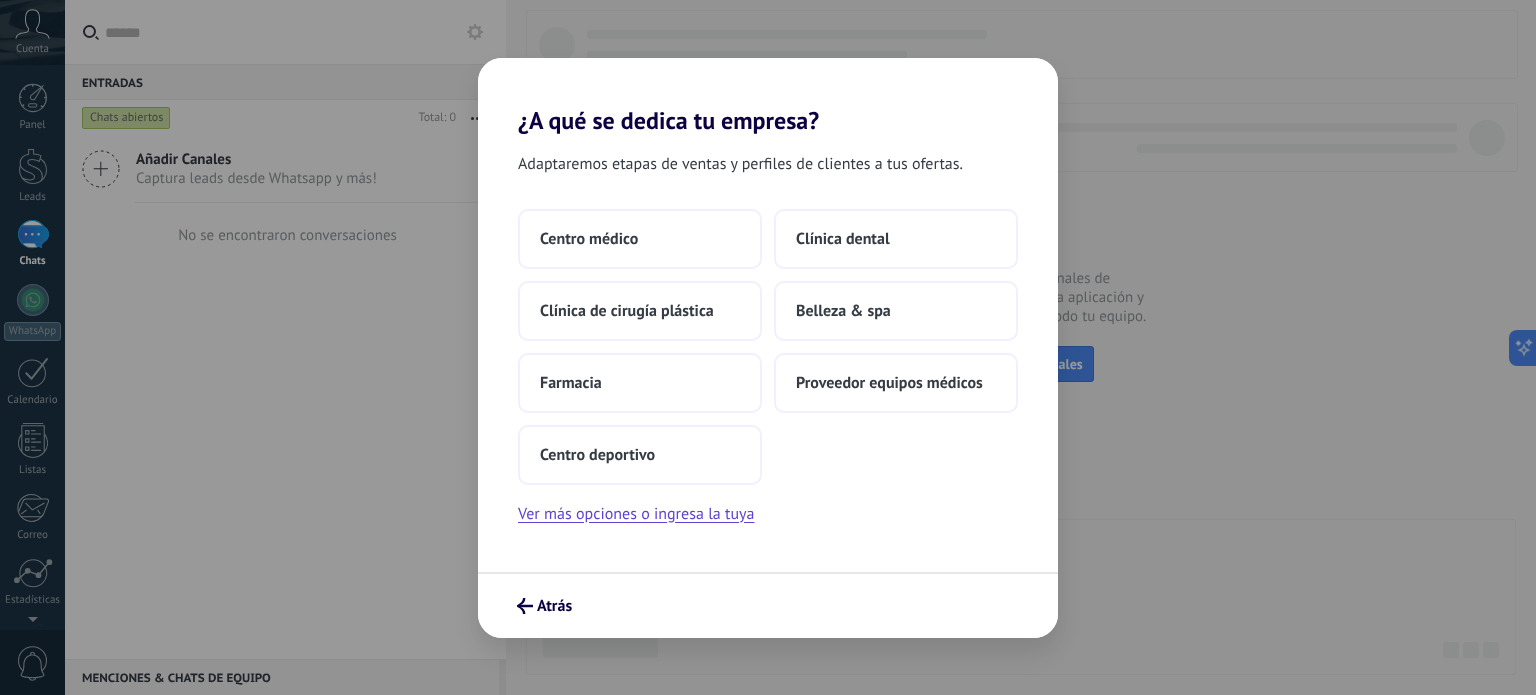 click on "Atrás" at bounding box center (544, 606) 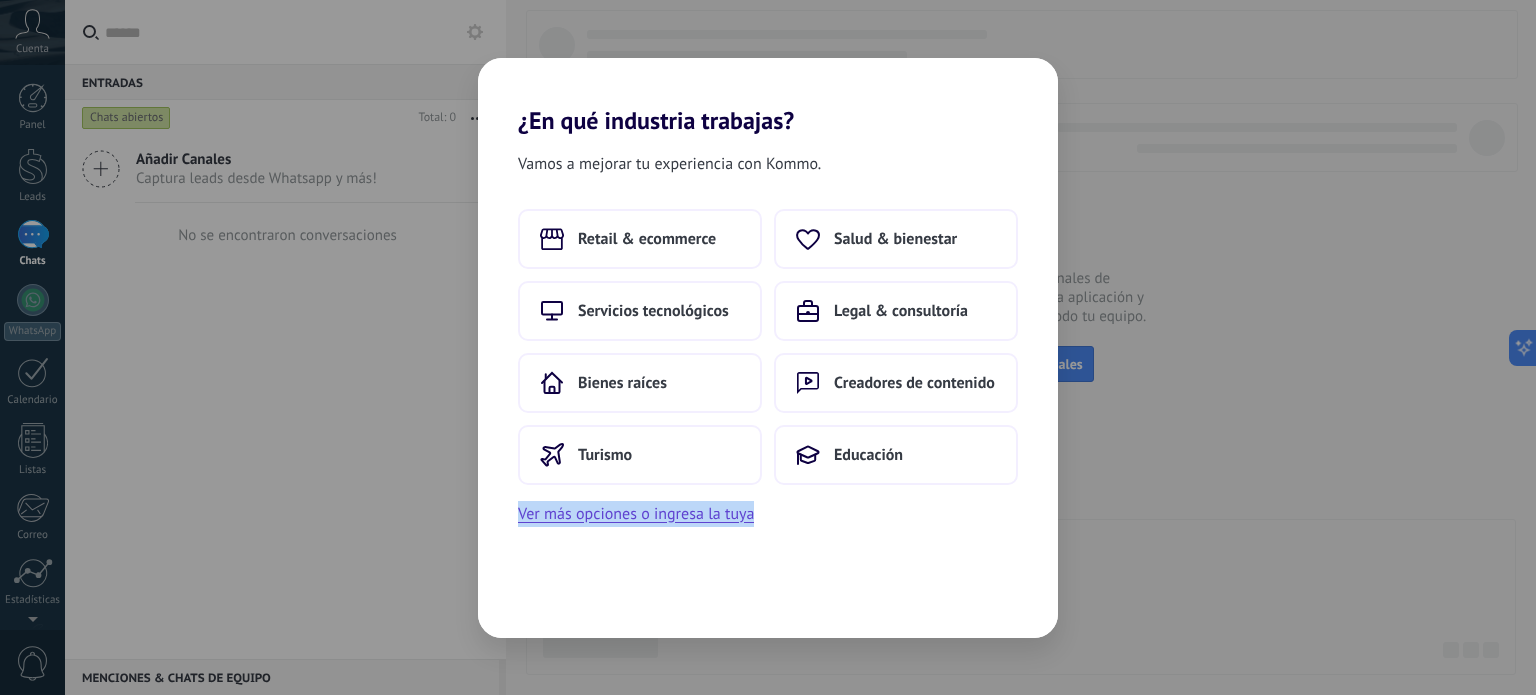 click on "Vamos a mejorar tu experiencia con Kommo. Retail & ecommerce Salud & bienestar Servicios tecnológicos Legal & consultoría Bienes raíces Creadores de contenido Turismo Educación Ver más opciones o ingresa la tuya" at bounding box center (768, 386) 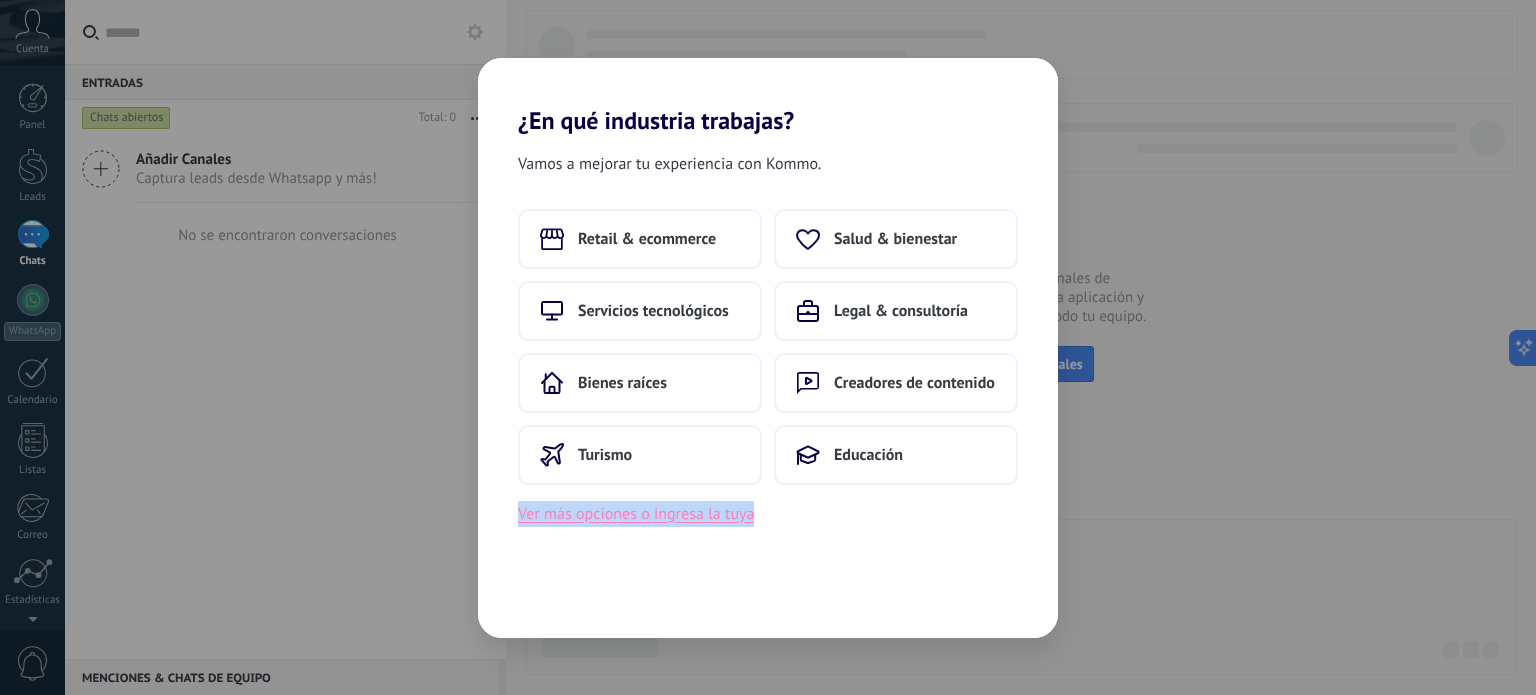 click on "Ver más opciones o ingresa la tuya" at bounding box center [636, 514] 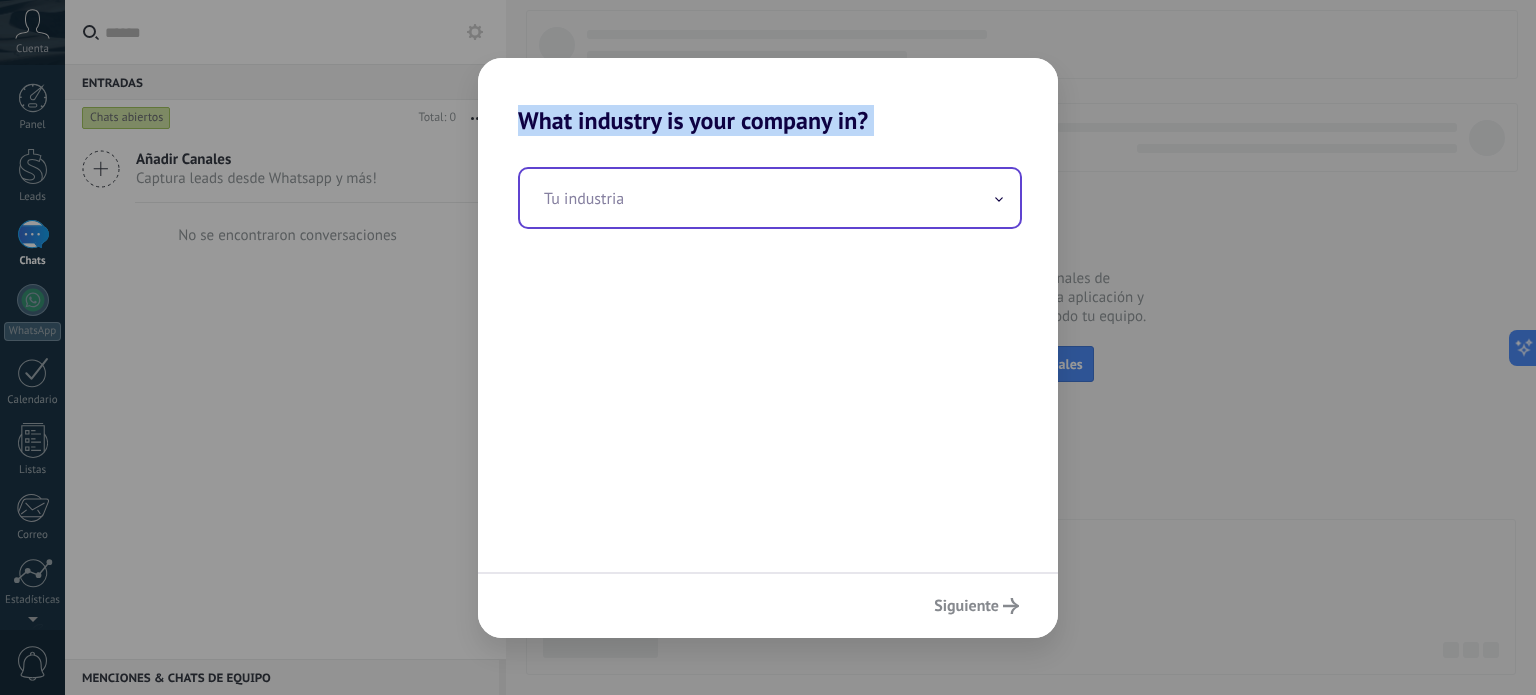 click at bounding box center [770, 198] 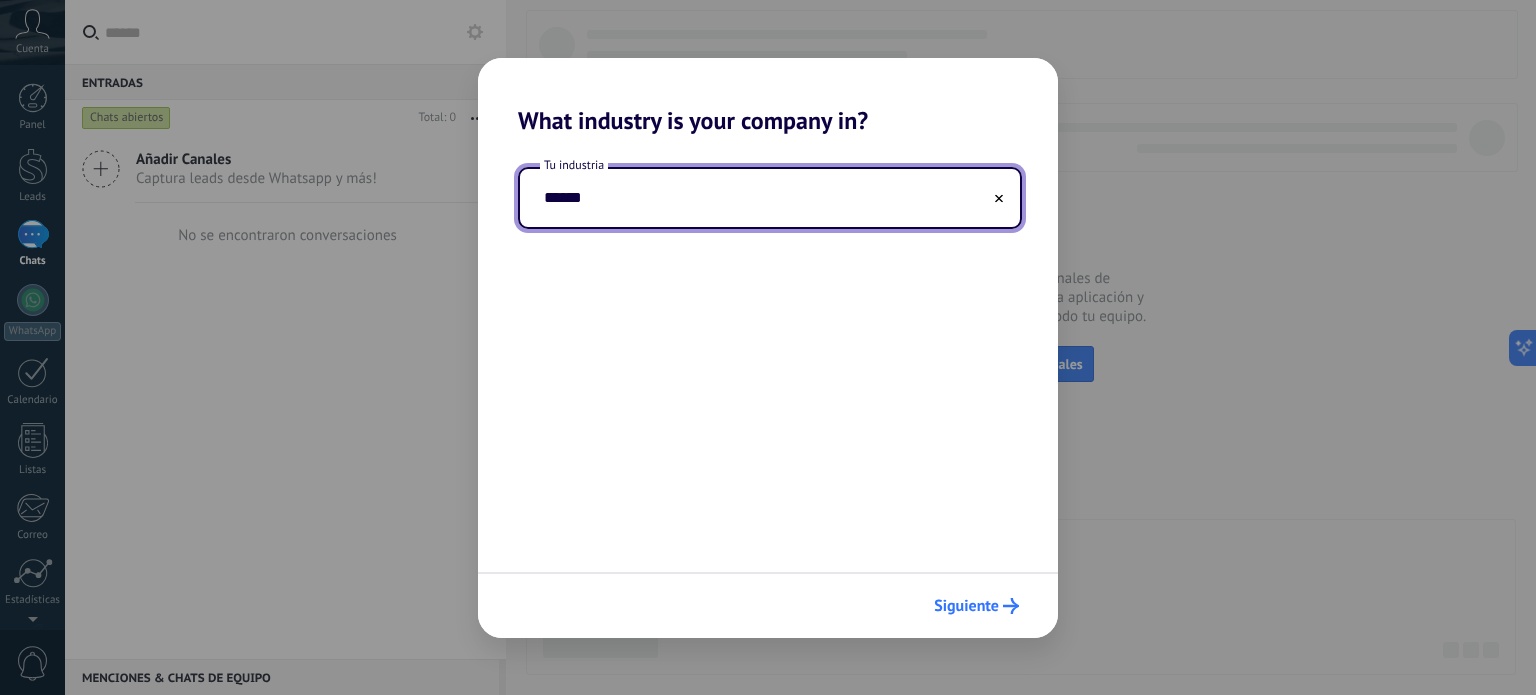 type on "******" 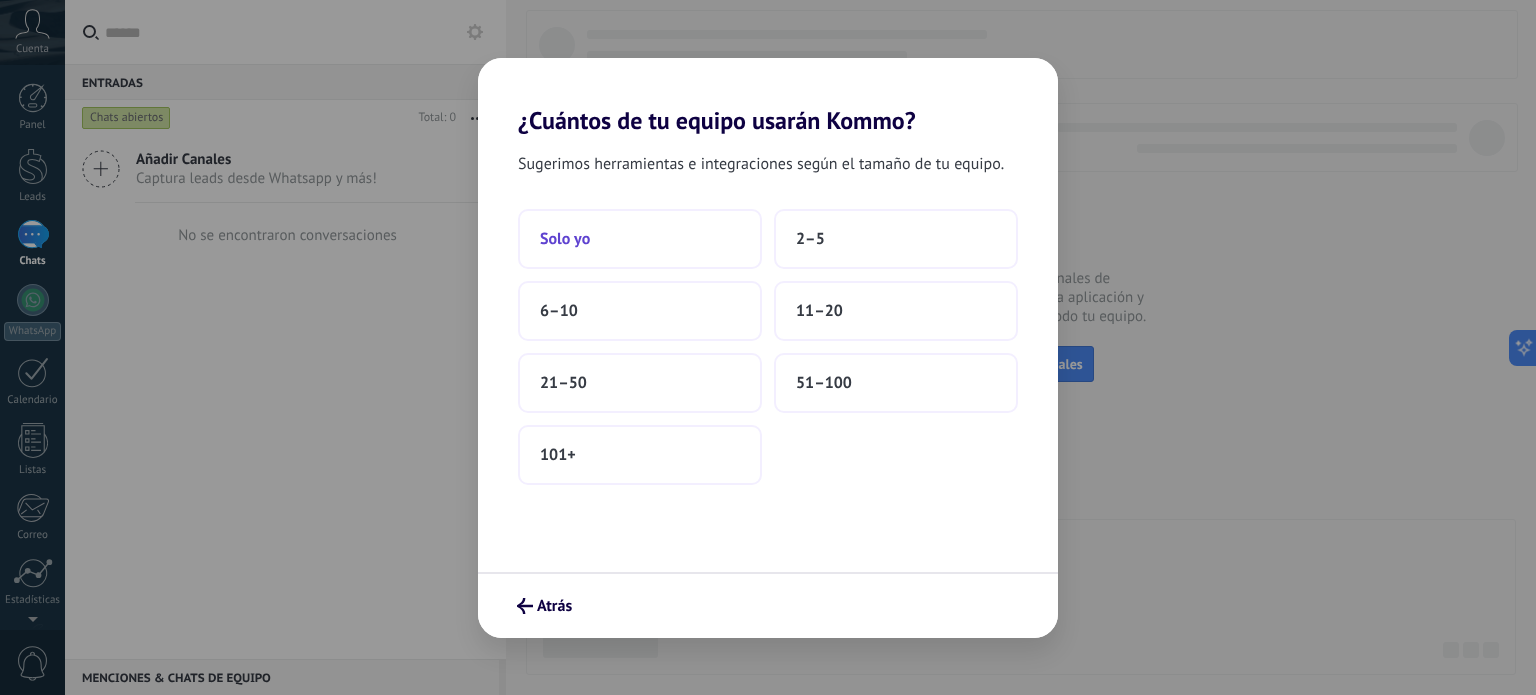 click on "Solo yo" at bounding box center [640, 239] 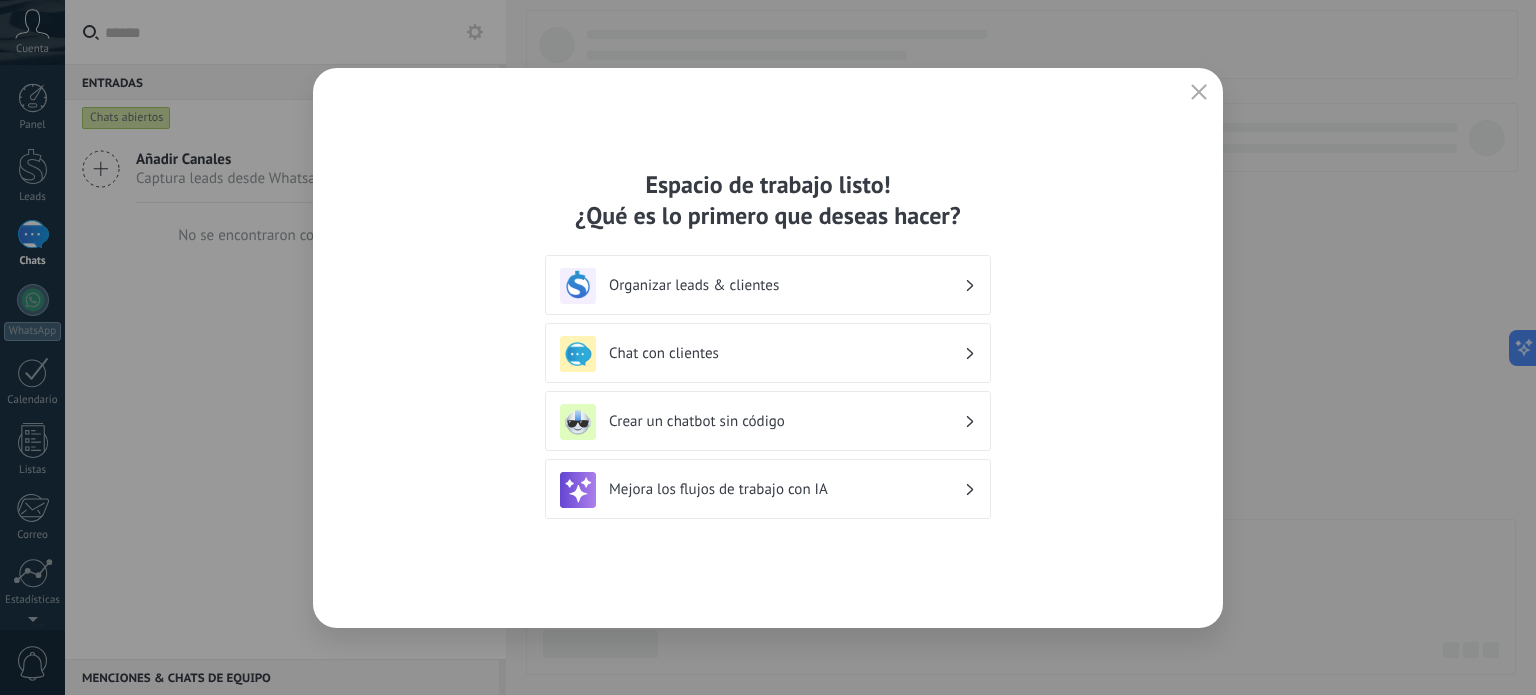 click on "Crear un chatbot sin código" at bounding box center [768, 422] 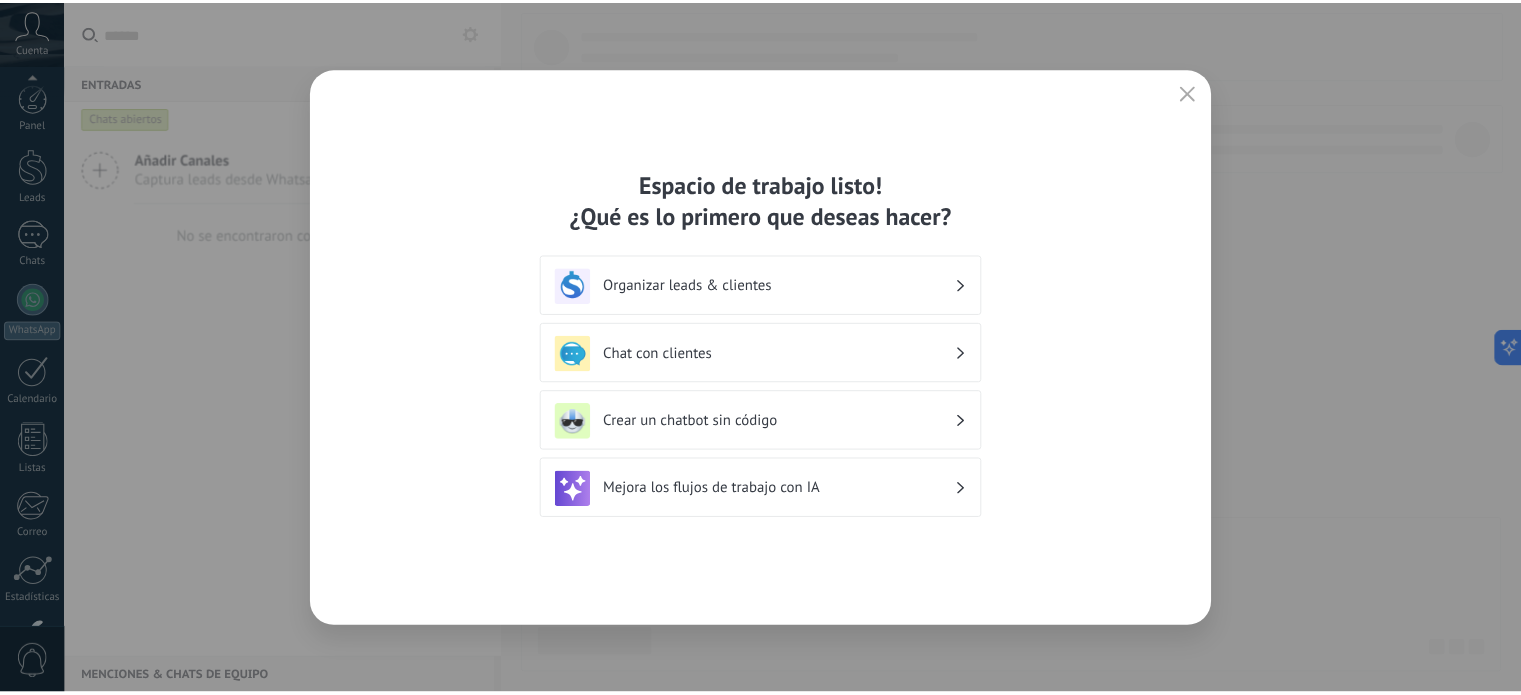 scroll, scrollTop: 136, scrollLeft: 0, axis: vertical 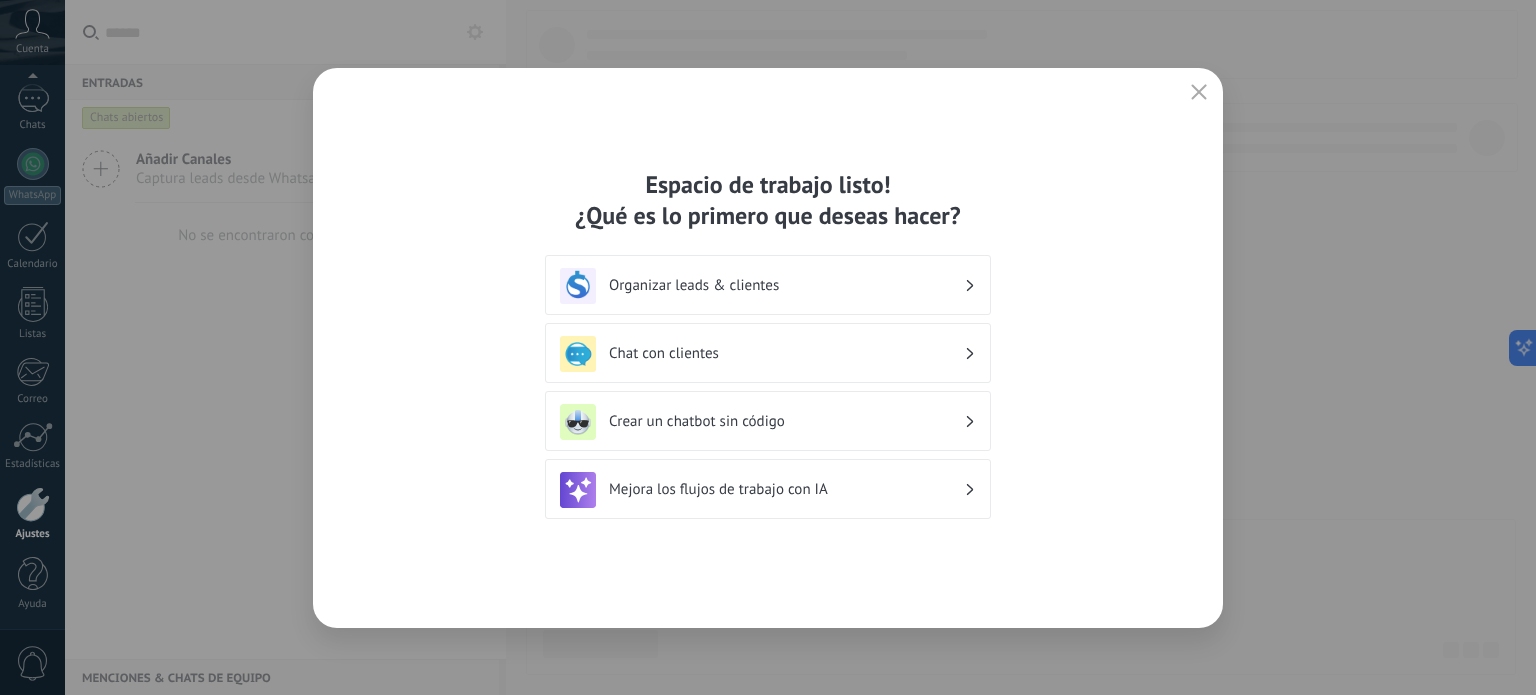 click 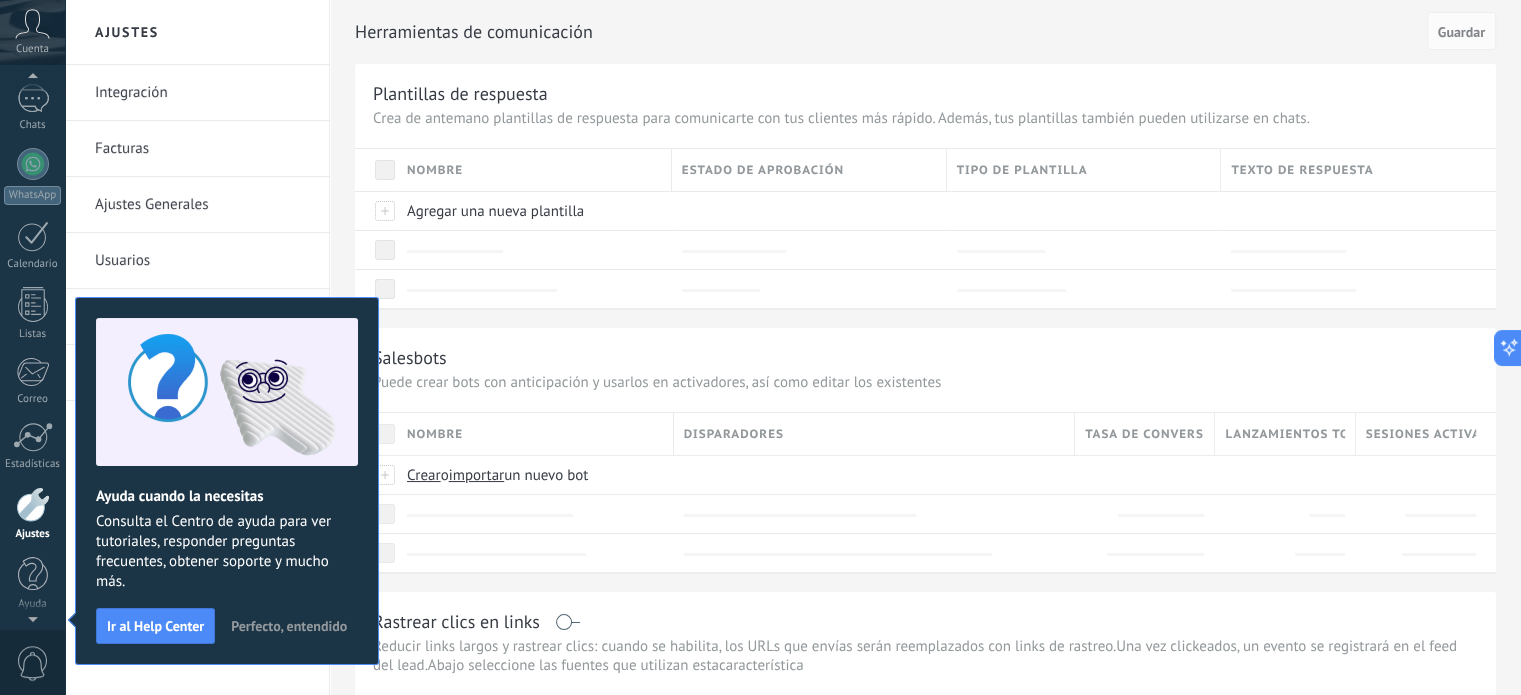 scroll, scrollTop: 11, scrollLeft: 0, axis: vertical 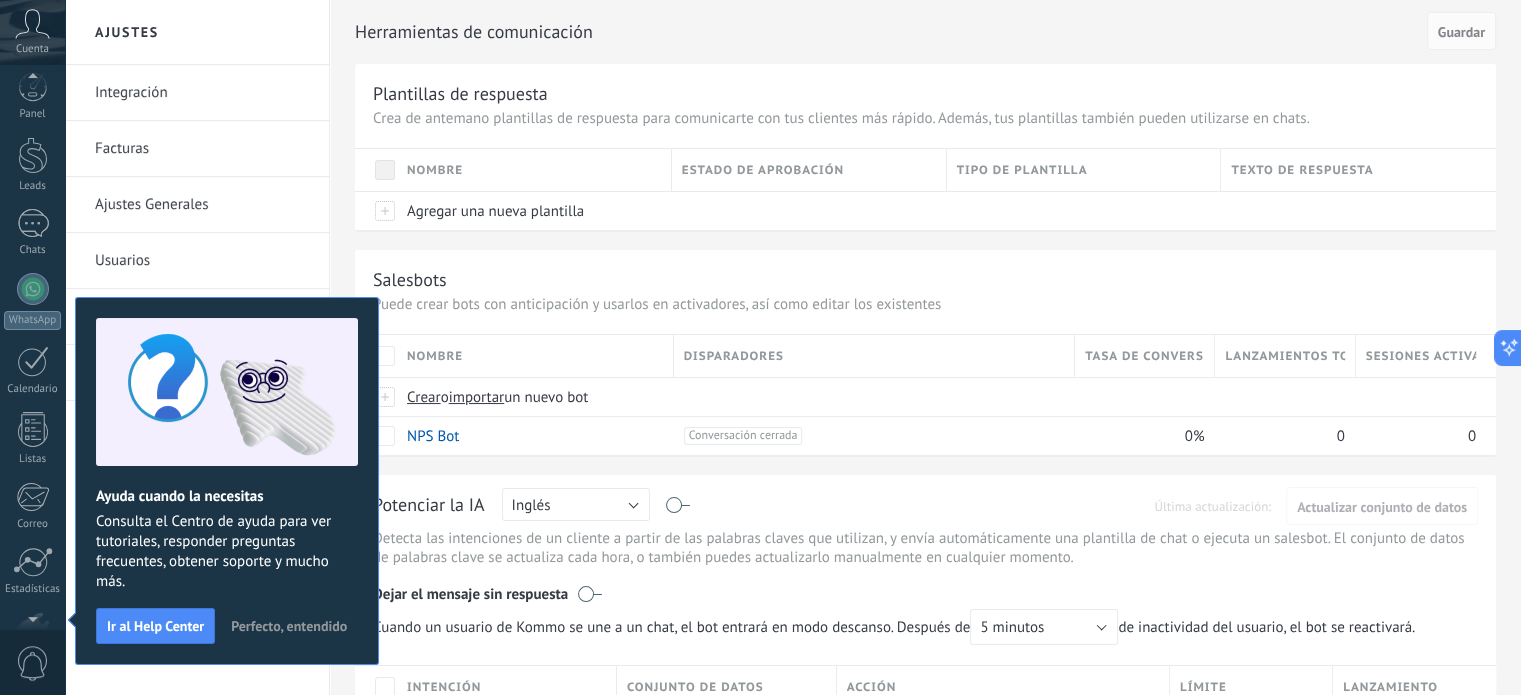 click on "Perfecto, entendido" at bounding box center [289, 626] 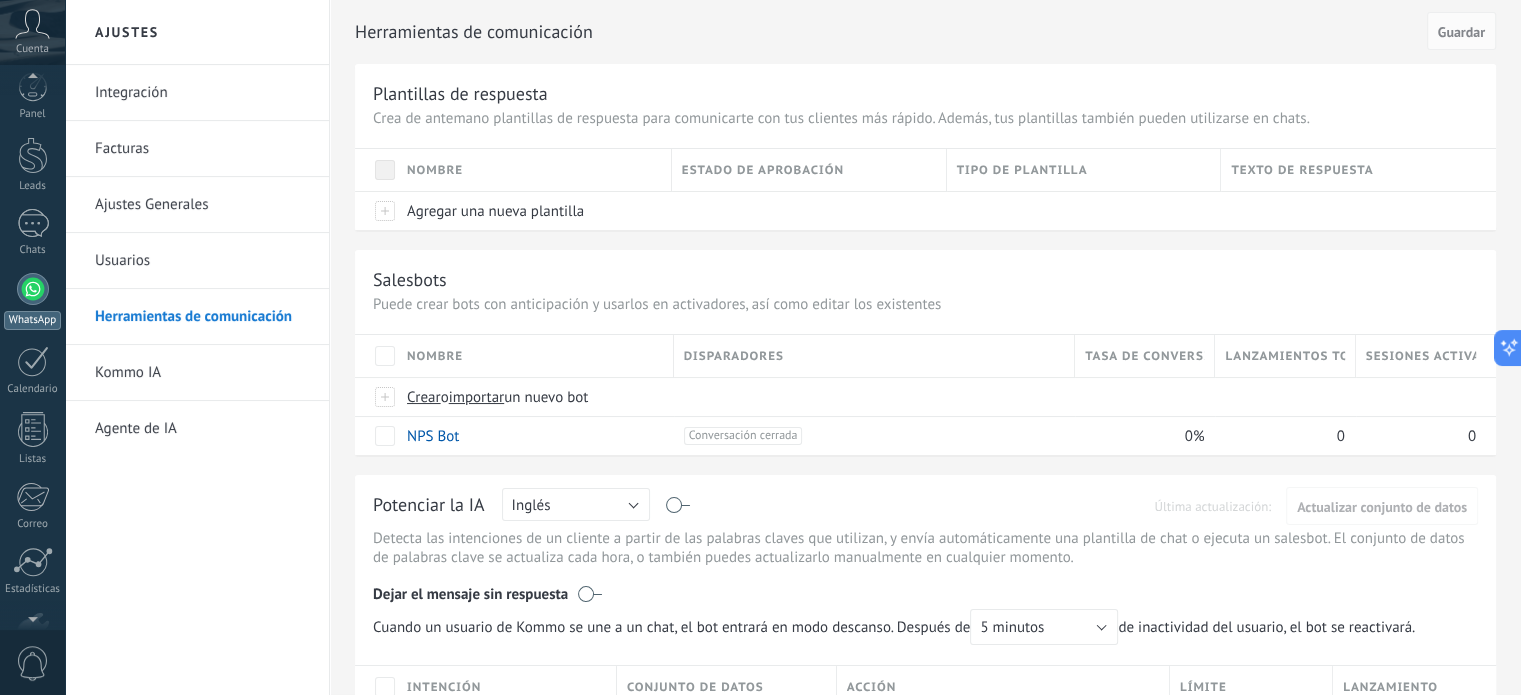 click at bounding box center (33, 289) 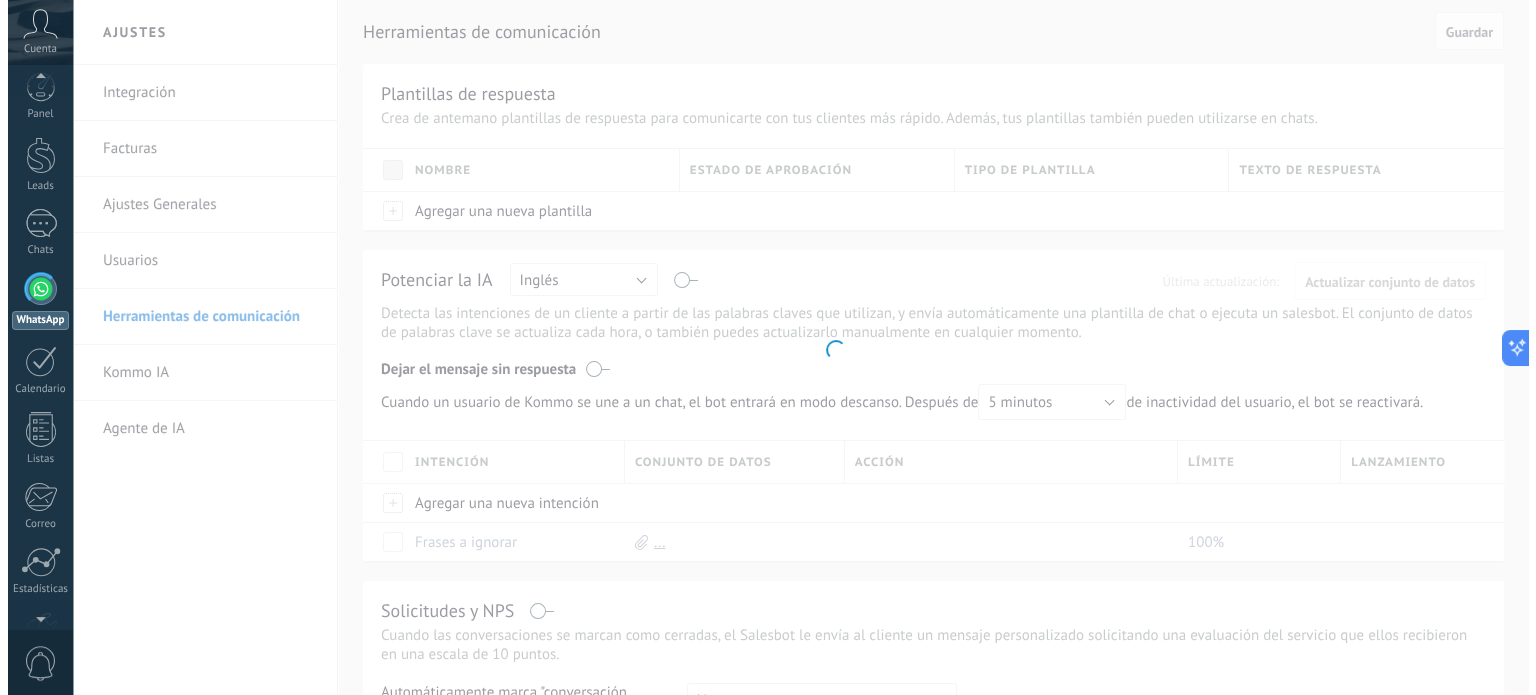scroll, scrollTop: 0, scrollLeft: 0, axis: both 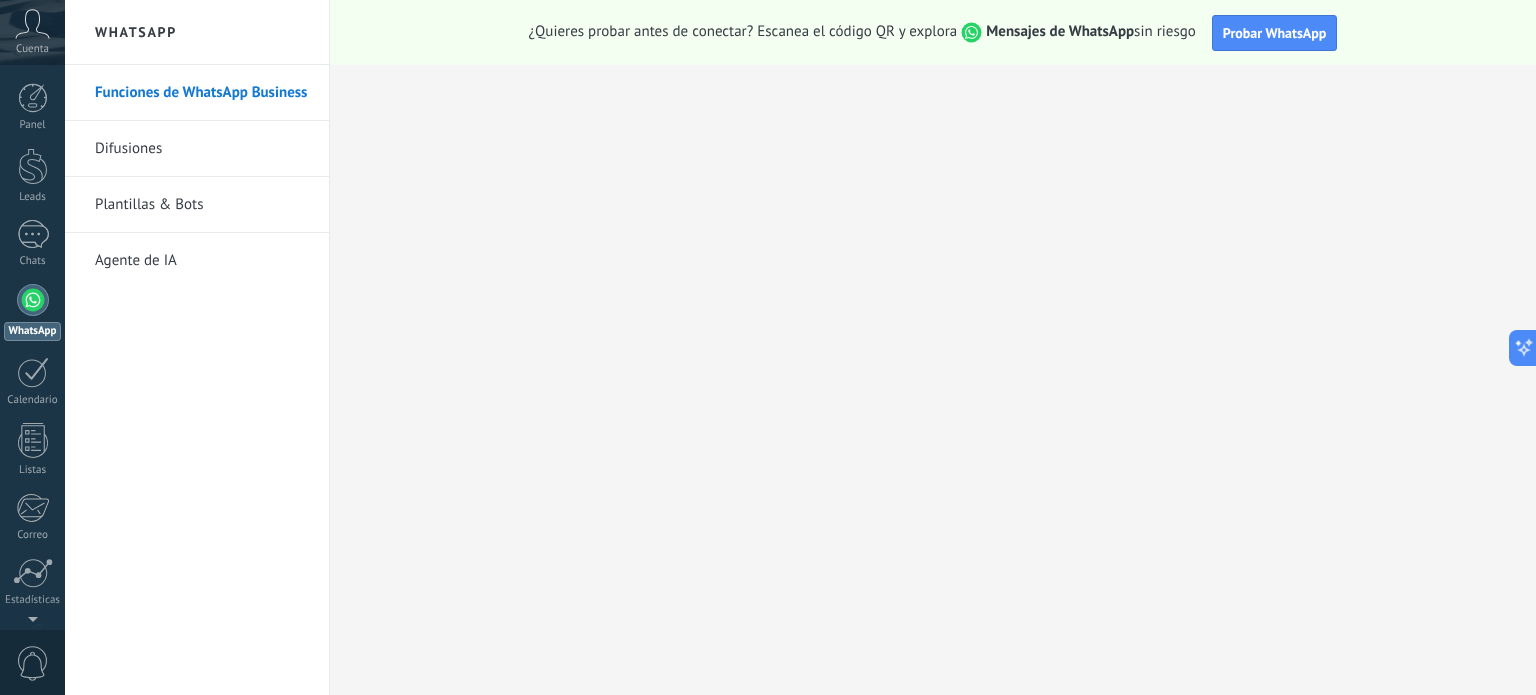 click on "Agente de IA" at bounding box center [202, 261] 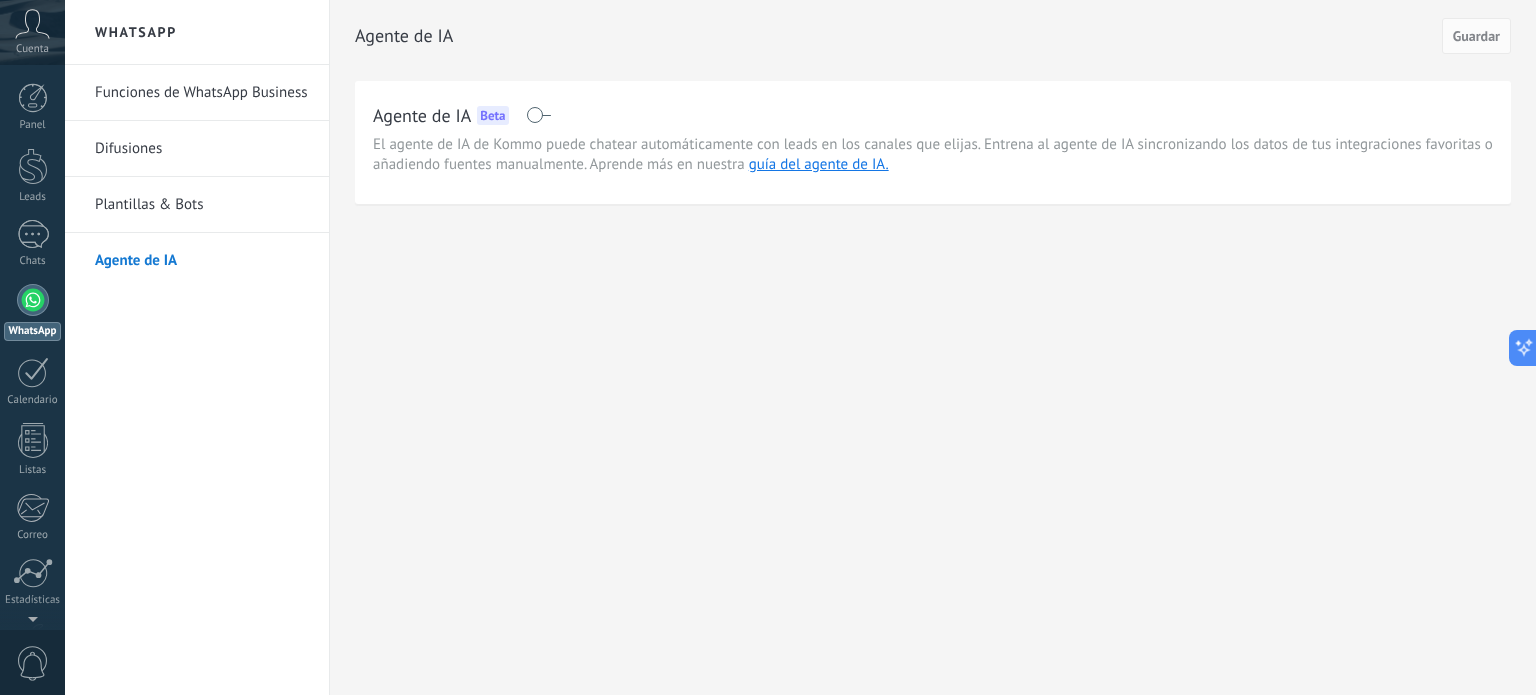 click on "Plantillas & Bots" at bounding box center [202, 205] 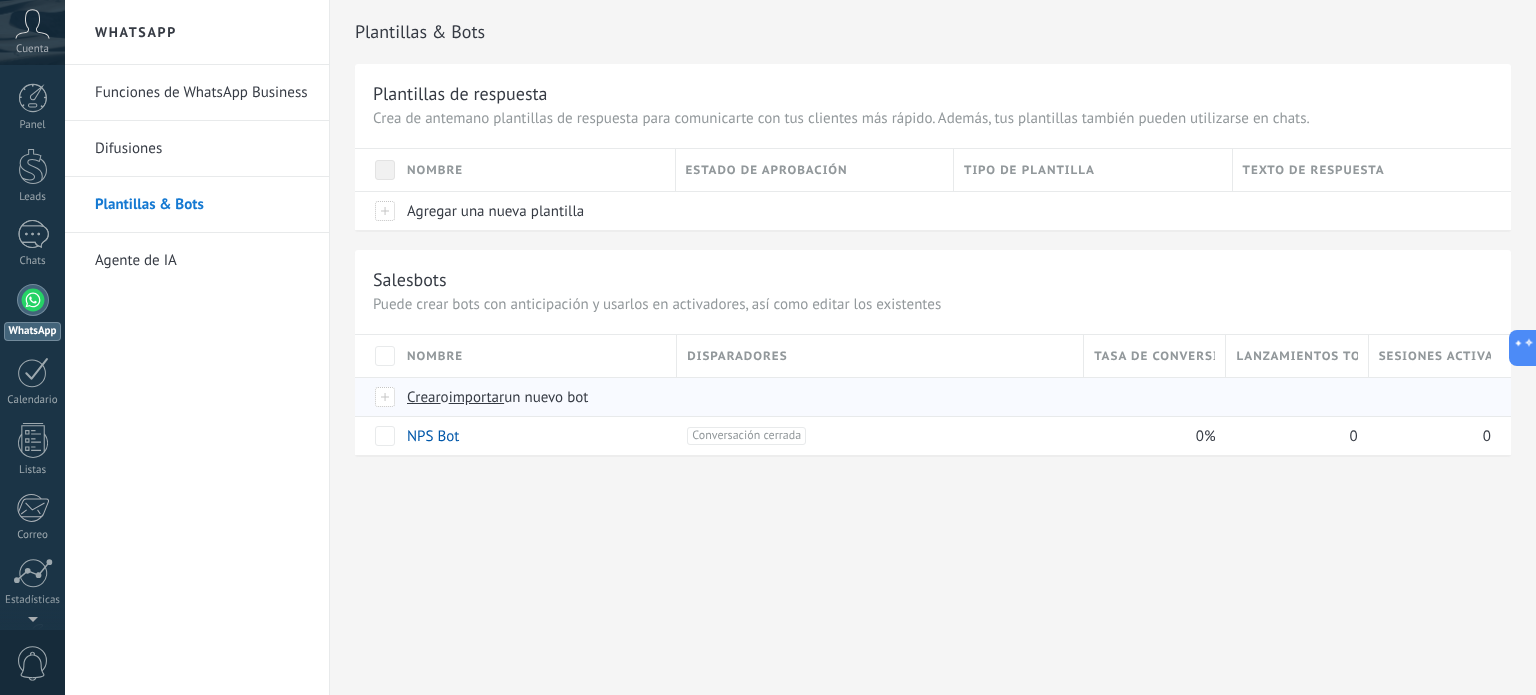 click on "Crear" at bounding box center [424, 397] 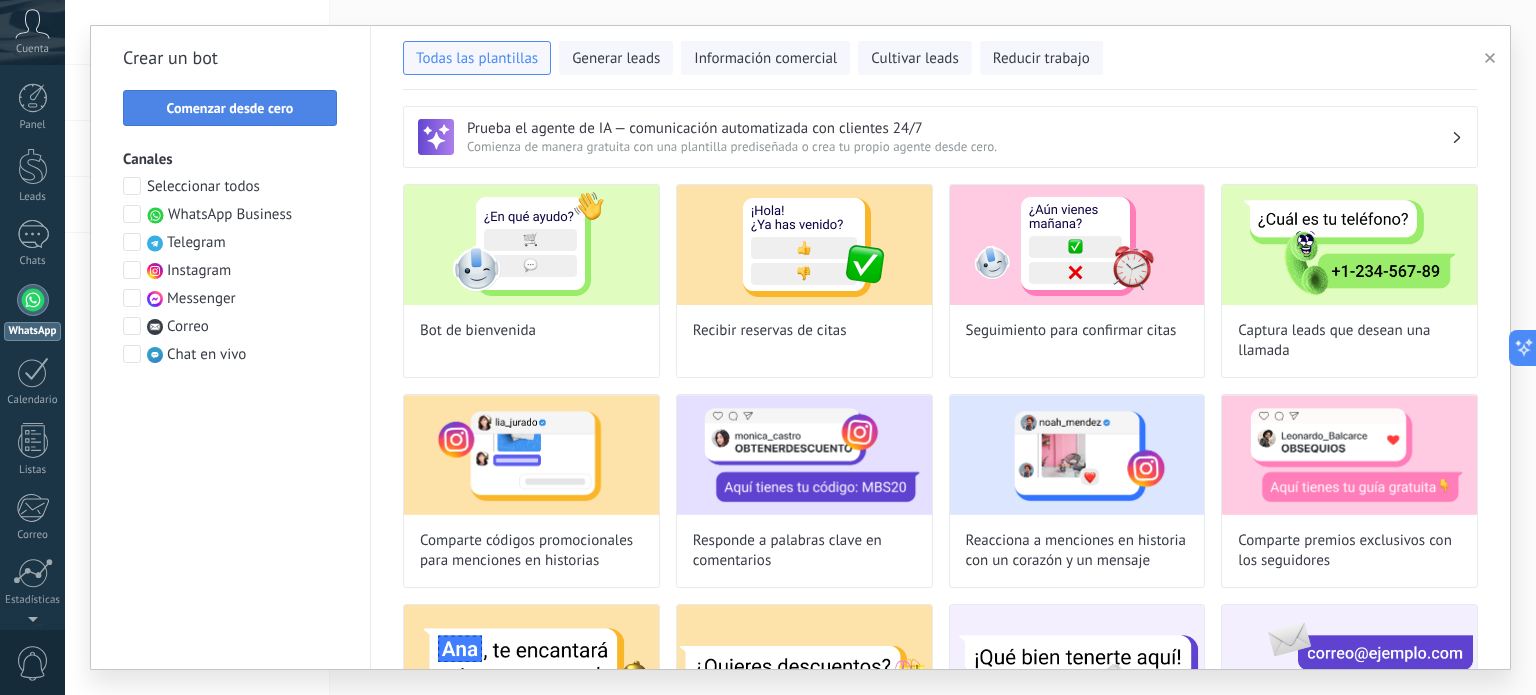 click on "Comenzar desde cero" at bounding box center [230, 108] 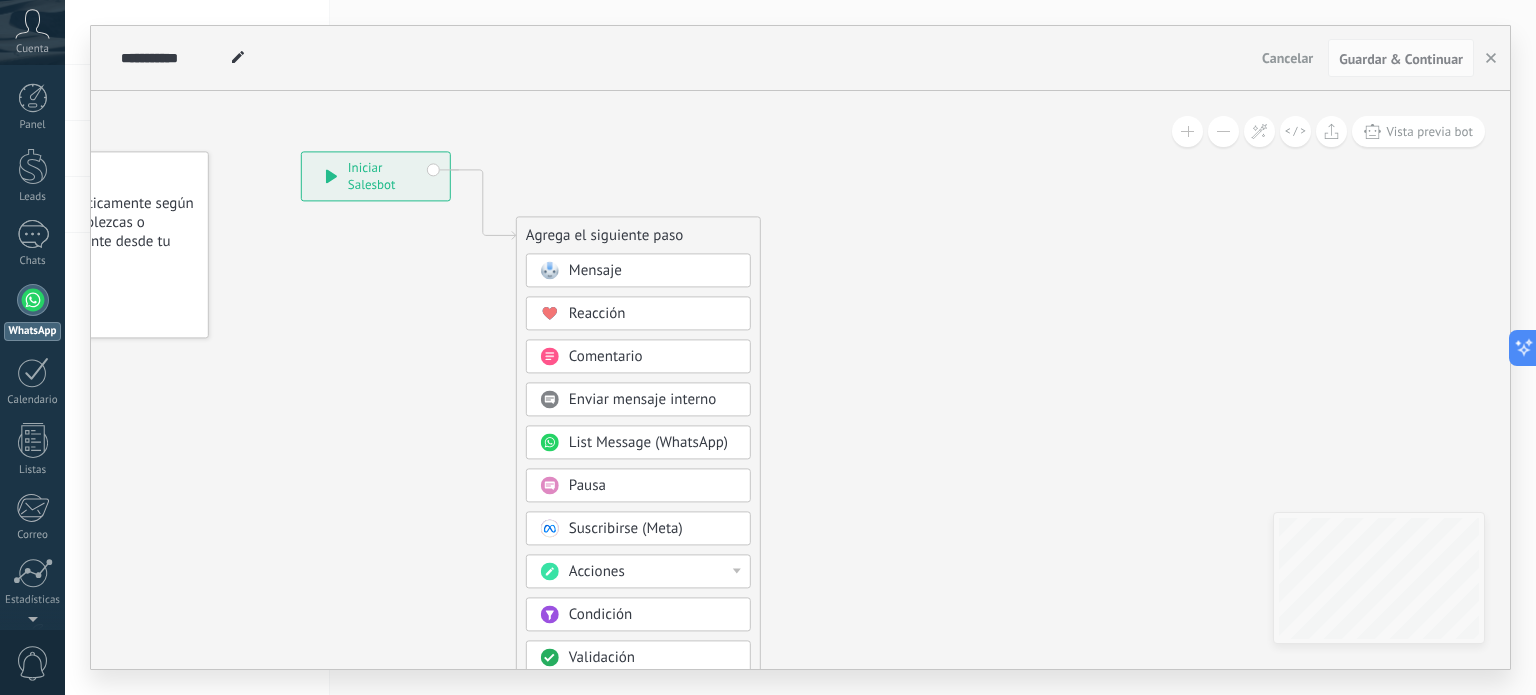 drag, startPoint x: 1092, startPoint y: 244, endPoint x: 876, endPoint y: 155, distance: 233.6172 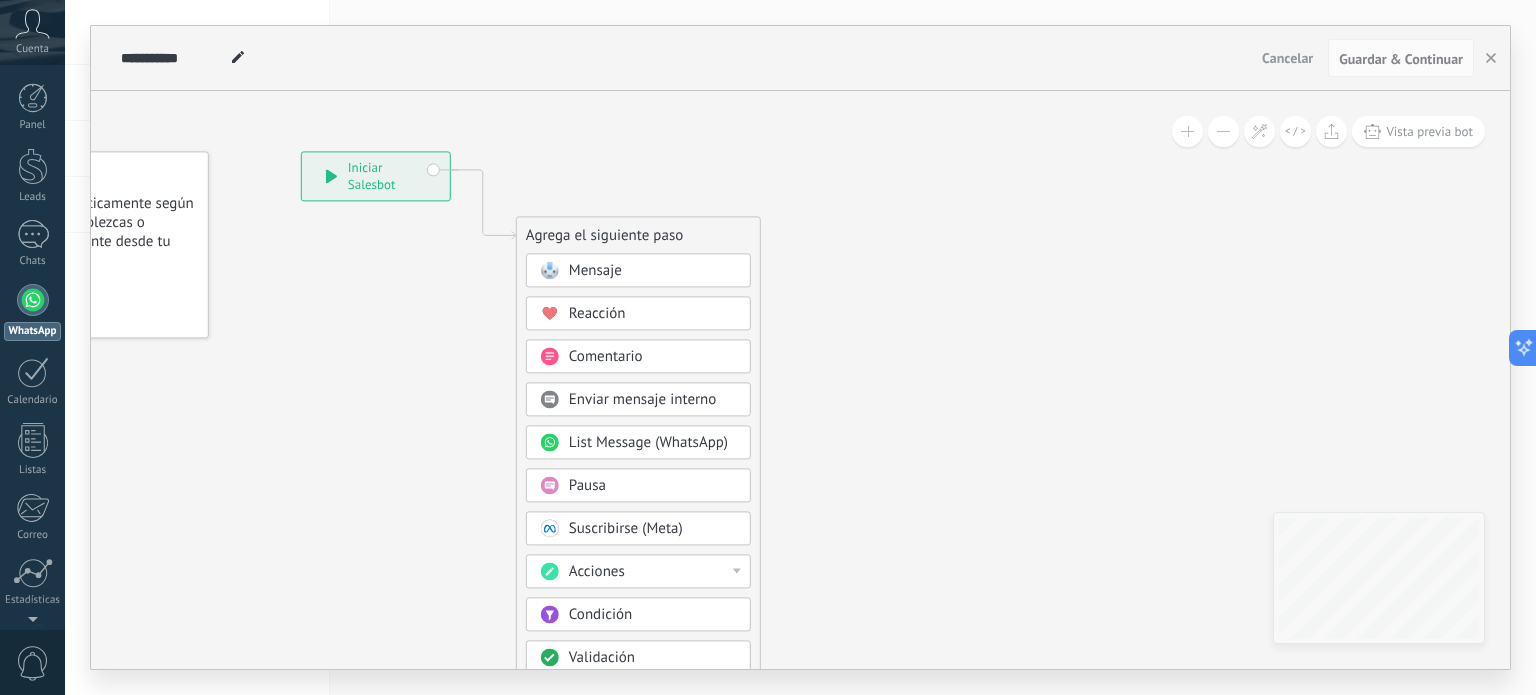 click on "Condición" at bounding box center (653, 616) 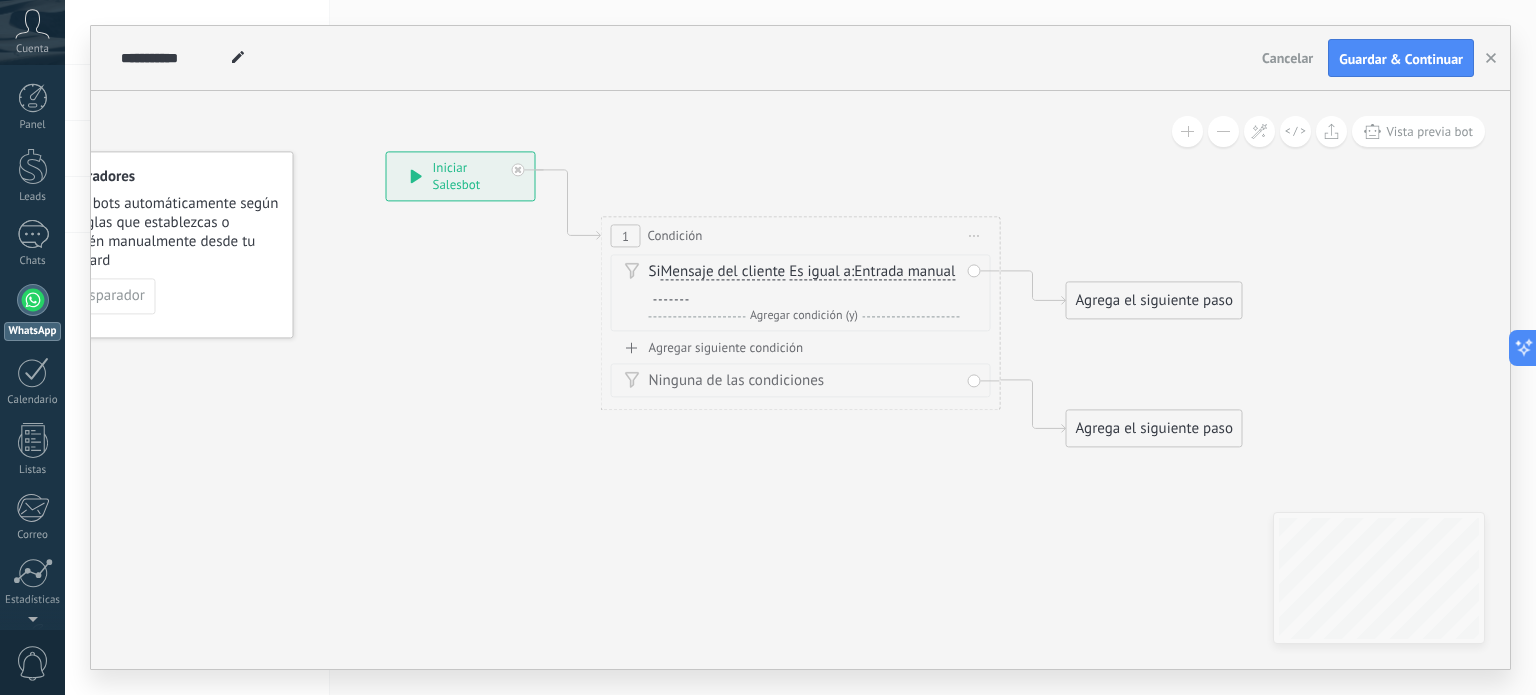 click at bounding box center (671, 293) 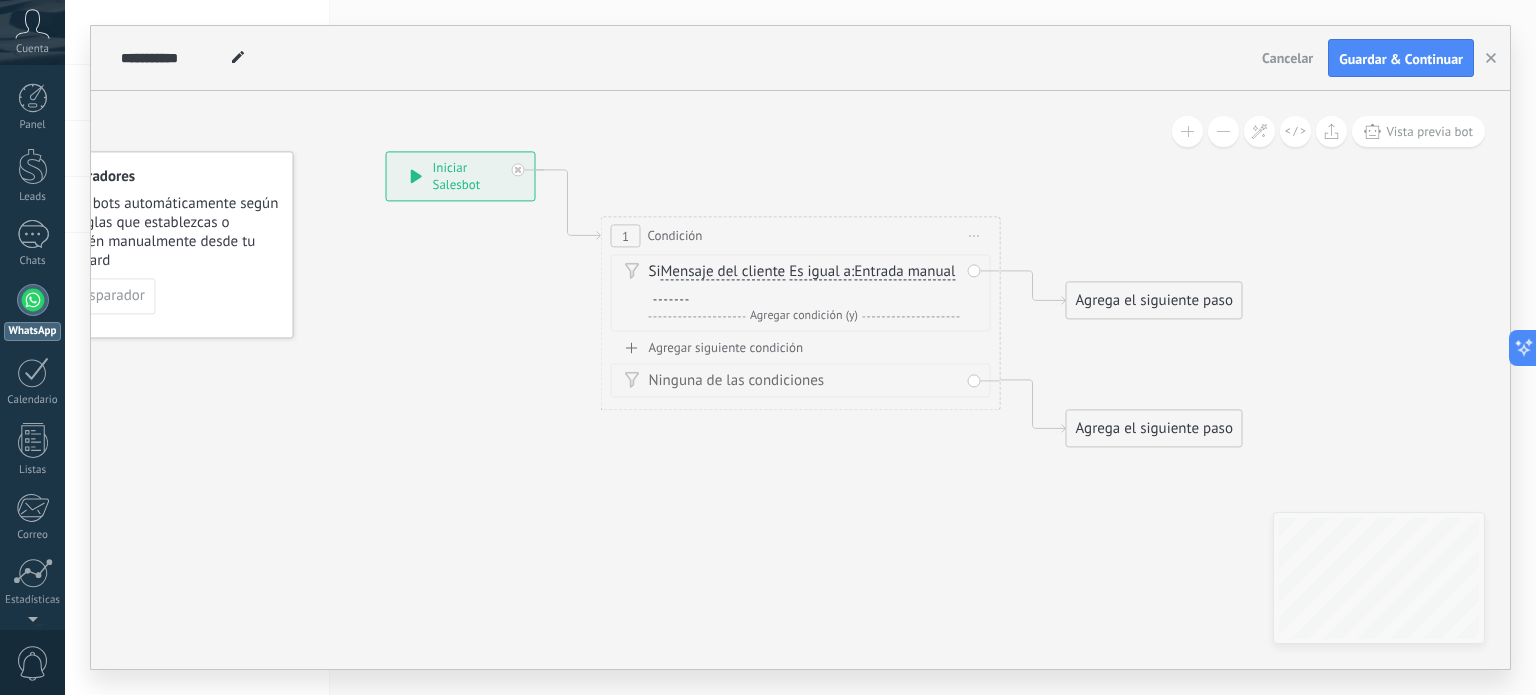 paste 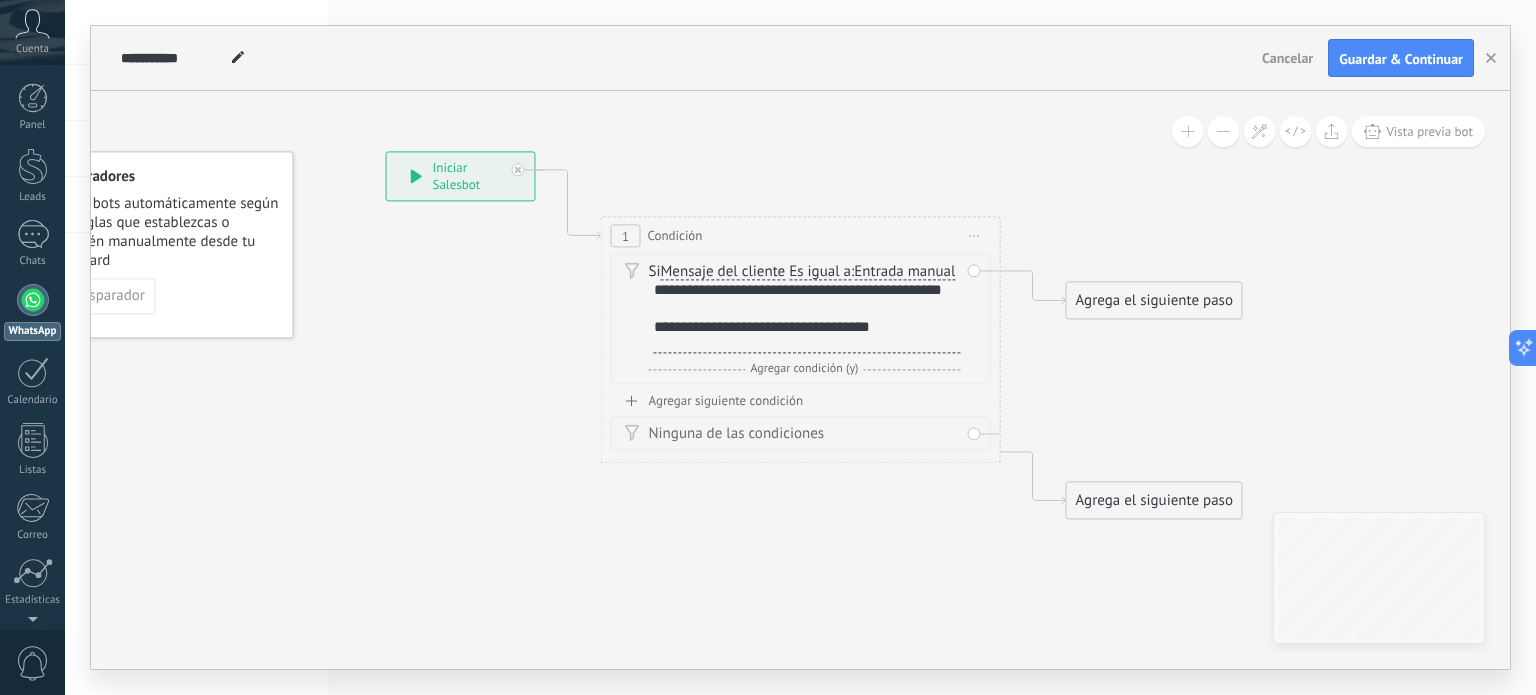 click 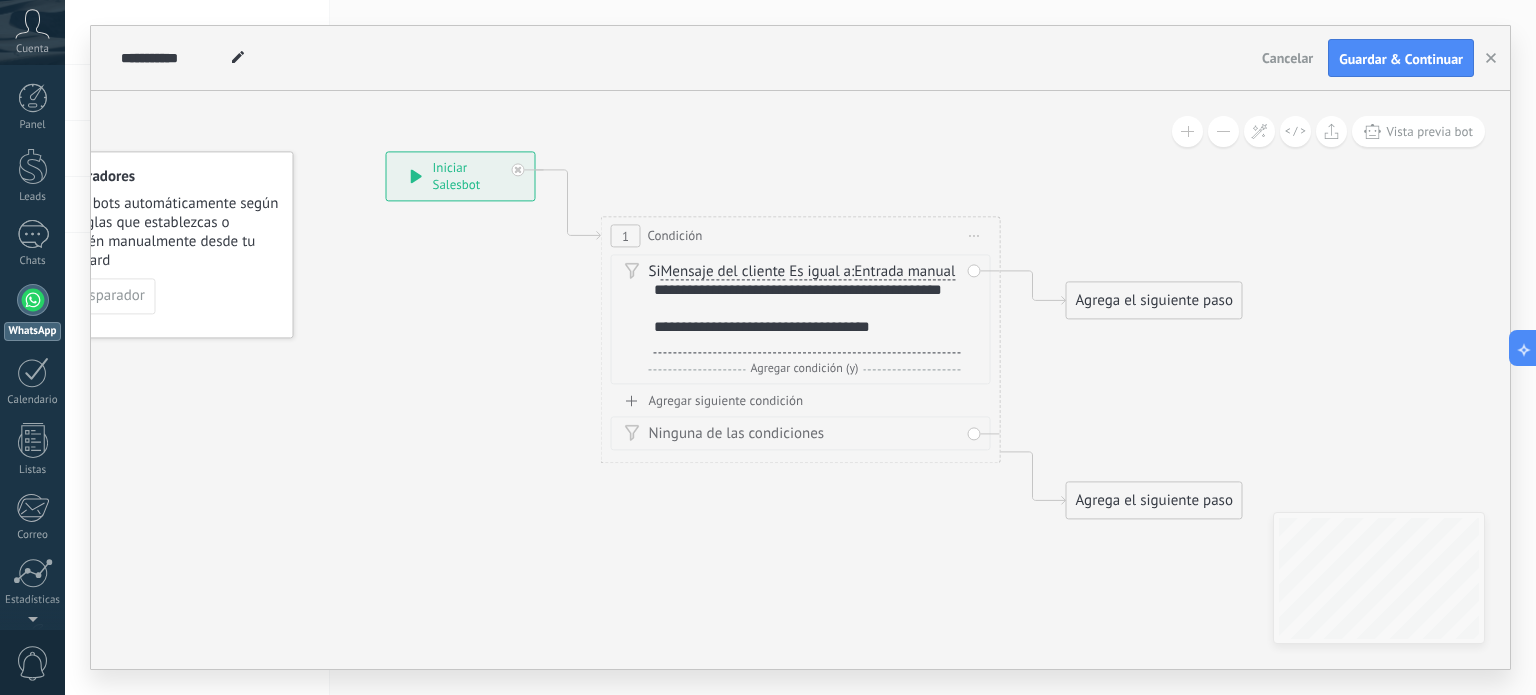 drag, startPoint x: 1151, startPoint y: 440, endPoint x: 1076, endPoint y: 369, distance: 103.27633 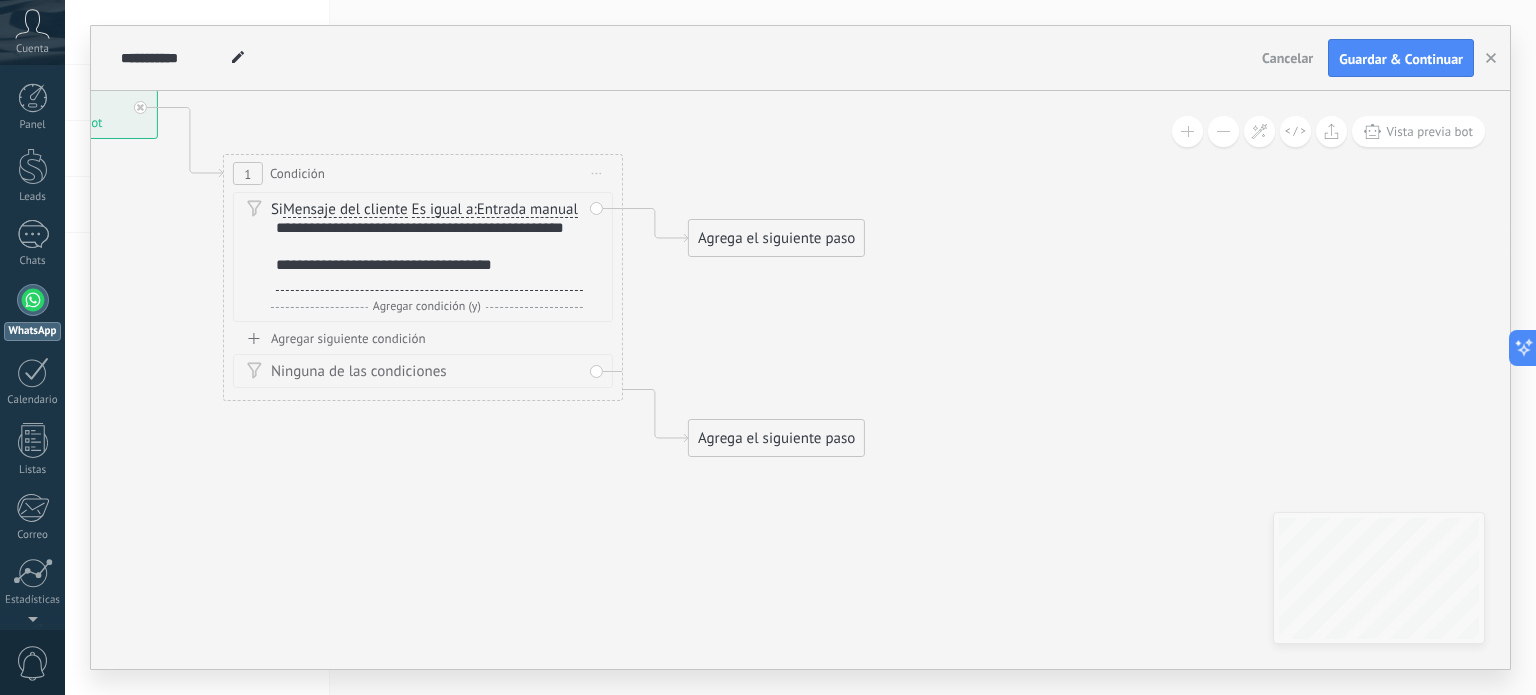 drag, startPoint x: 1076, startPoint y: 369, endPoint x: 753, endPoint y: 419, distance: 326.84705 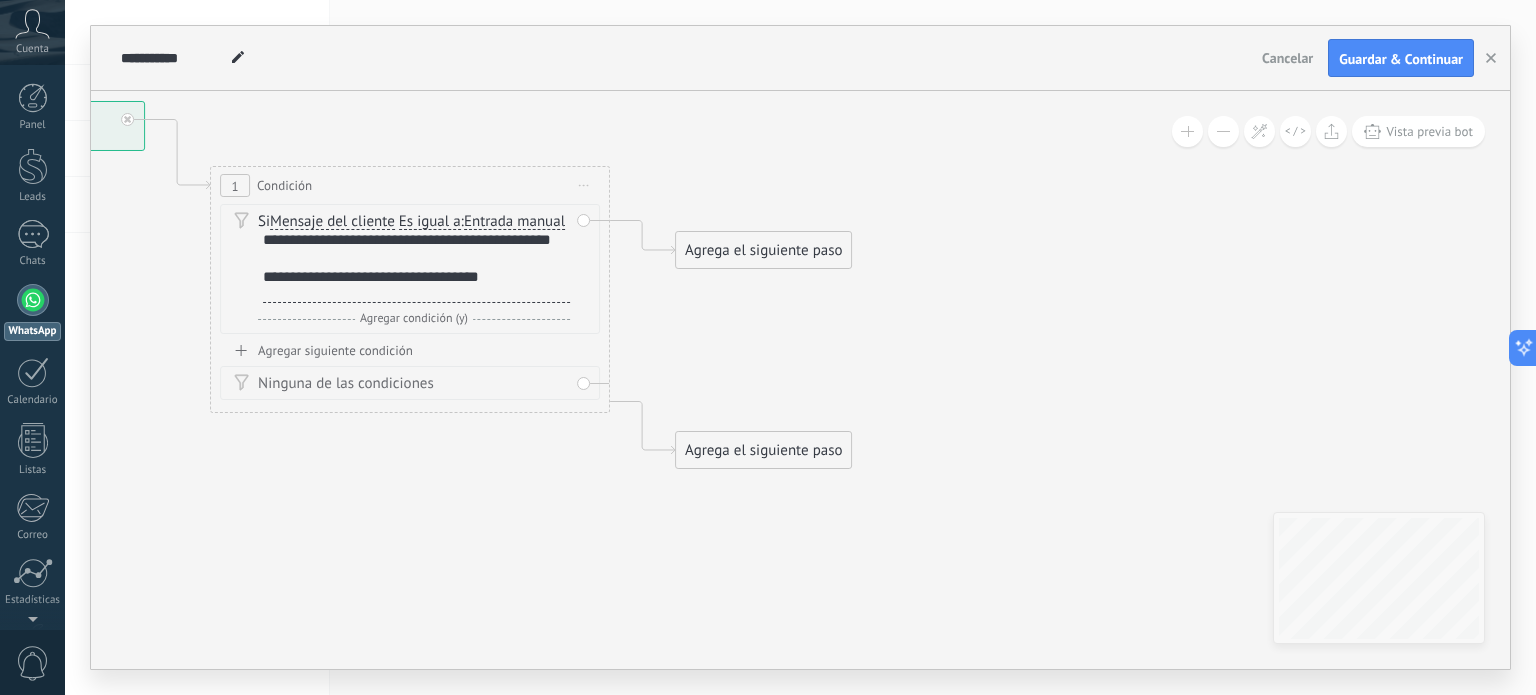 click on "Agrega el siguiente paso" at bounding box center (763, 450) 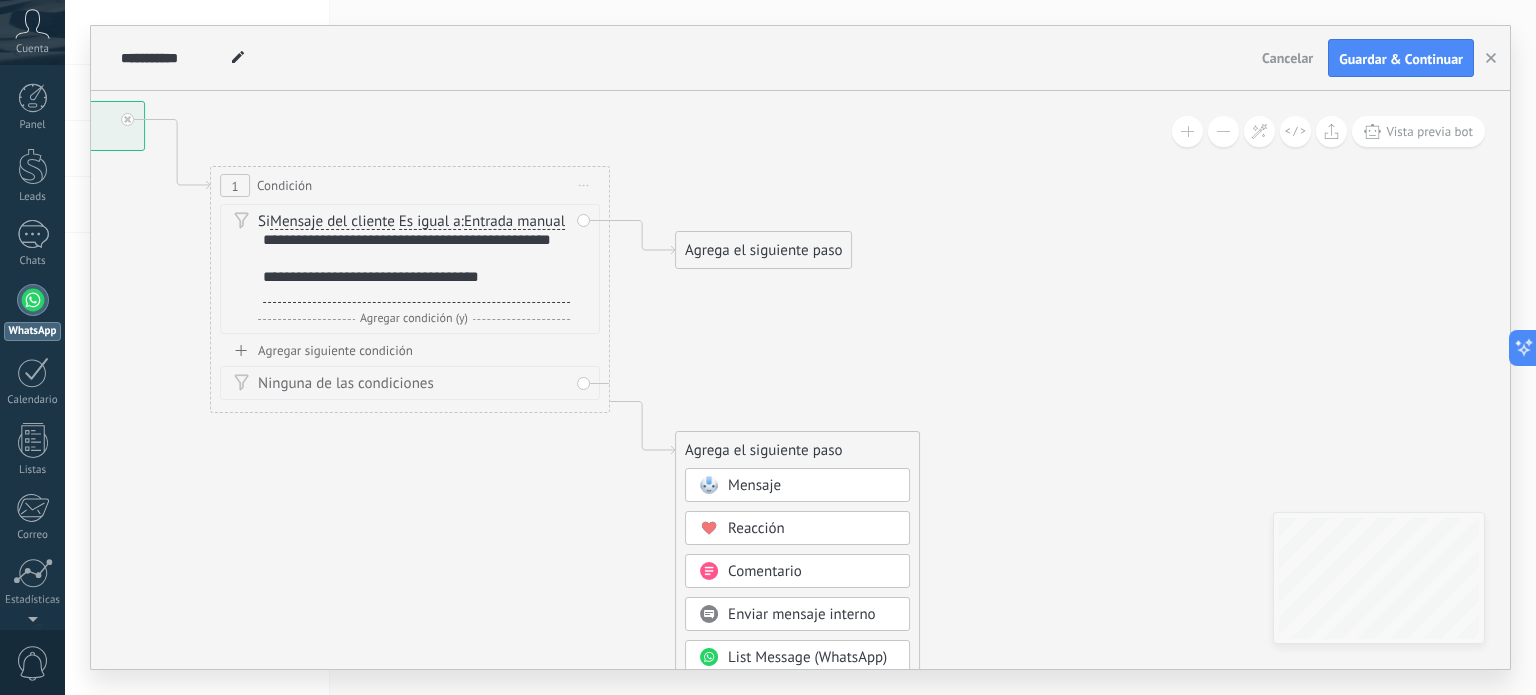 click 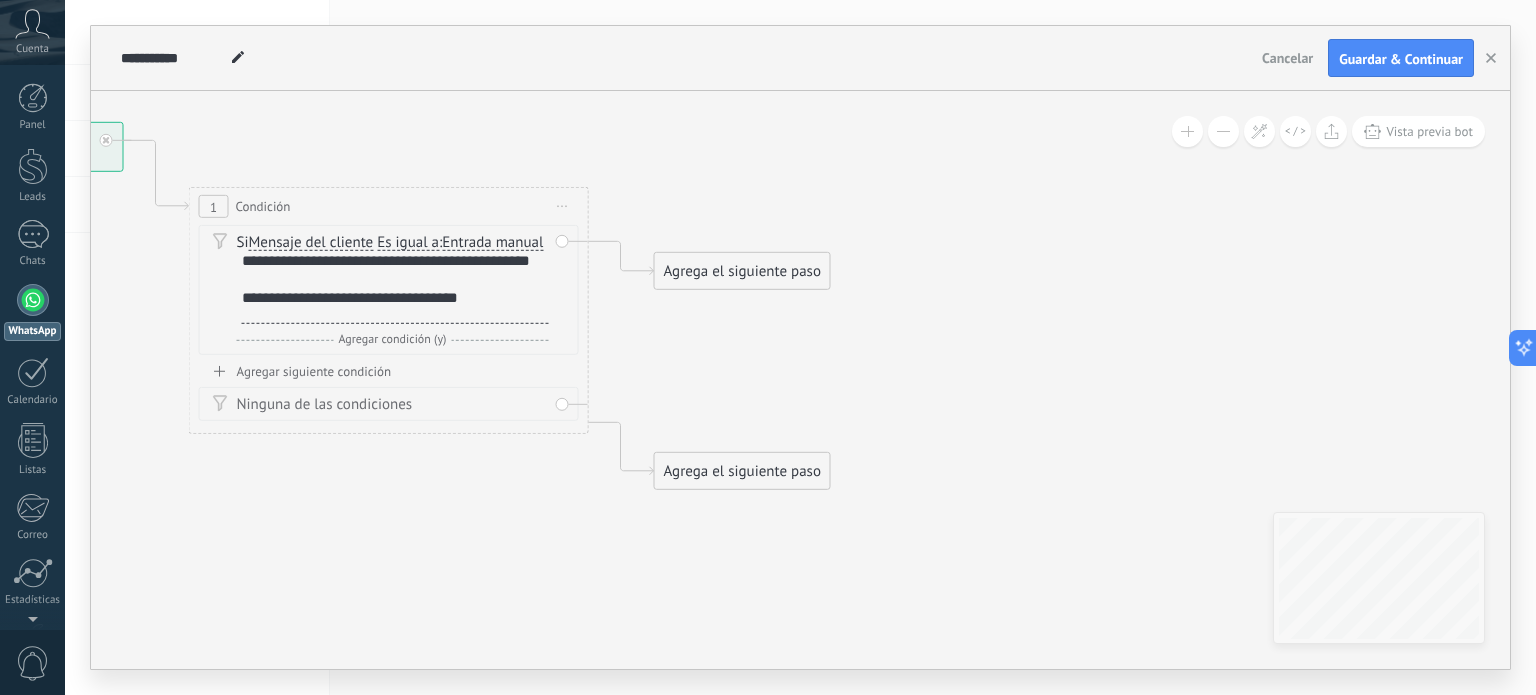 drag, startPoint x: 776, startPoint y: 356, endPoint x: 698, endPoint y: 459, distance: 129.2014 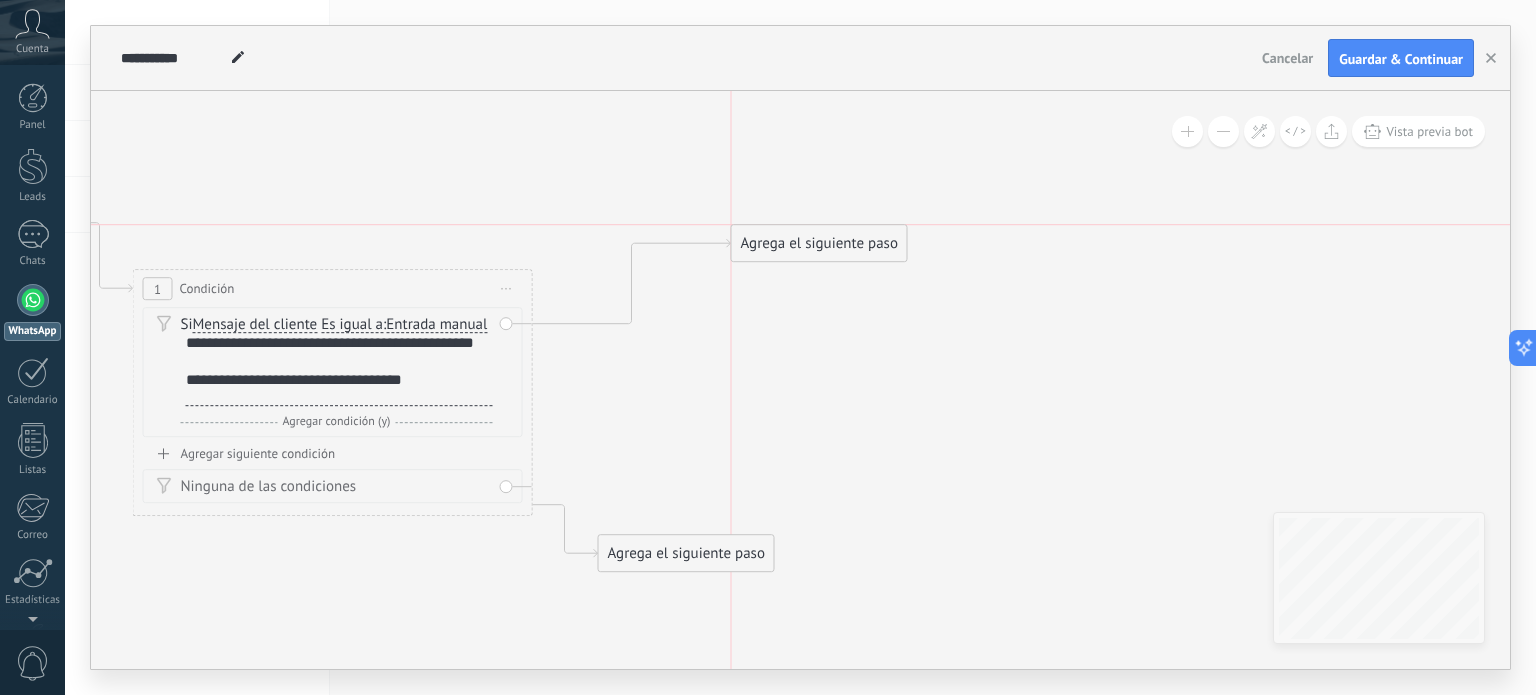 drag, startPoint x: 626, startPoint y: 353, endPoint x: 748, endPoint y: 239, distance: 166.97305 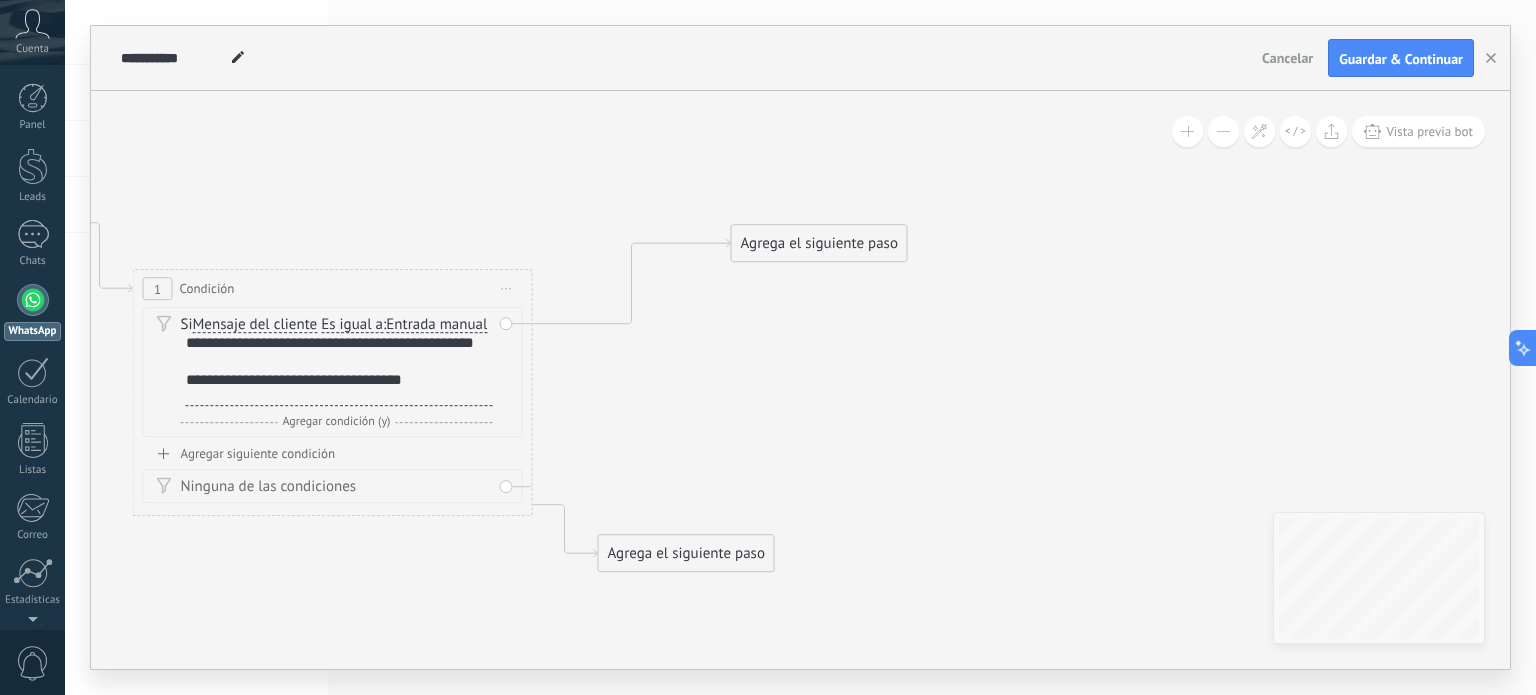 click on "Agrega el siguiente paso" at bounding box center (819, 243) 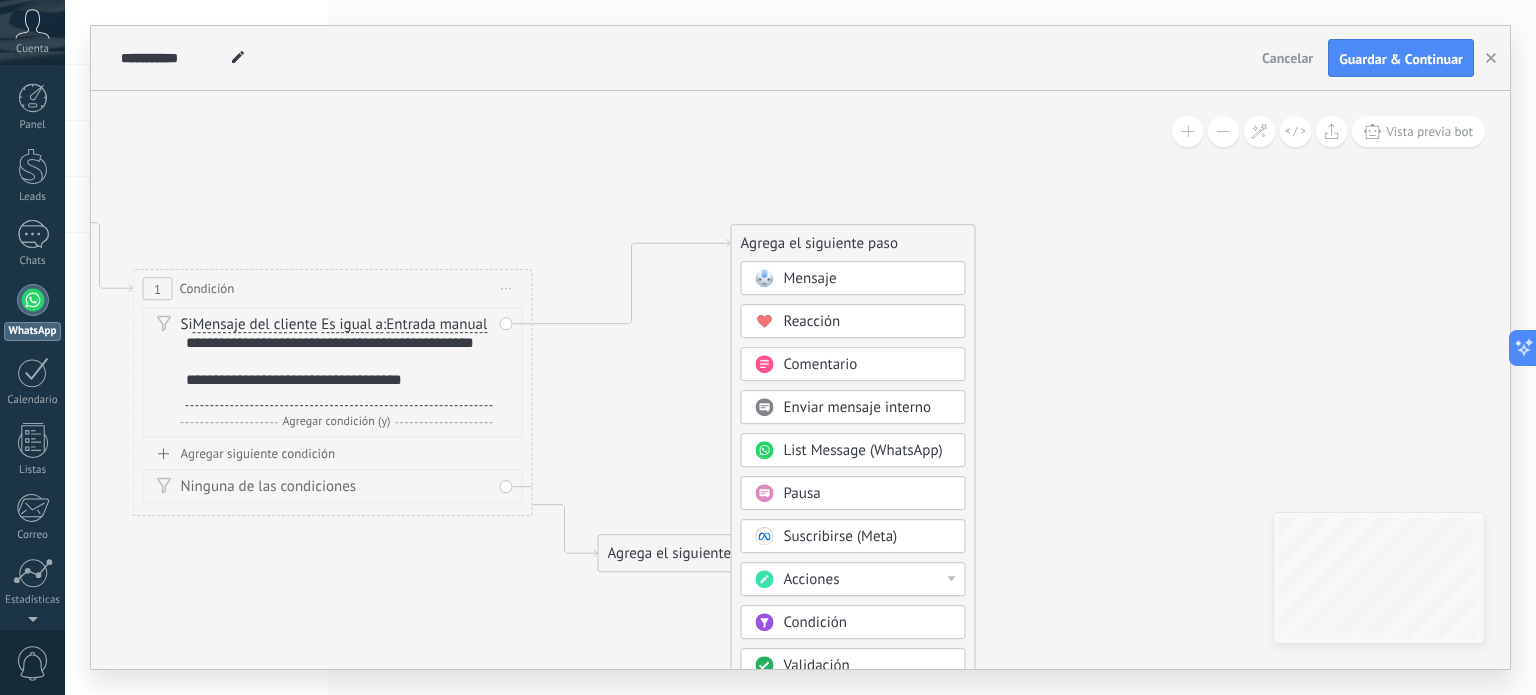 click on "Mensaje" at bounding box center [868, 279] 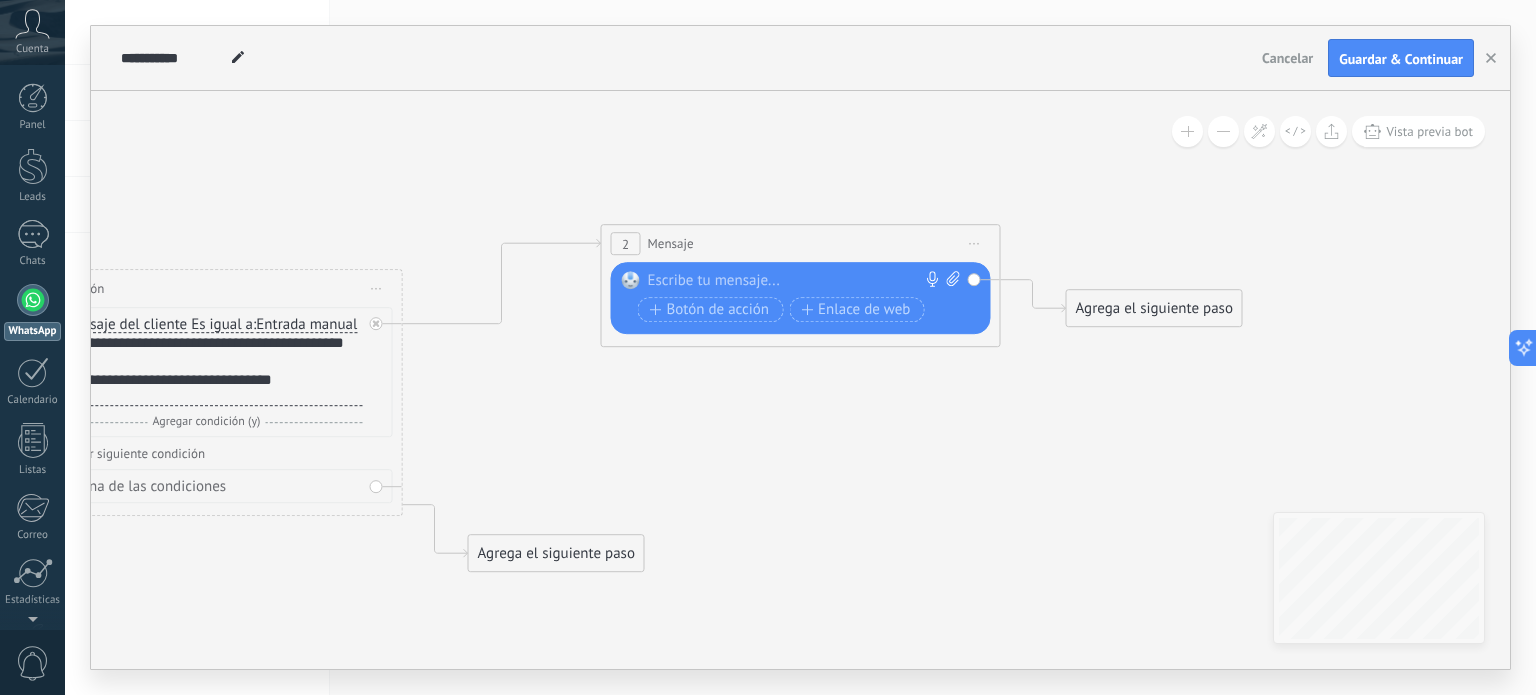click at bounding box center (796, 281) 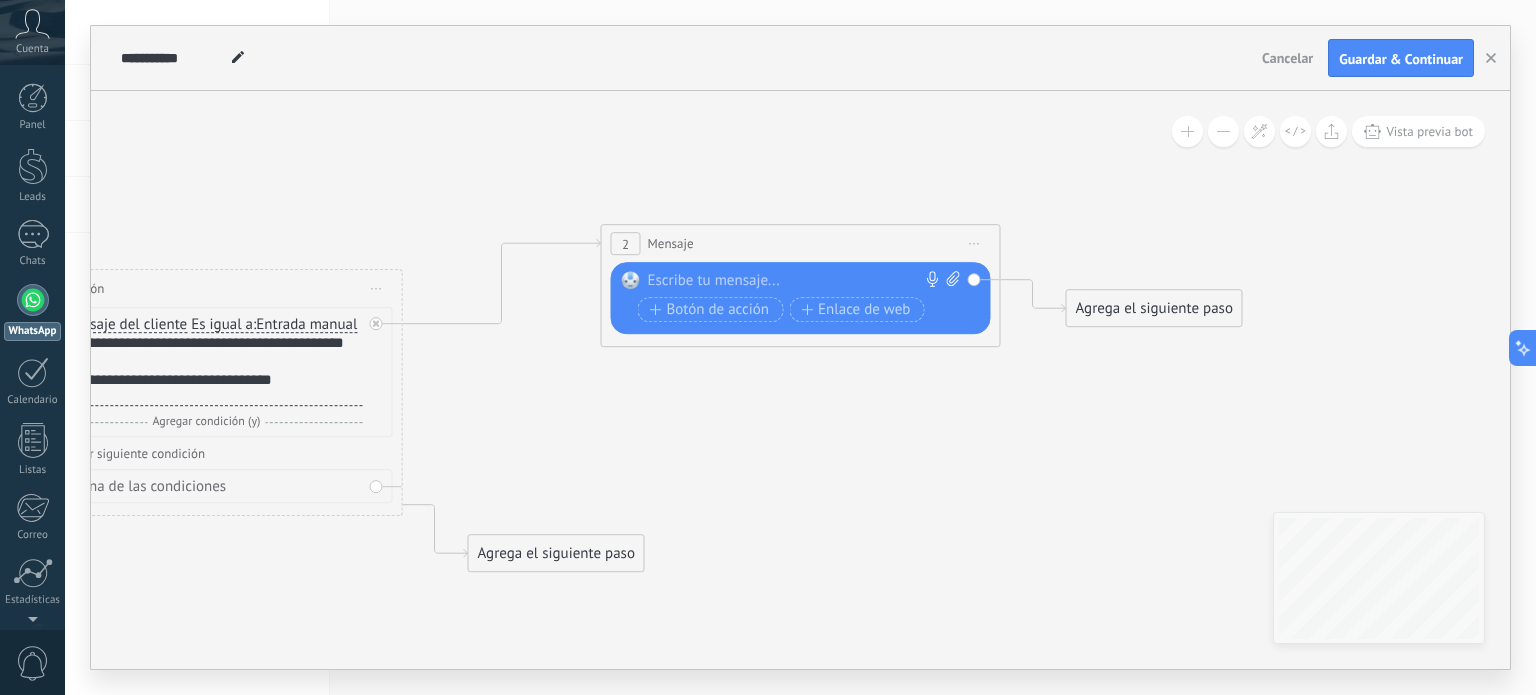 paste 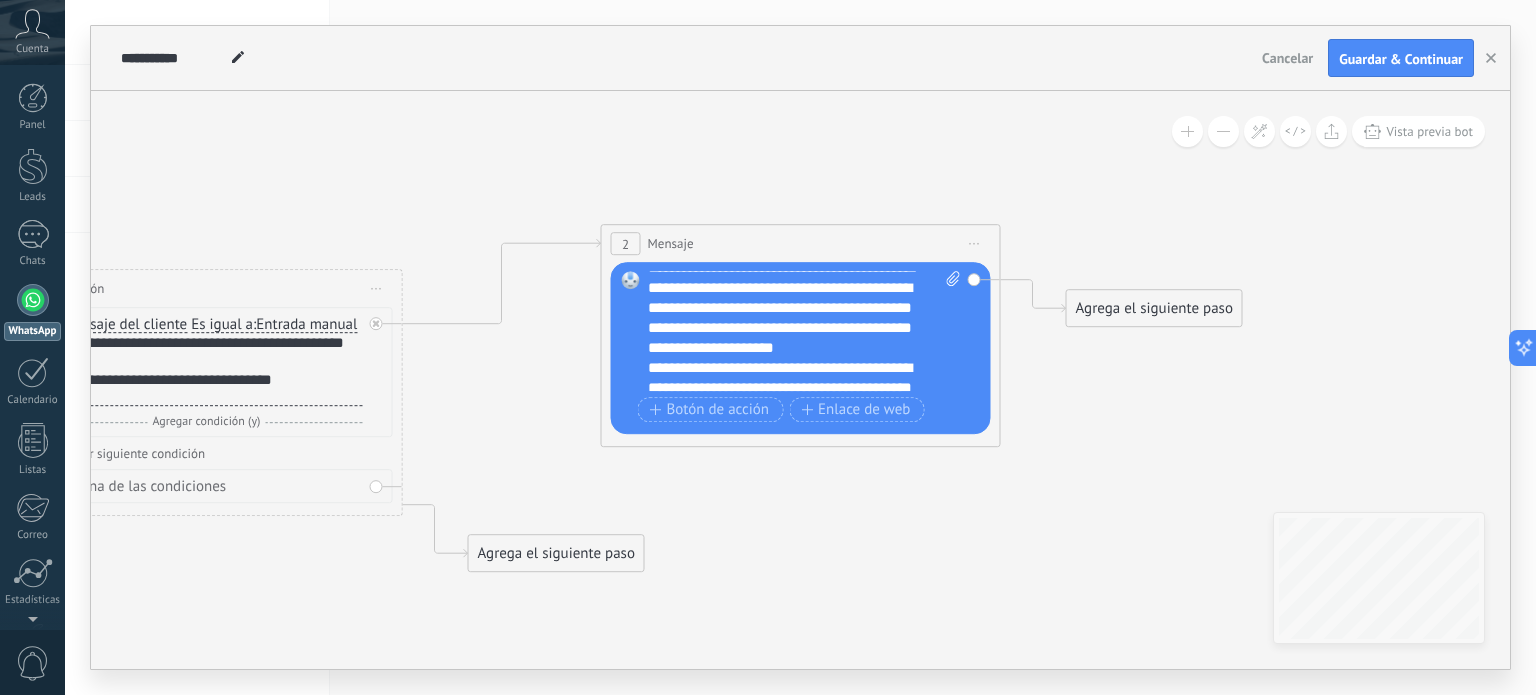 scroll, scrollTop: 360, scrollLeft: 0, axis: vertical 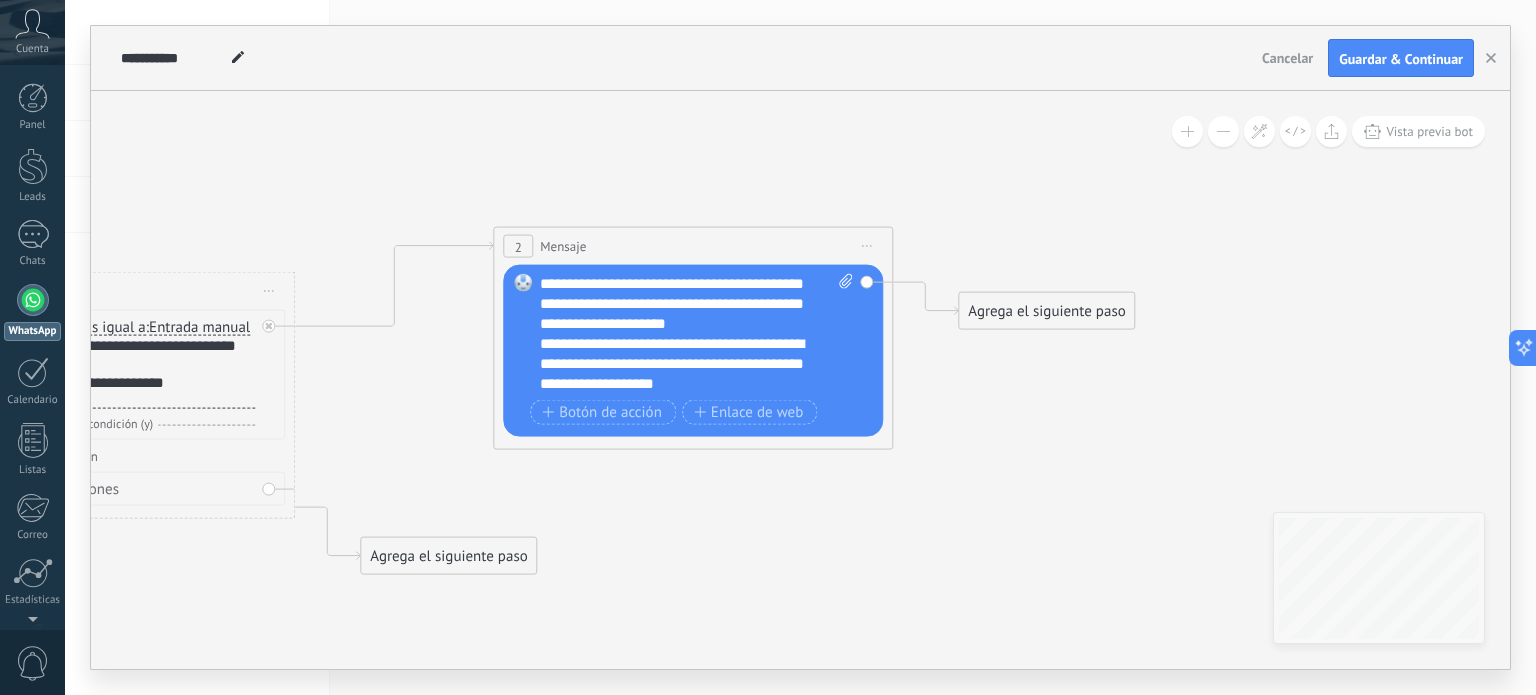 drag, startPoint x: 1155, startPoint y: 352, endPoint x: 843, endPoint y: 347, distance: 312.04007 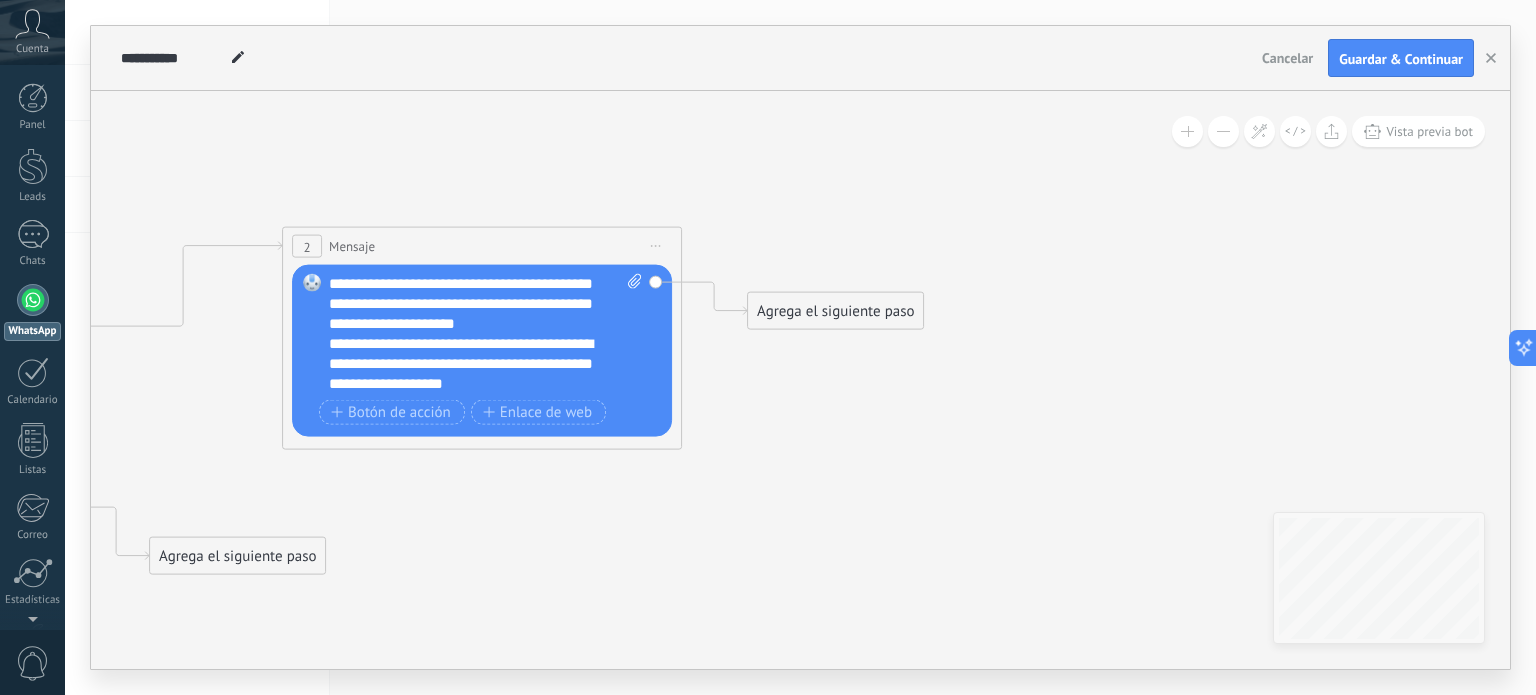 drag, startPoint x: 812, startPoint y: 311, endPoint x: 845, endPoint y: 326, distance: 36.249138 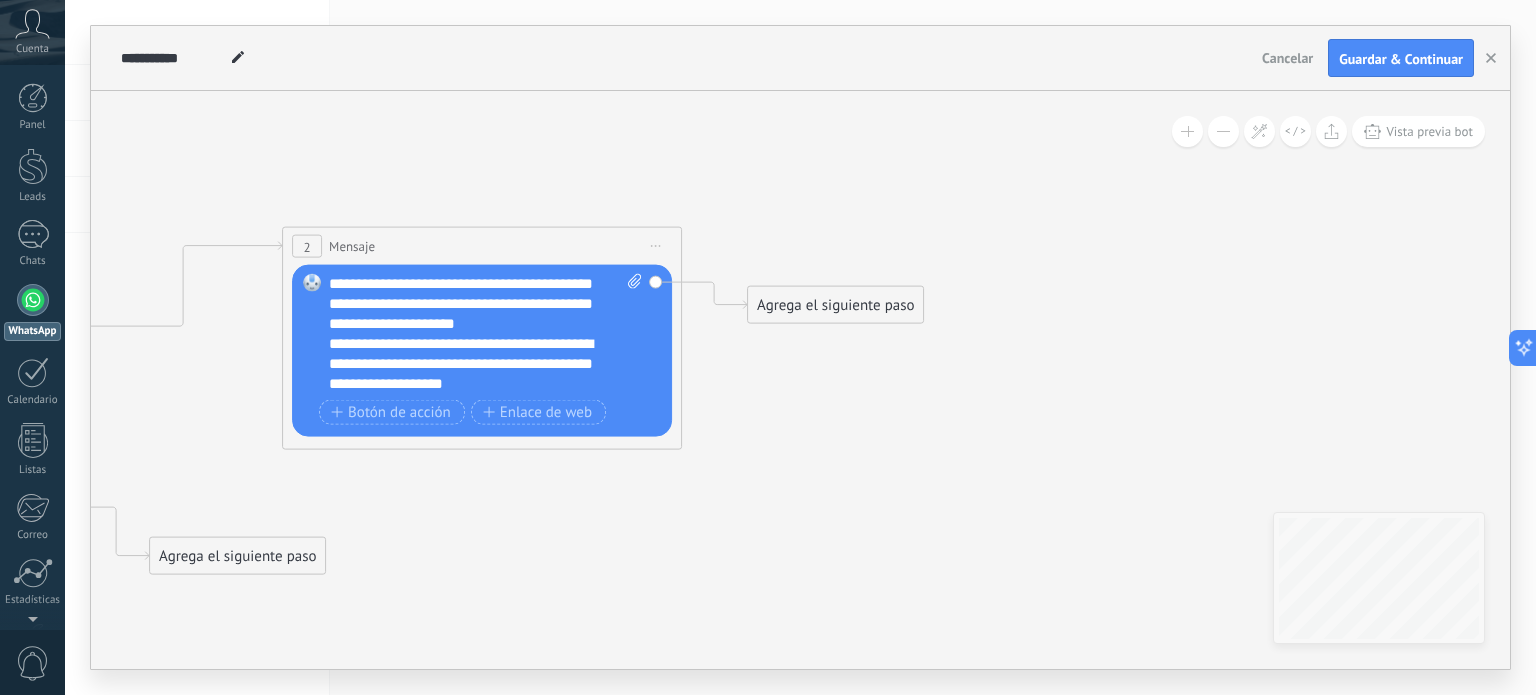 click on "Agrega el siguiente paso" at bounding box center (835, 305) 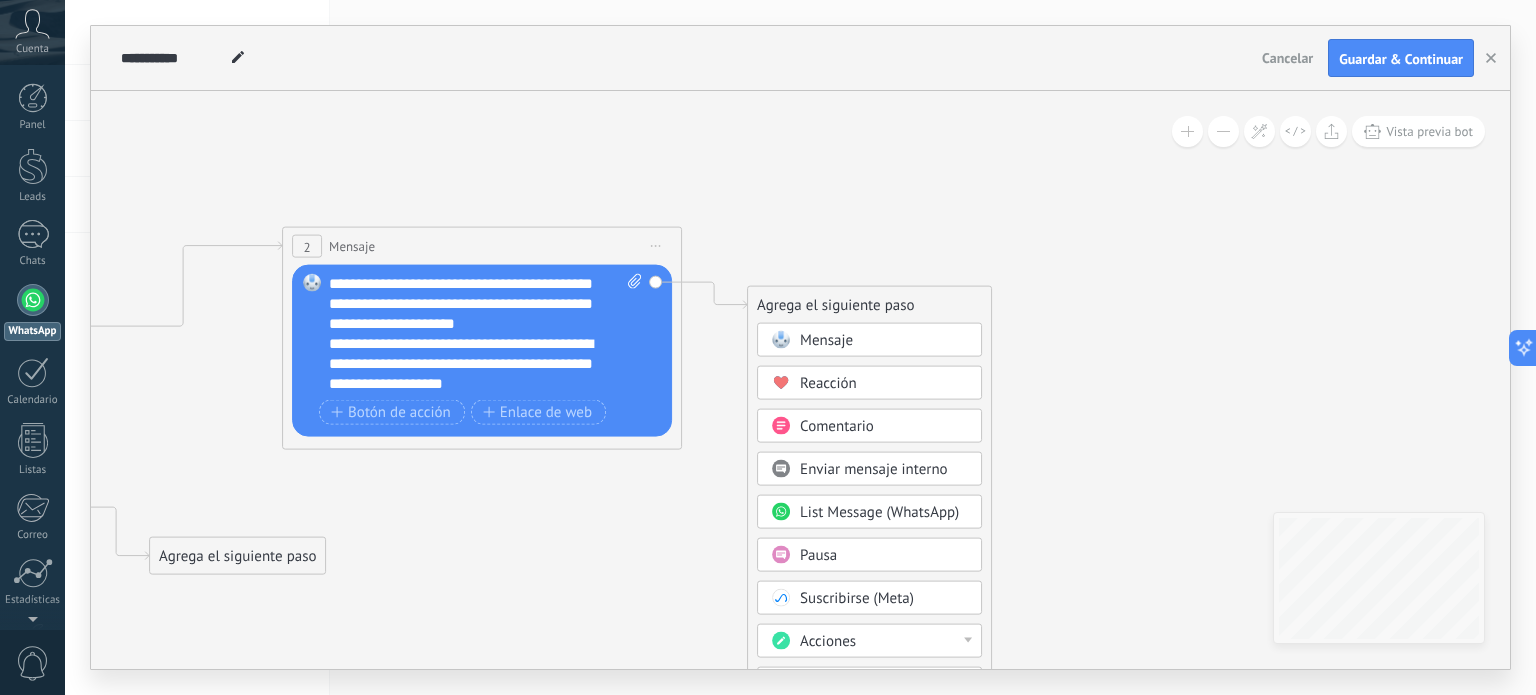 click on "Mensaje" at bounding box center (884, 341) 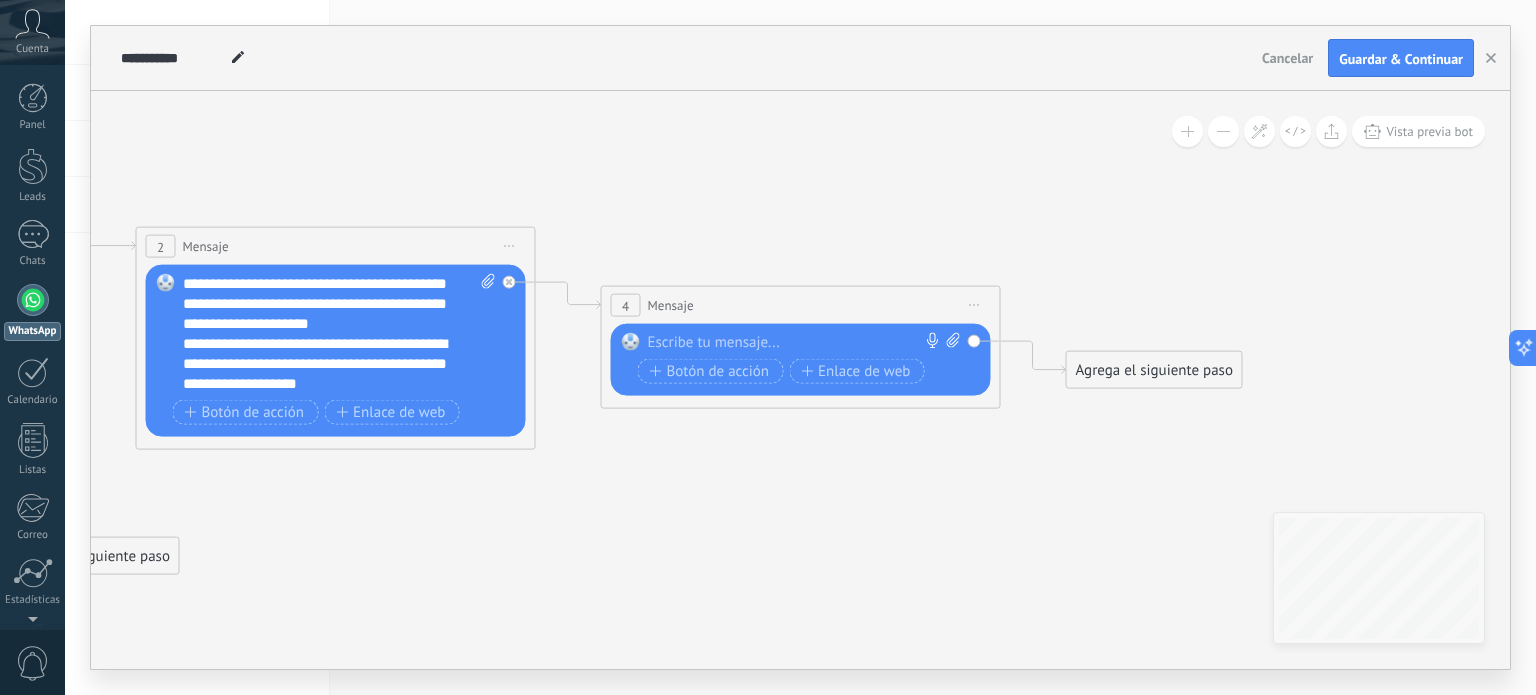 click on "Reemplazar
Quitar
Convertir a mensaje de voz
Arrastre la imagen aquí para adjuntarla.
Añadir imagen
Subir
Arrastrar y soltar
Archivo no encontrado
Escribe tu mensaje..." at bounding box center (804, 361) 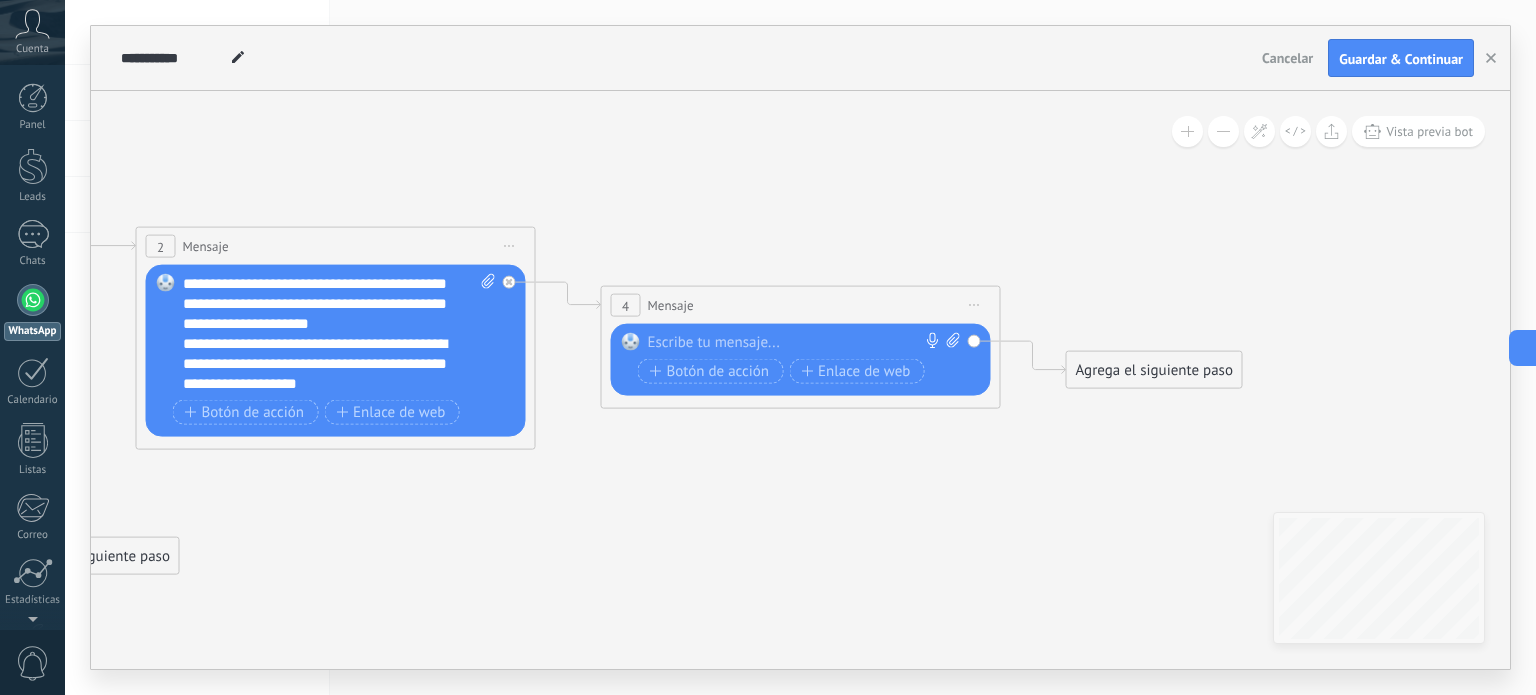 click at bounding box center [796, 343] 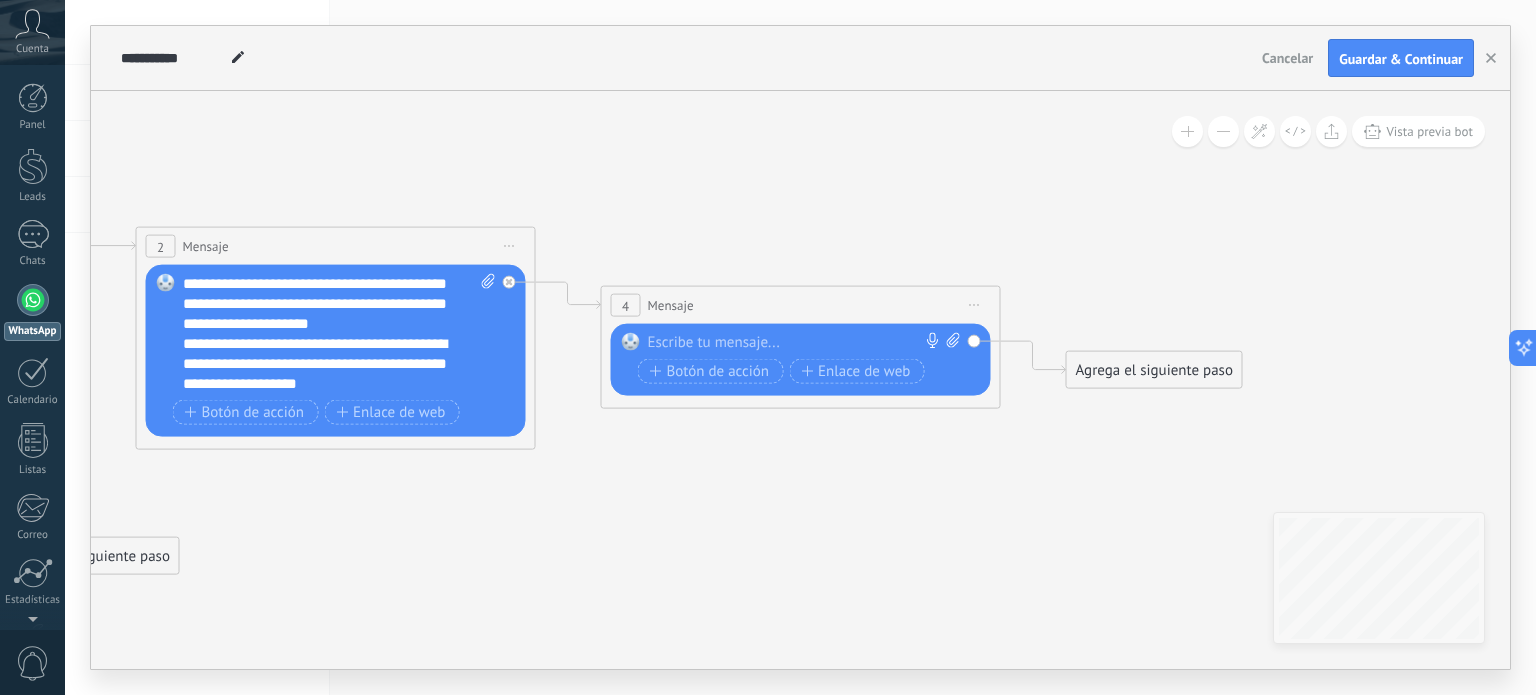 type 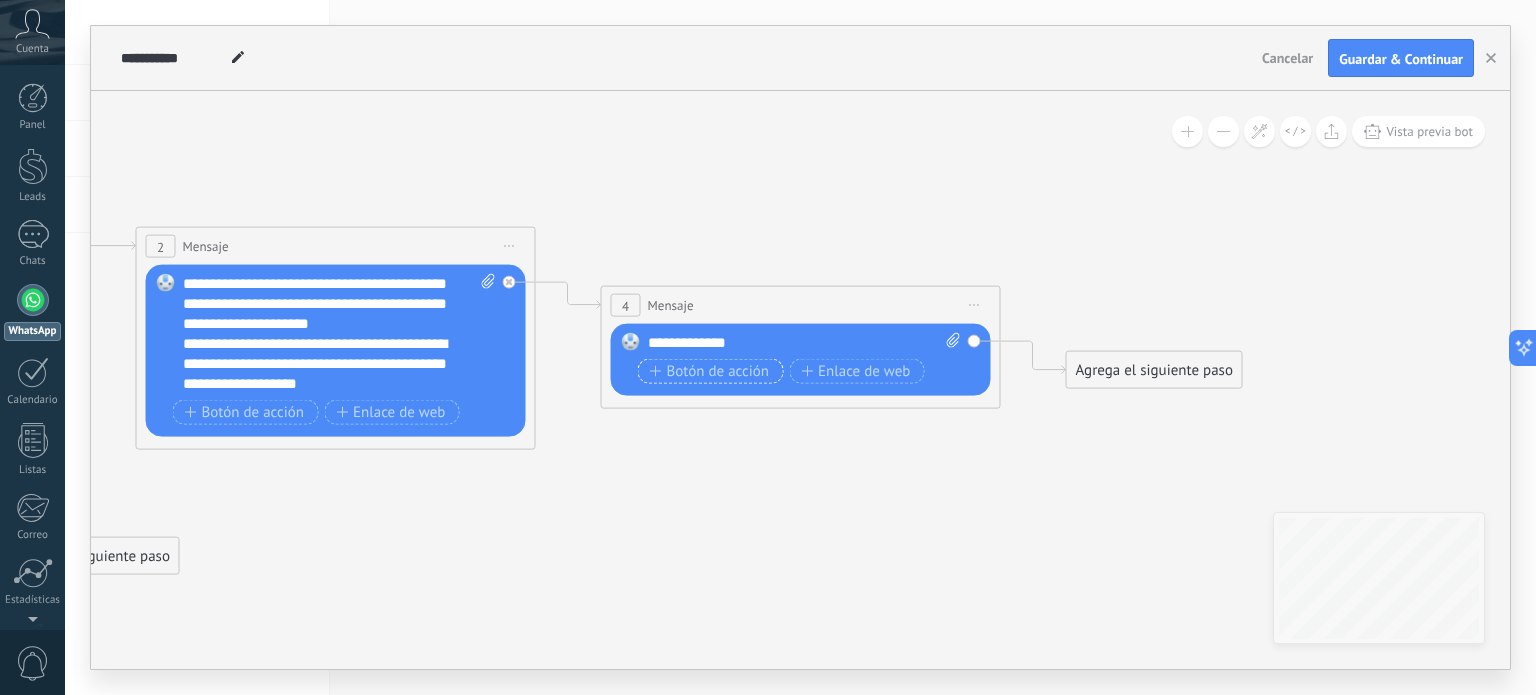click on "Botón de acción" at bounding box center (710, 371) 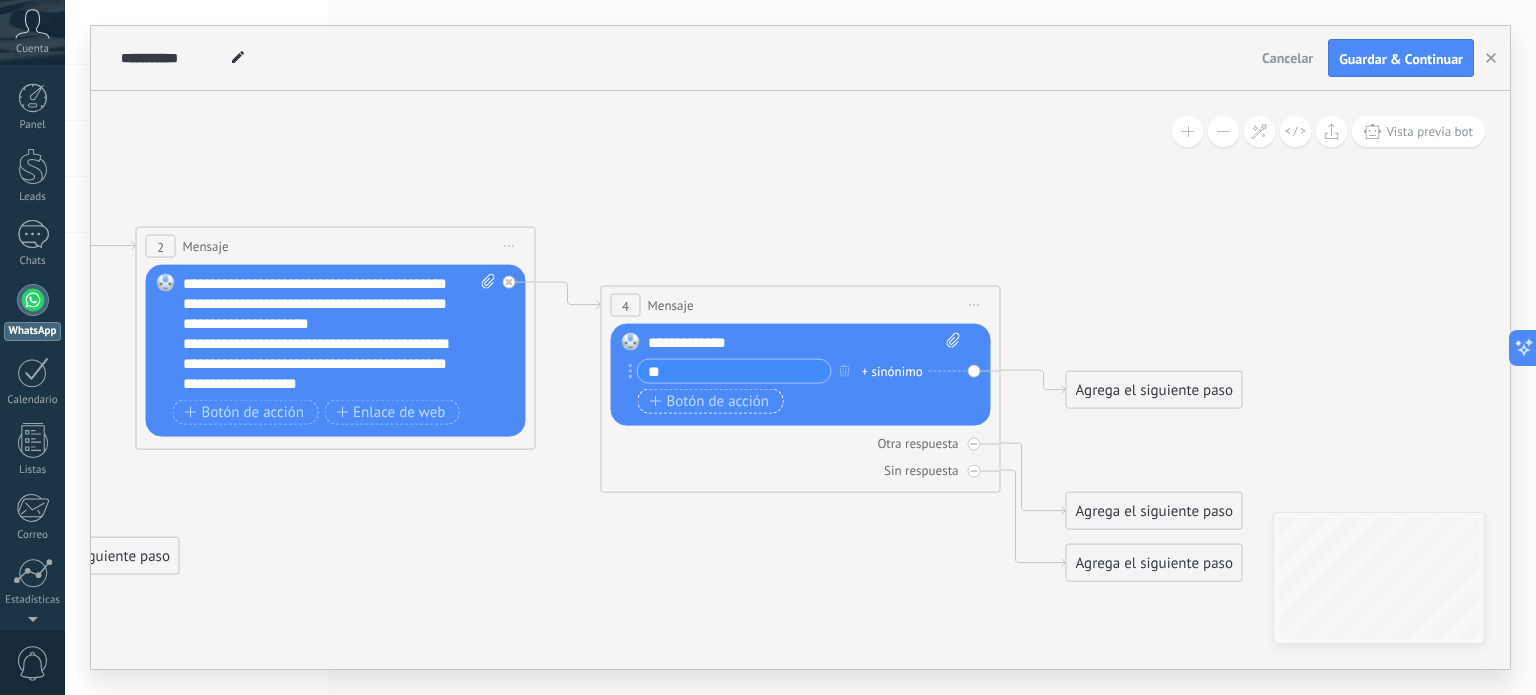 type on "**" 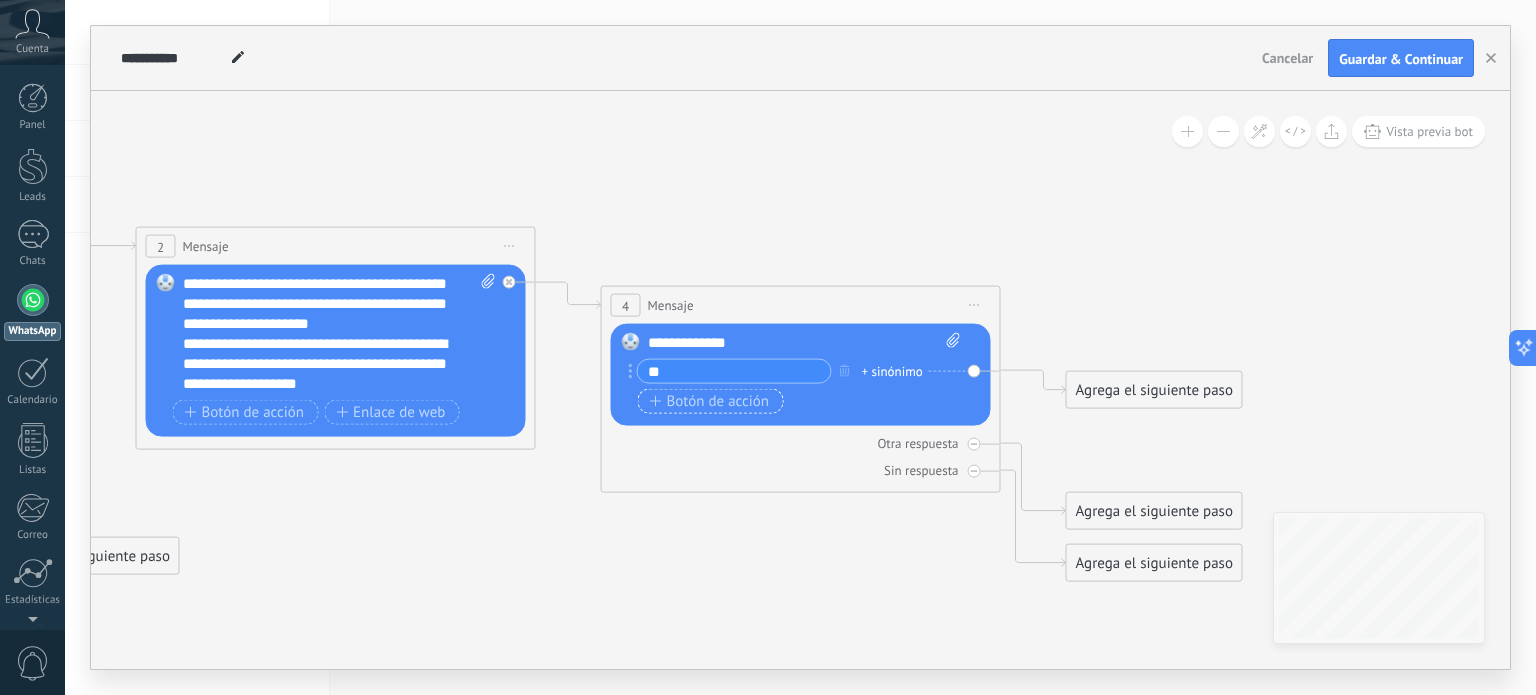 click on "Botón de acción" at bounding box center (710, 401) 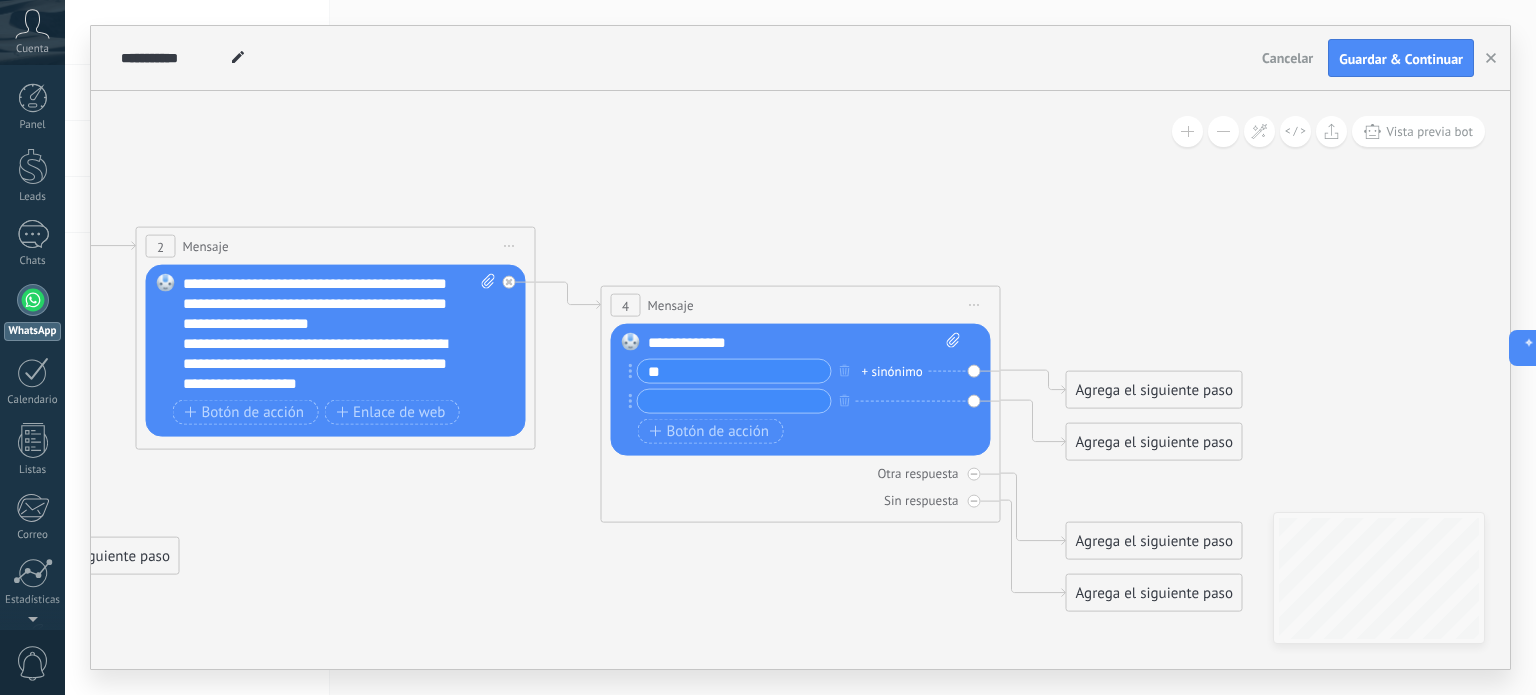 click at bounding box center (734, 401) 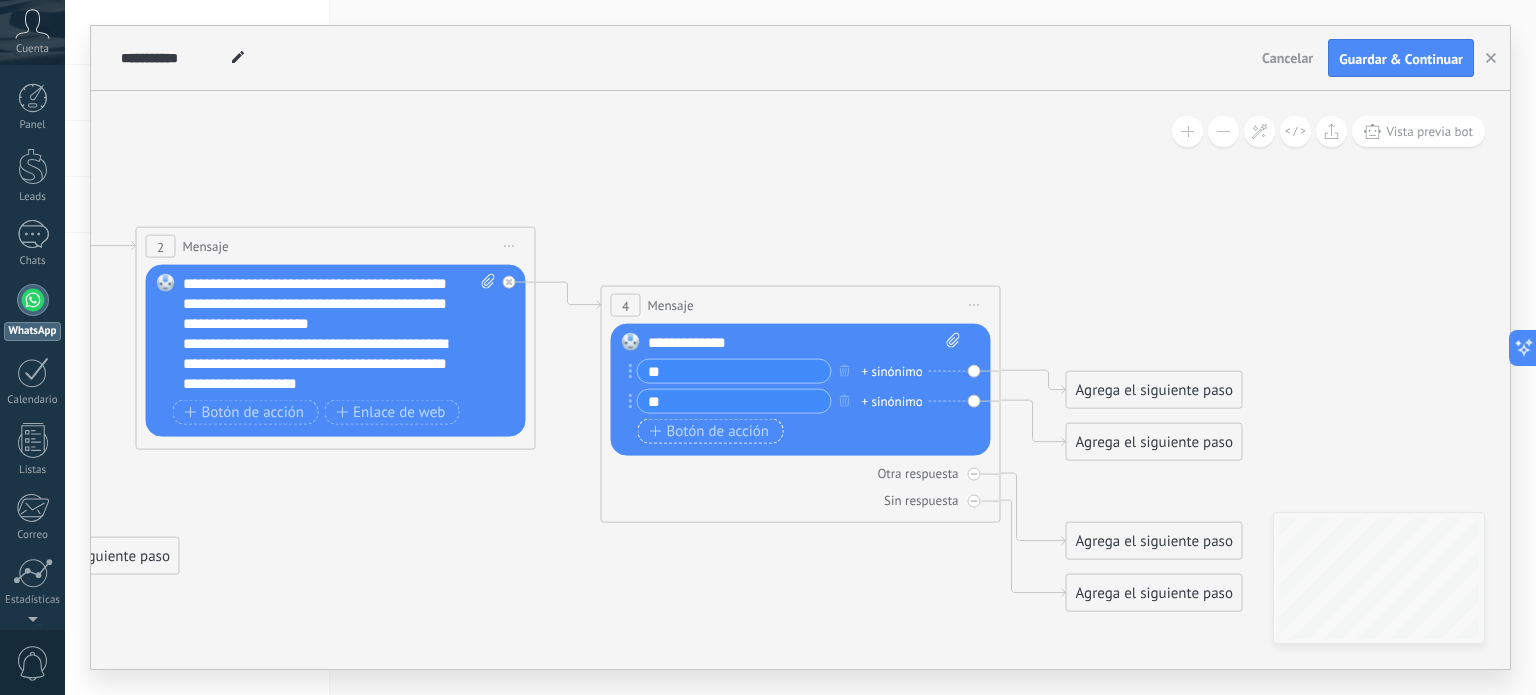 type on "**" 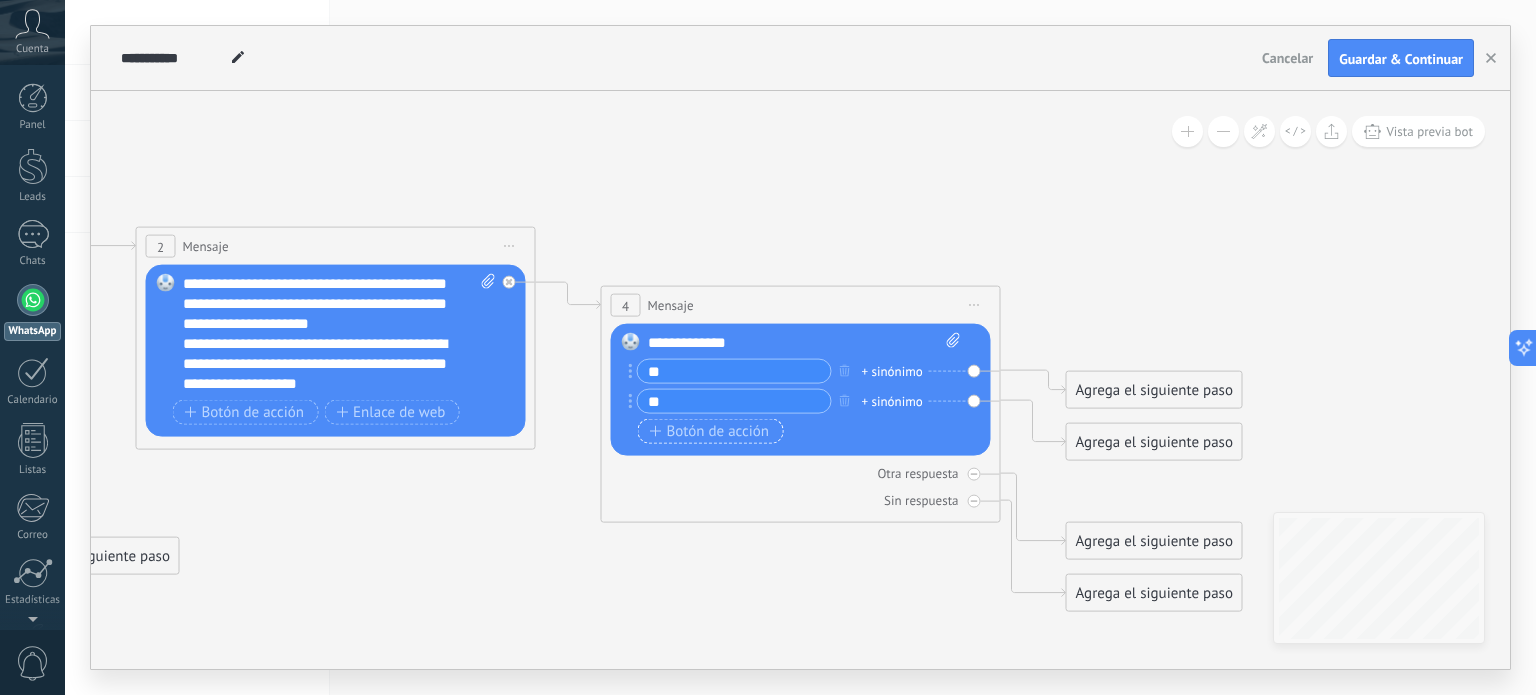 click on "Botón de acción" at bounding box center [710, 431] 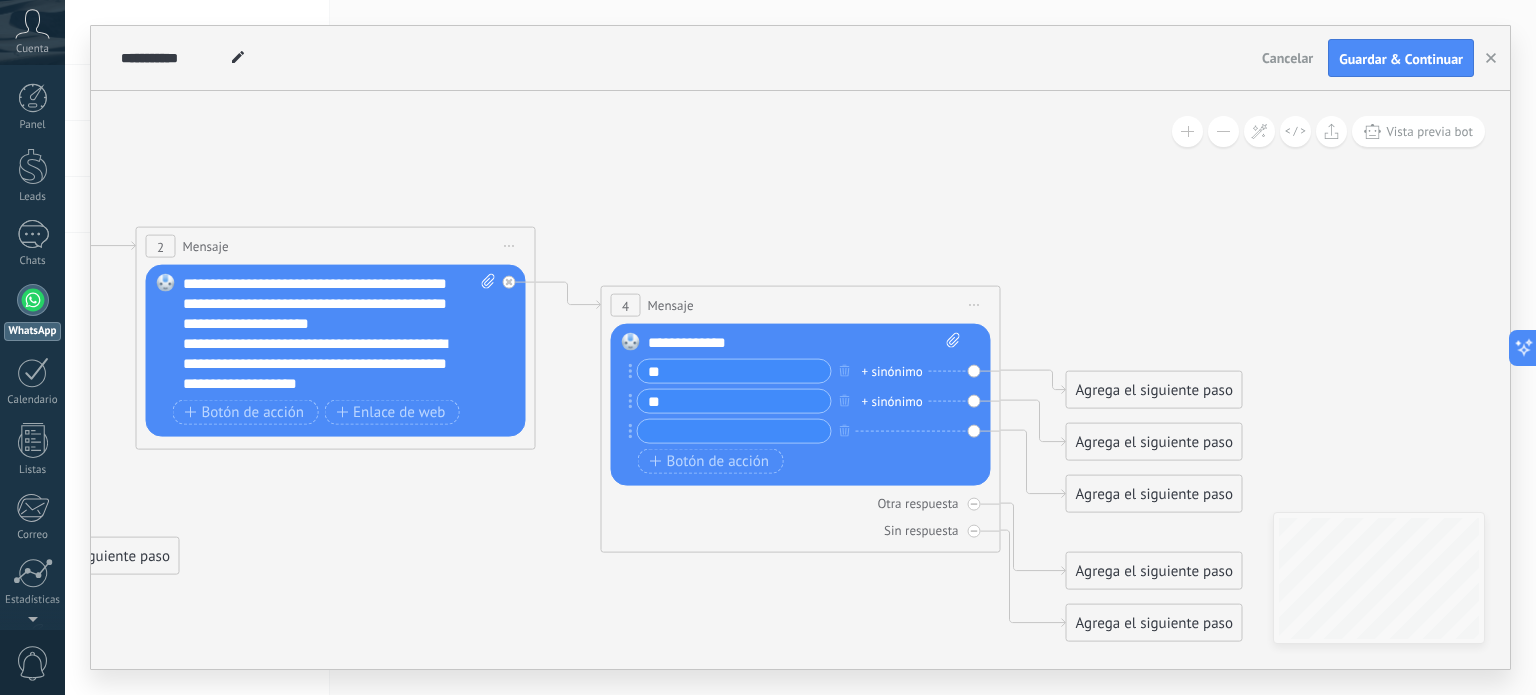 click at bounding box center [734, 431] 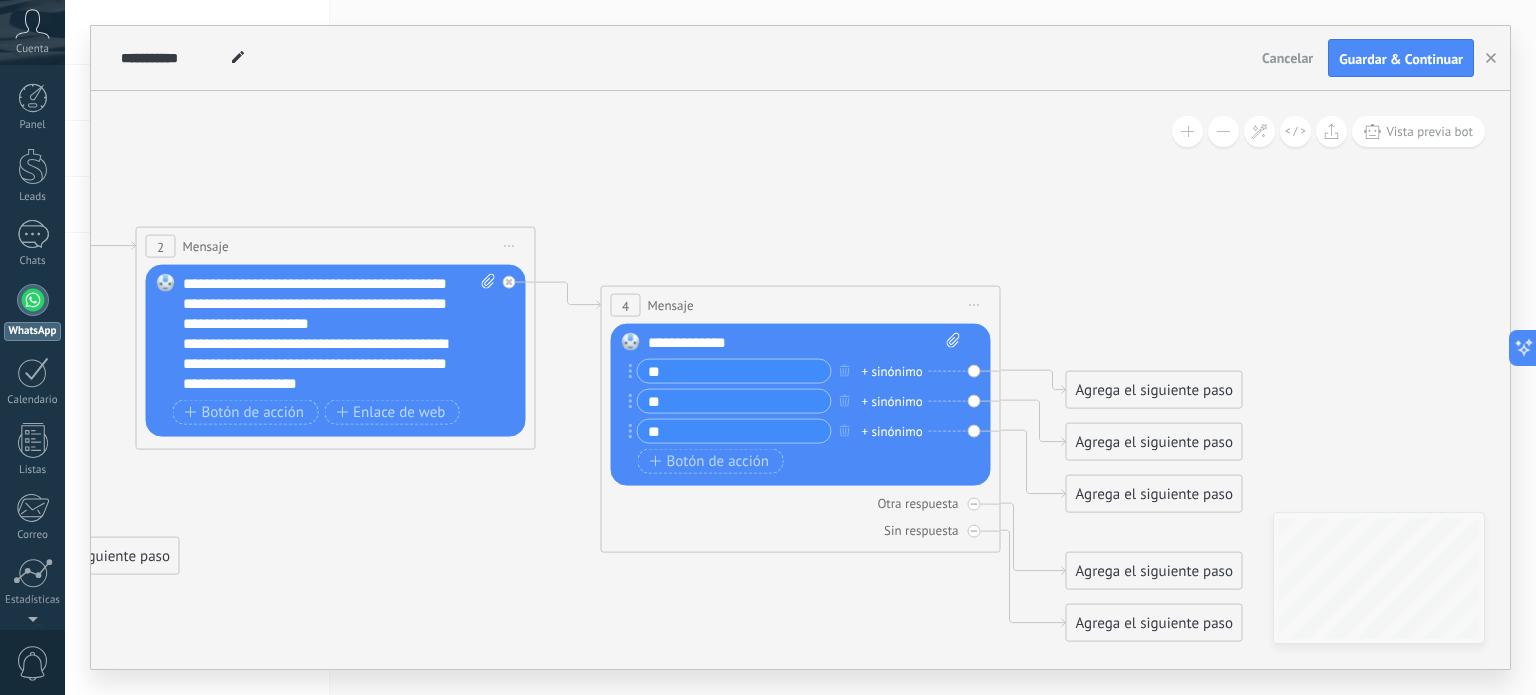 type on "*" 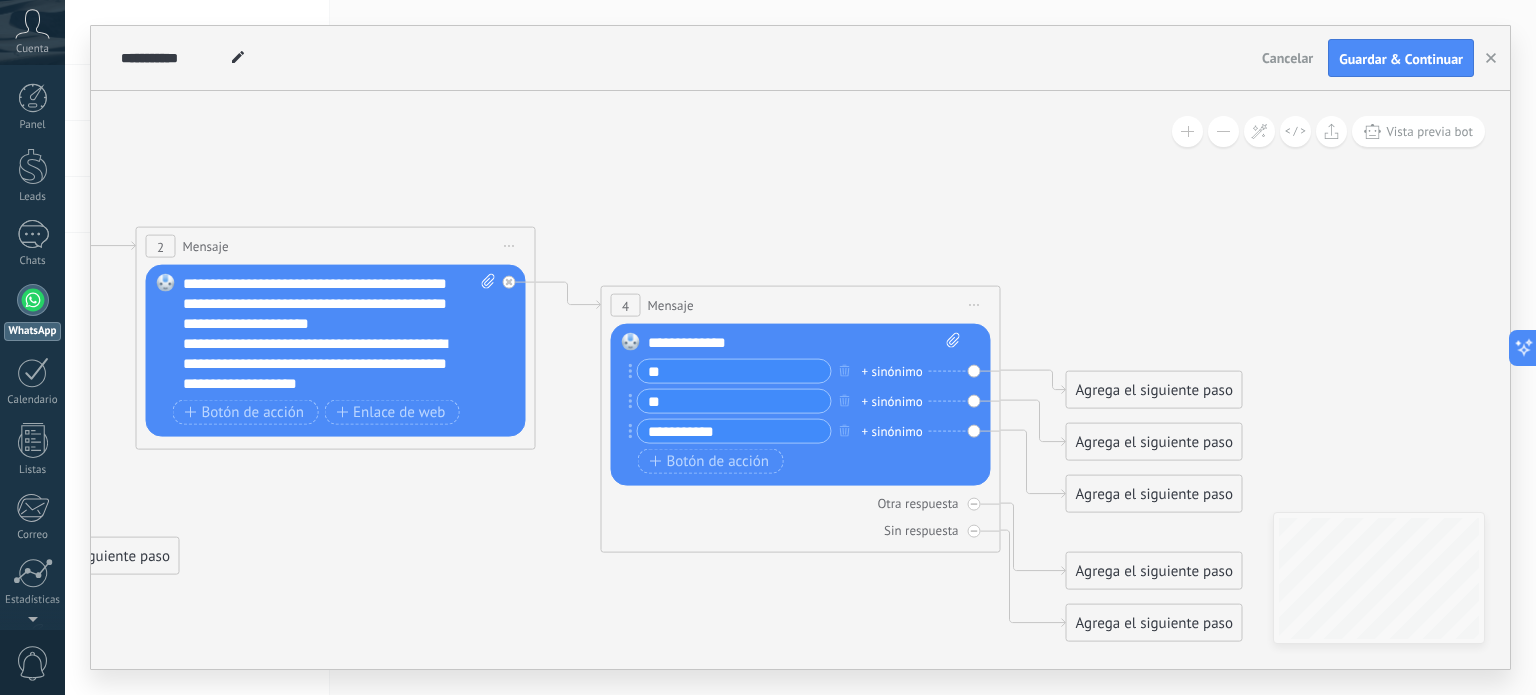 type on "**********" 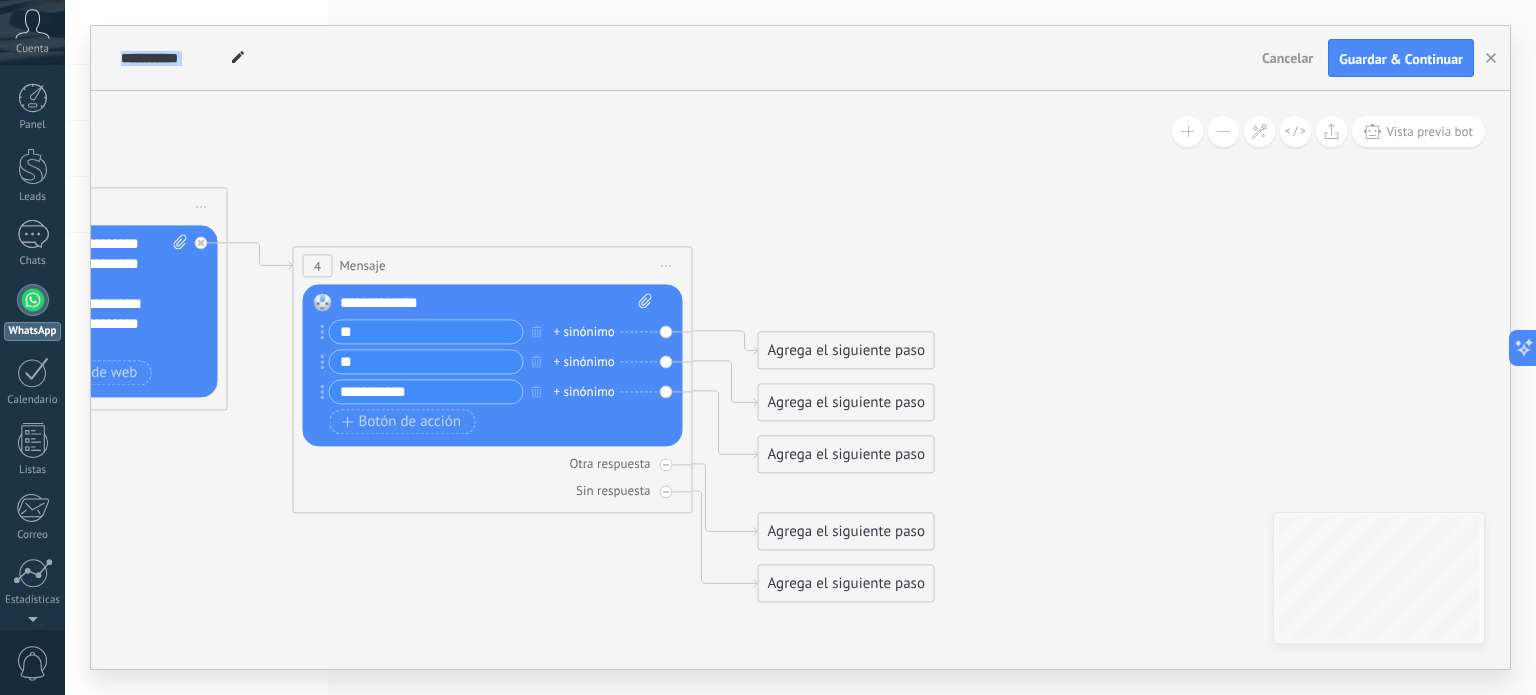 drag, startPoint x: 1503, startPoint y: 375, endPoint x: 1164, endPoint y: 299, distance: 347.41473 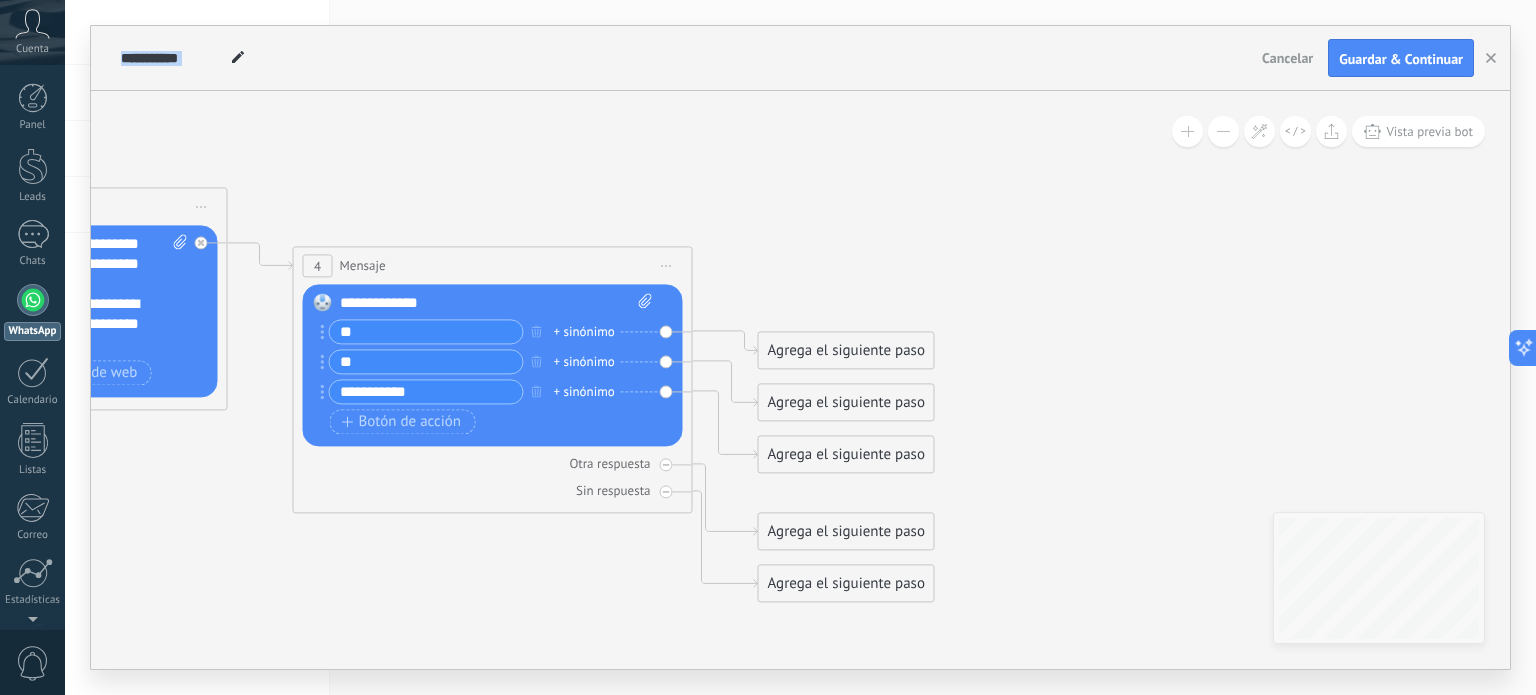 click 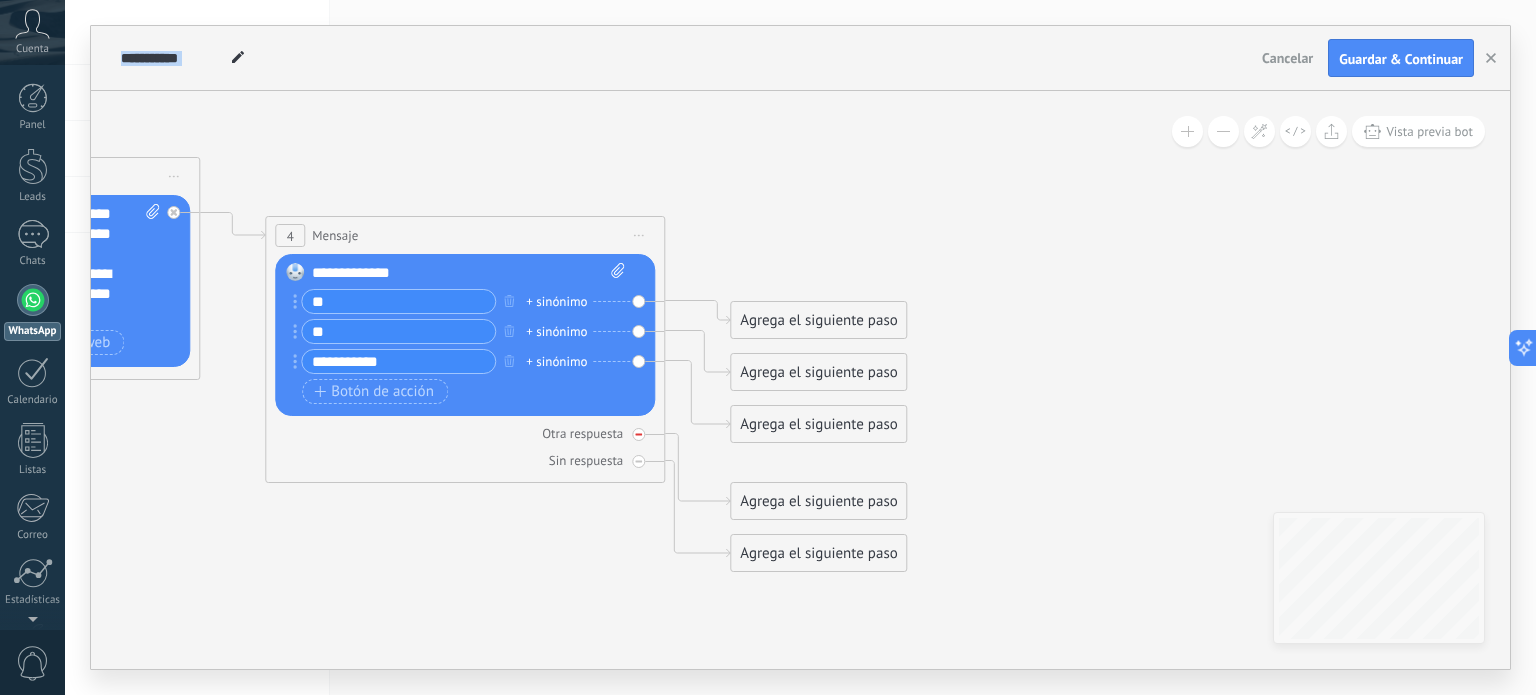 click at bounding box center (638, 434) 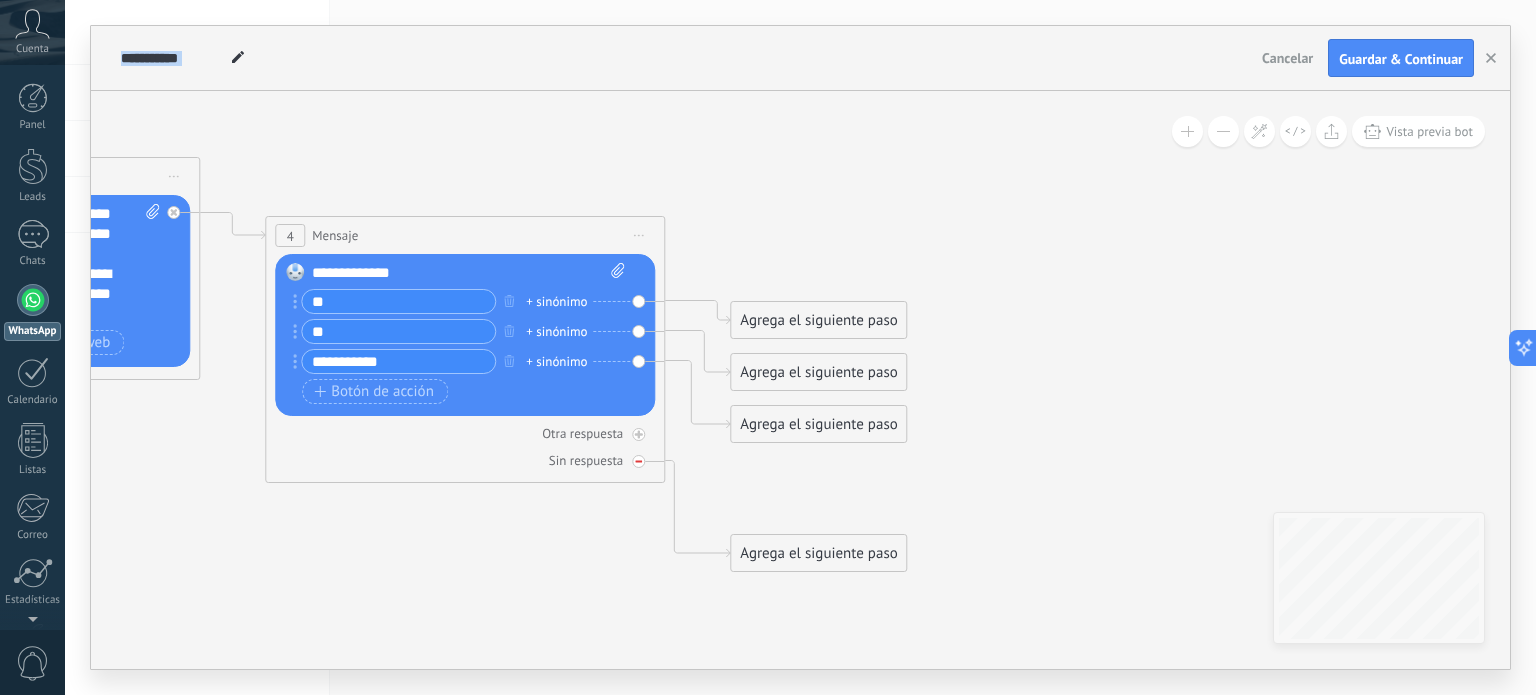 click on "Sin respuesta" at bounding box center [465, 460] 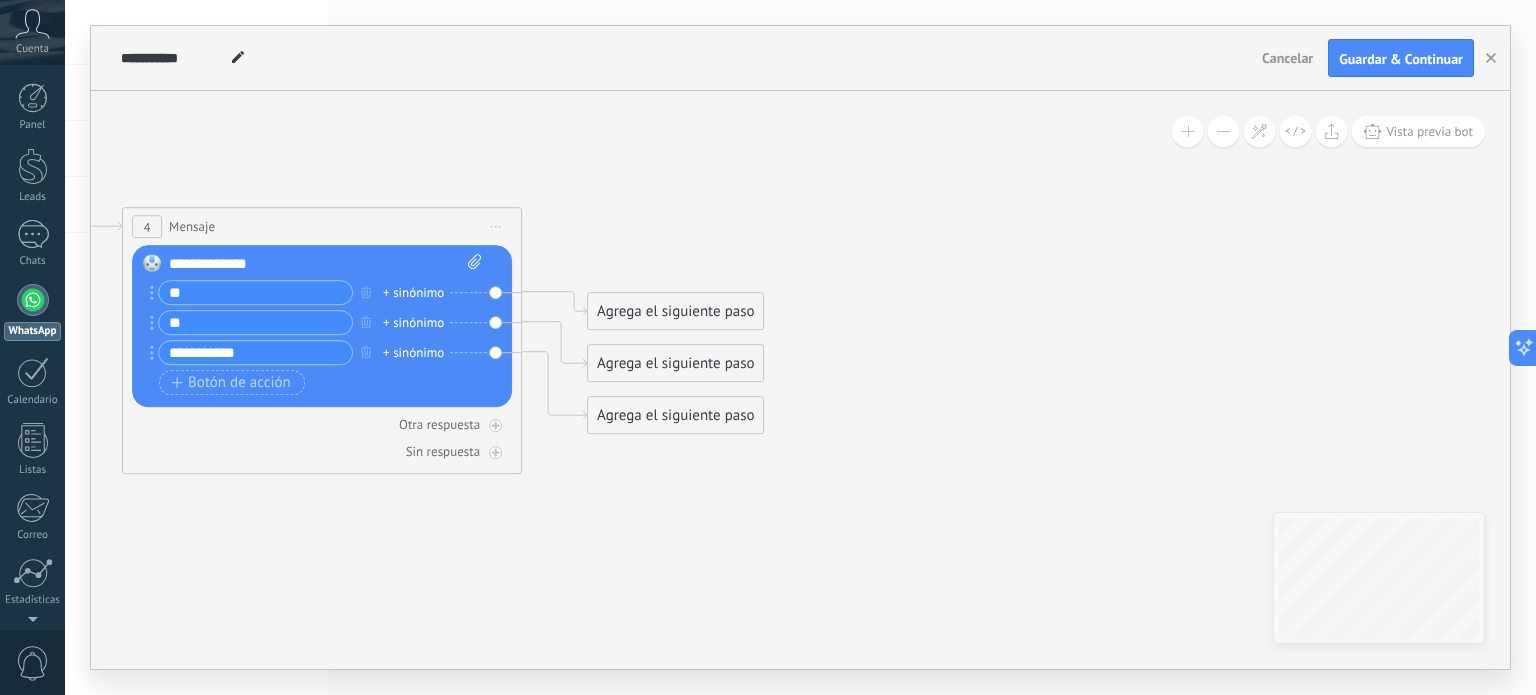 drag, startPoint x: 872, startPoint y: 515, endPoint x: 740, endPoint y: 481, distance: 136.30847 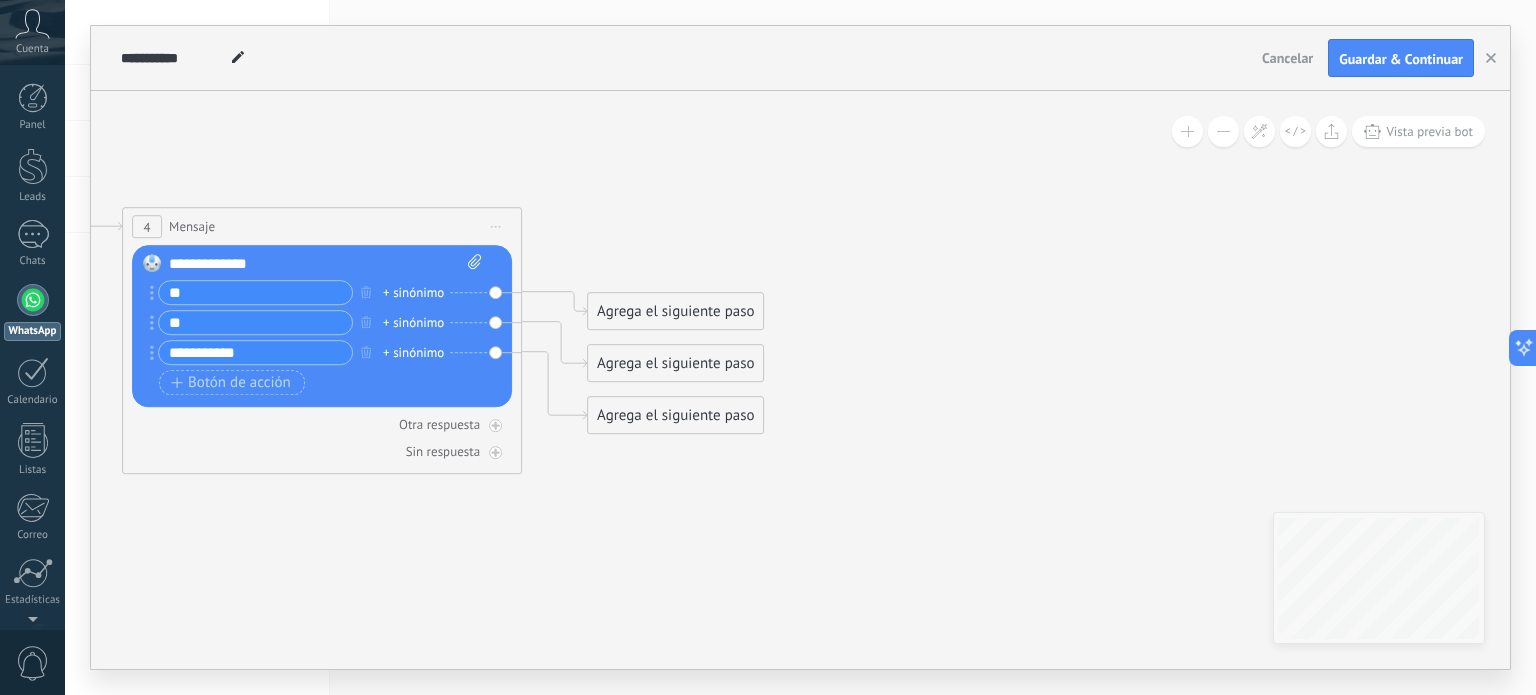 click 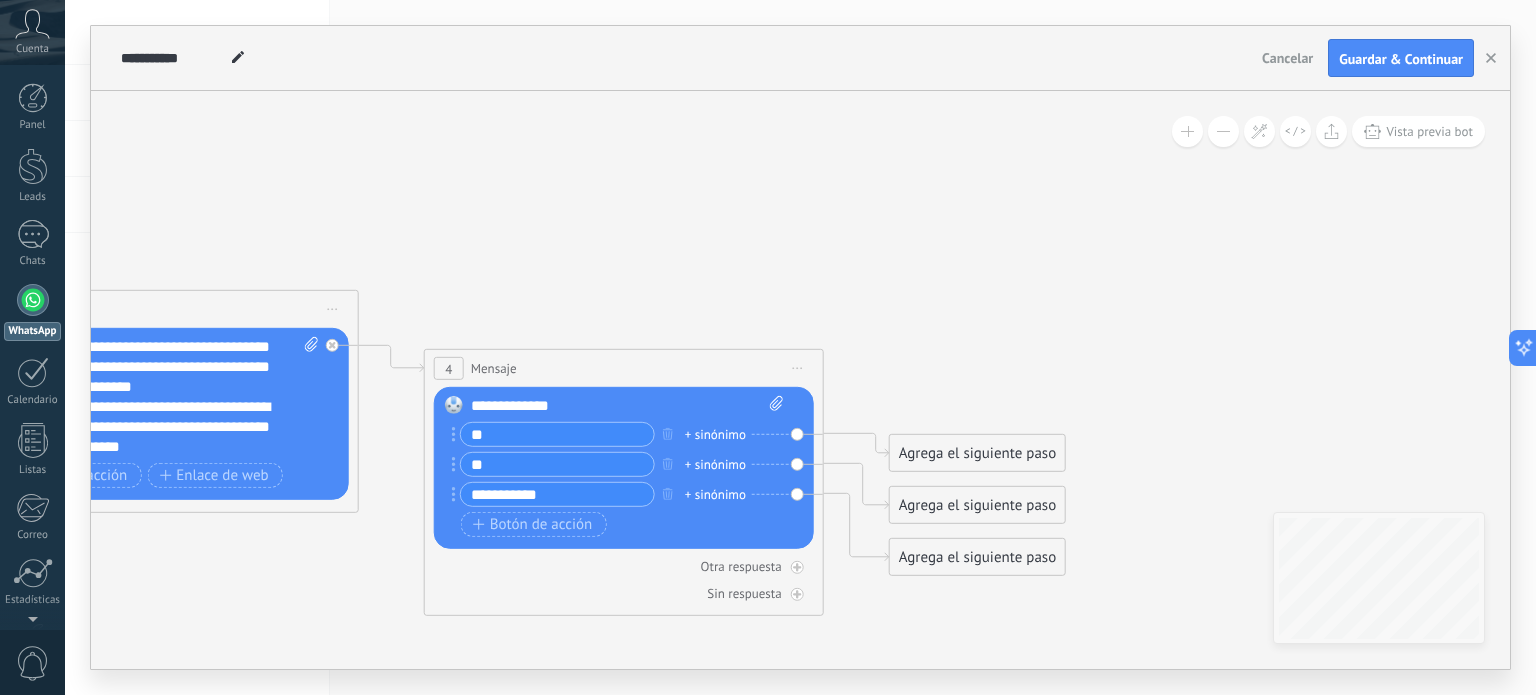 drag, startPoint x: 746, startPoint y: 475, endPoint x: 1042, endPoint y: 570, distance: 310.87137 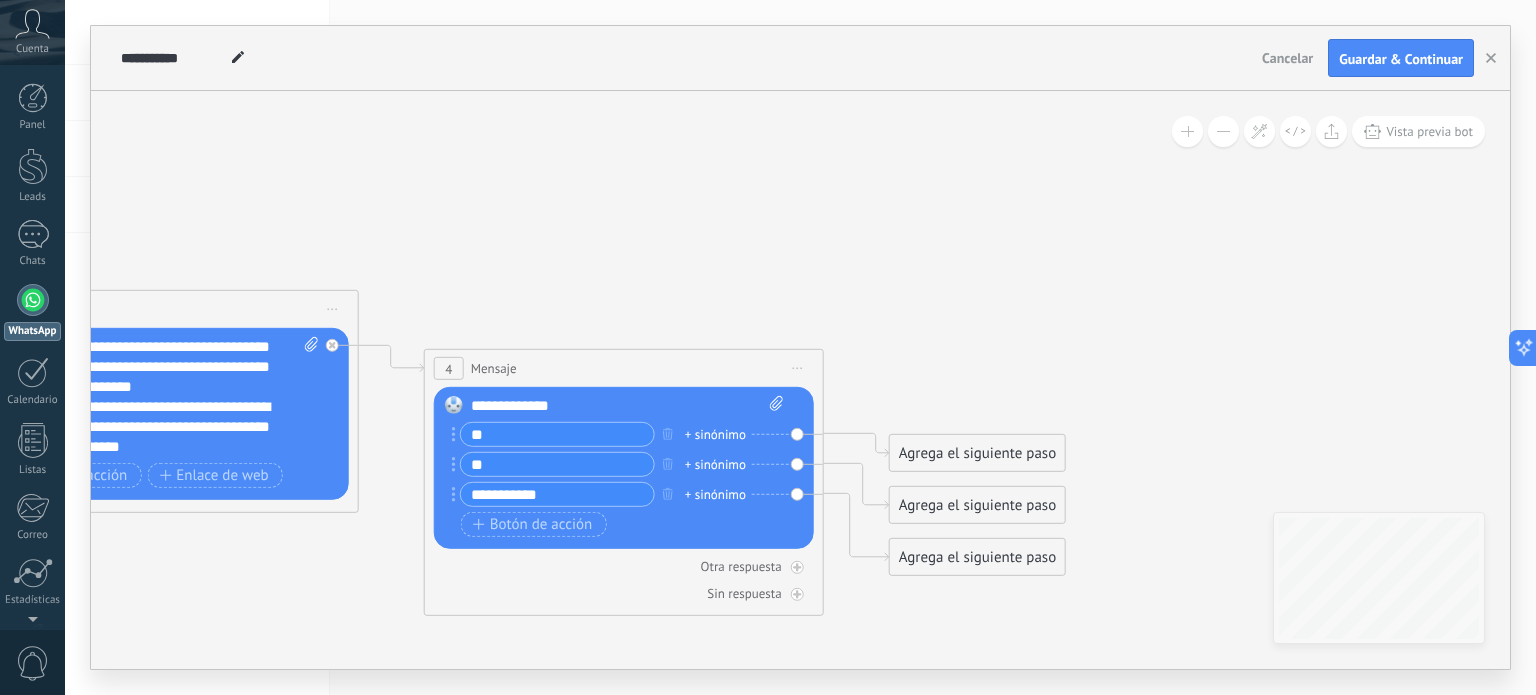 click 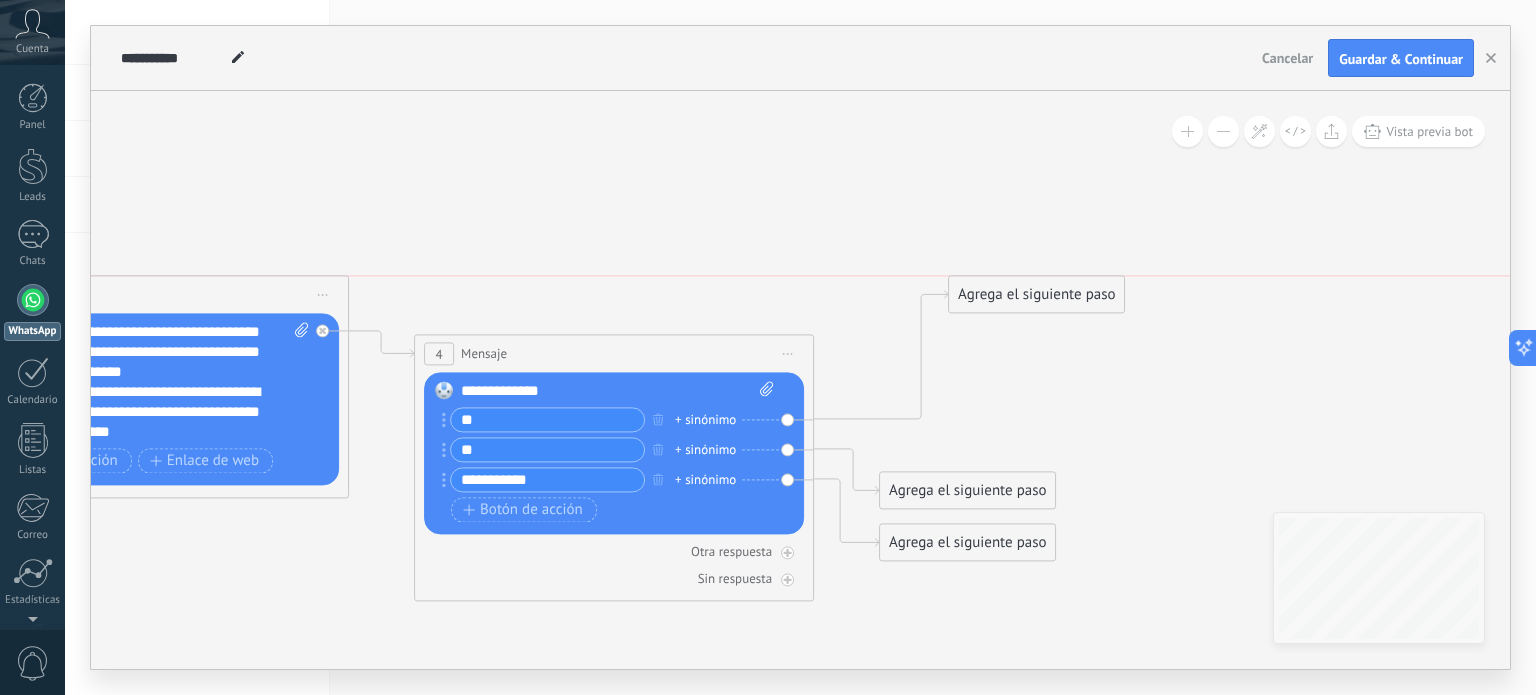 drag, startPoint x: 892, startPoint y: 426, endPoint x: 961, endPoint y: 273, distance: 167.8392 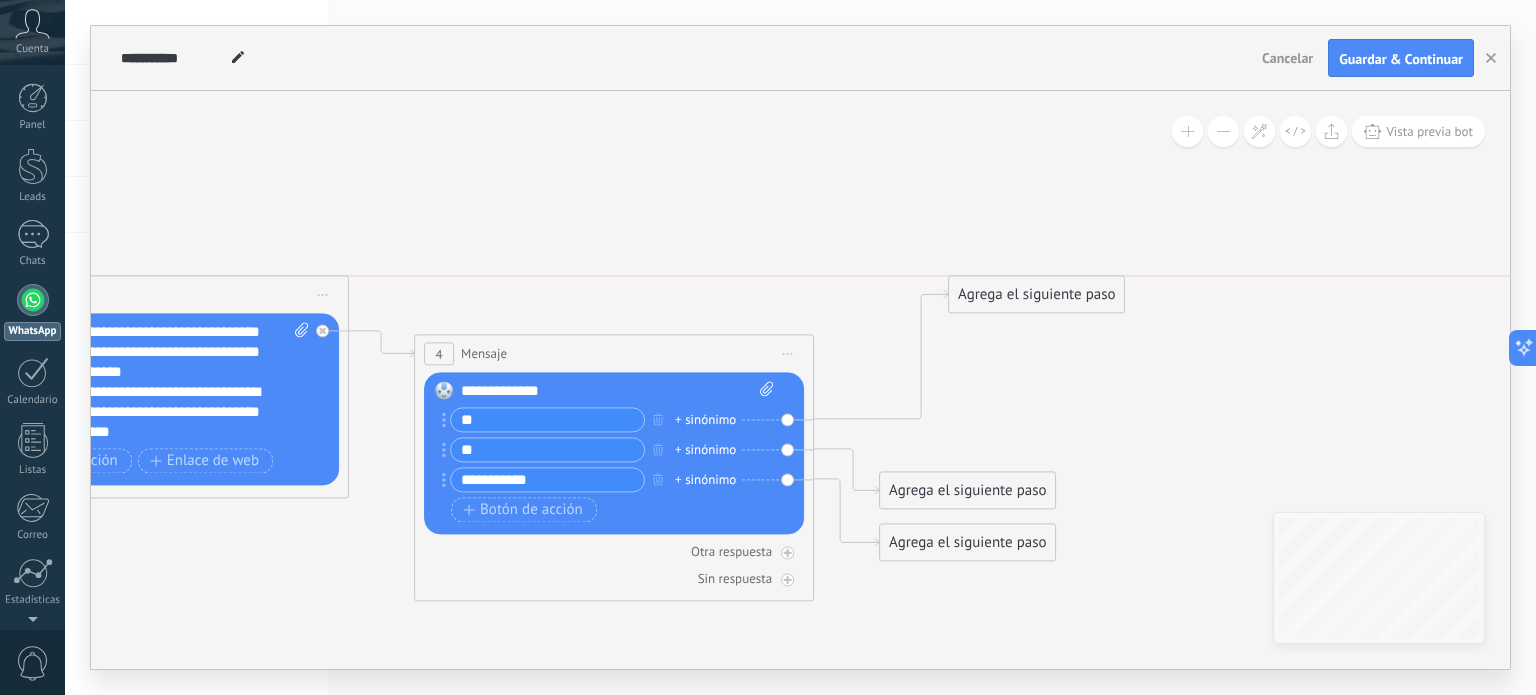 click on "**********" at bounding box center (-864, 256) 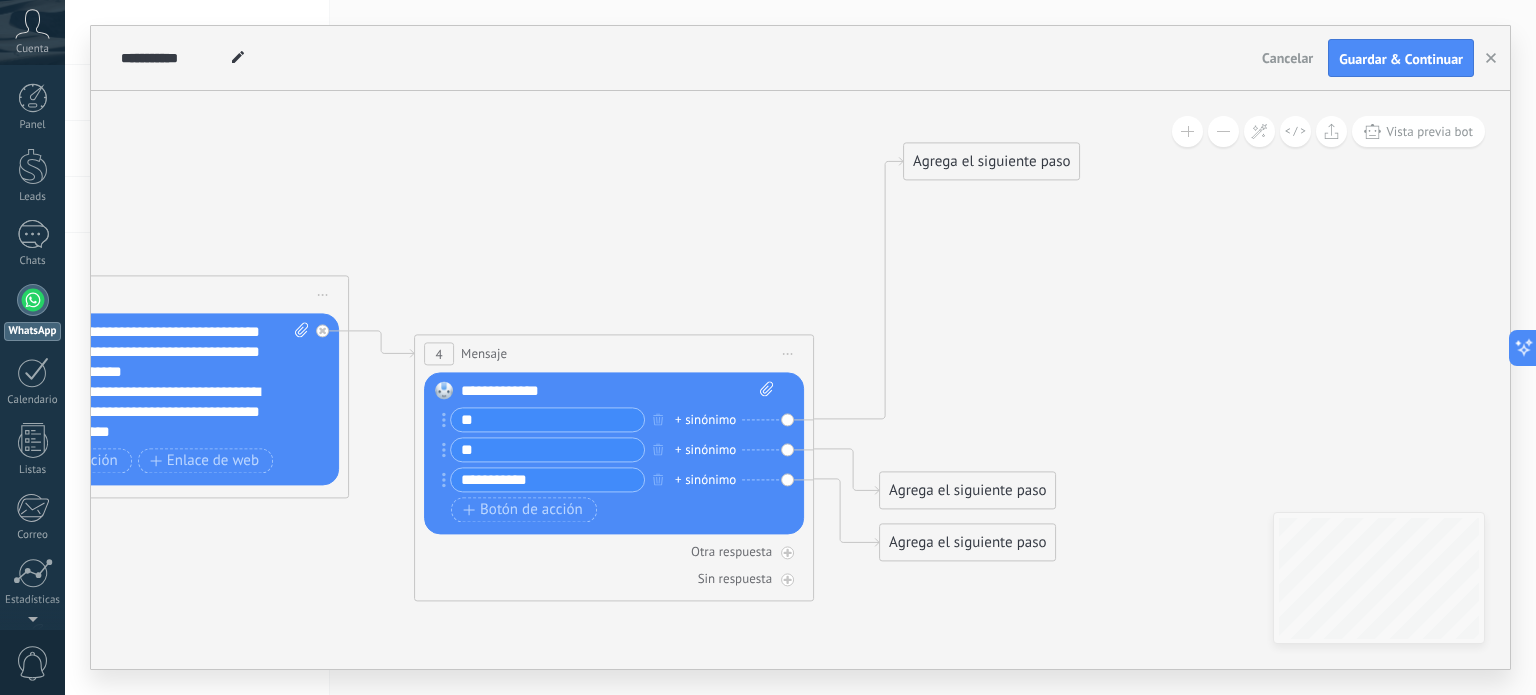 drag, startPoint x: 987, startPoint y: 304, endPoint x: 942, endPoint y: 171, distance: 140.40656 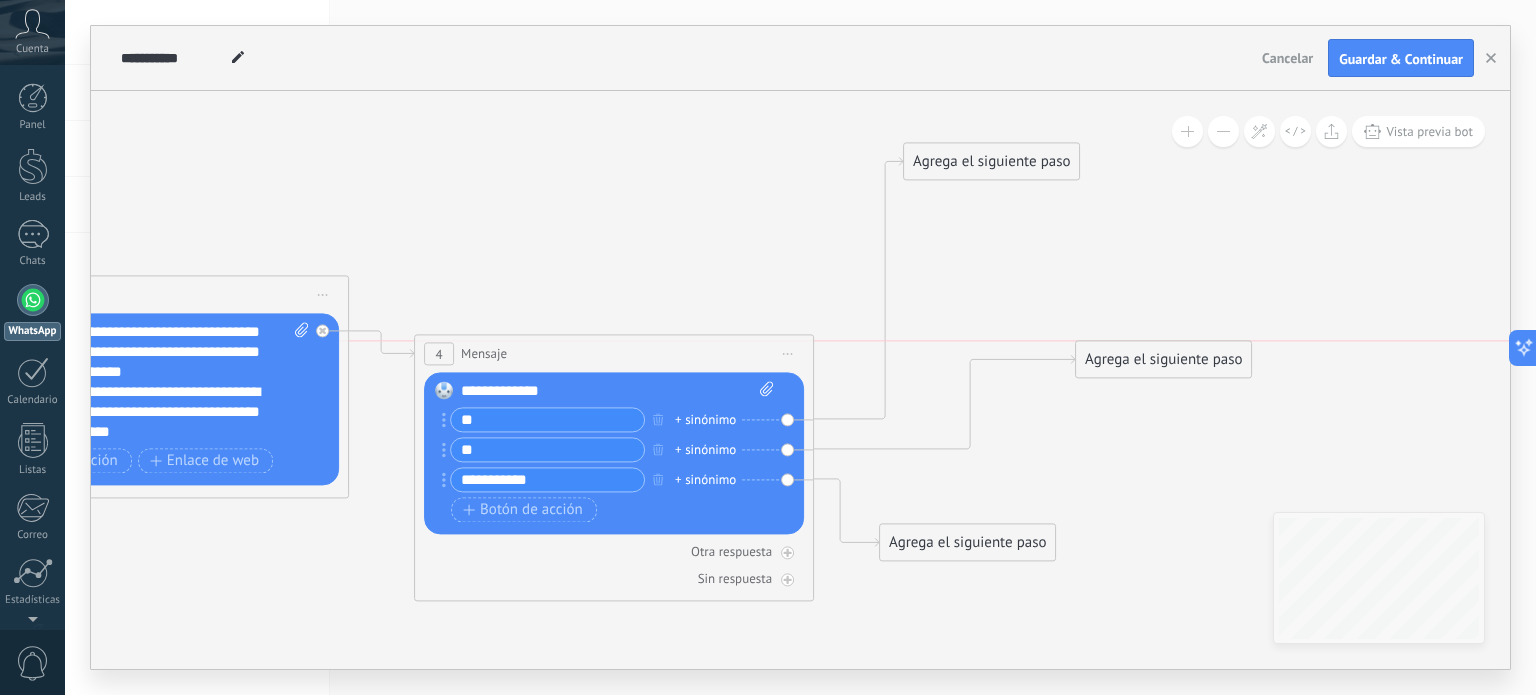 drag, startPoint x: 1024, startPoint y: 501, endPoint x: 1220, endPoint y: 377, distance: 231.93103 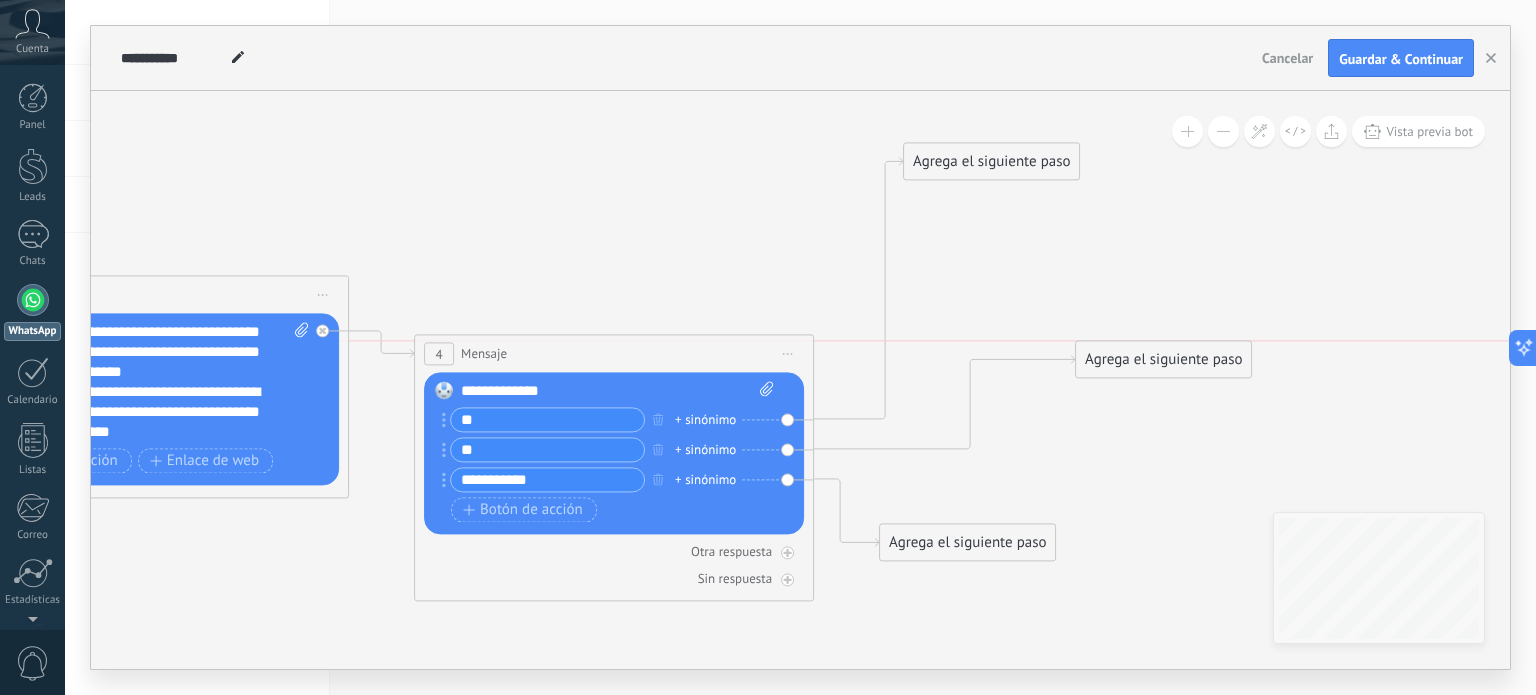click on "Agrega el siguiente paso
Mensaje
Mensaje
Mensaje
Reacción
Comentario
Enviar mensaje interno" at bounding box center [1163, 360] 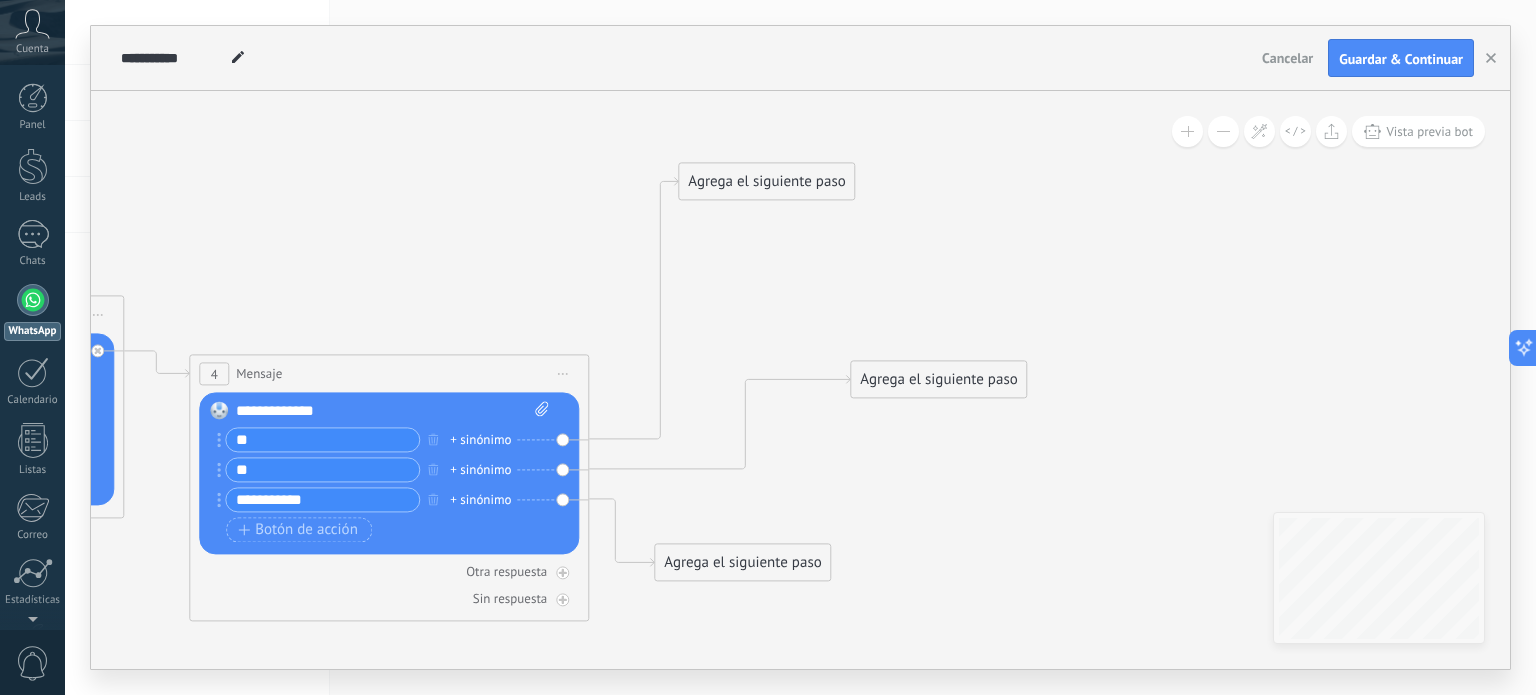 drag, startPoint x: 1097, startPoint y: 440, endPoint x: 864, endPoint y: 463, distance: 234.13245 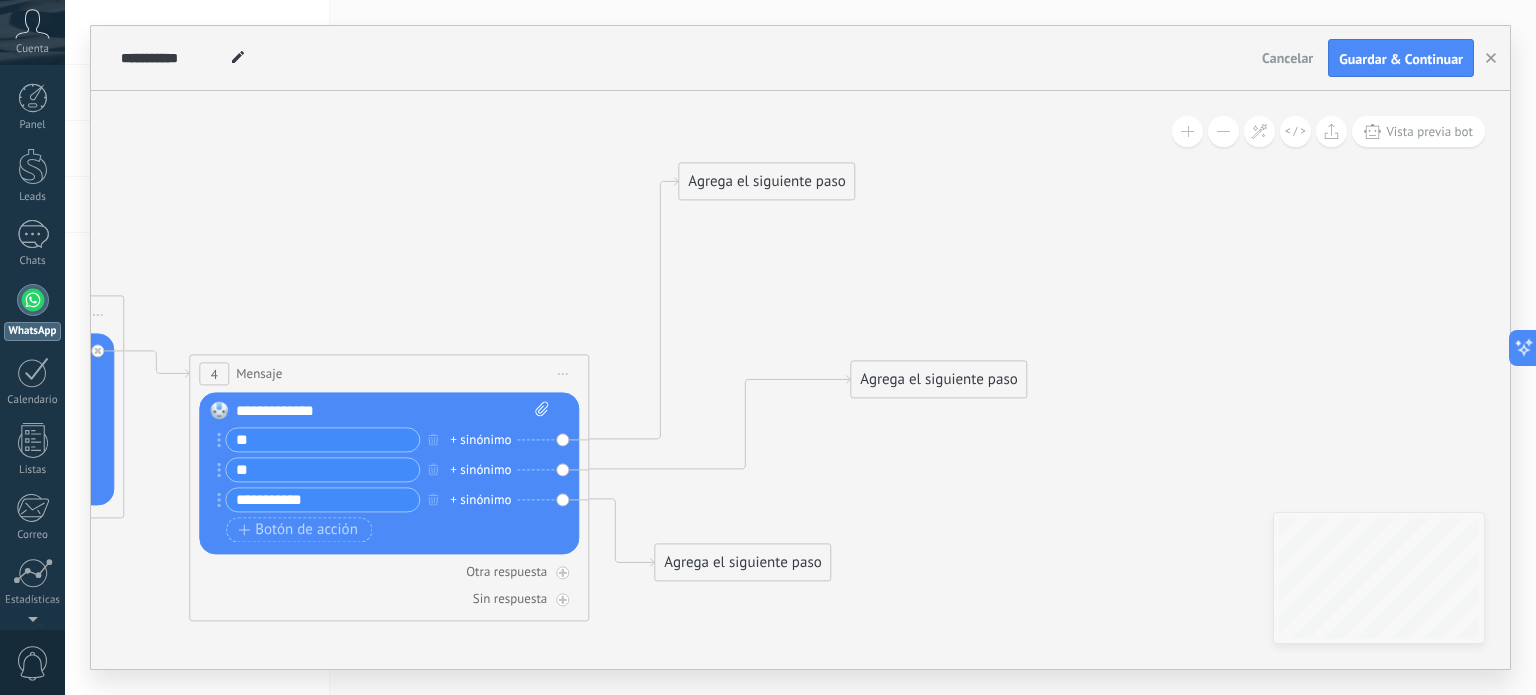 click 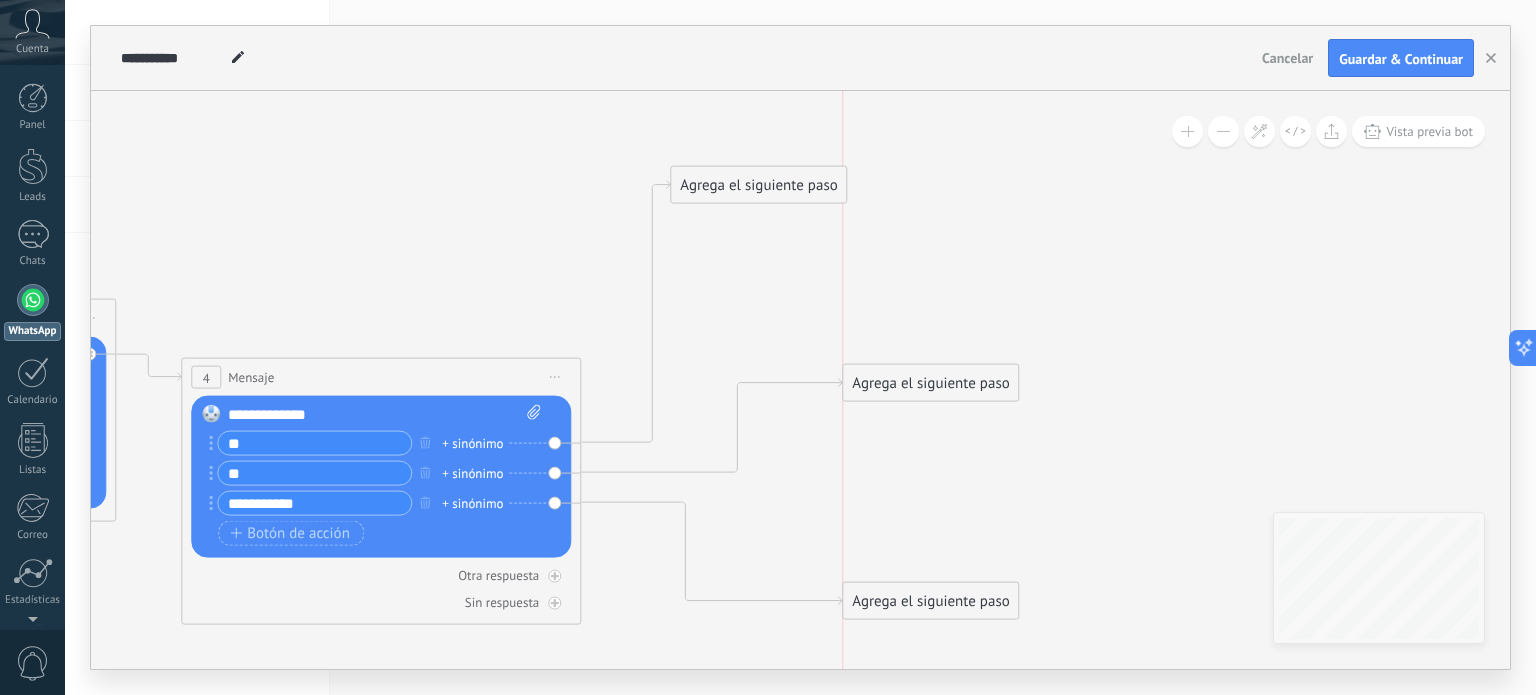 drag, startPoint x: 751, startPoint y: 566, endPoint x: 944, endPoint y: 601, distance: 196.1479 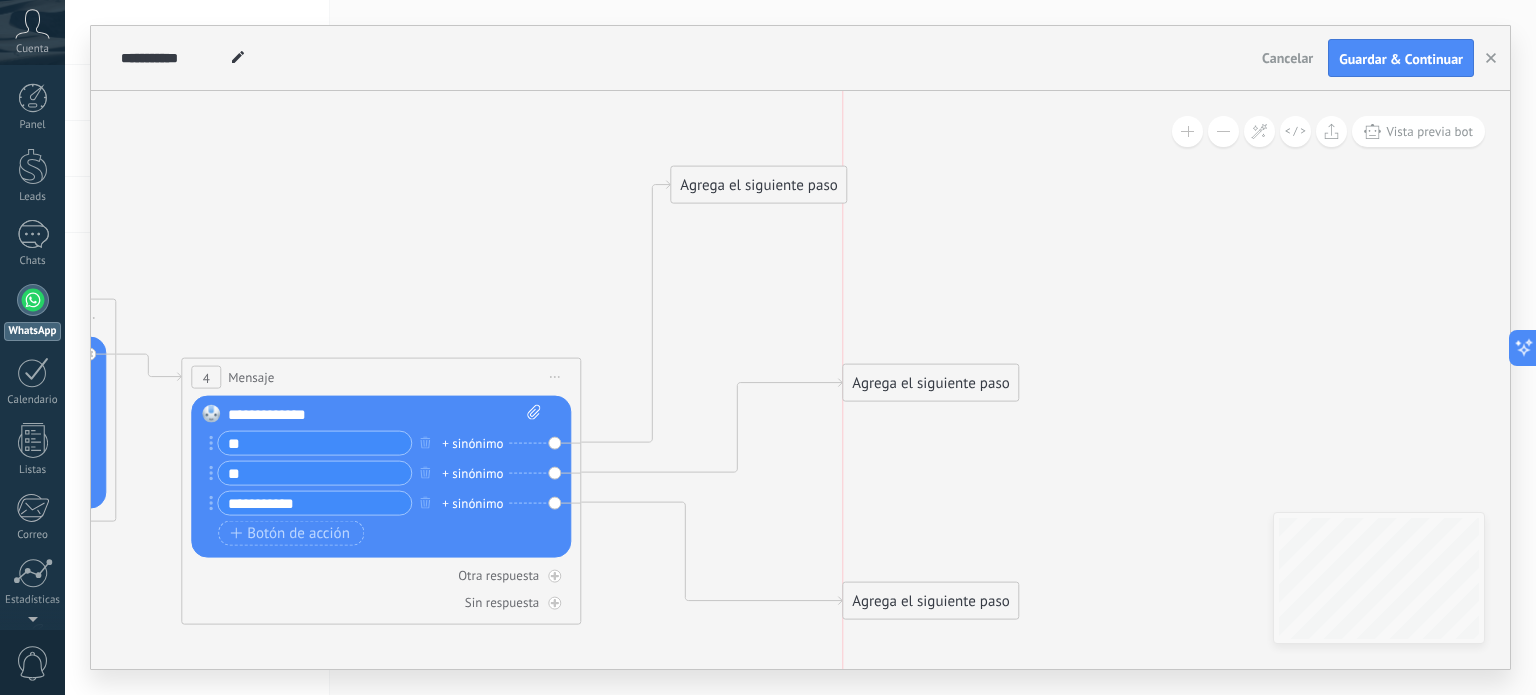 click on "Agrega el siguiente paso" at bounding box center (930, 601) 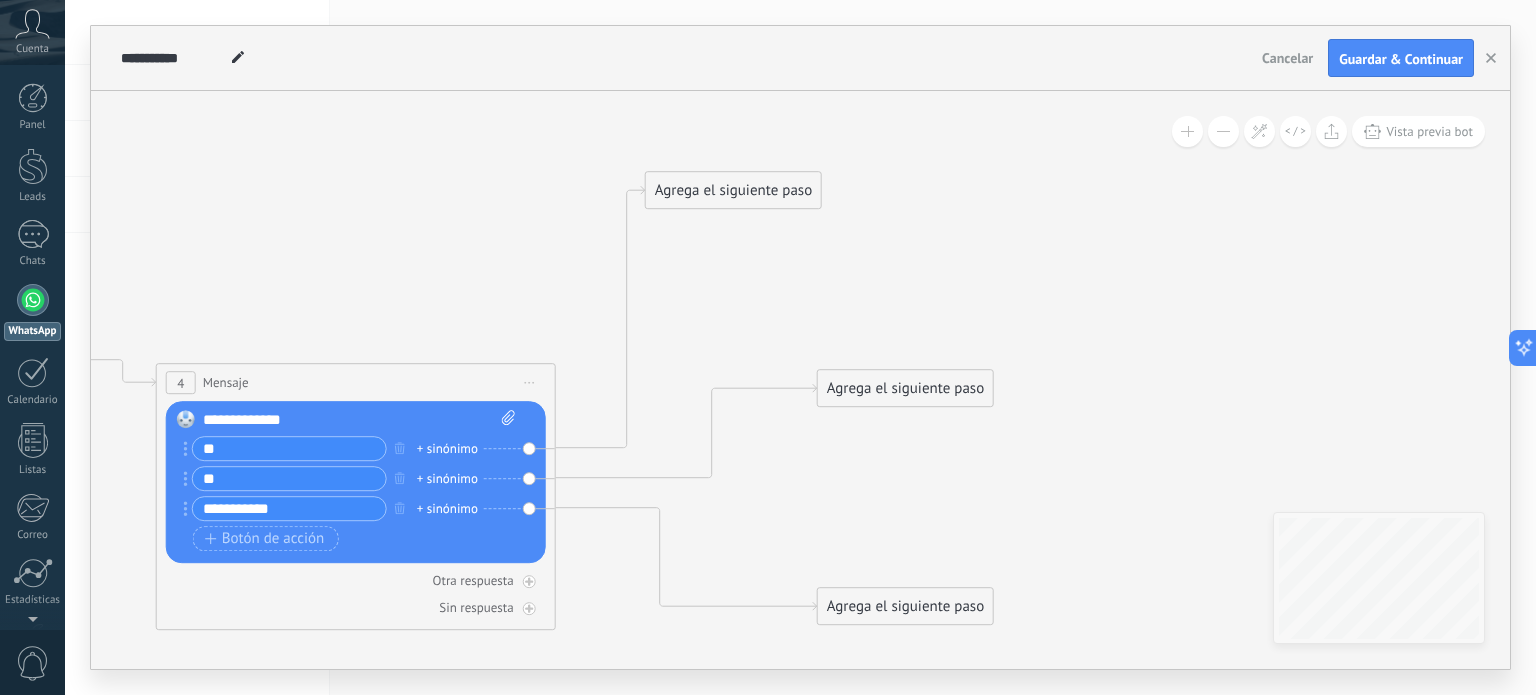 drag, startPoint x: 967, startPoint y: 496, endPoint x: 941, endPoint y: 502, distance: 26.683329 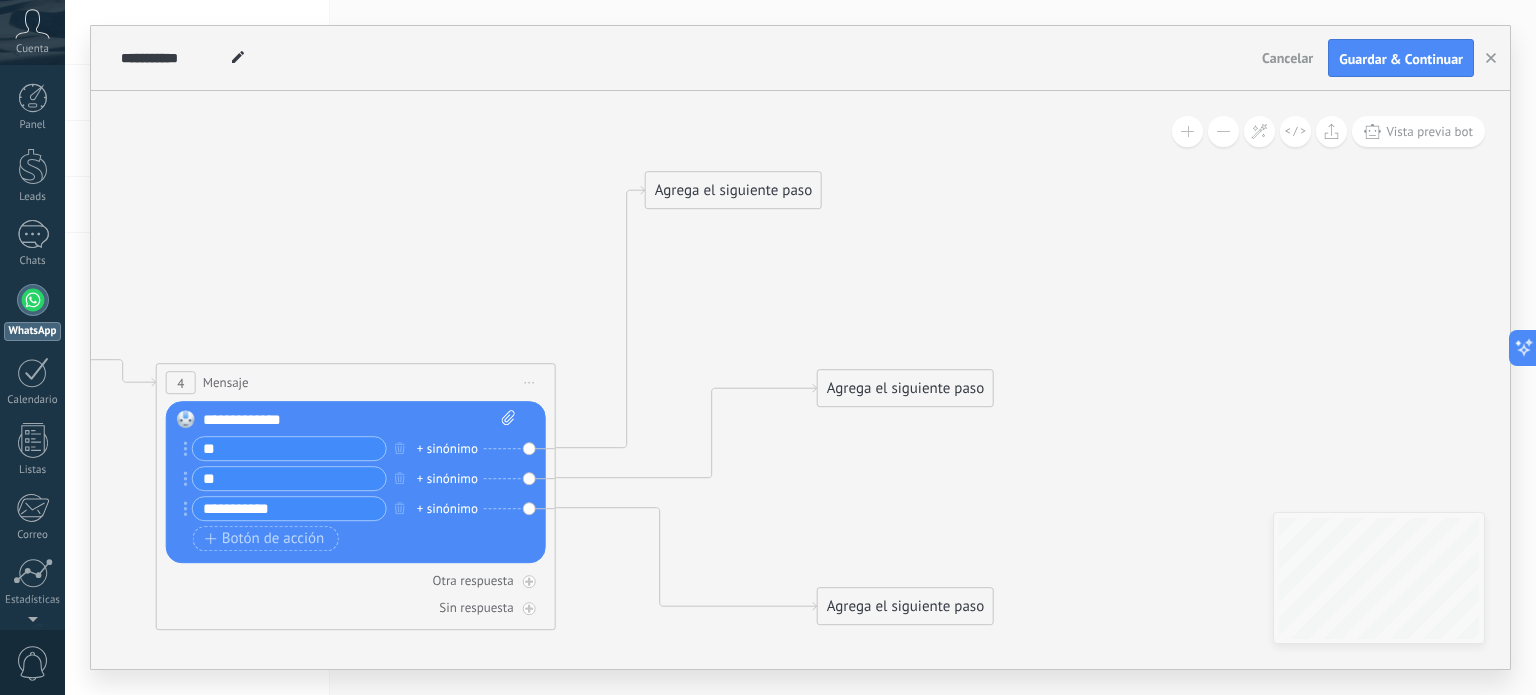 click 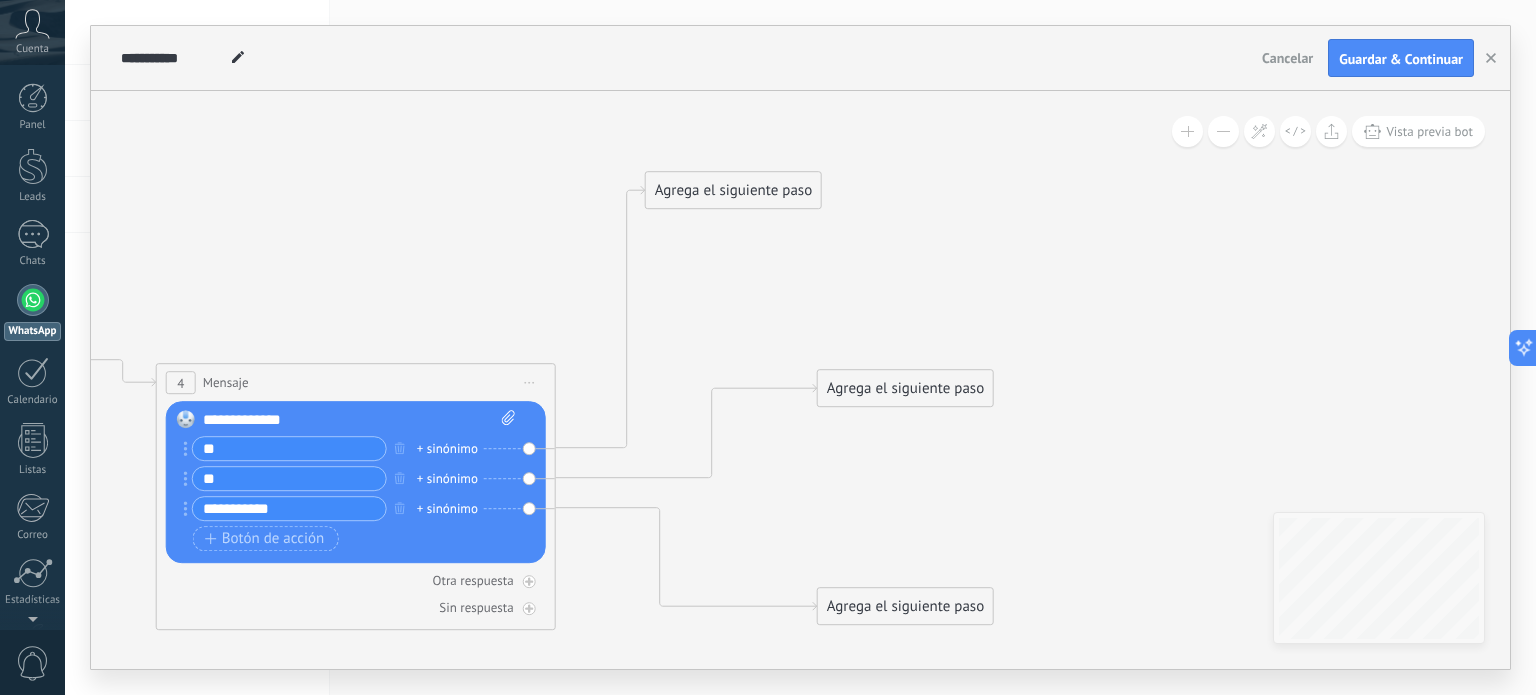 click on "Agrega el siguiente paso" at bounding box center [733, 190] 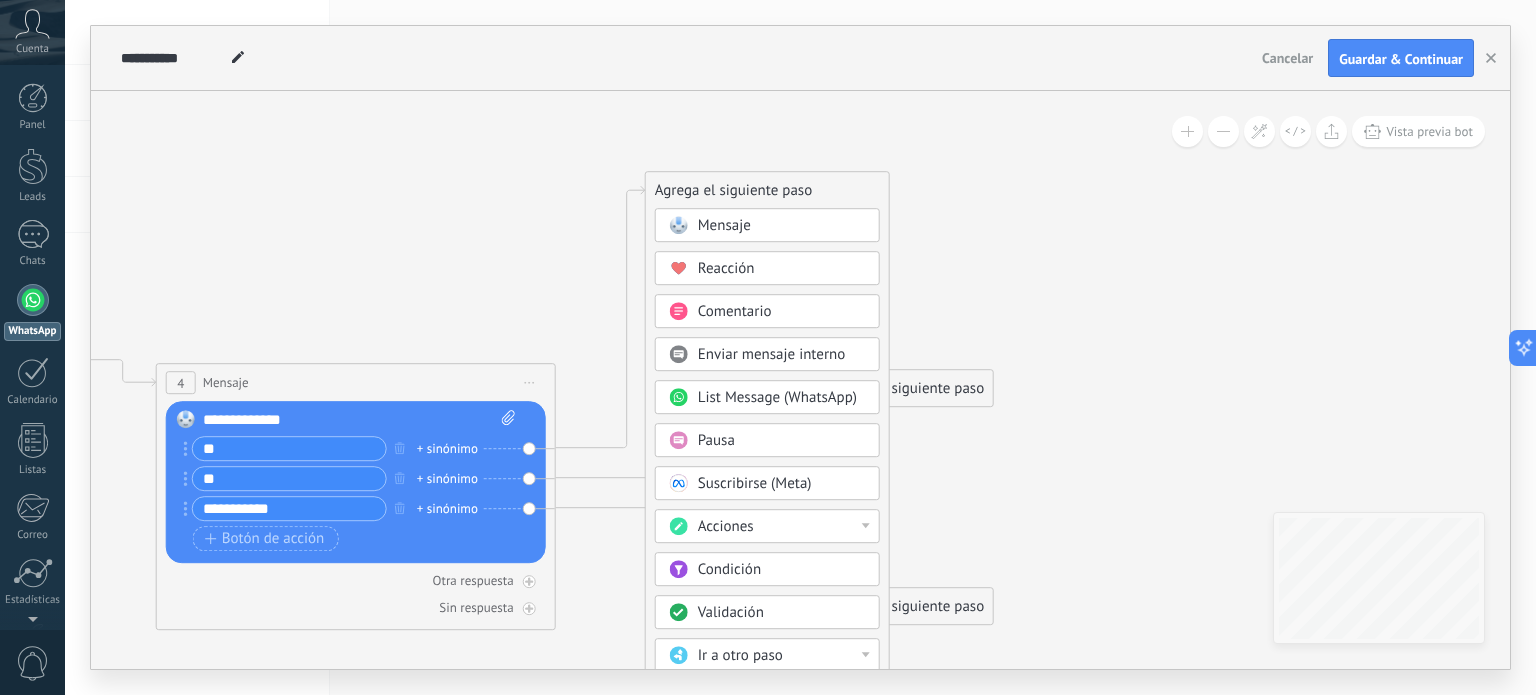 click on "Mensaje" at bounding box center (782, 226) 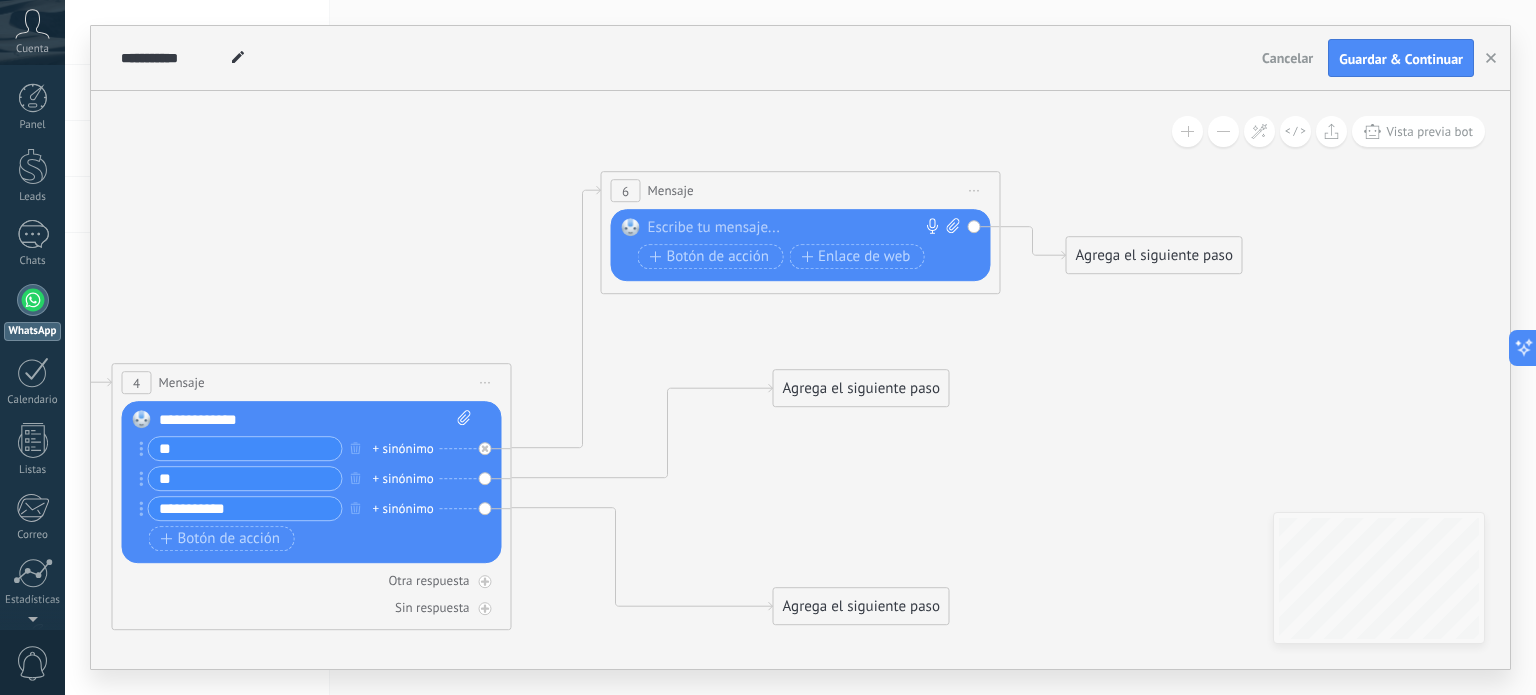 click at bounding box center (796, 228) 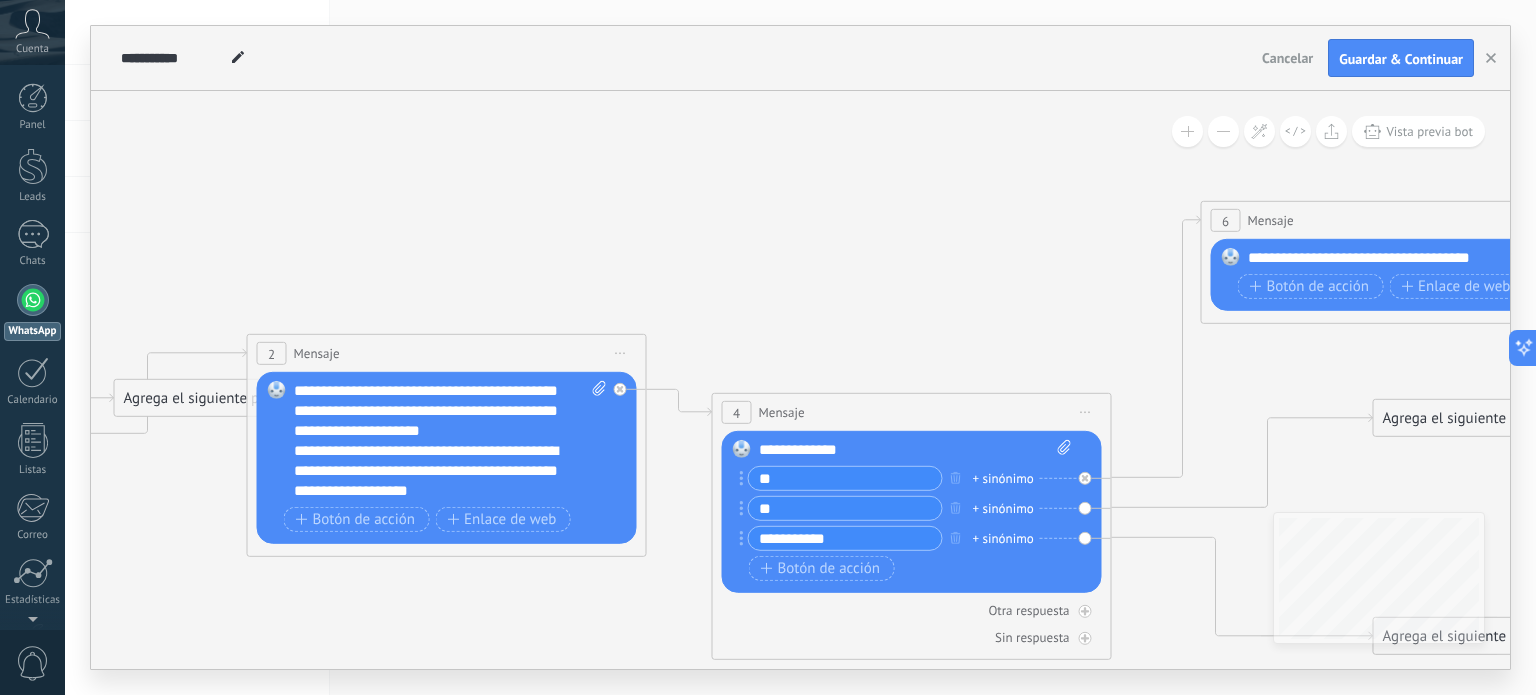 drag, startPoint x: 266, startPoint y: 154, endPoint x: 877, endPoint y: 200, distance: 612.7291 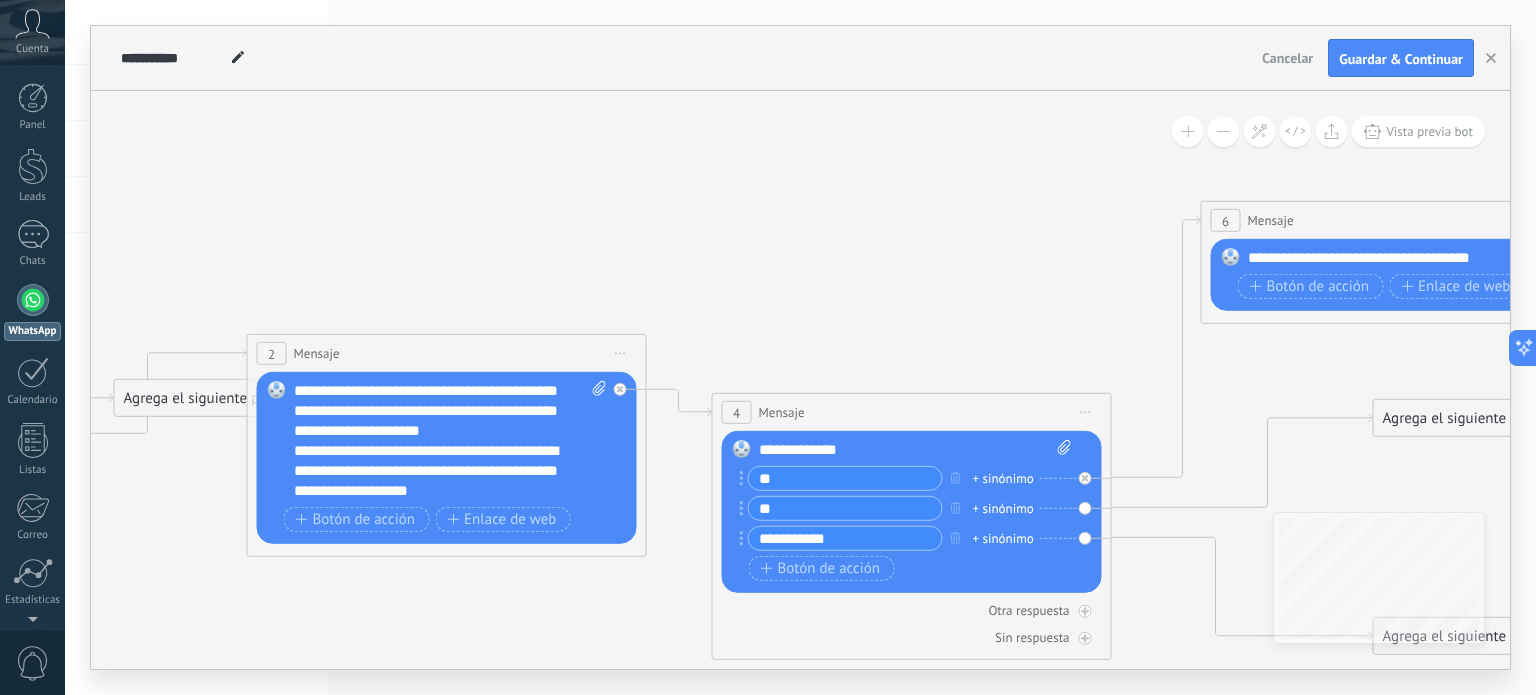 click 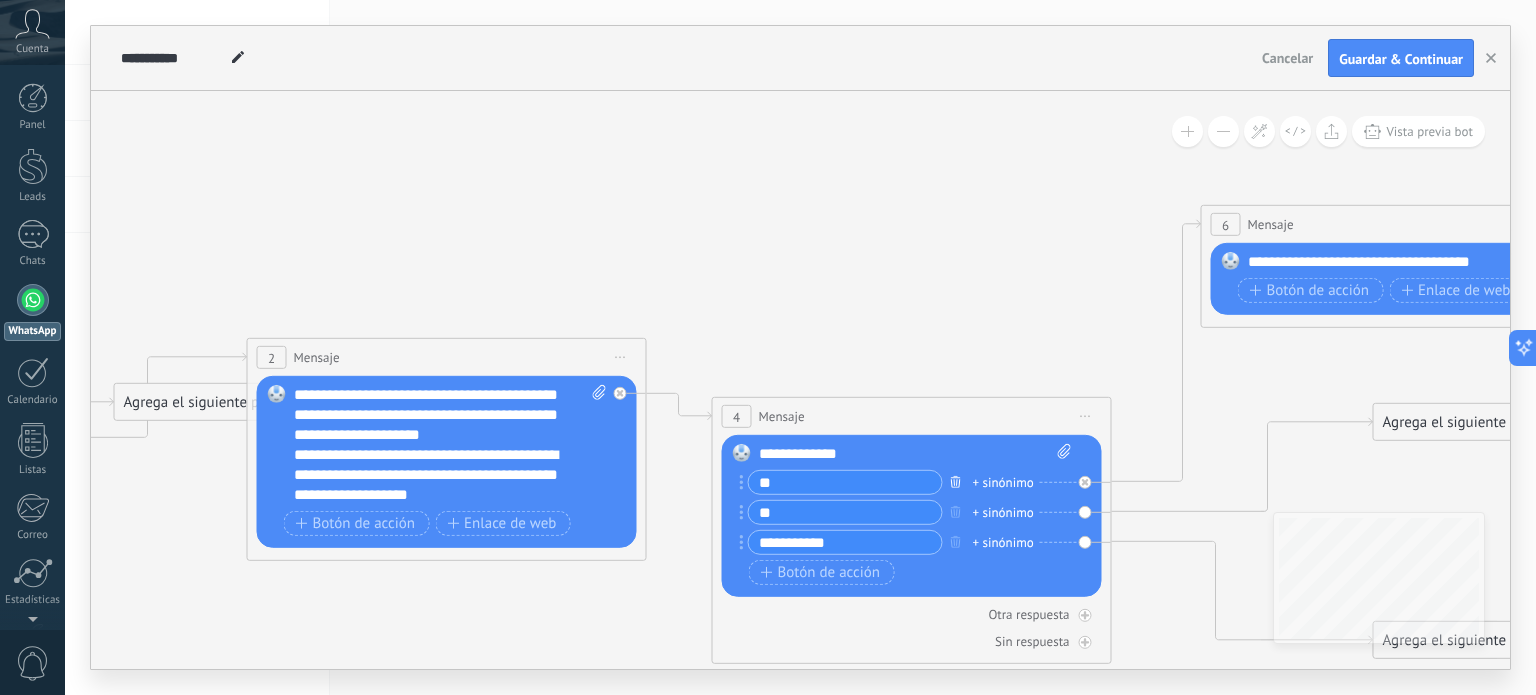 click 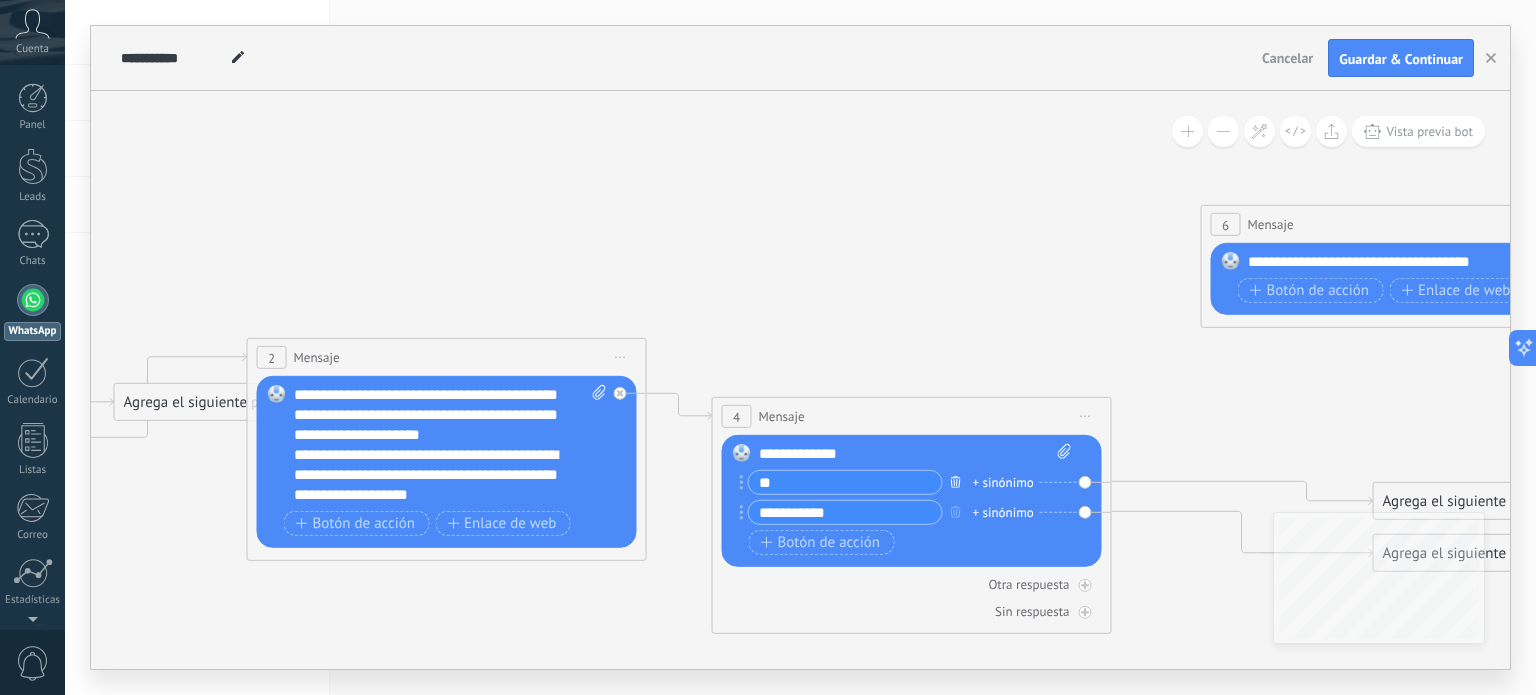 click 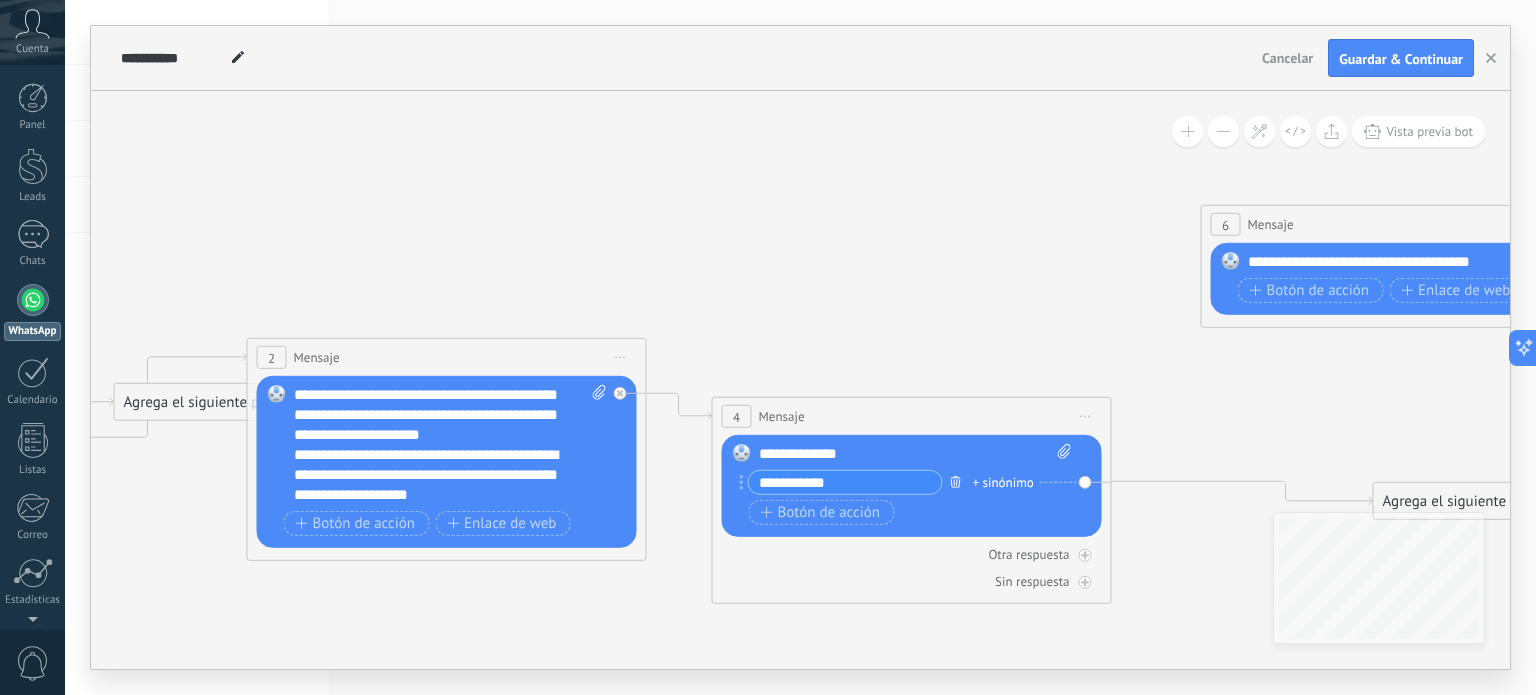 click 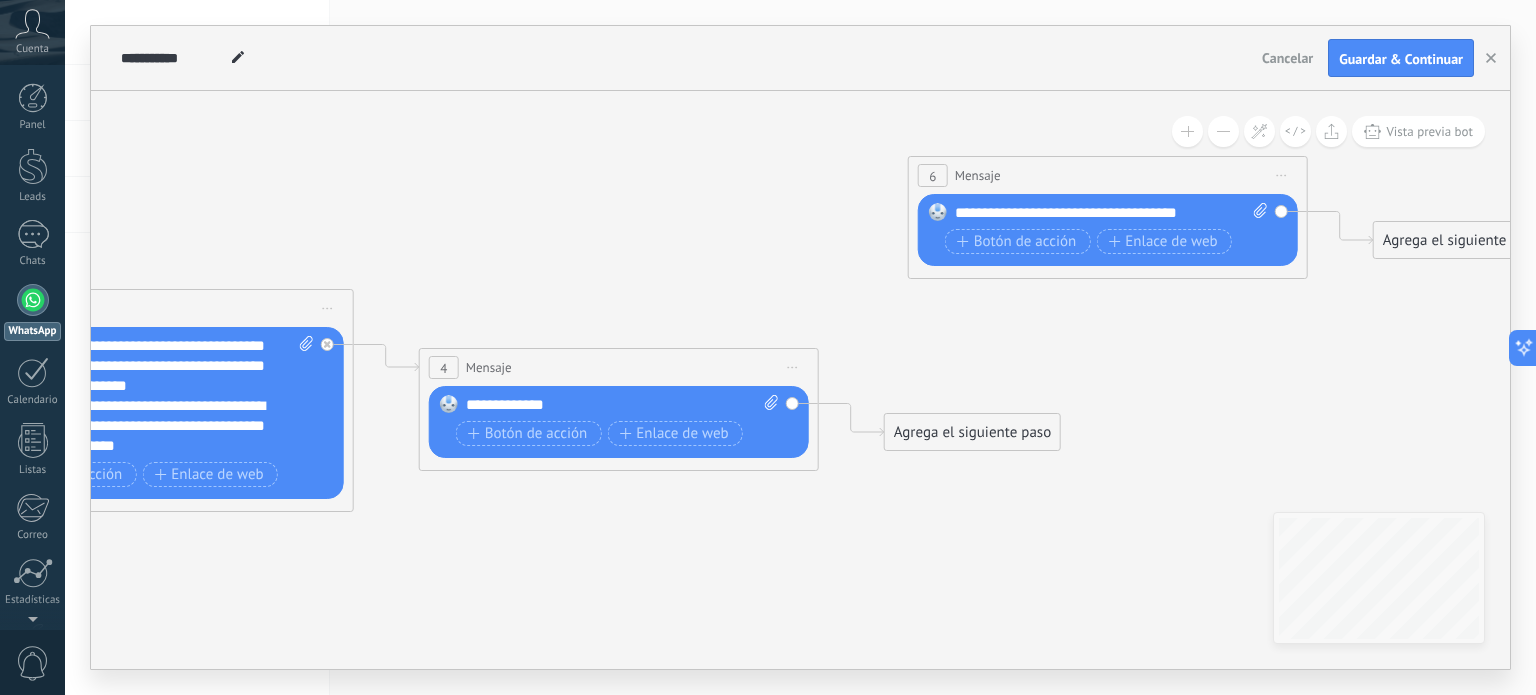 drag, startPoint x: 1155, startPoint y: 405, endPoint x: 761, endPoint y: 355, distance: 397.1599 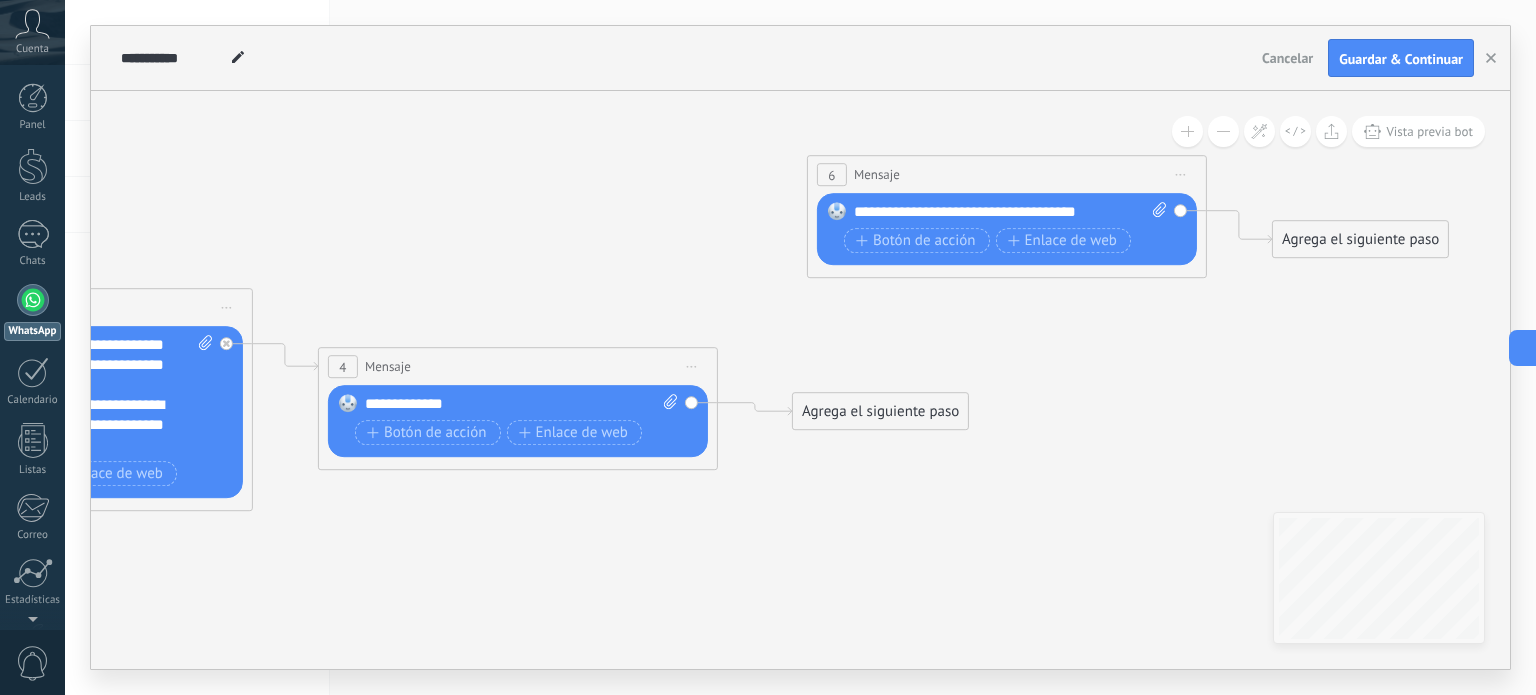 drag, startPoint x: 826, startPoint y: 424, endPoint x: 840, endPoint y: 395, distance: 32.202484 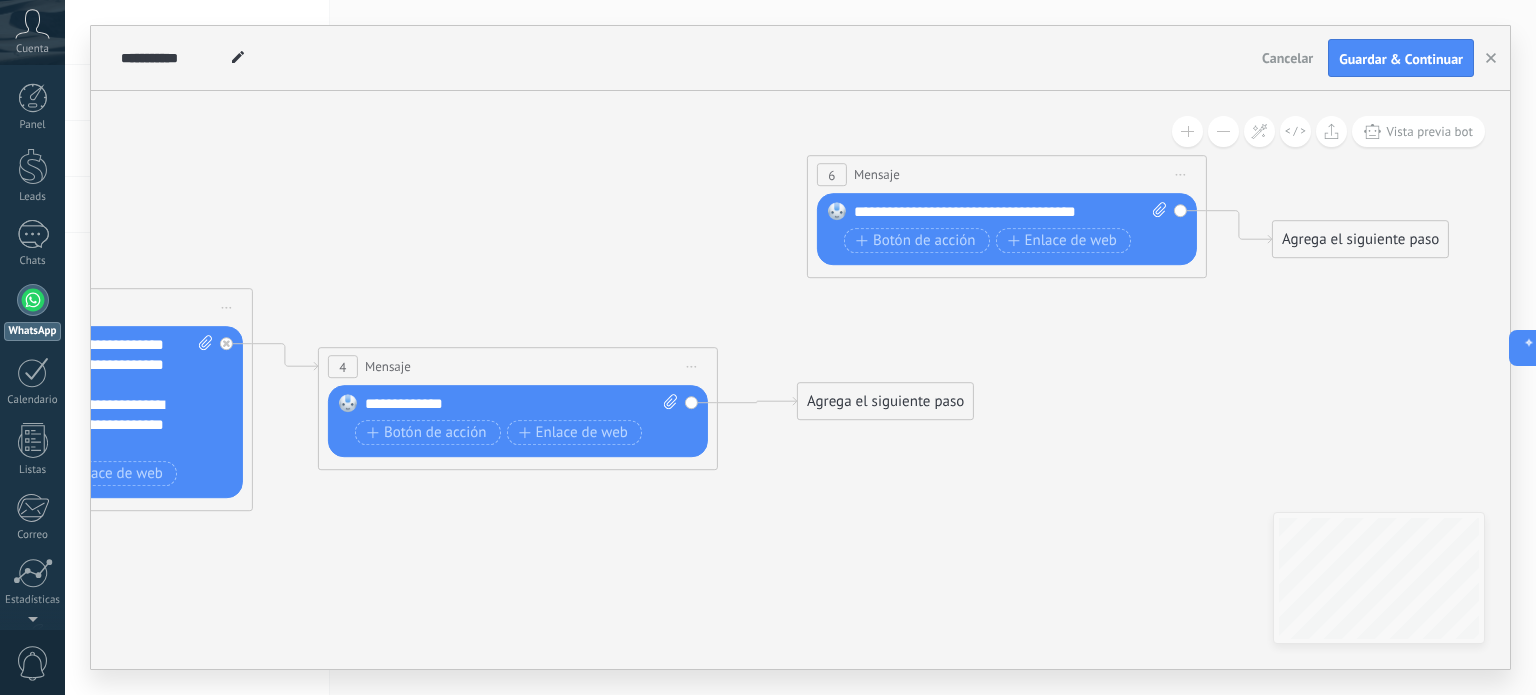 click on "Agrega el siguiente paso" at bounding box center (885, 401) 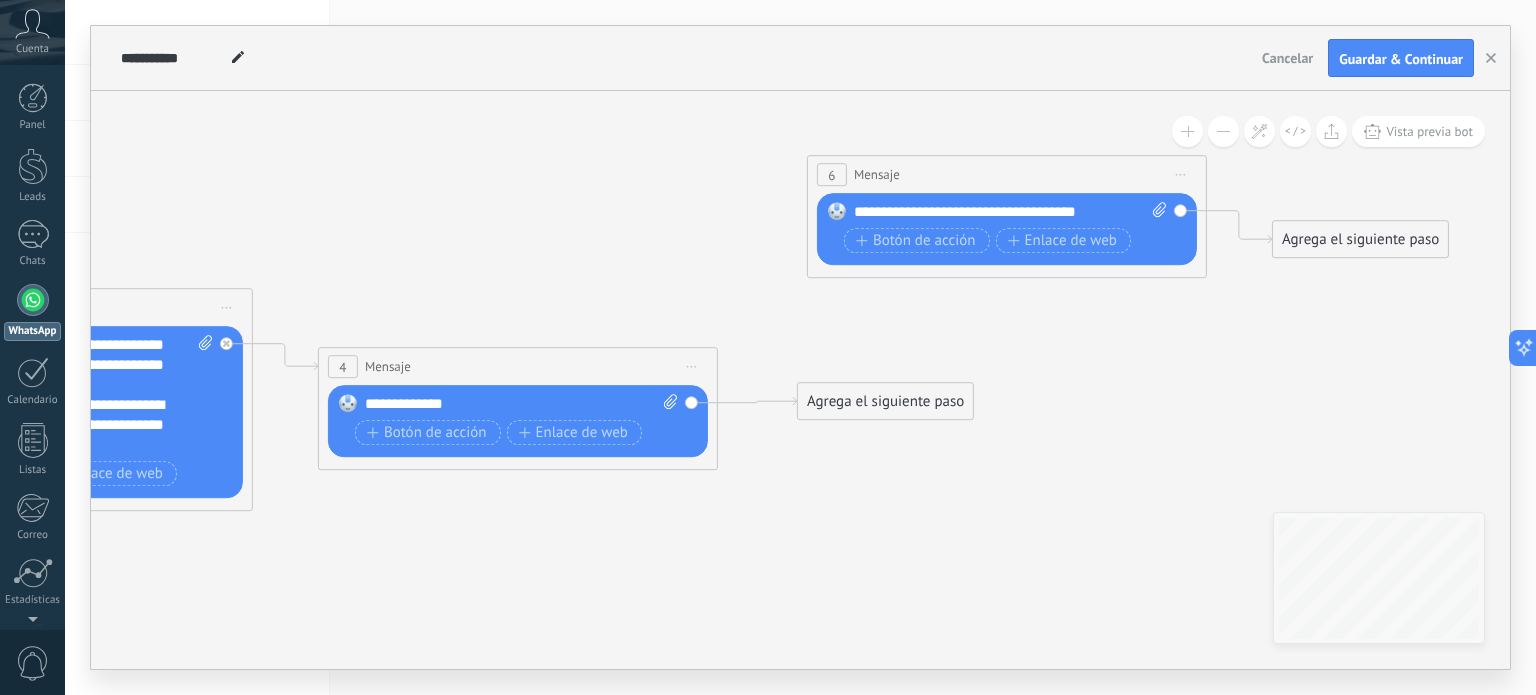click 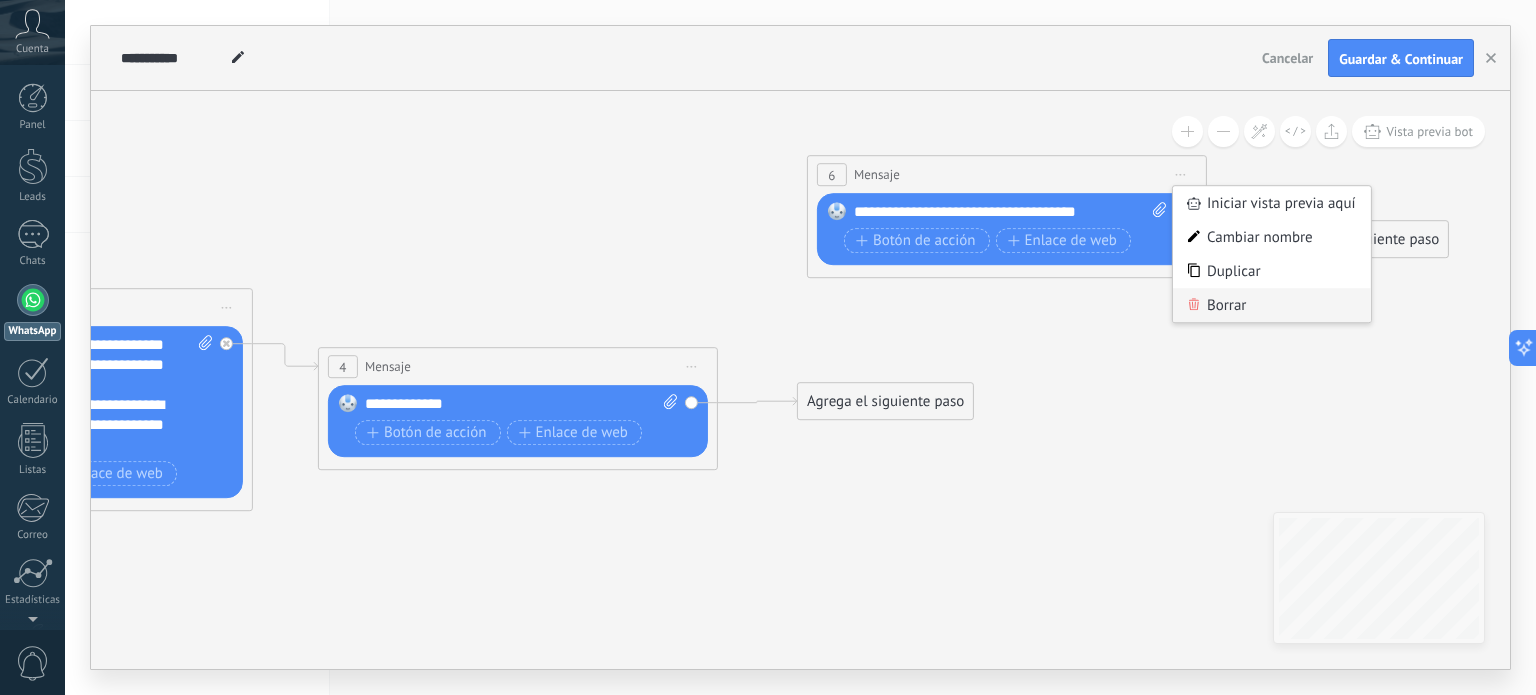 click on "Borrar" at bounding box center [1272, 305] 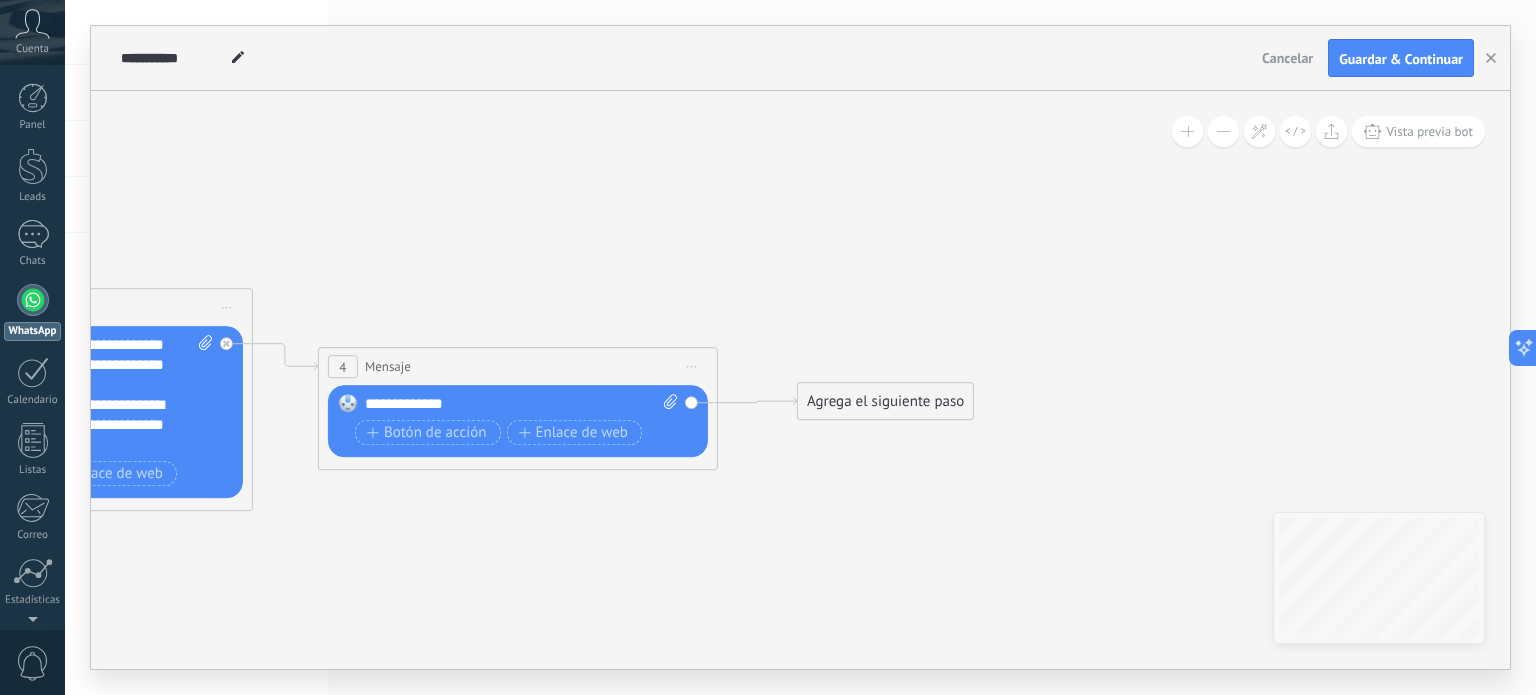 click on "Agrega el siguiente paso" at bounding box center (885, 401) 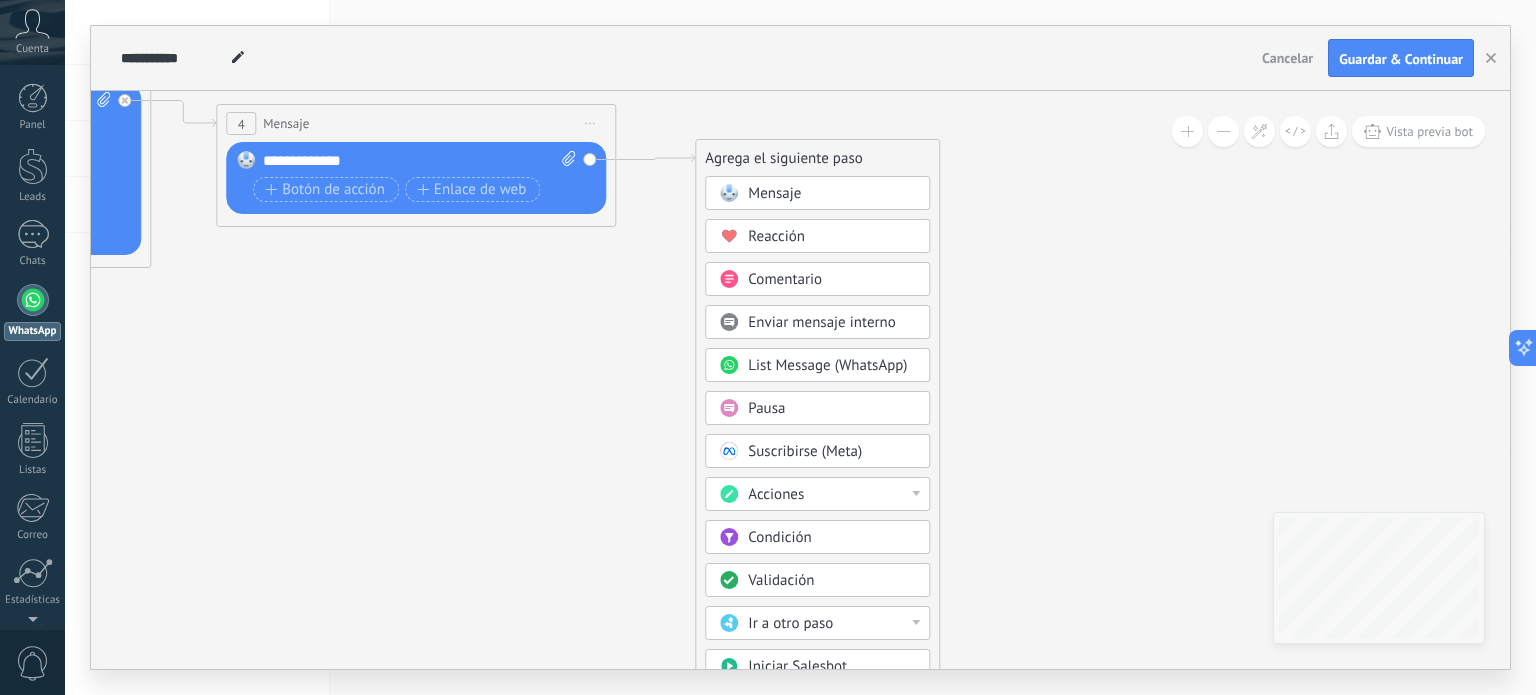 drag, startPoint x: 1116, startPoint y: 454, endPoint x: 1030, endPoint y: 263, distance: 209.46837 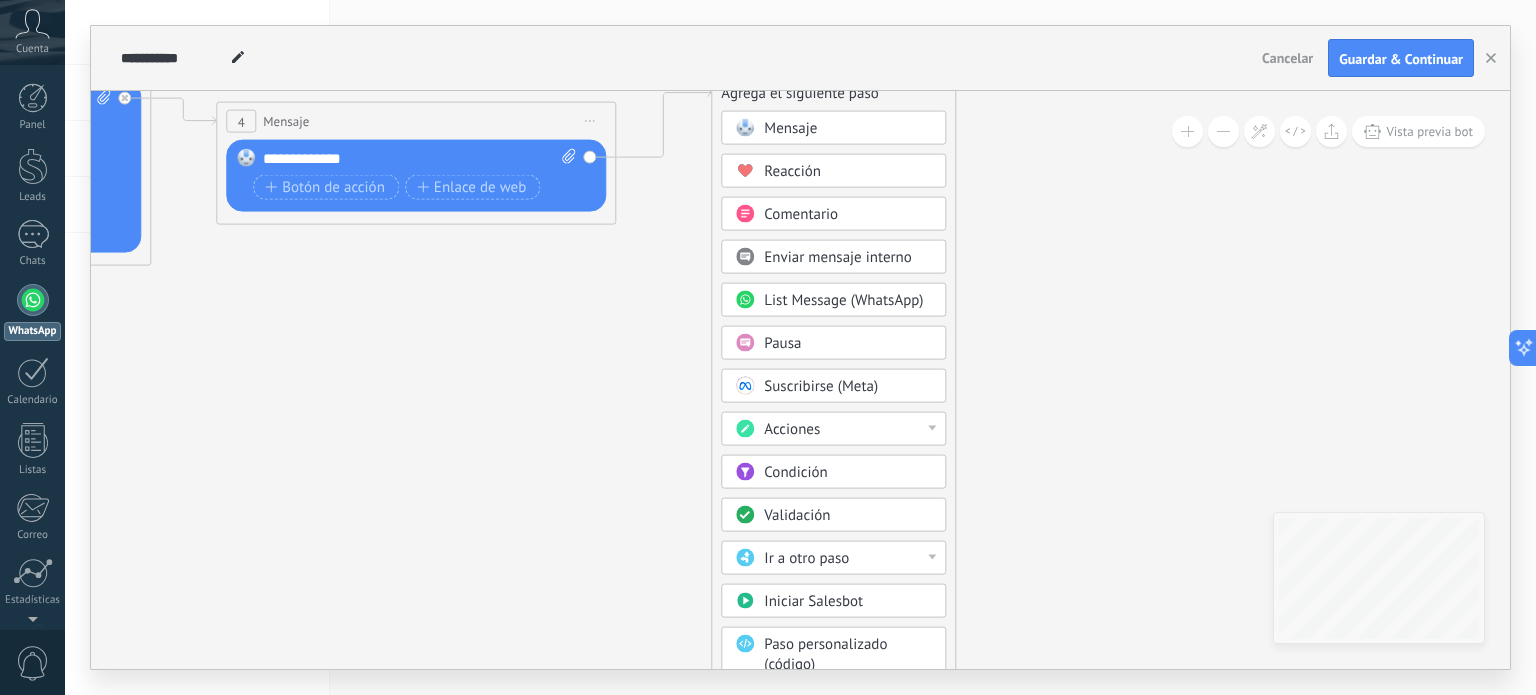 drag, startPoint x: 790, startPoint y: 150, endPoint x: 806, endPoint y: 87, distance: 65 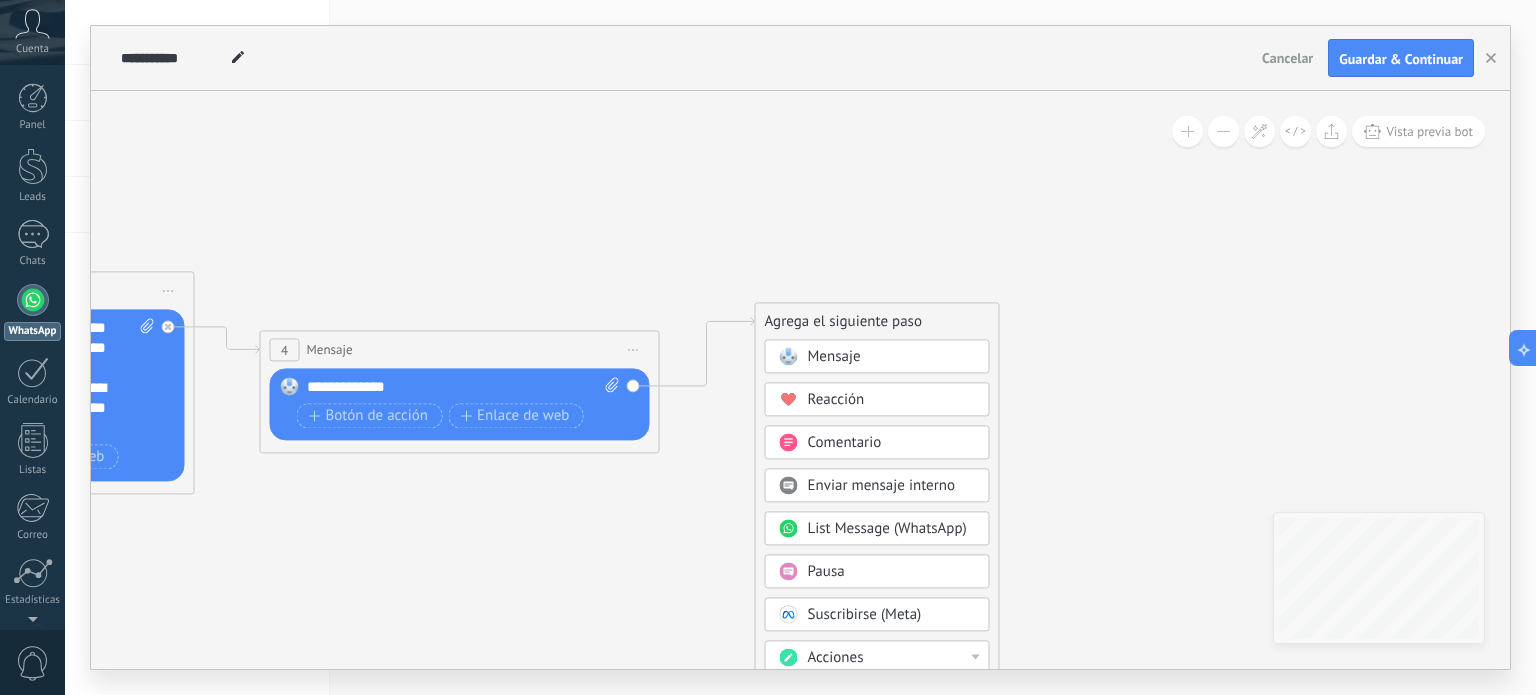 drag, startPoint x: 1017, startPoint y: 216, endPoint x: 1060, endPoint y: 445, distance: 233.00215 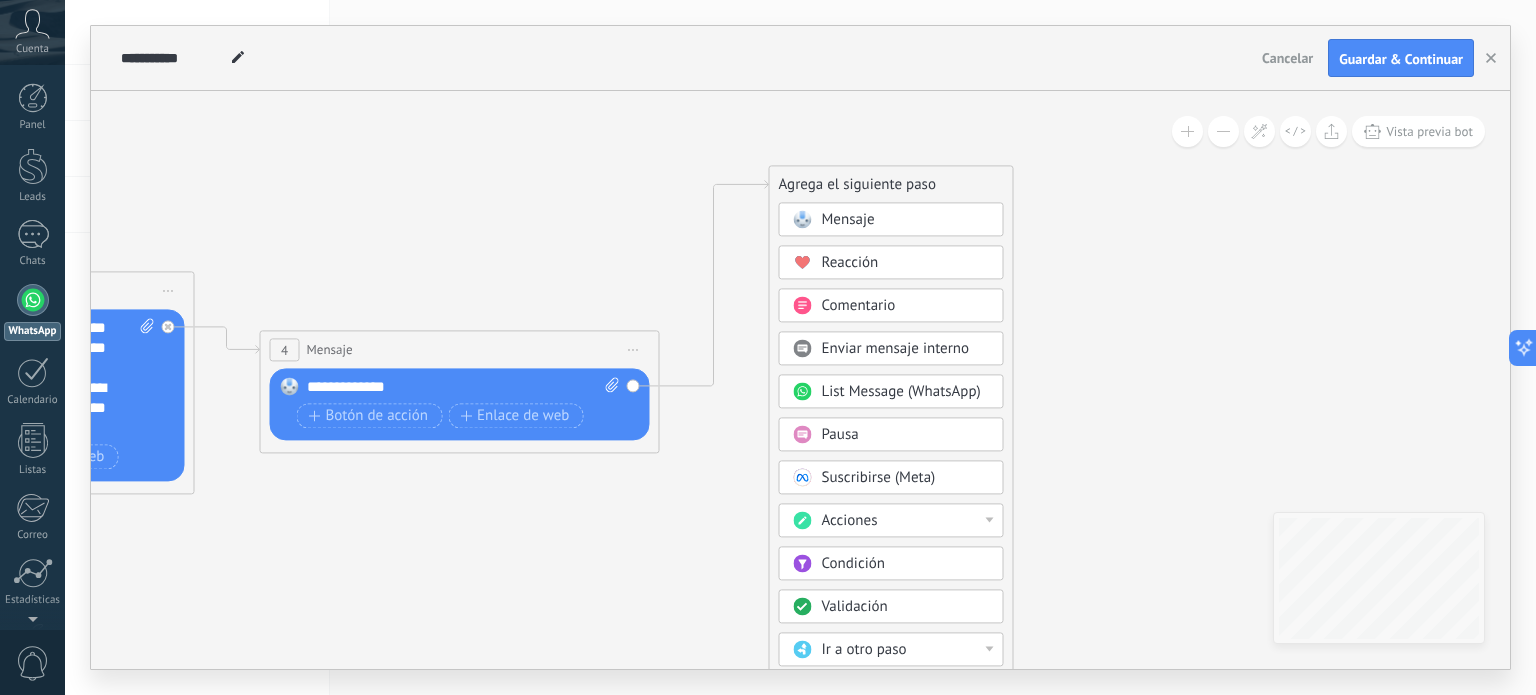 drag, startPoint x: 869, startPoint y: 307, endPoint x: 975, endPoint y: 196, distance: 153.4829 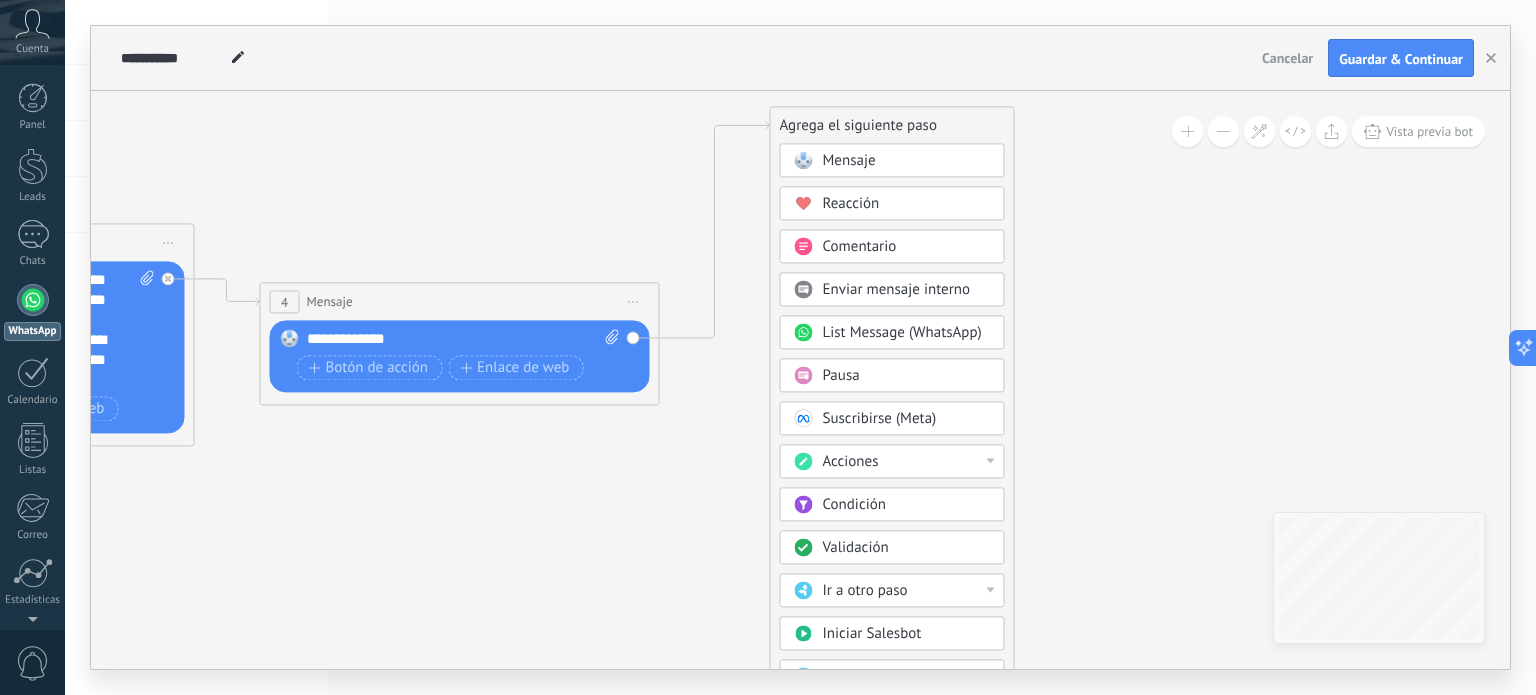 click on "Condición" at bounding box center (854, 505) 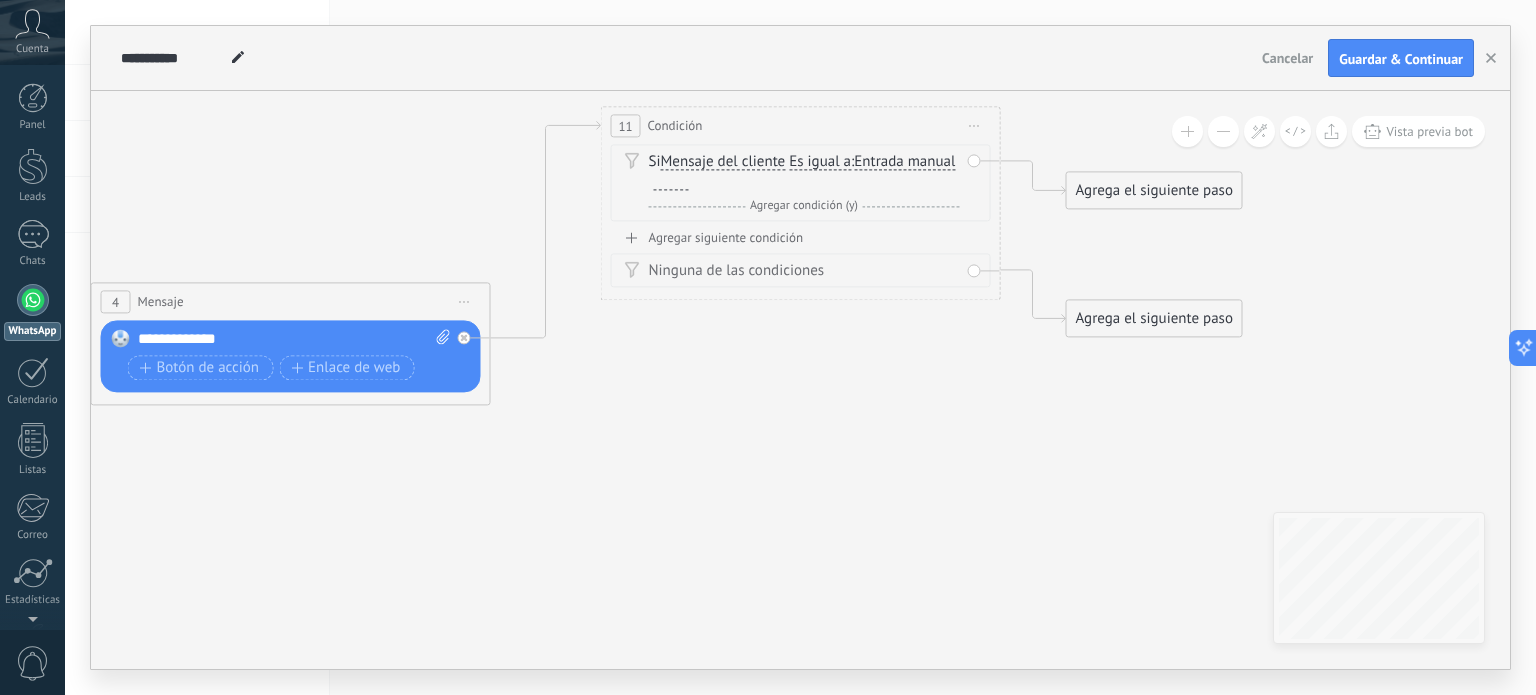 click at bounding box center [671, 183] 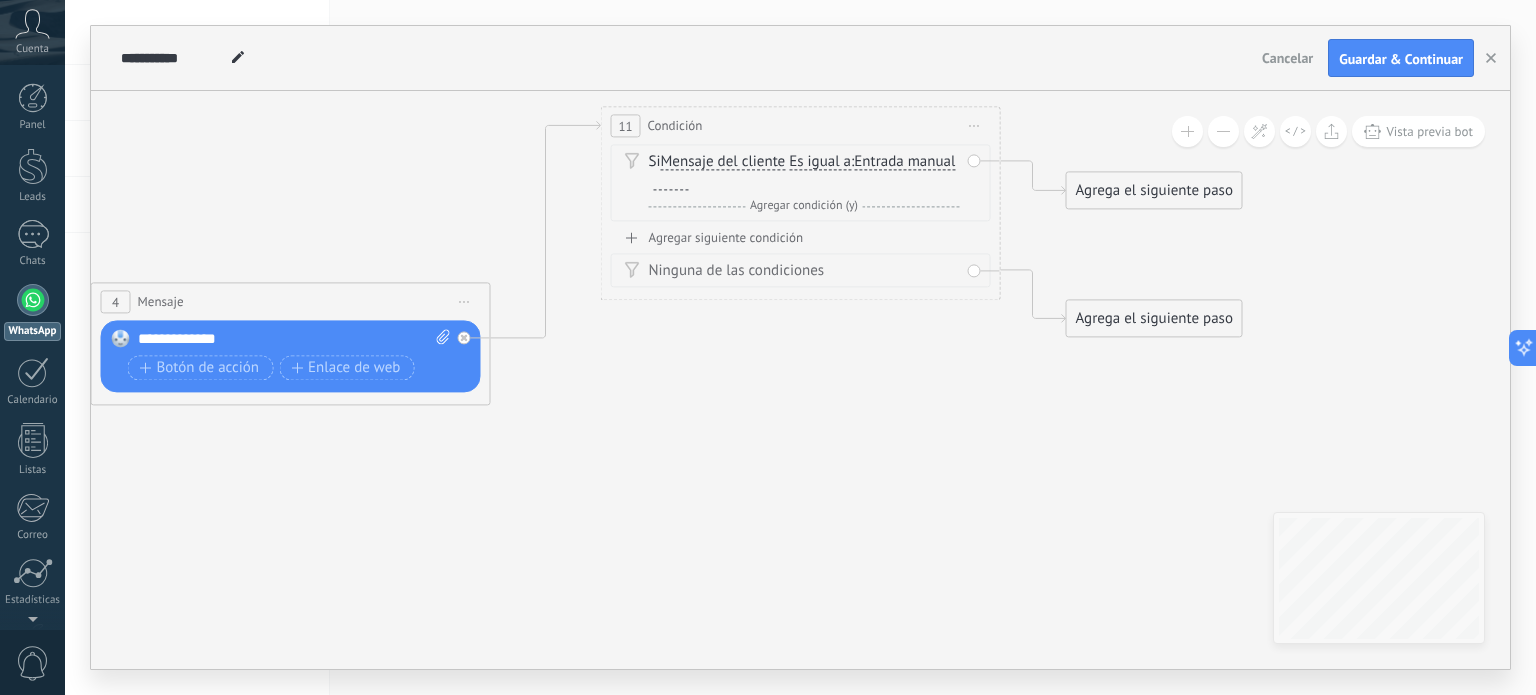 type 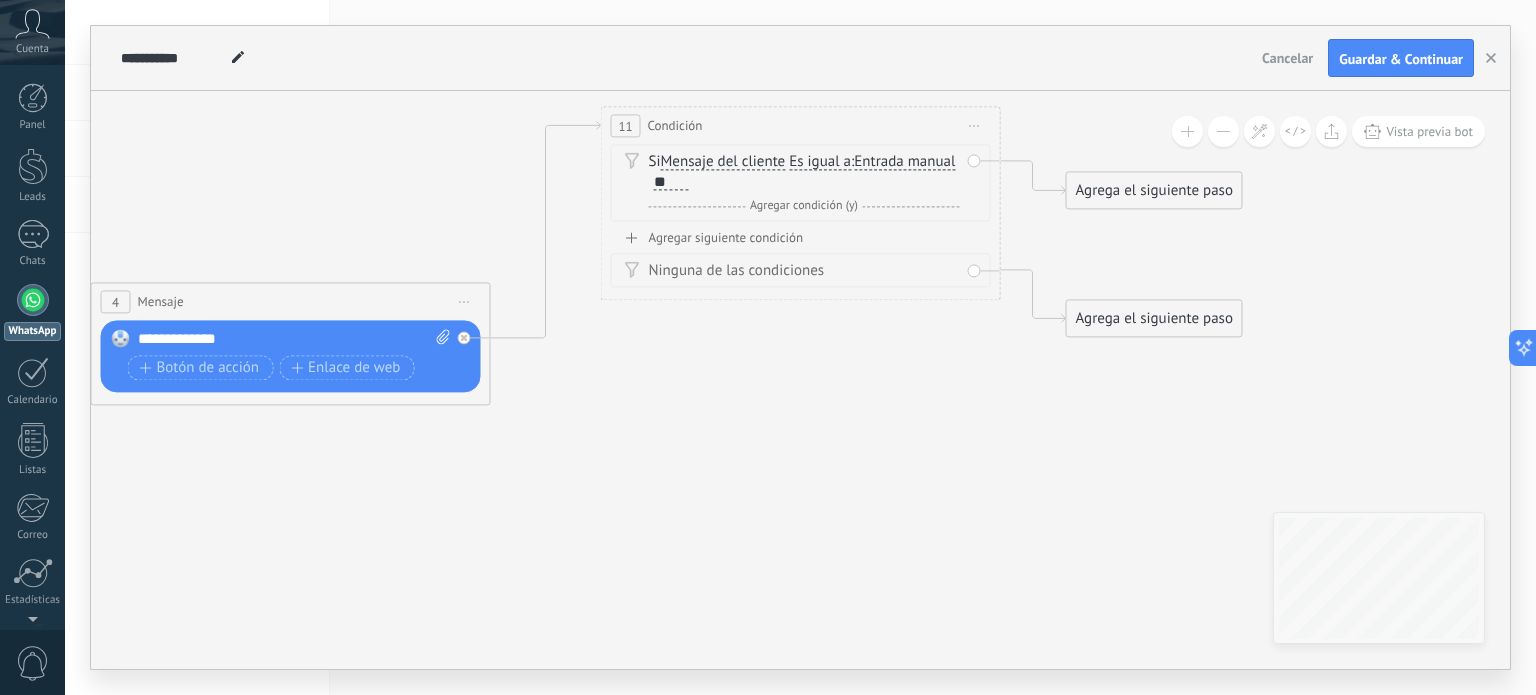 click on "Es igual a" at bounding box center [820, 163] 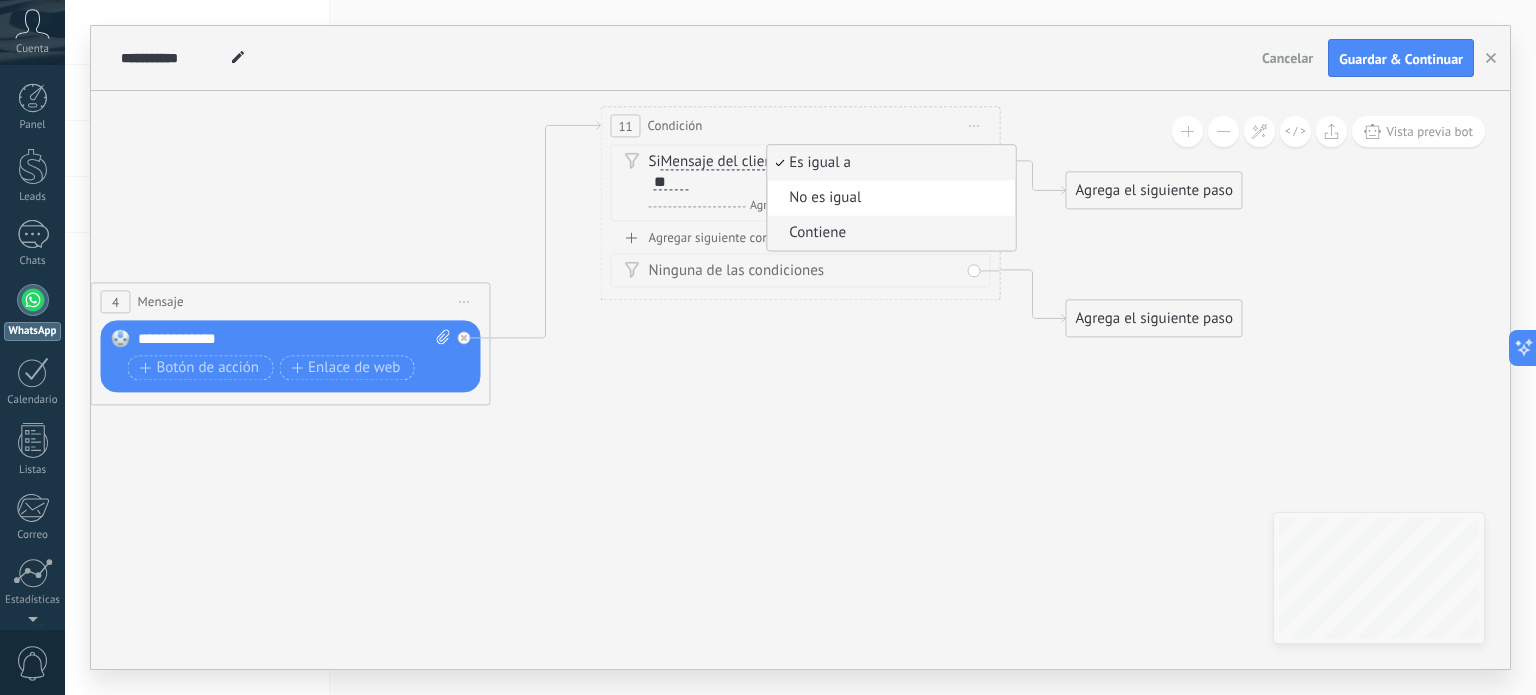 click on "Contiene" at bounding box center [888, 234] 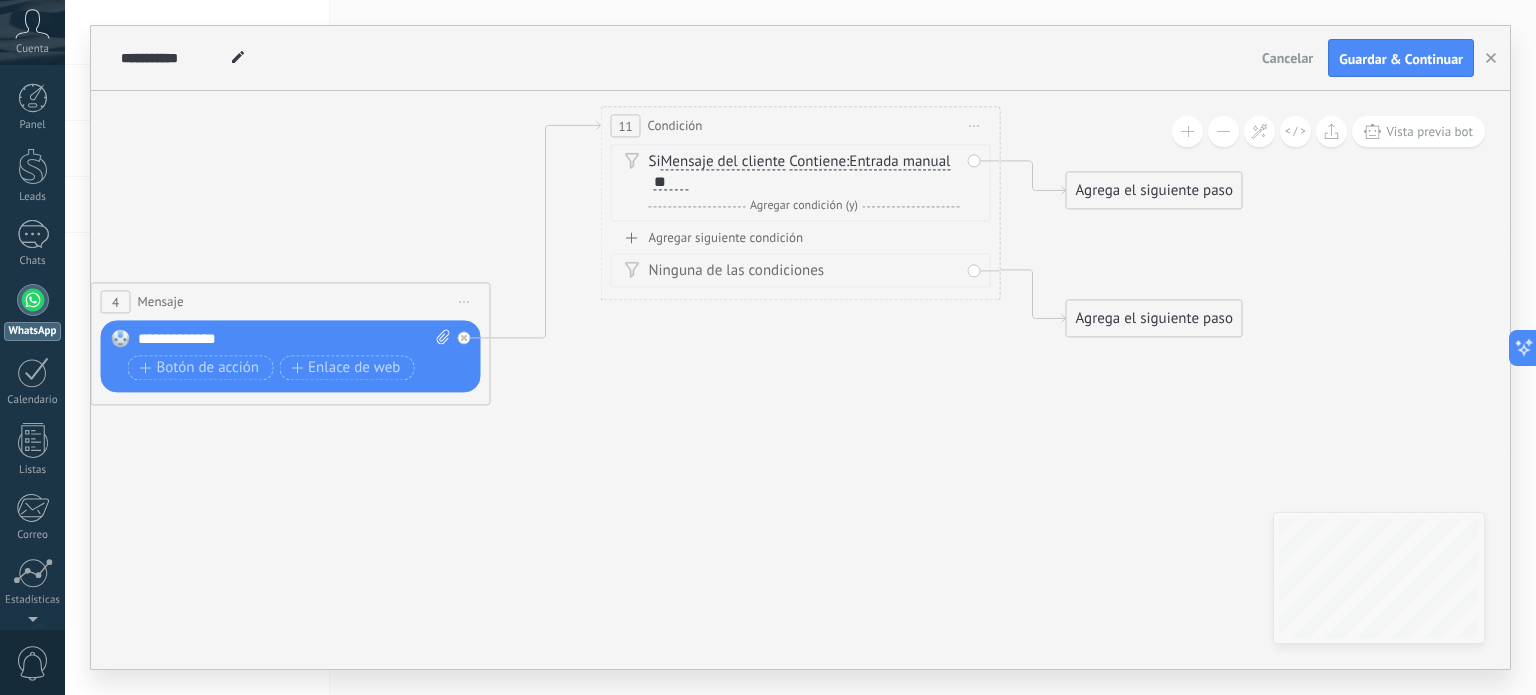 click on "**" at bounding box center (671, 183) 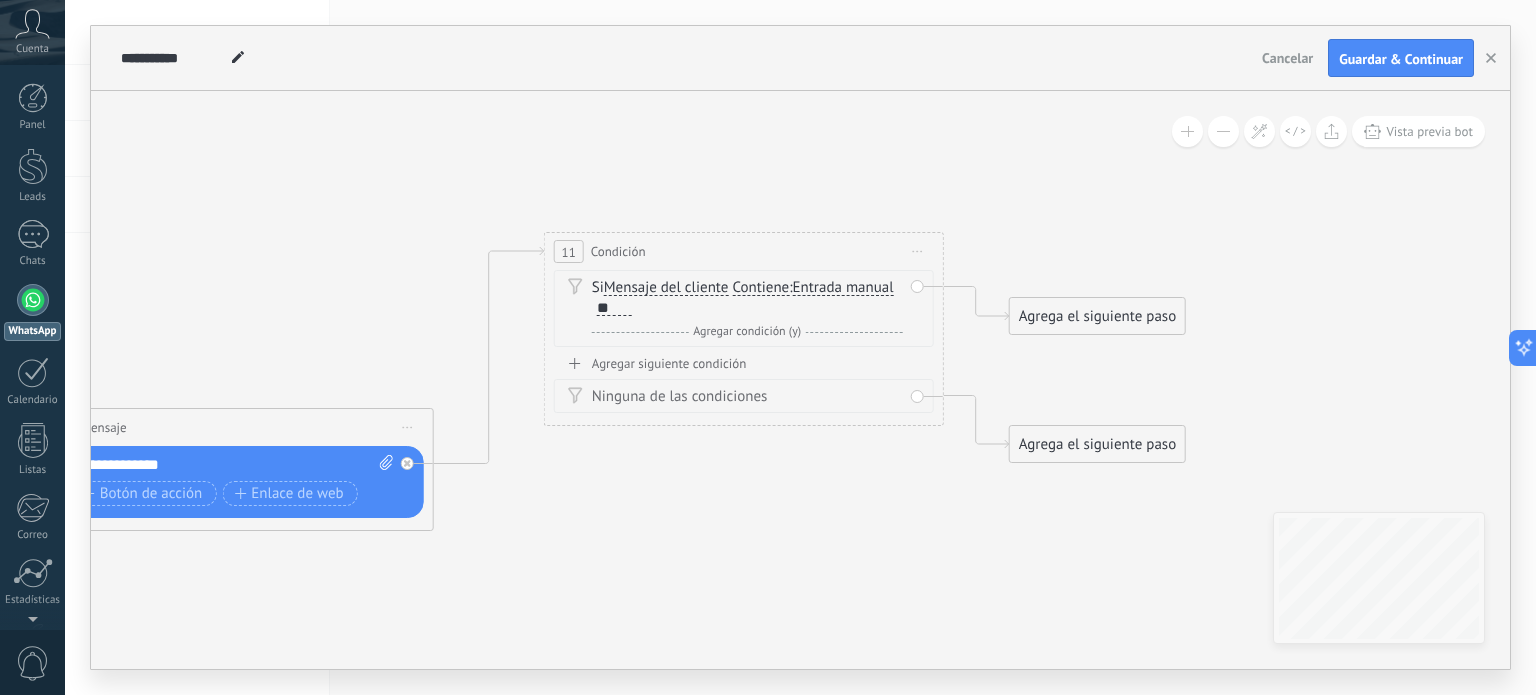 drag, startPoint x: 903, startPoint y: 403, endPoint x: 970, endPoint y: 475, distance: 98.35141 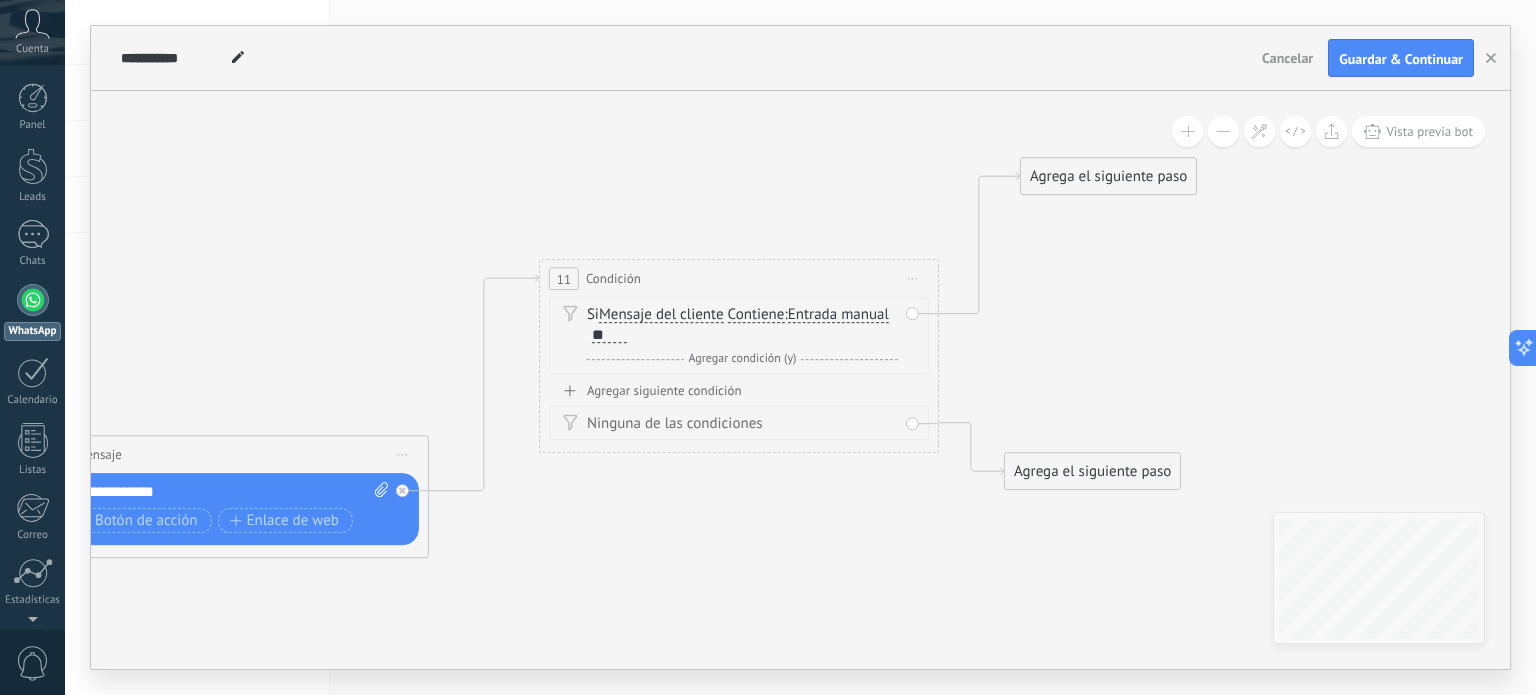 drag, startPoint x: 1051, startPoint y: 348, endPoint x: 1068, endPoint y: 182, distance: 166.86821 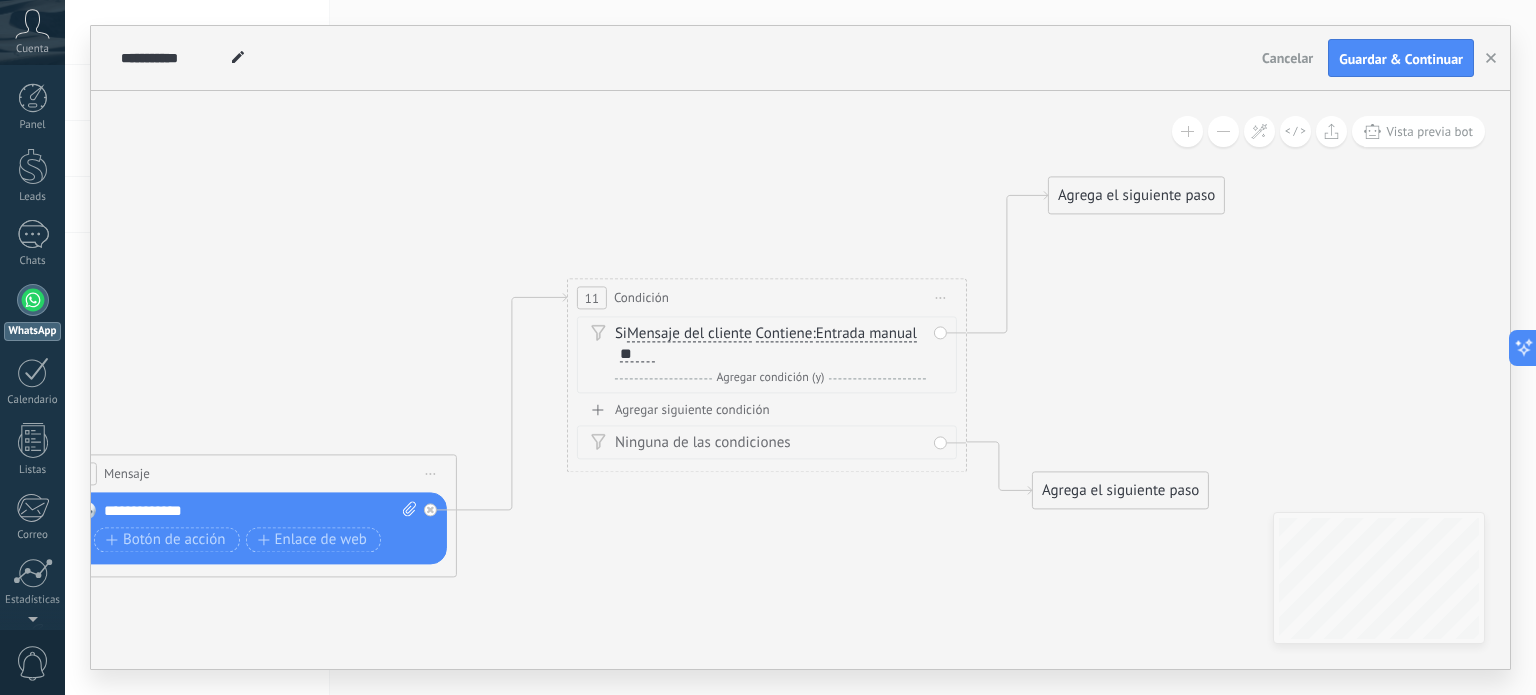 drag, startPoint x: 1098, startPoint y: 369, endPoint x: 1128, endPoint y: 388, distance: 35.510563 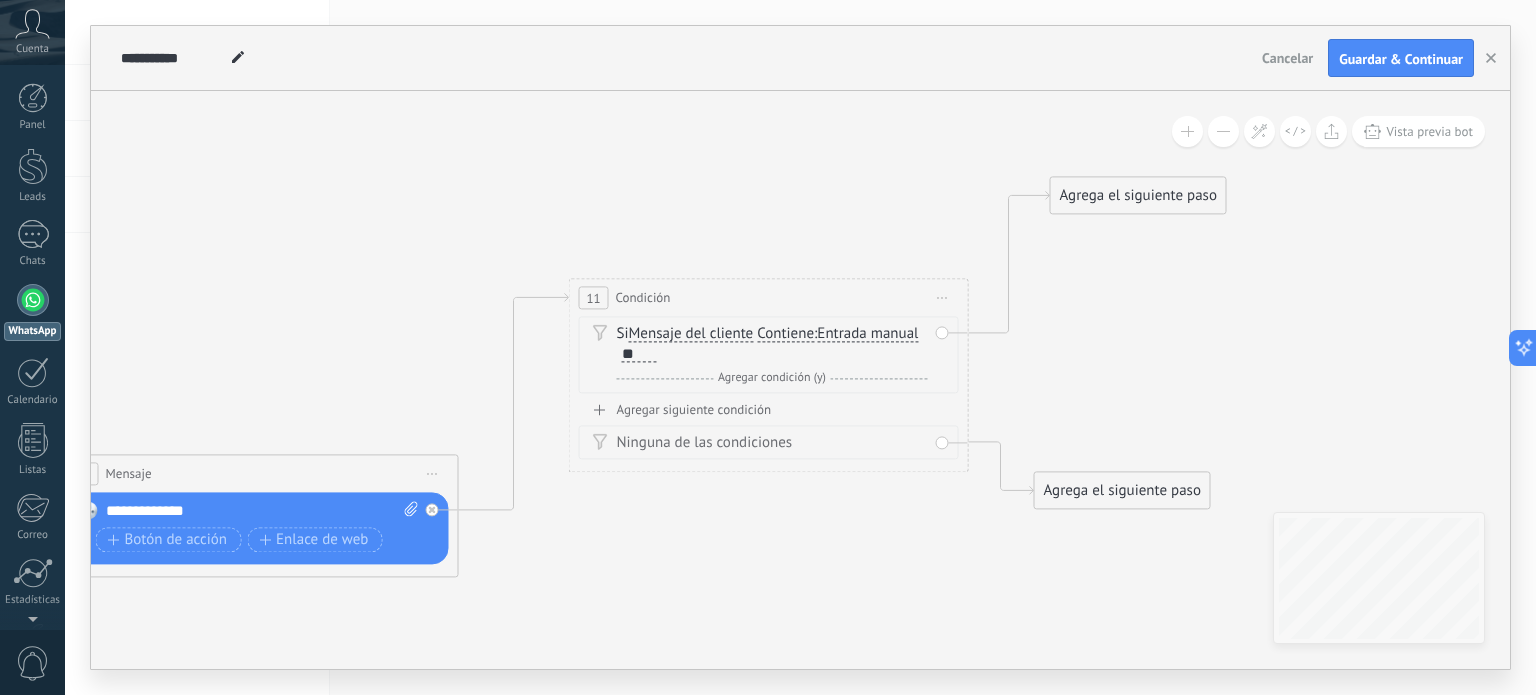click on "Agrega el siguiente paso" at bounding box center [1122, 491] 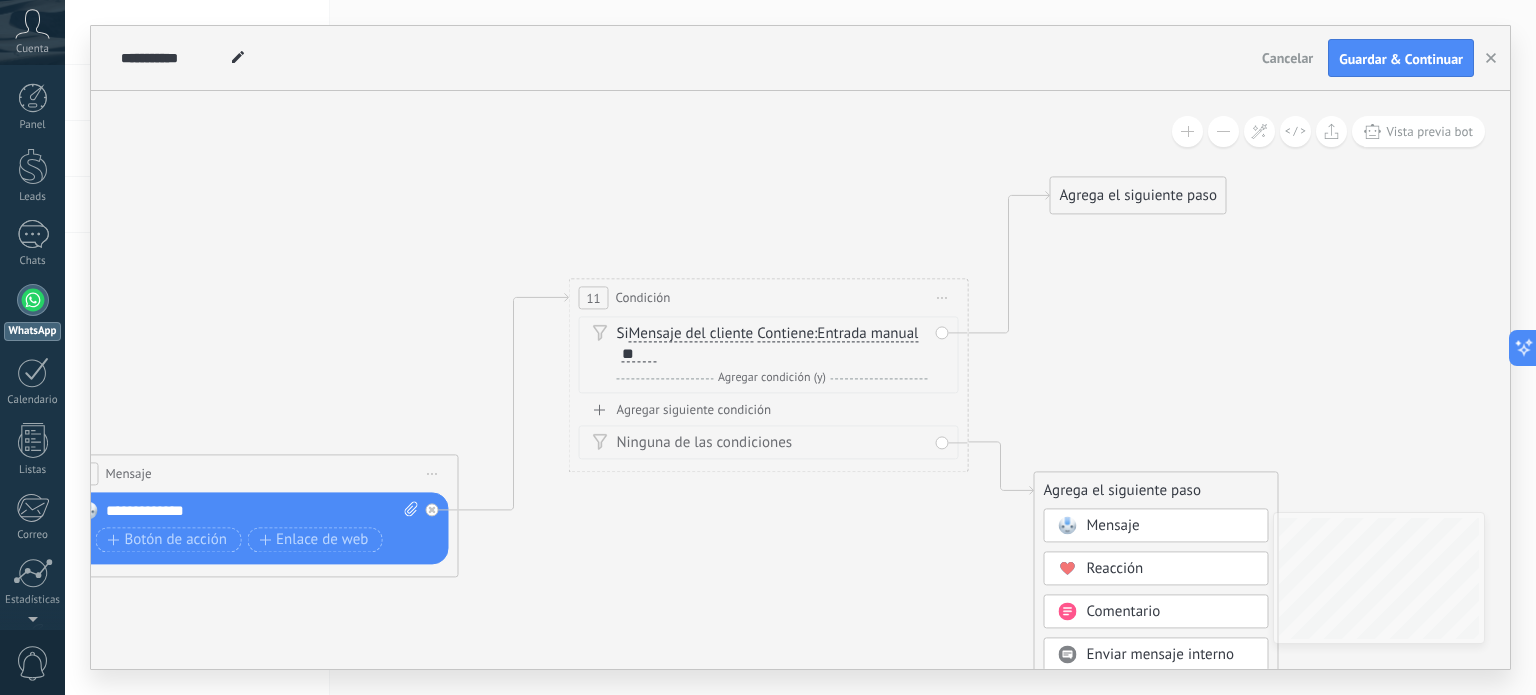 click on "Agrega el siguiente paso" at bounding box center (1156, 491) 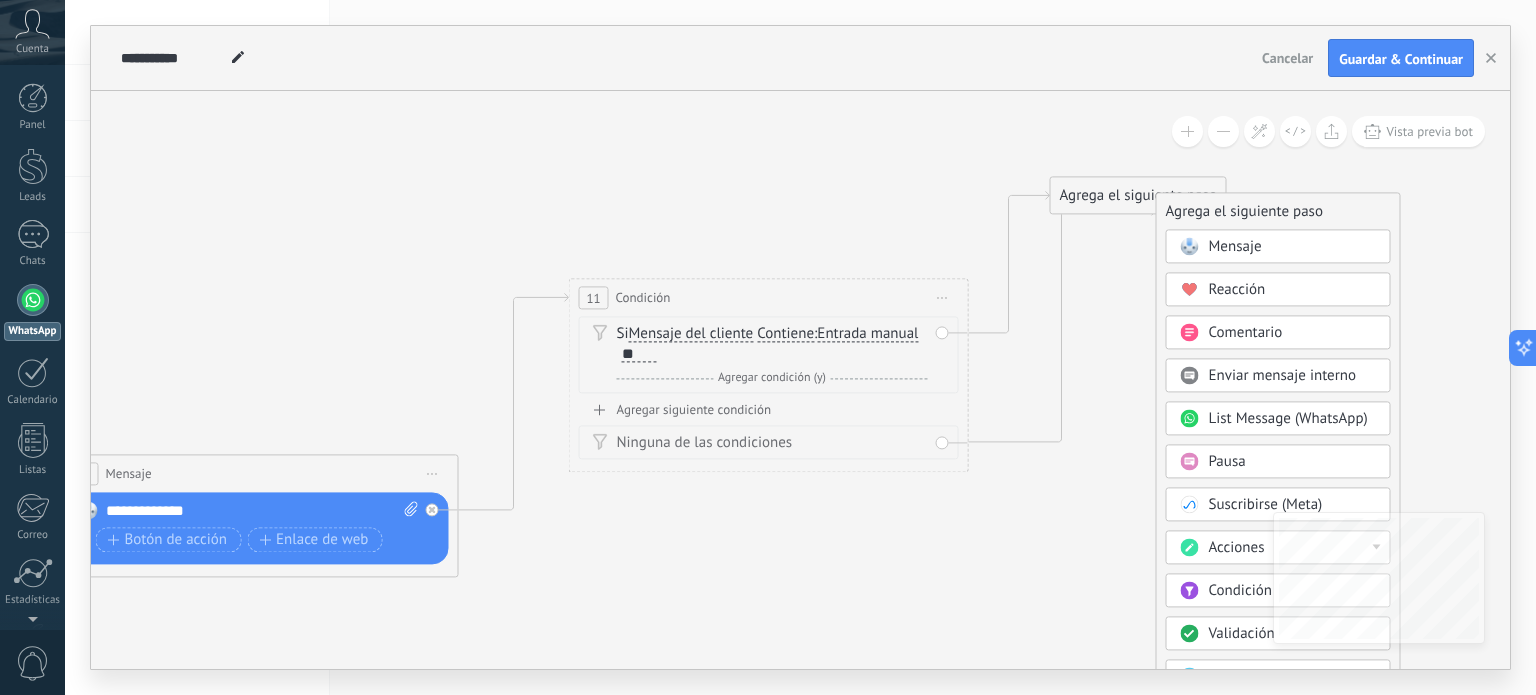 drag, startPoint x: 1192, startPoint y: 475, endPoint x: 1361, endPoint y: 220, distance: 305.9183 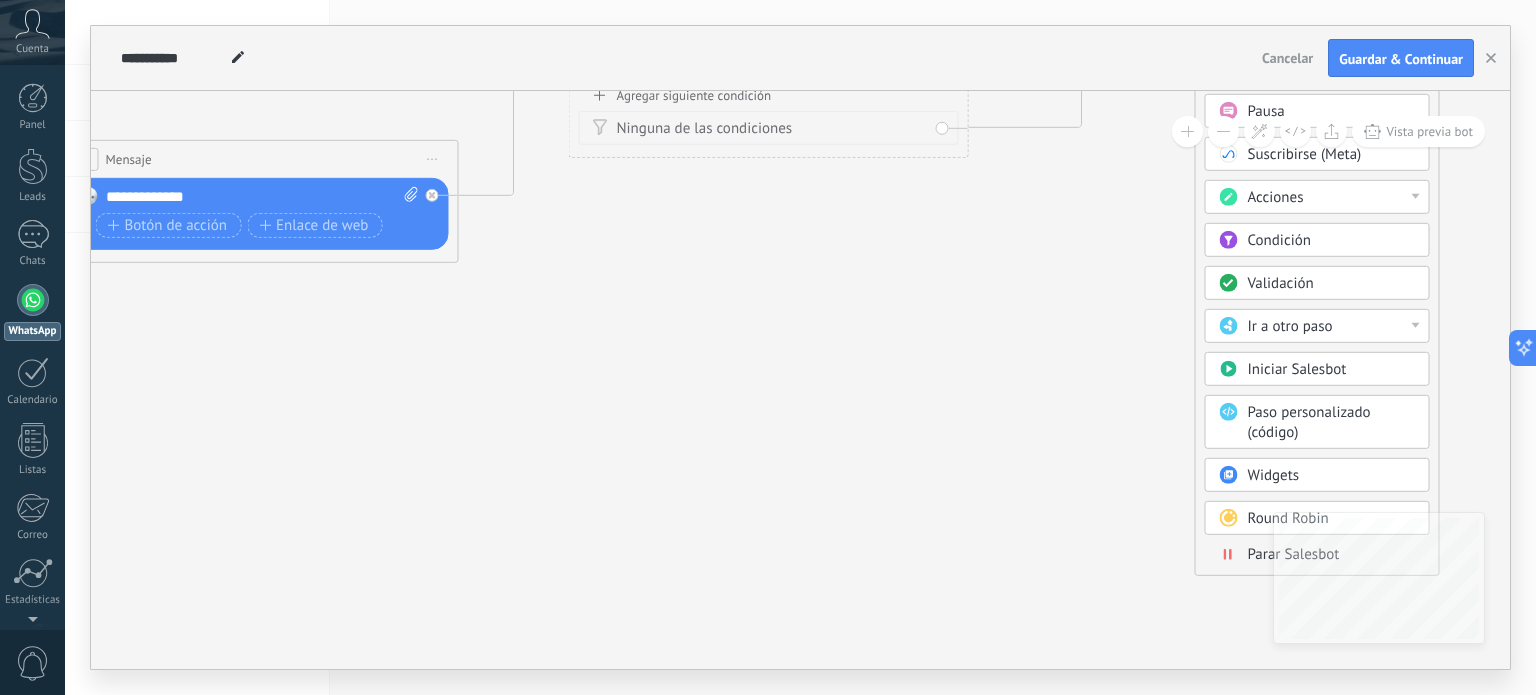 click 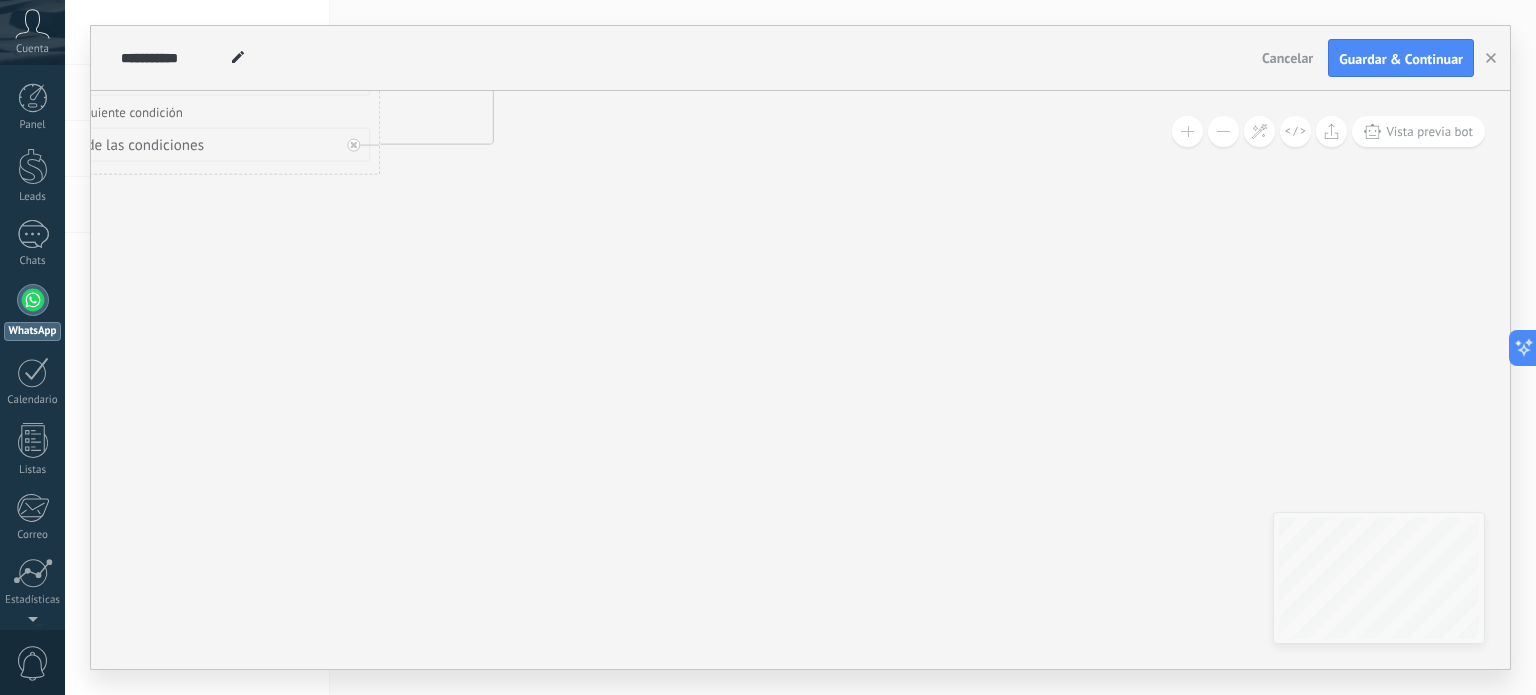 drag, startPoint x: 1147, startPoint y: 268, endPoint x: 1178, endPoint y: 440, distance: 174.77129 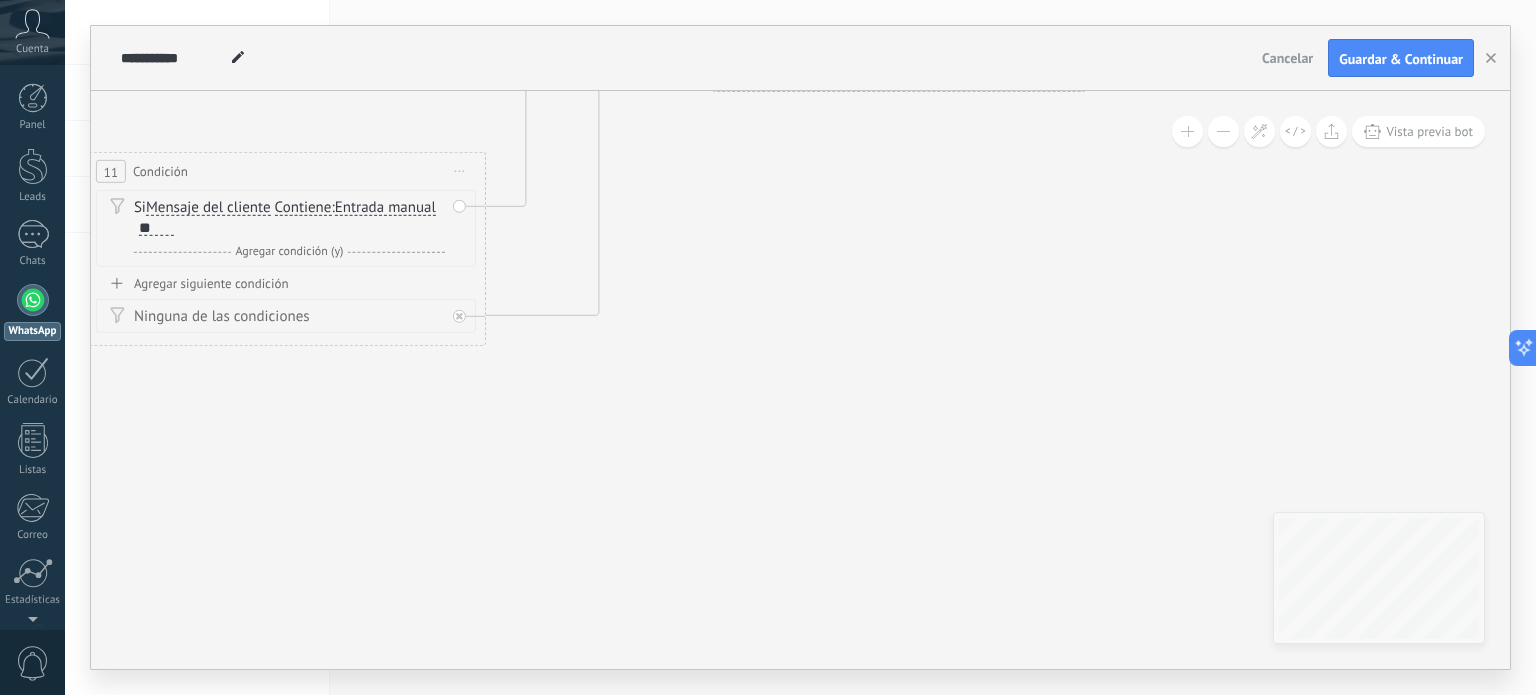 drag, startPoint x: 807, startPoint y: 366, endPoint x: 1045, endPoint y: 418, distance: 243.61446 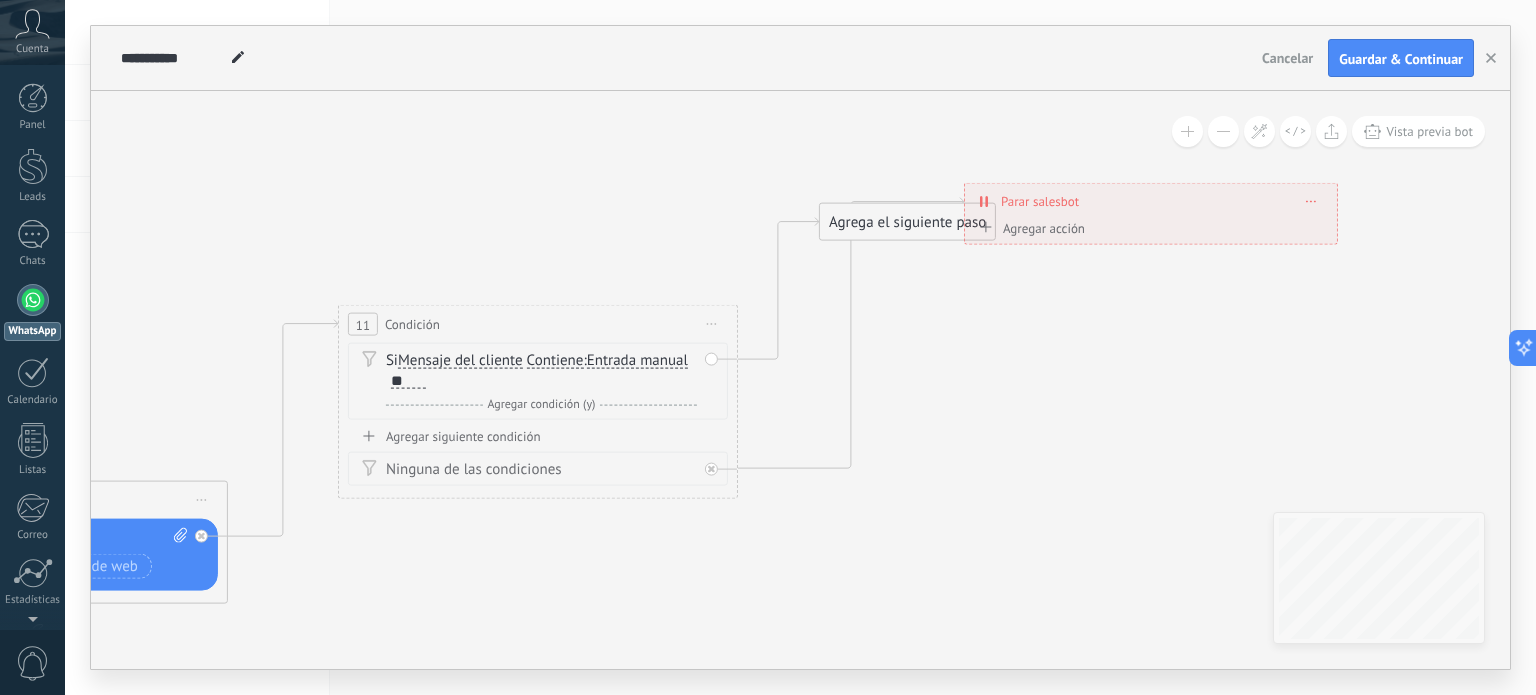drag, startPoint x: 950, startPoint y: 313, endPoint x: 1004, endPoint y: 270, distance: 69.02898 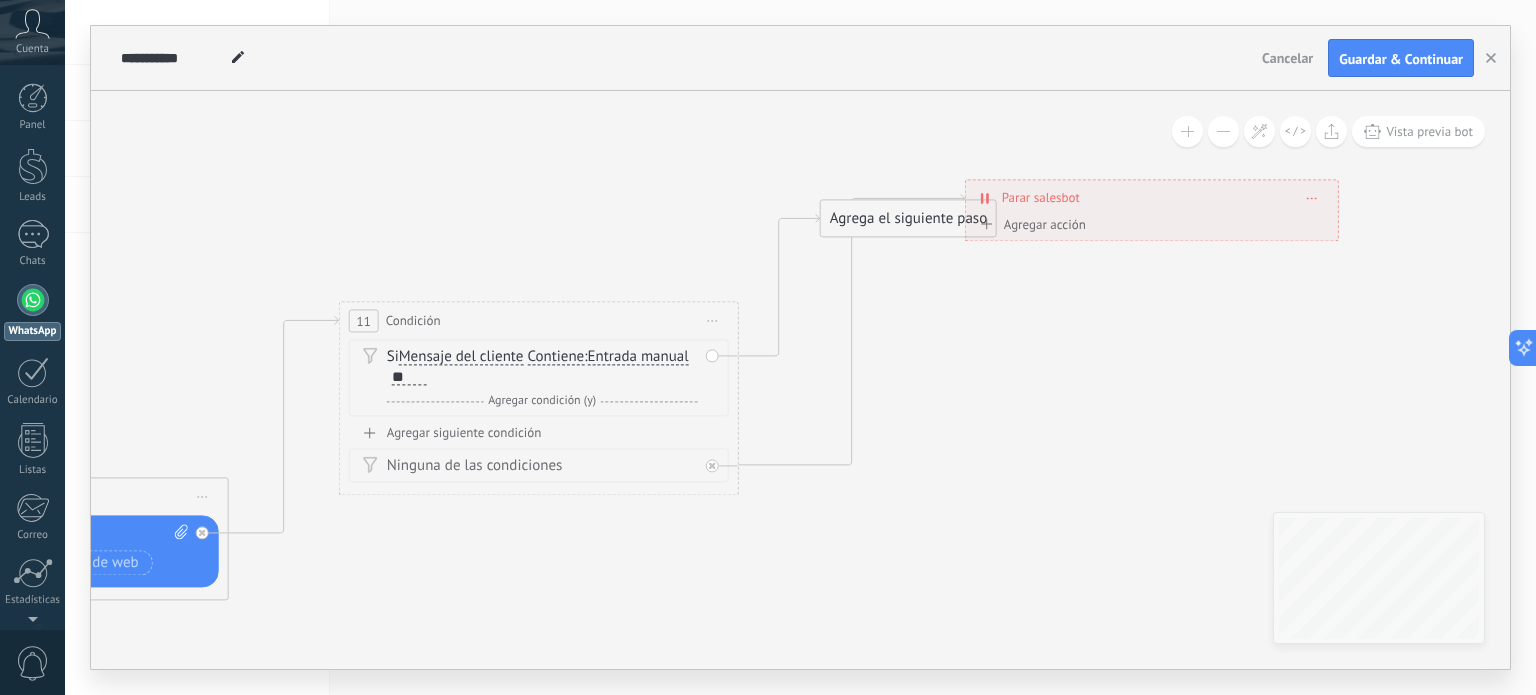 drag, startPoint x: 1052, startPoint y: 229, endPoint x: 1074, endPoint y: 276, distance: 51.894123 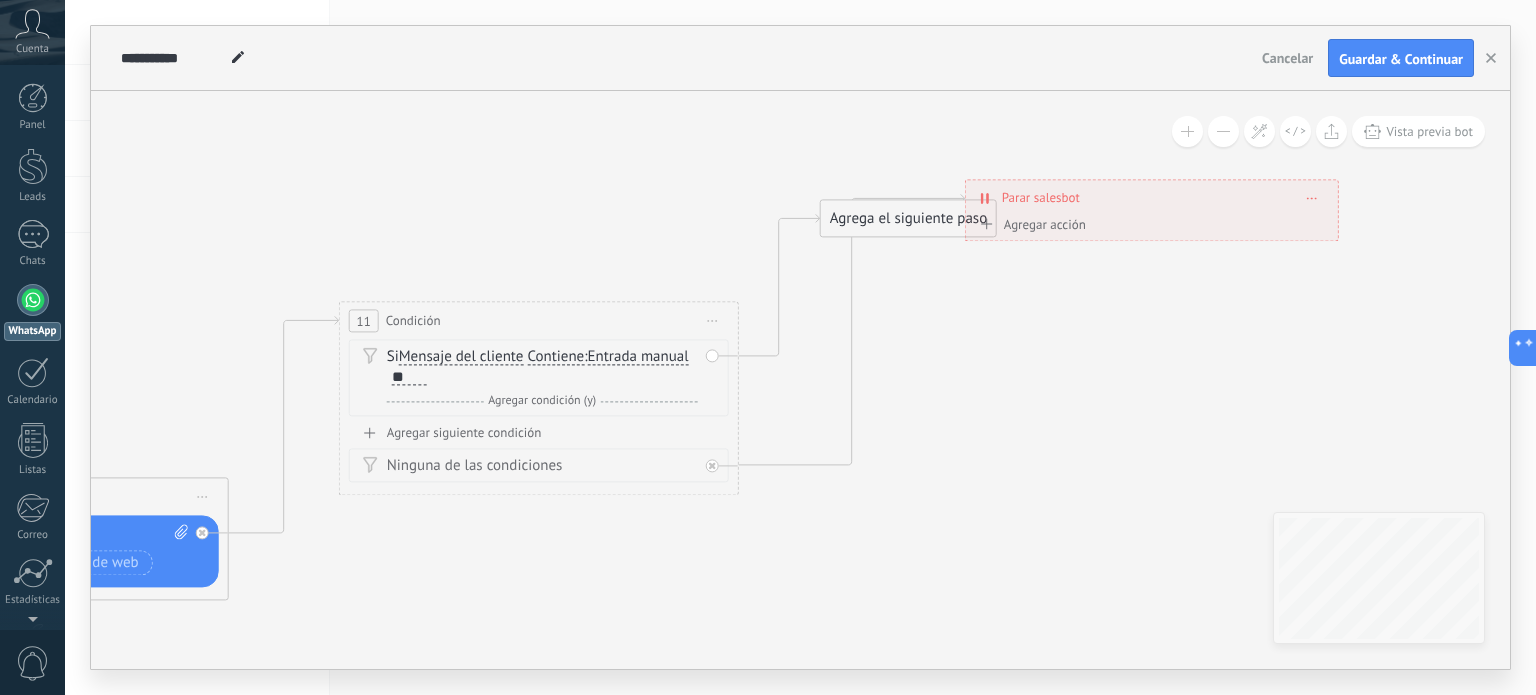 click on "**********" at bounding box center [-1449, 399] 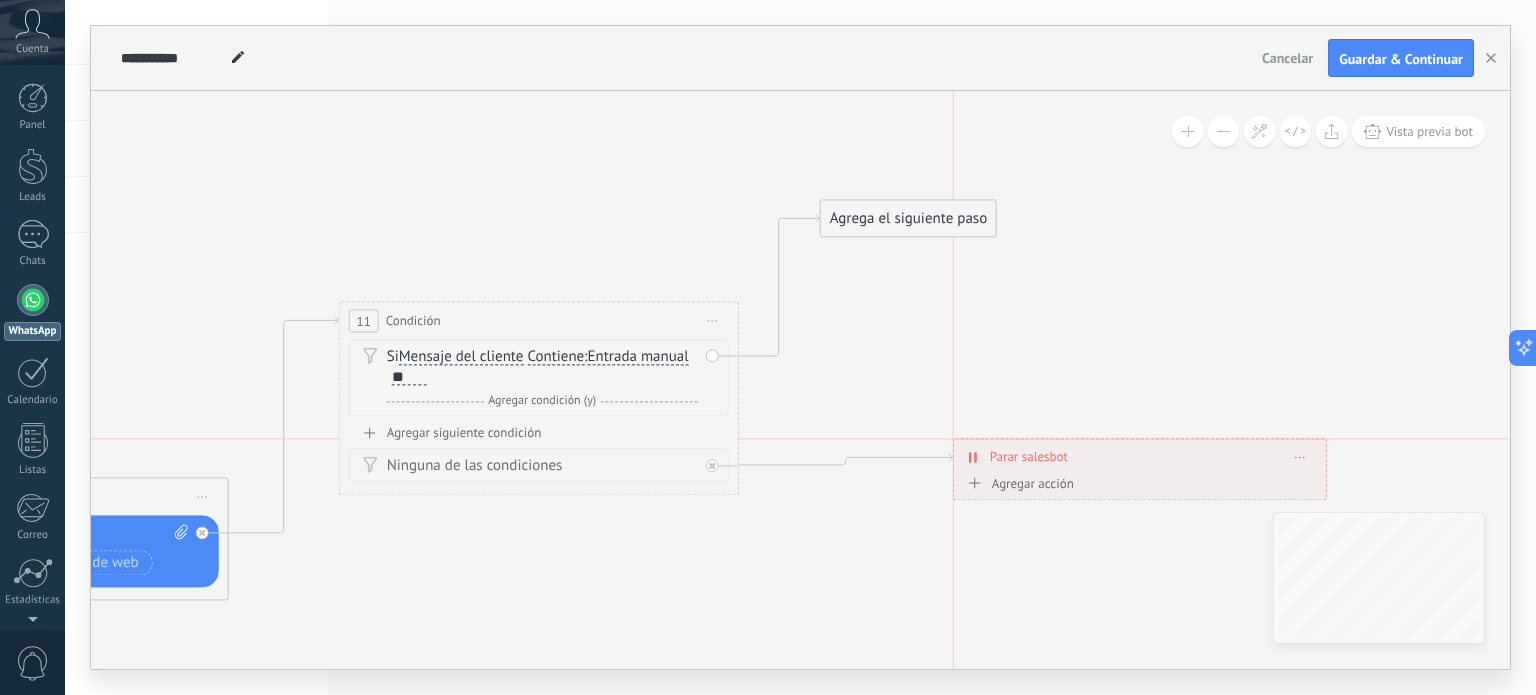 drag, startPoint x: 1076, startPoint y: 209, endPoint x: 1064, endPoint y: 475, distance: 266.27054 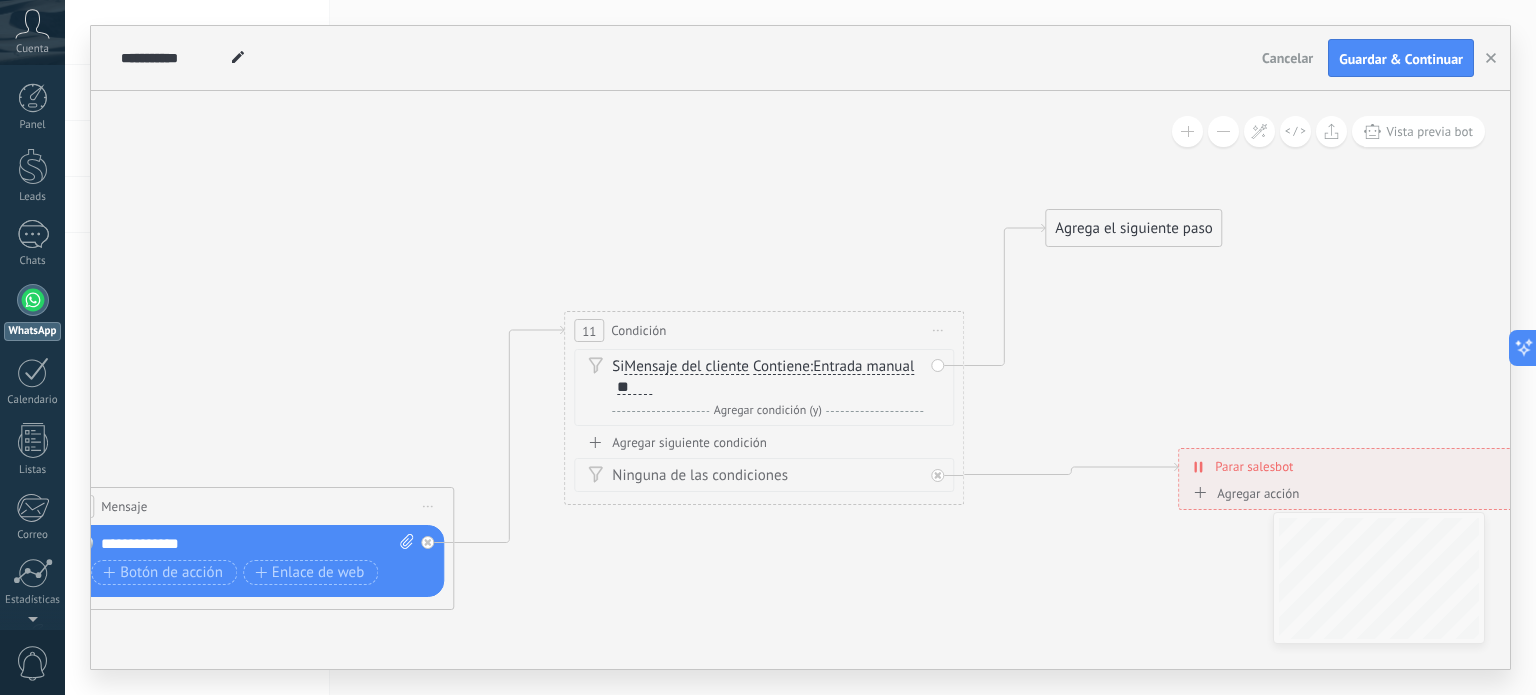 drag, startPoint x: 1059, startPoint y: 346, endPoint x: 1277, endPoint y: 329, distance: 218.66183 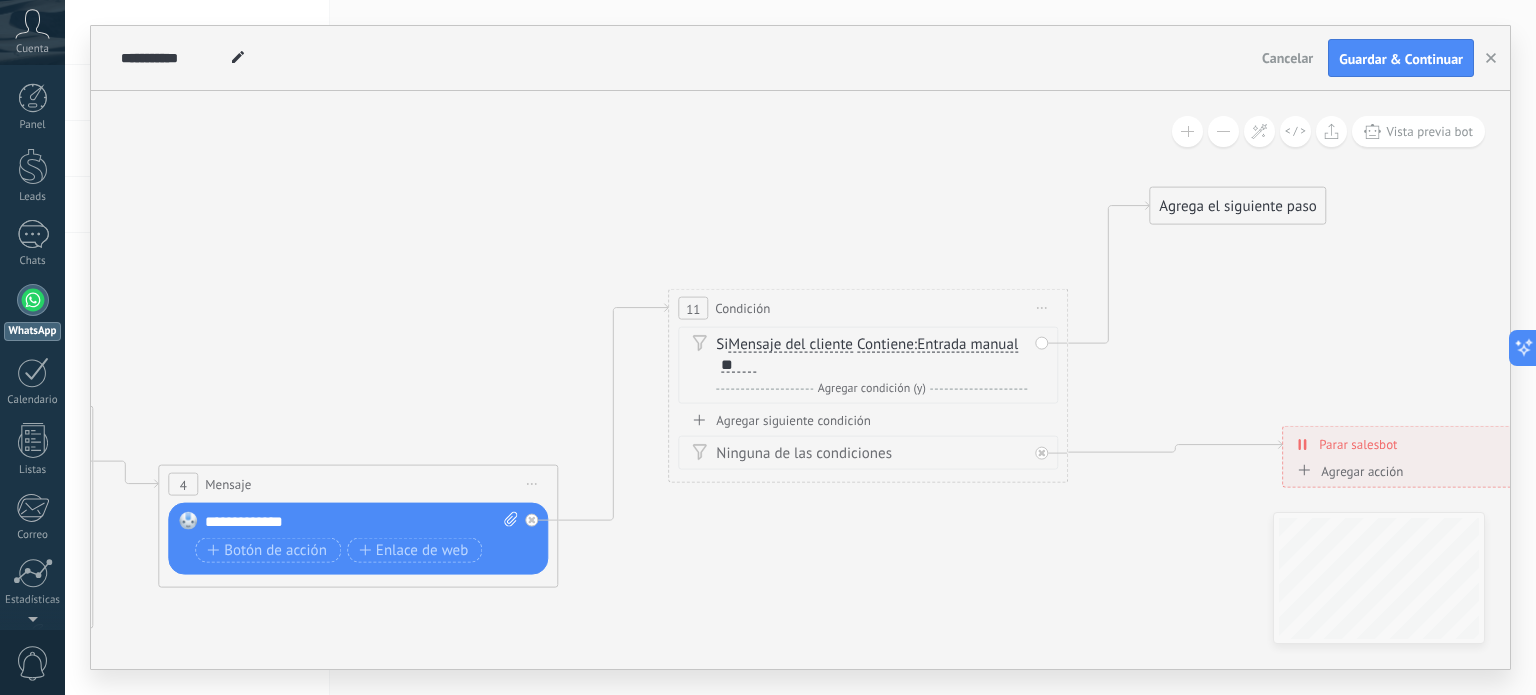 drag, startPoint x: 932, startPoint y: 534, endPoint x: 1037, endPoint y: 542, distance: 105.30432 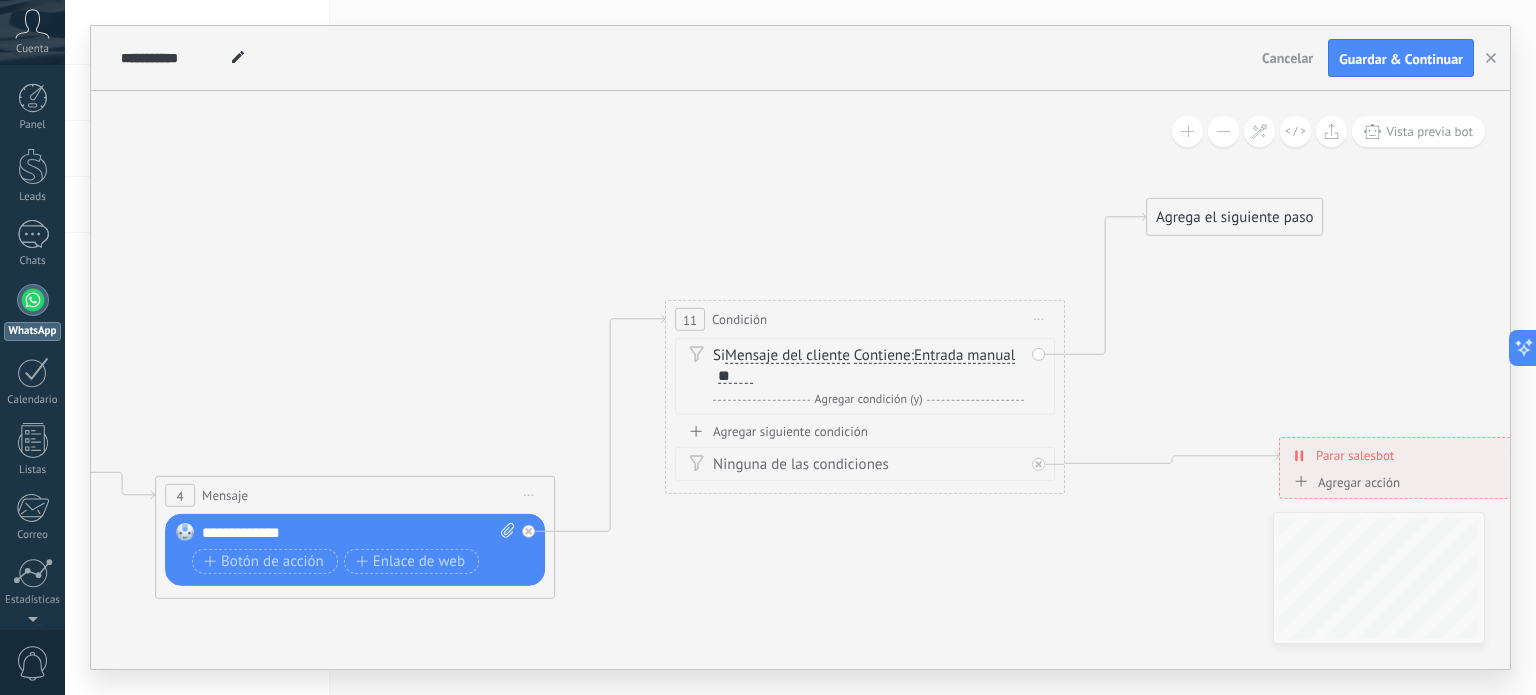 drag, startPoint x: 1132, startPoint y: 531, endPoint x: 996, endPoint y: 437, distance: 165.32393 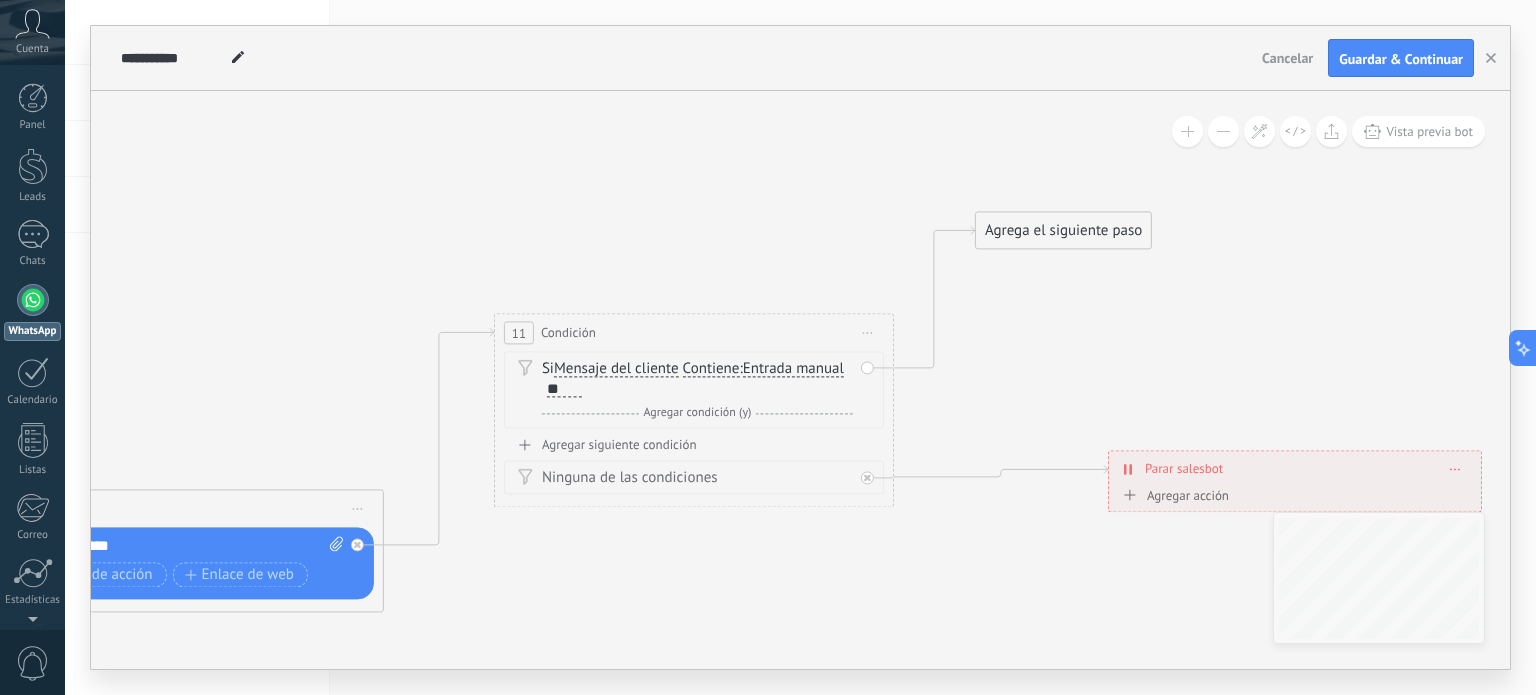 click on "Agrega el siguiente paso" at bounding box center (1063, 231) 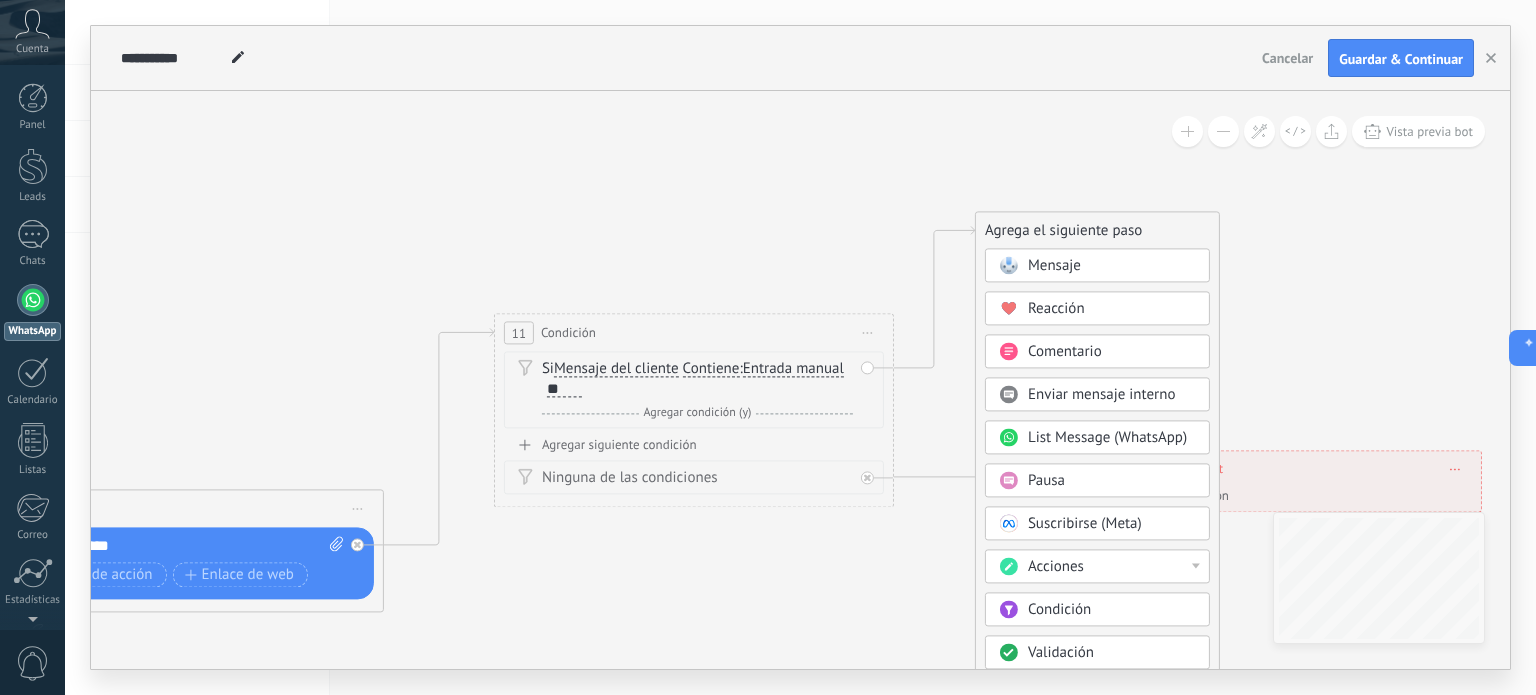 click on "Mensaje" at bounding box center [1054, 266] 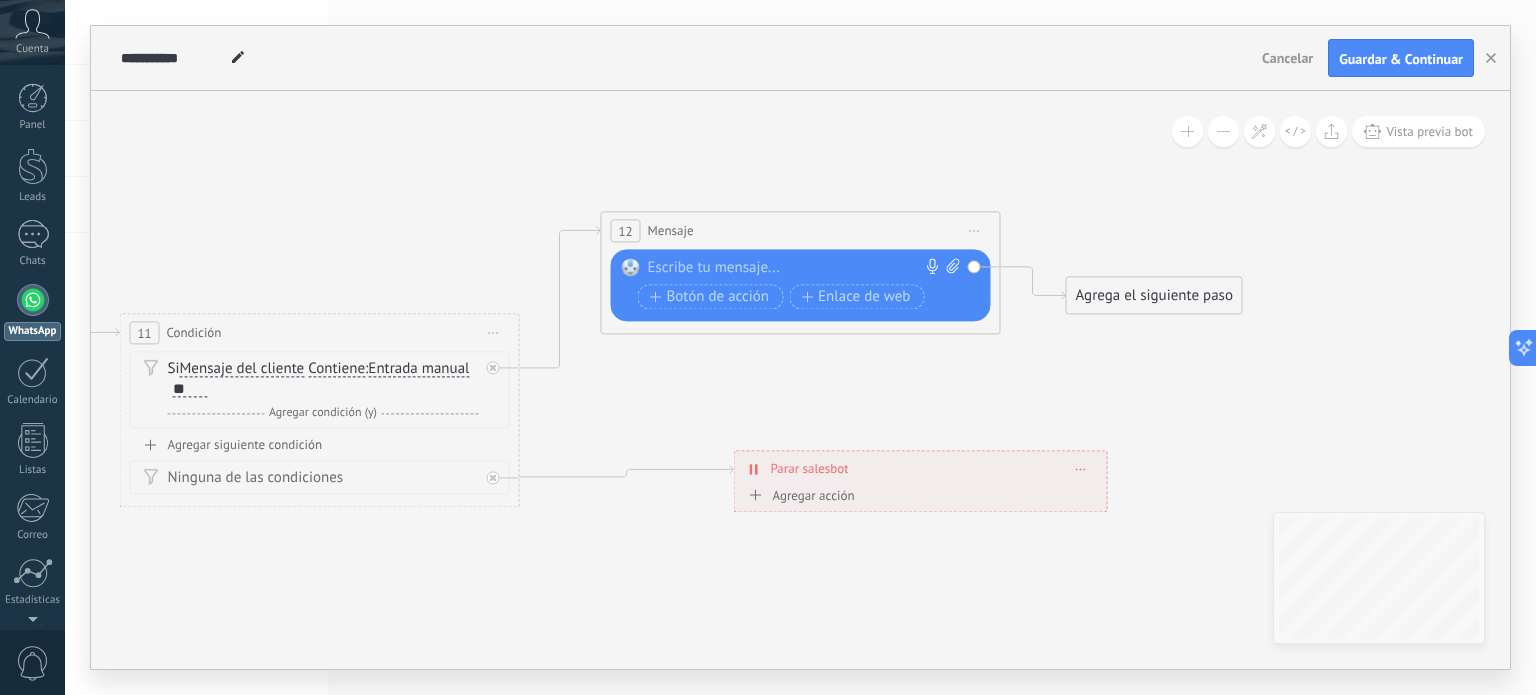 click on "Reemplazar
Quitar
Convertir a mensaje de voz
Arrastre la imagen aquí para adjuntarla.
Añadir imagen
Subir
Arrastrar y soltar
Archivo no encontrado
Escribe tu mensaje..." at bounding box center [801, 286] 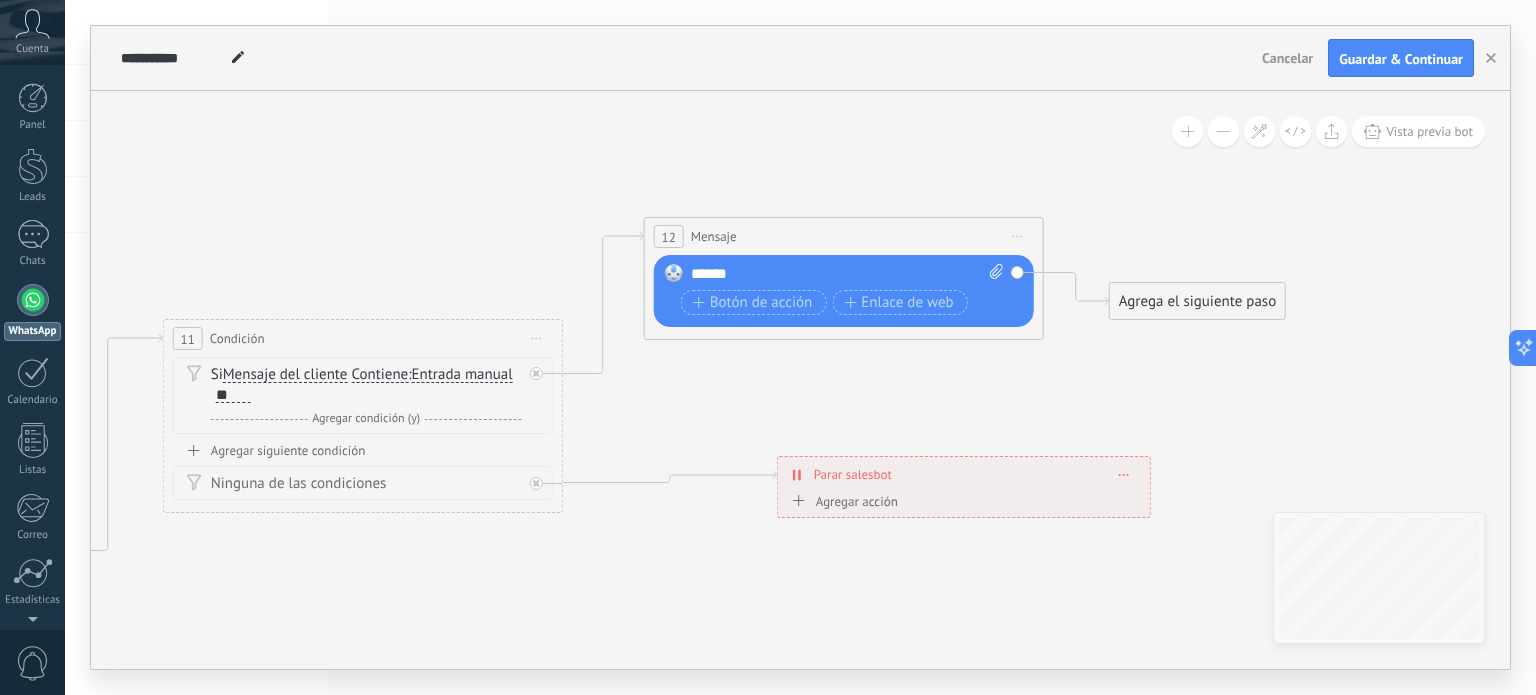 drag, startPoint x: 368, startPoint y: 559, endPoint x: 502, endPoint y: 519, distance: 139.84277 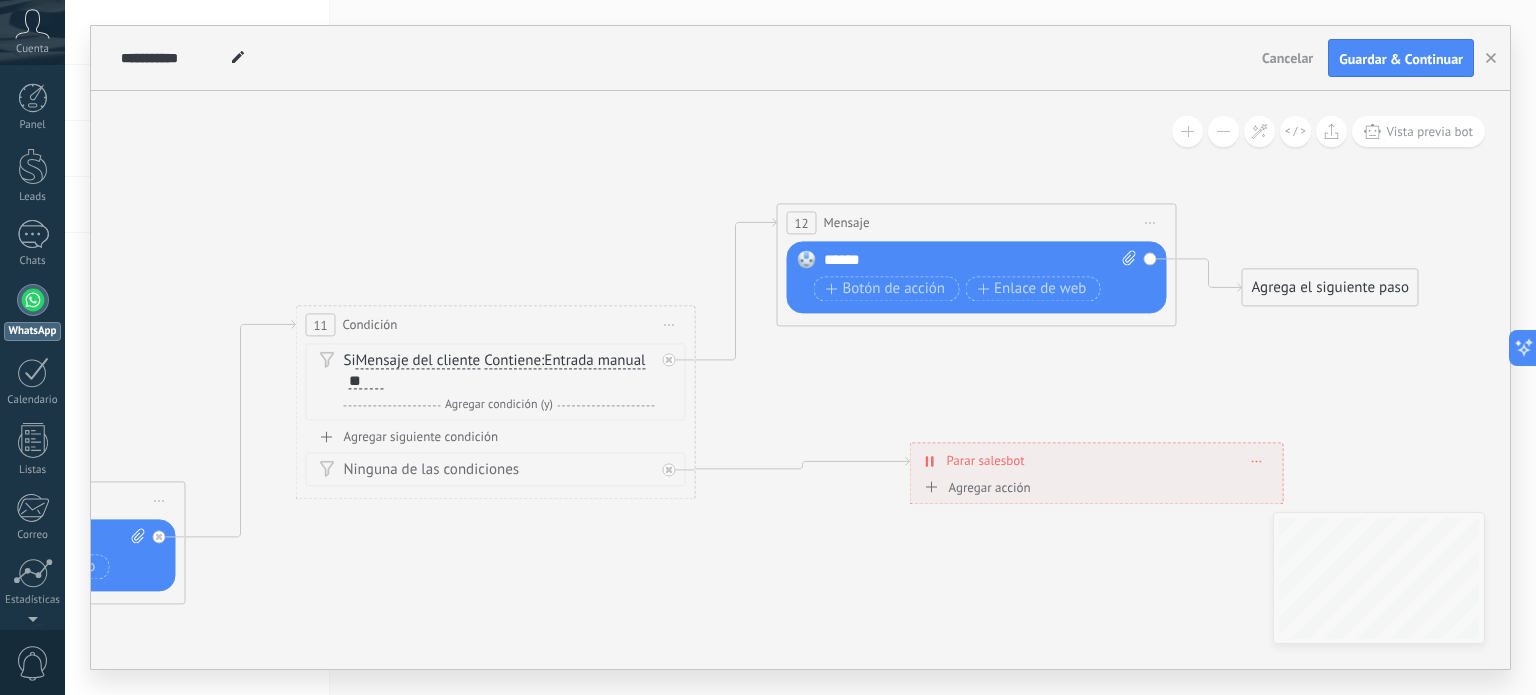 click on "**" at bounding box center [366, 382] 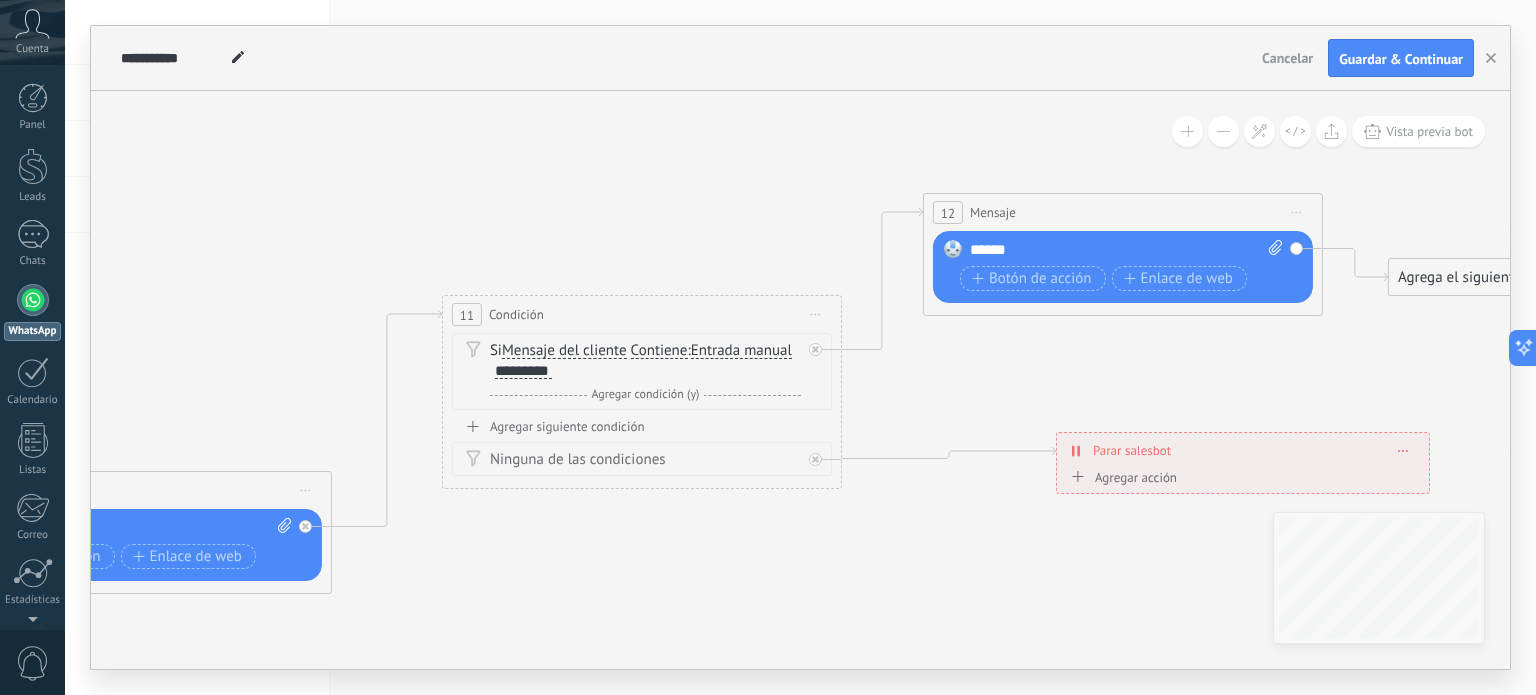 drag, startPoint x: 580, startPoint y: 539, endPoint x: 988, endPoint y: 550, distance: 408.14825 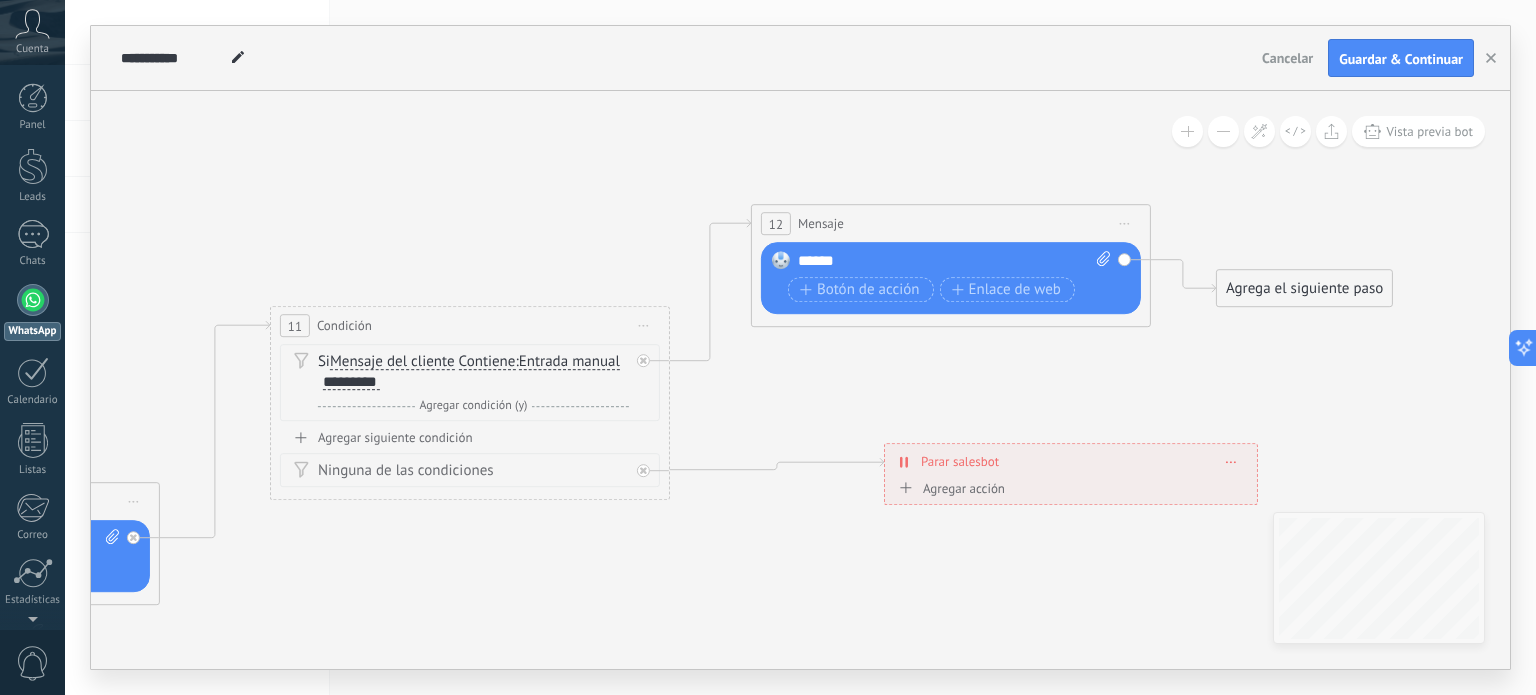 drag, startPoint x: 1010, startPoint y: 559, endPoint x: 782, endPoint y: 559, distance: 228 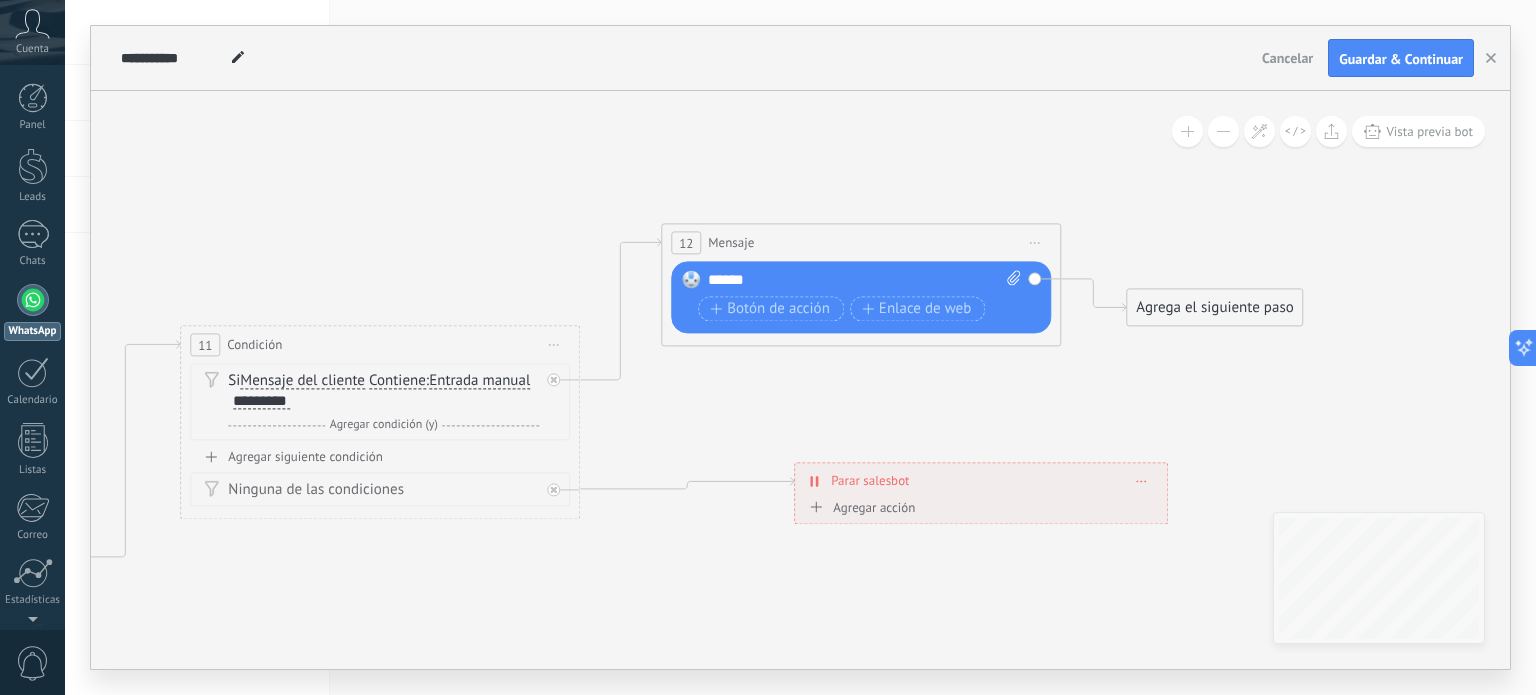 drag, startPoint x: 977, startPoint y: 367, endPoint x: 846, endPoint y: 403, distance: 135.85654 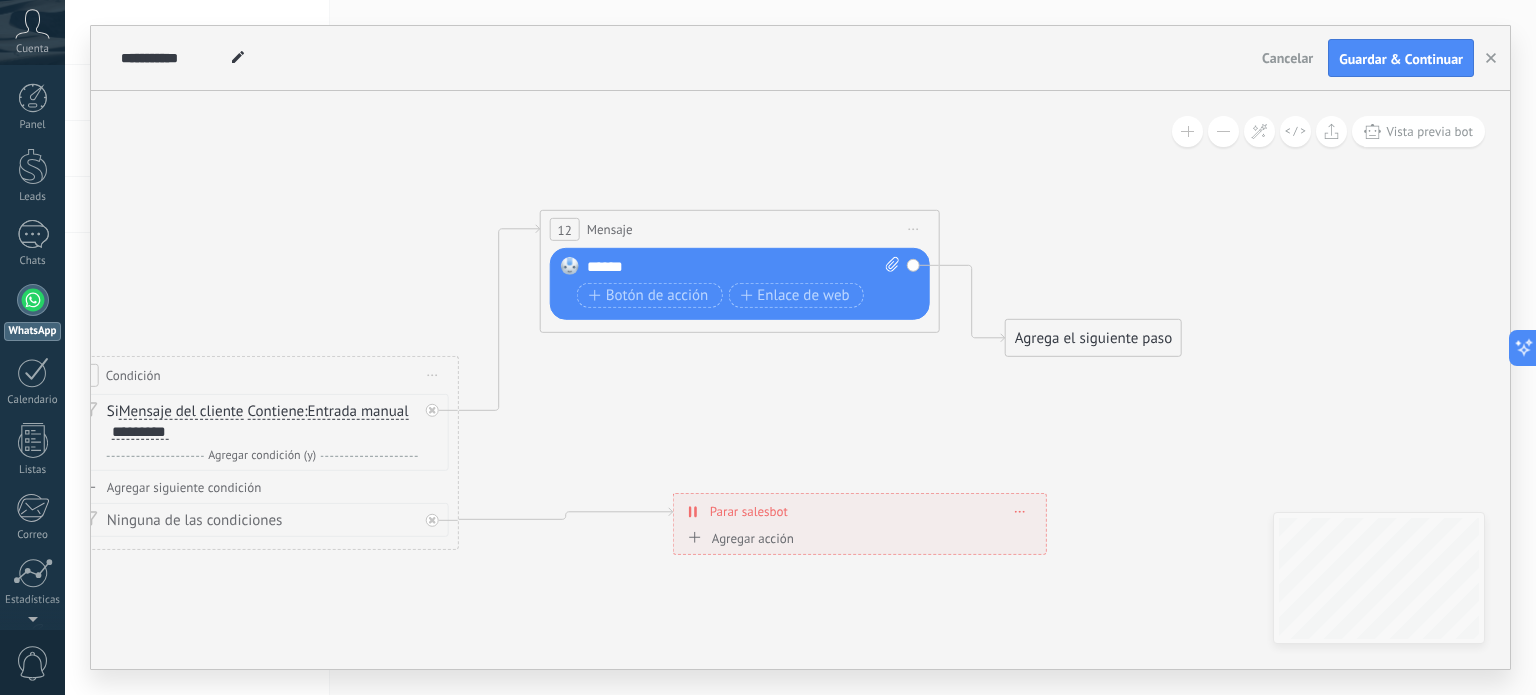 drag, startPoint x: 780, startPoint y: 271, endPoint x: 782, endPoint y: 223, distance: 48.04165 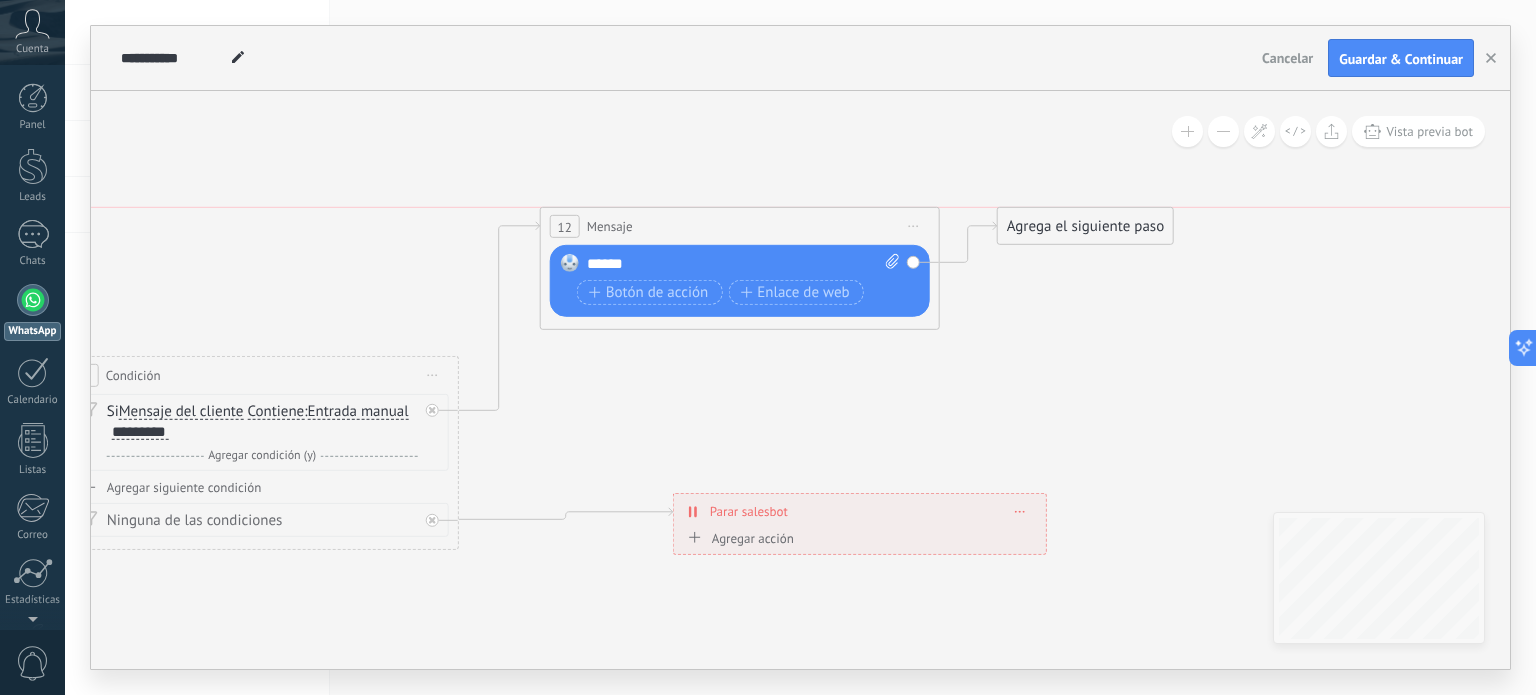 drag, startPoint x: 1065, startPoint y: 326, endPoint x: 1057, endPoint y: 222, distance: 104.307236 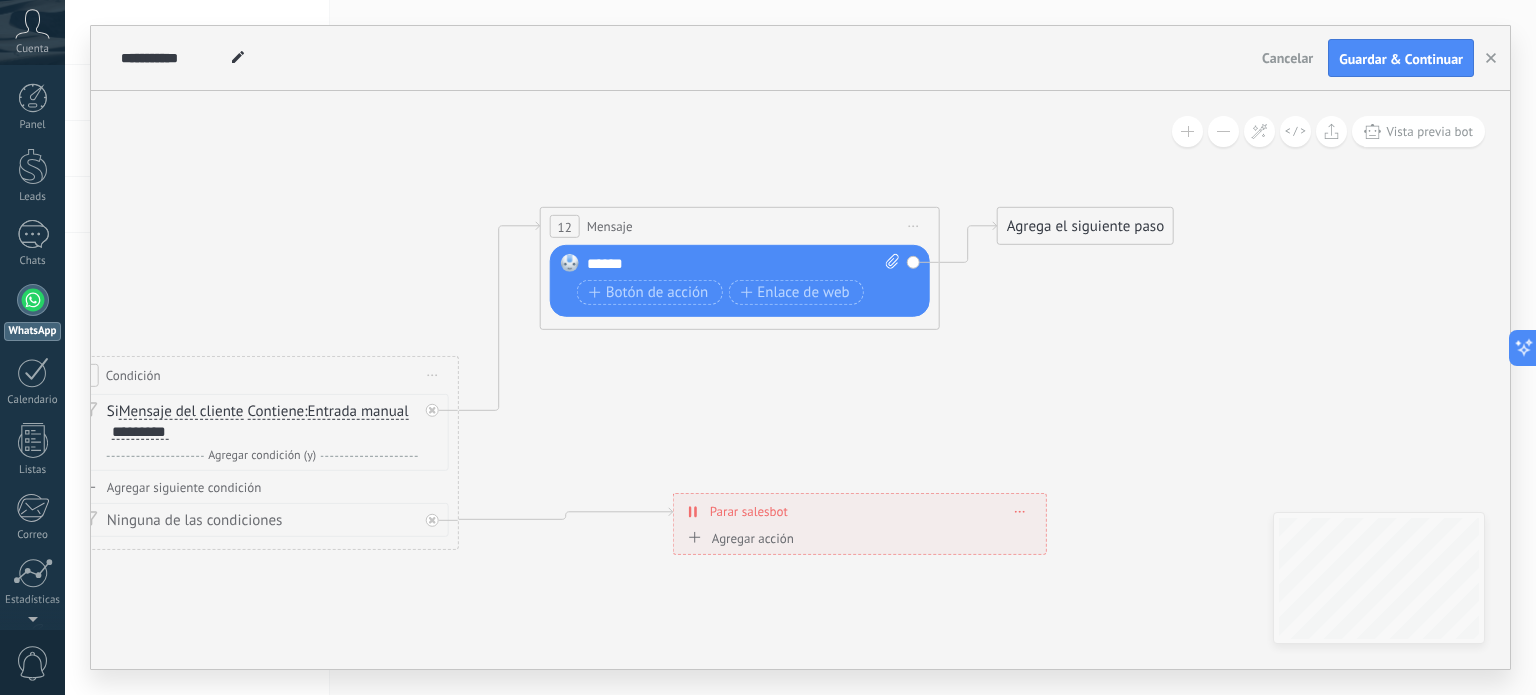 click on "******" at bounding box center [744, 264] 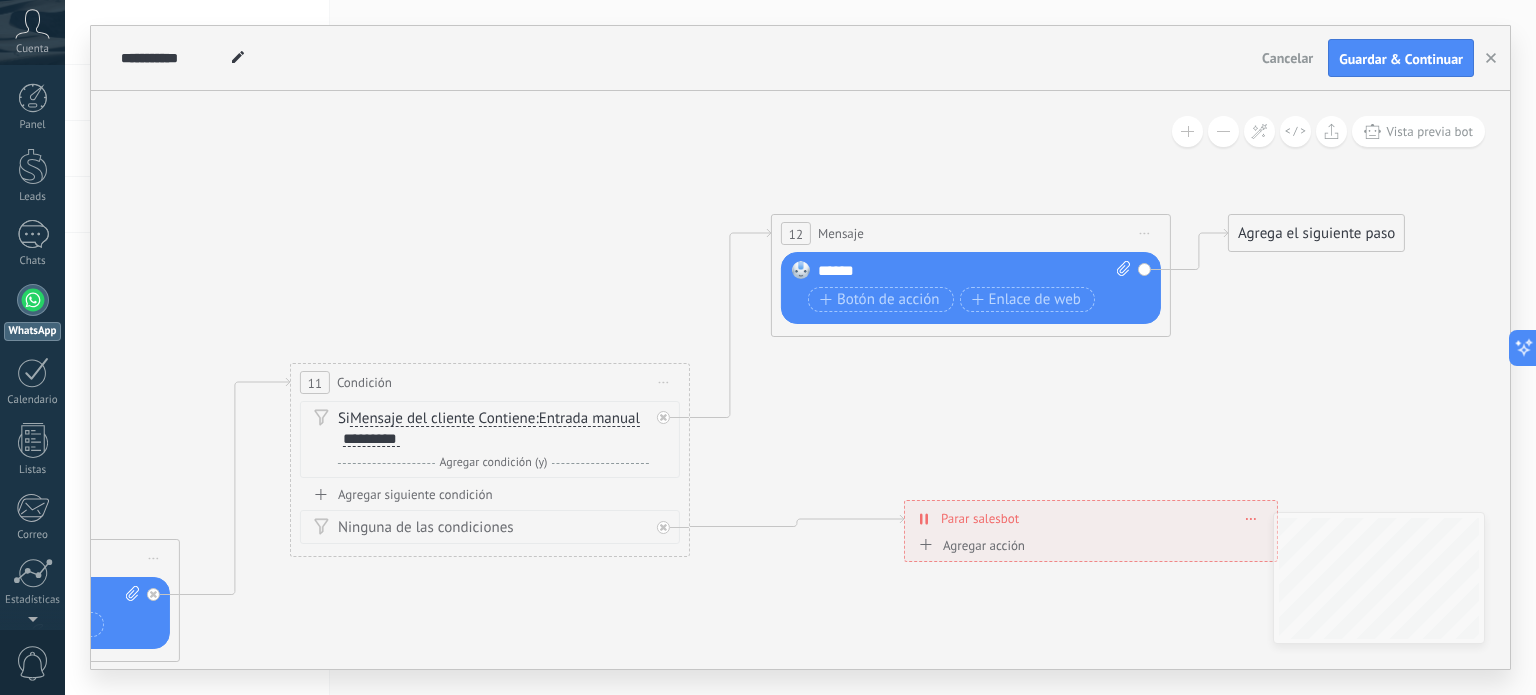 drag, startPoint x: 740, startPoint y: 364, endPoint x: 866, endPoint y: 371, distance: 126.1943 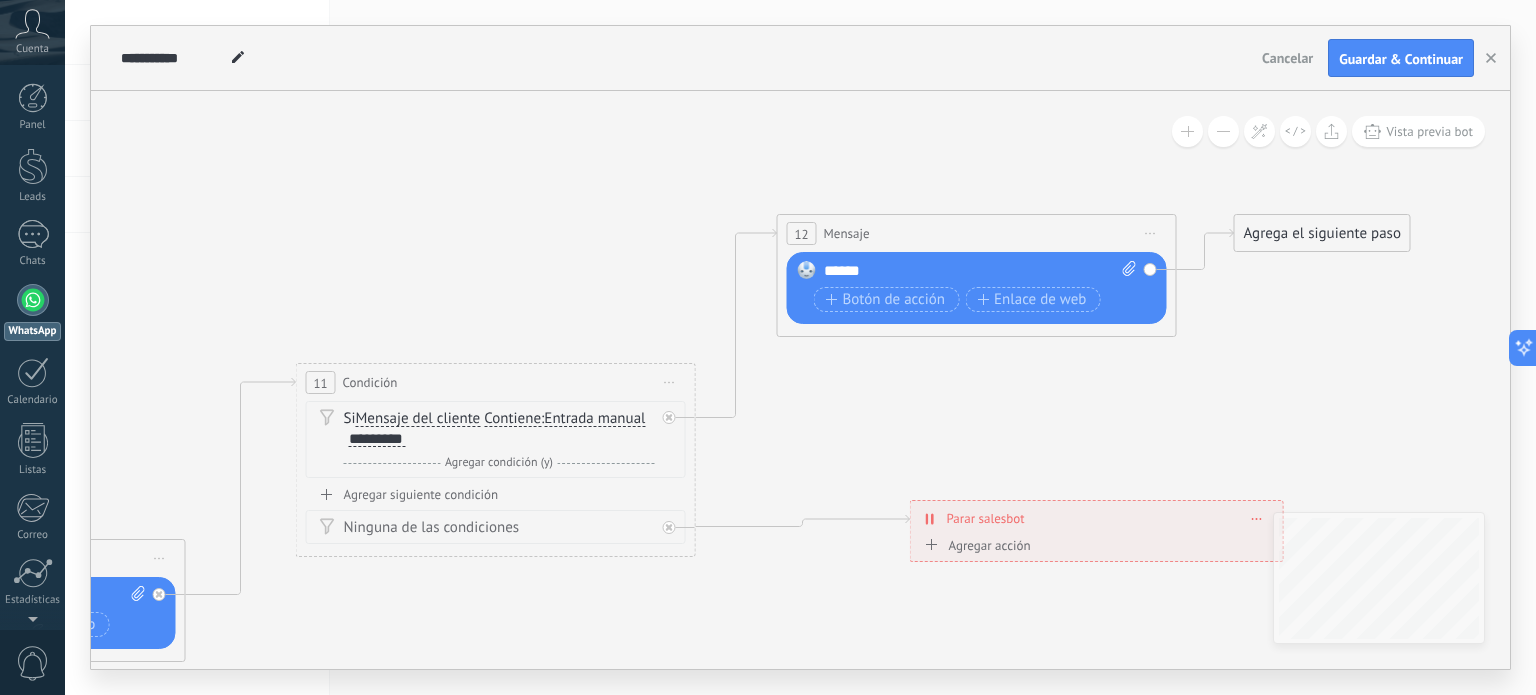 click on "******" at bounding box center [981, 271] 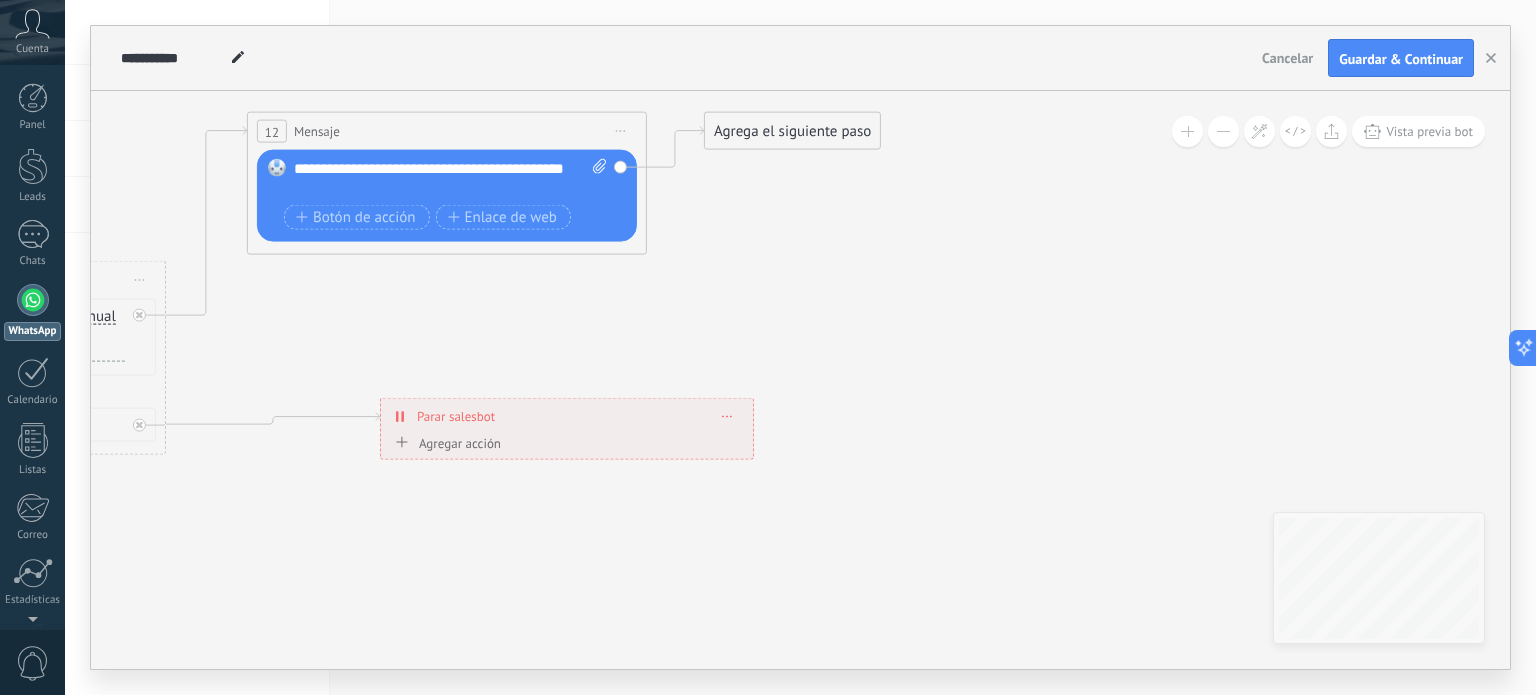drag, startPoint x: 1032, startPoint y: 373, endPoint x: 657, endPoint y: 311, distance: 380.0908 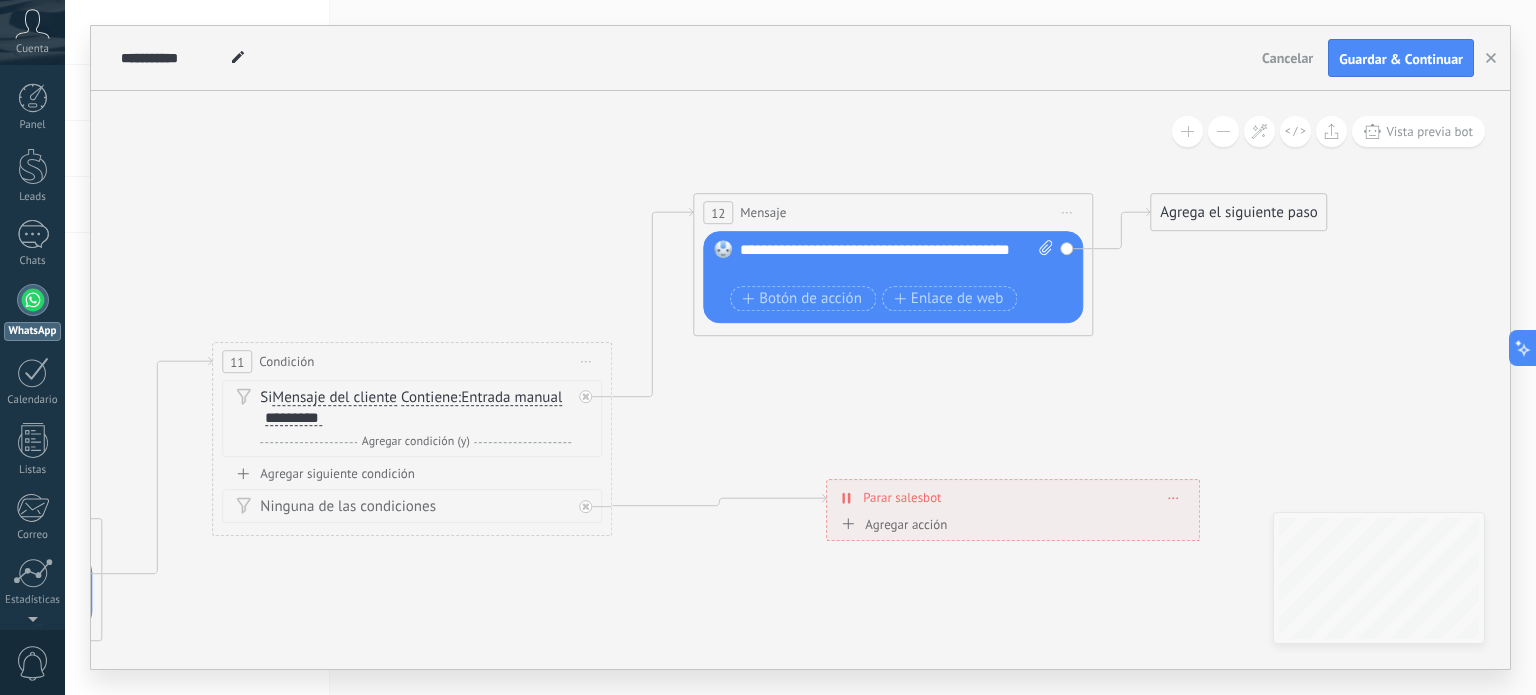 drag, startPoint x: 924, startPoint y: 311, endPoint x: 862, endPoint y: 384, distance: 95.77578 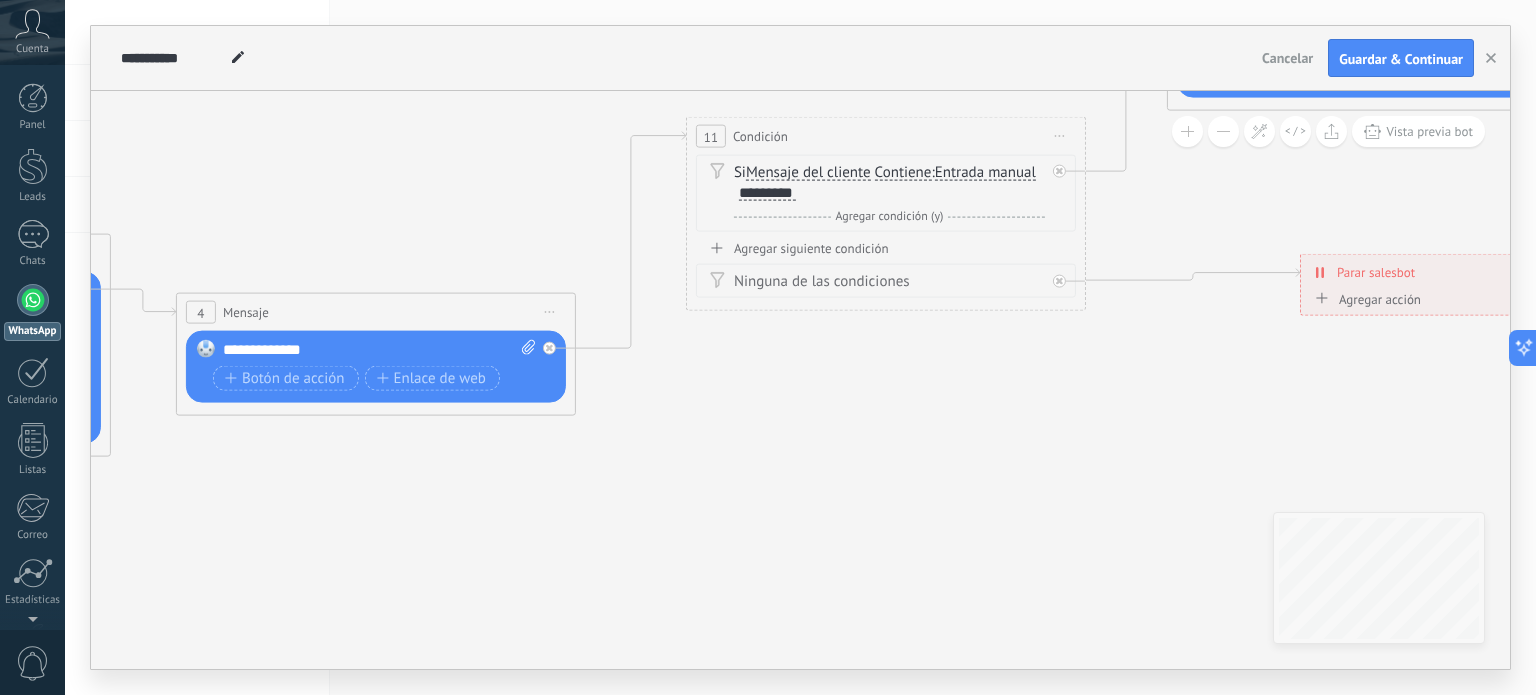 drag, startPoint x: 351, startPoint y: 558, endPoint x: 772, endPoint y: 350, distance: 469.5796 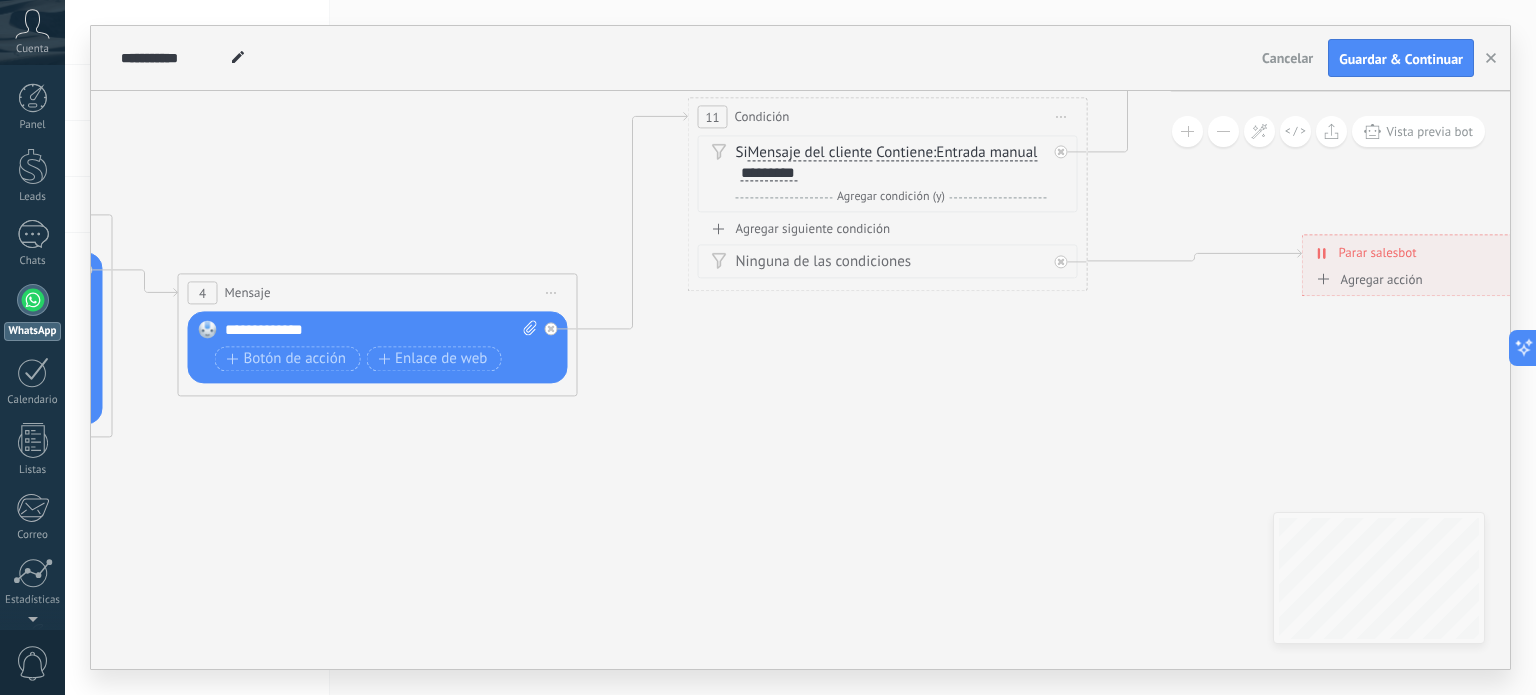 drag, startPoint x: 557, startPoint y: 457, endPoint x: 1052, endPoint y: 296, distance: 520.5247 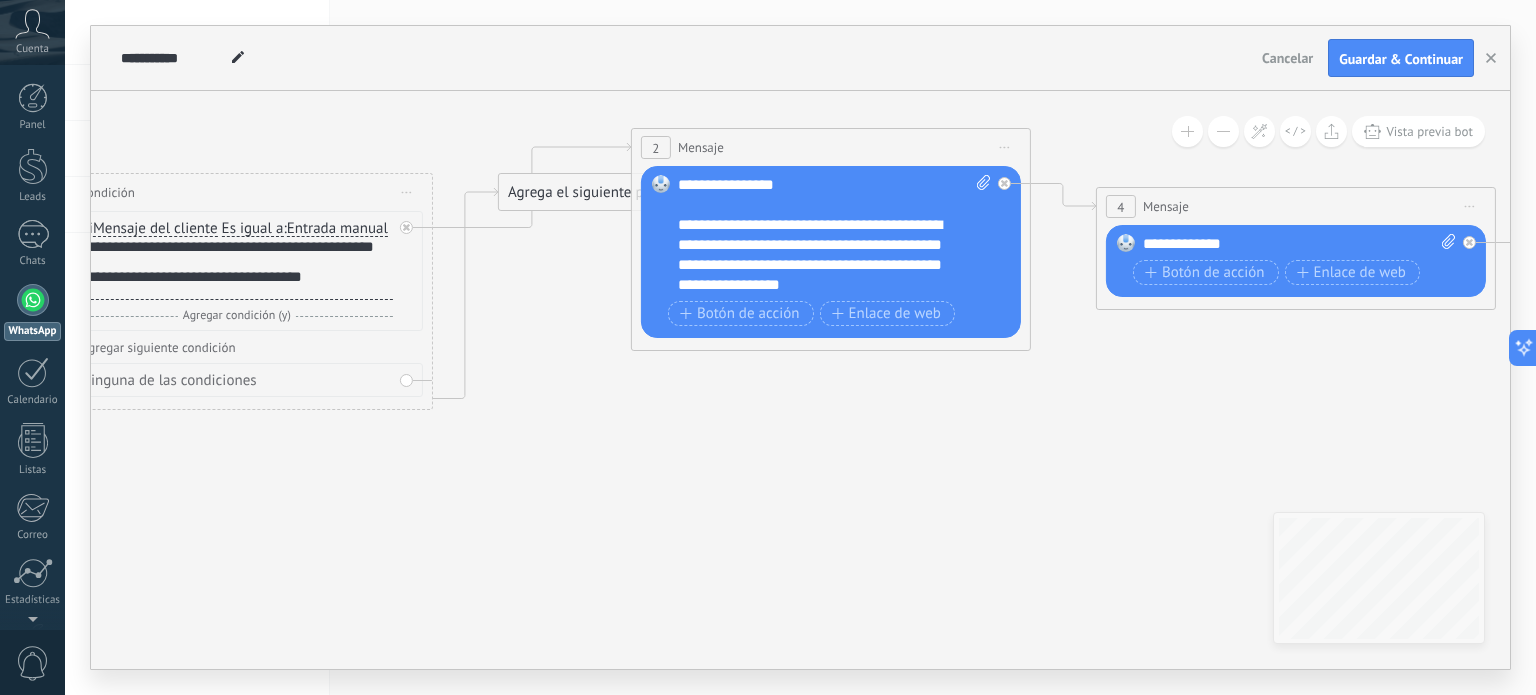 drag, startPoint x: 649, startPoint y: 429, endPoint x: 1109, endPoint y: 497, distance: 464.99893 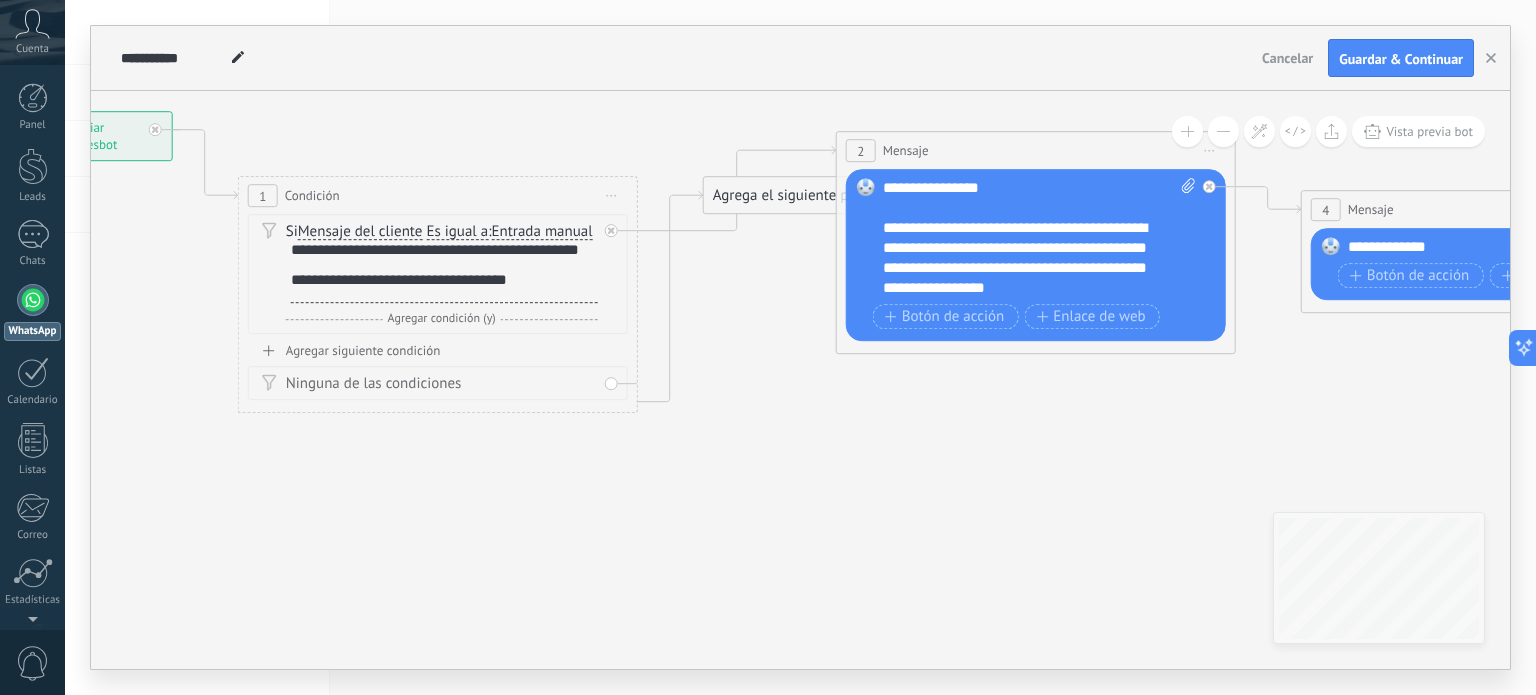 drag, startPoint x: 950, startPoint y: 471, endPoint x: 1120, endPoint y: 475, distance: 170.04706 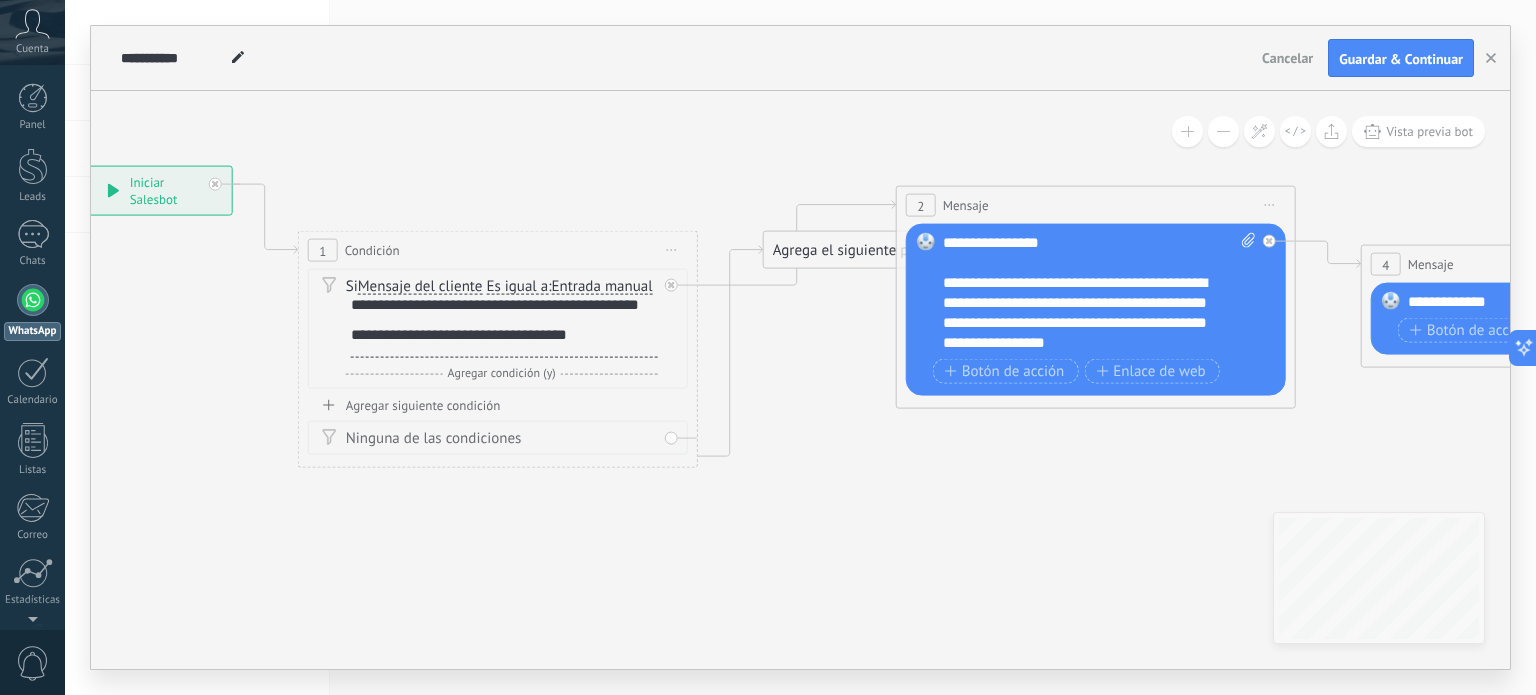 drag, startPoint x: 946, startPoint y: 483, endPoint x: 1008, endPoint y: 531, distance: 78.40918 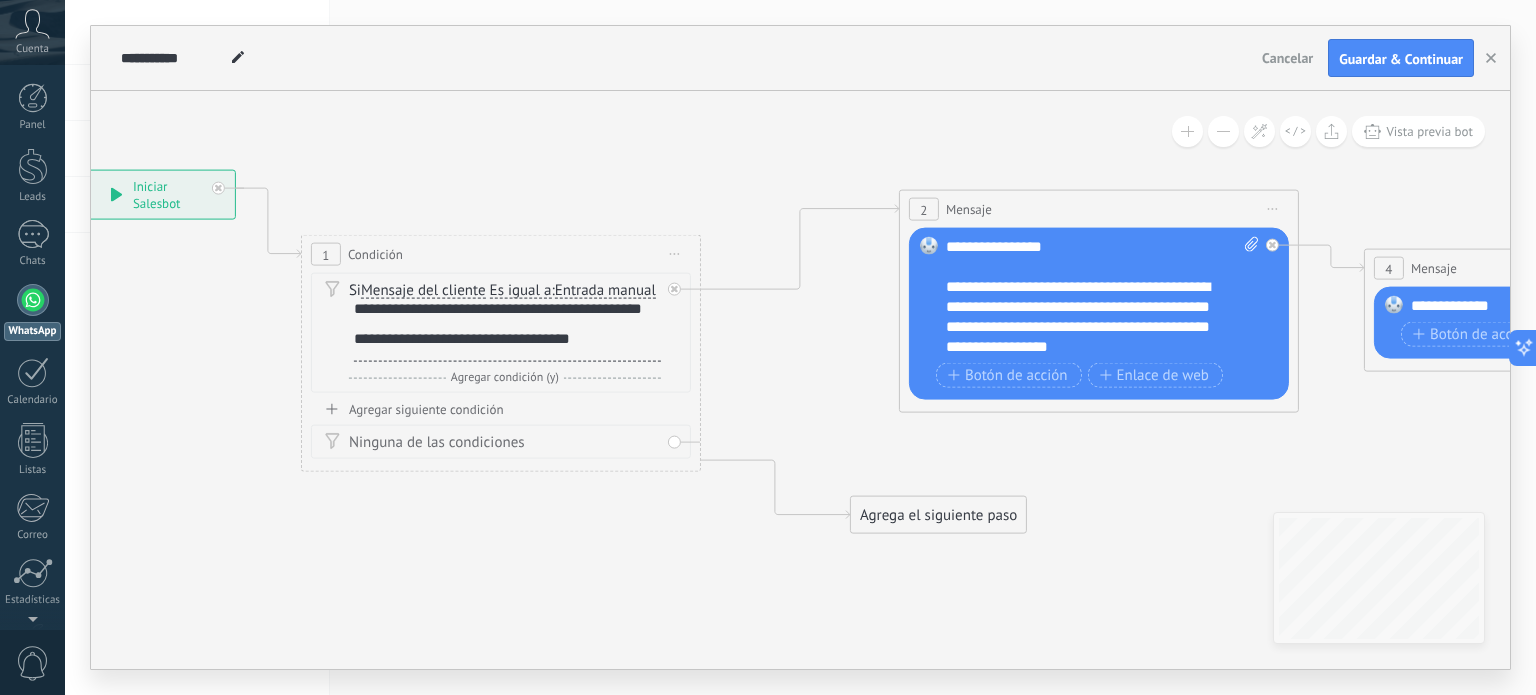 drag, startPoint x: 839, startPoint y: 263, endPoint x: 923, endPoint y: 525, distance: 275.13632 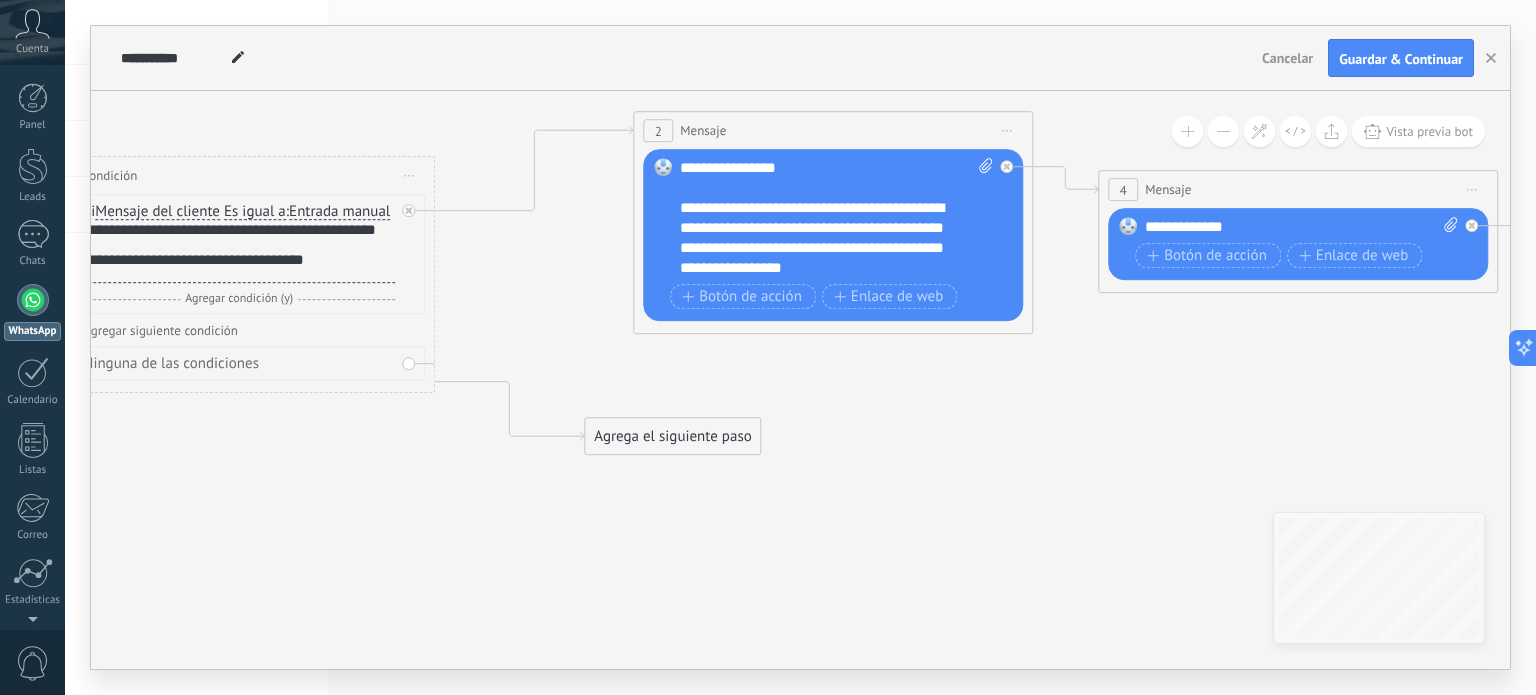 drag, startPoint x: 1160, startPoint y: 499, endPoint x: 896, endPoint y: 421, distance: 275.28168 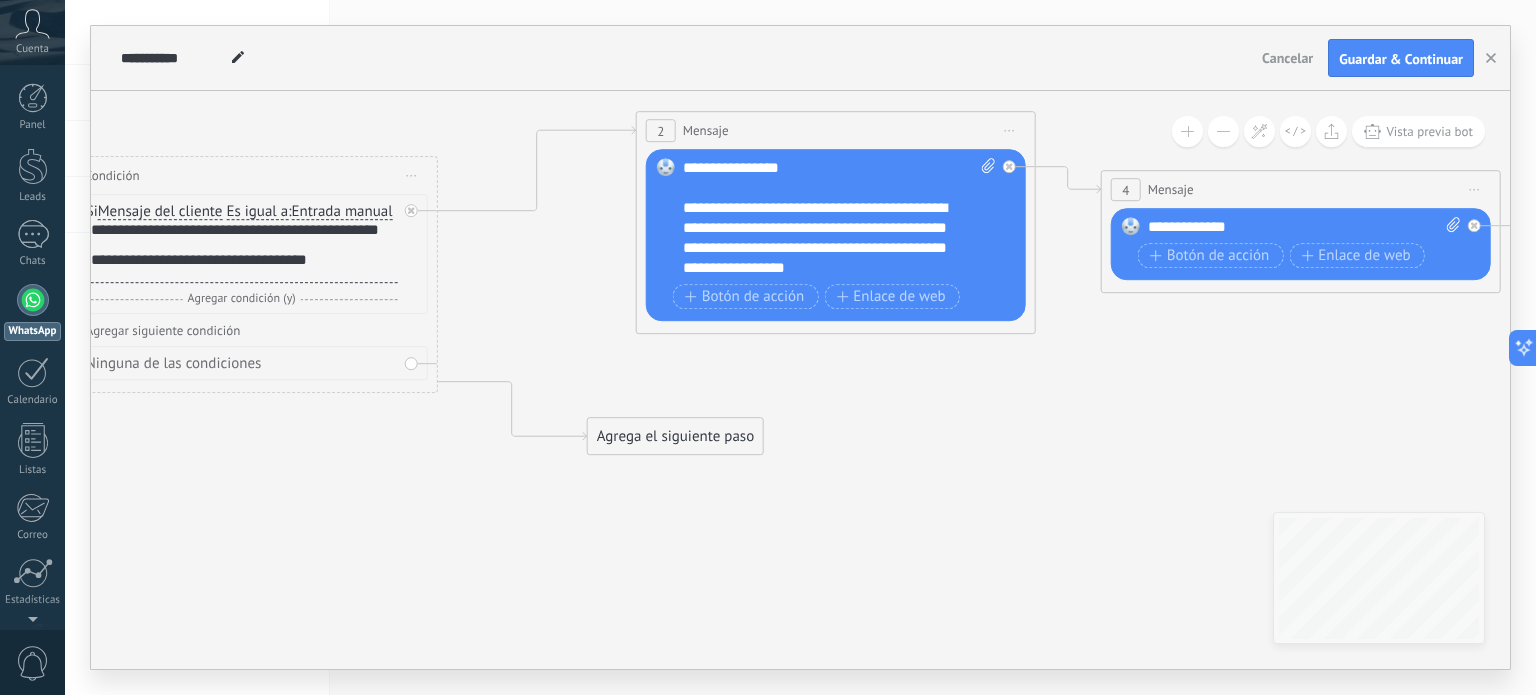 click on "Agrega el siguiente paso" at bounding box center (675, 436) 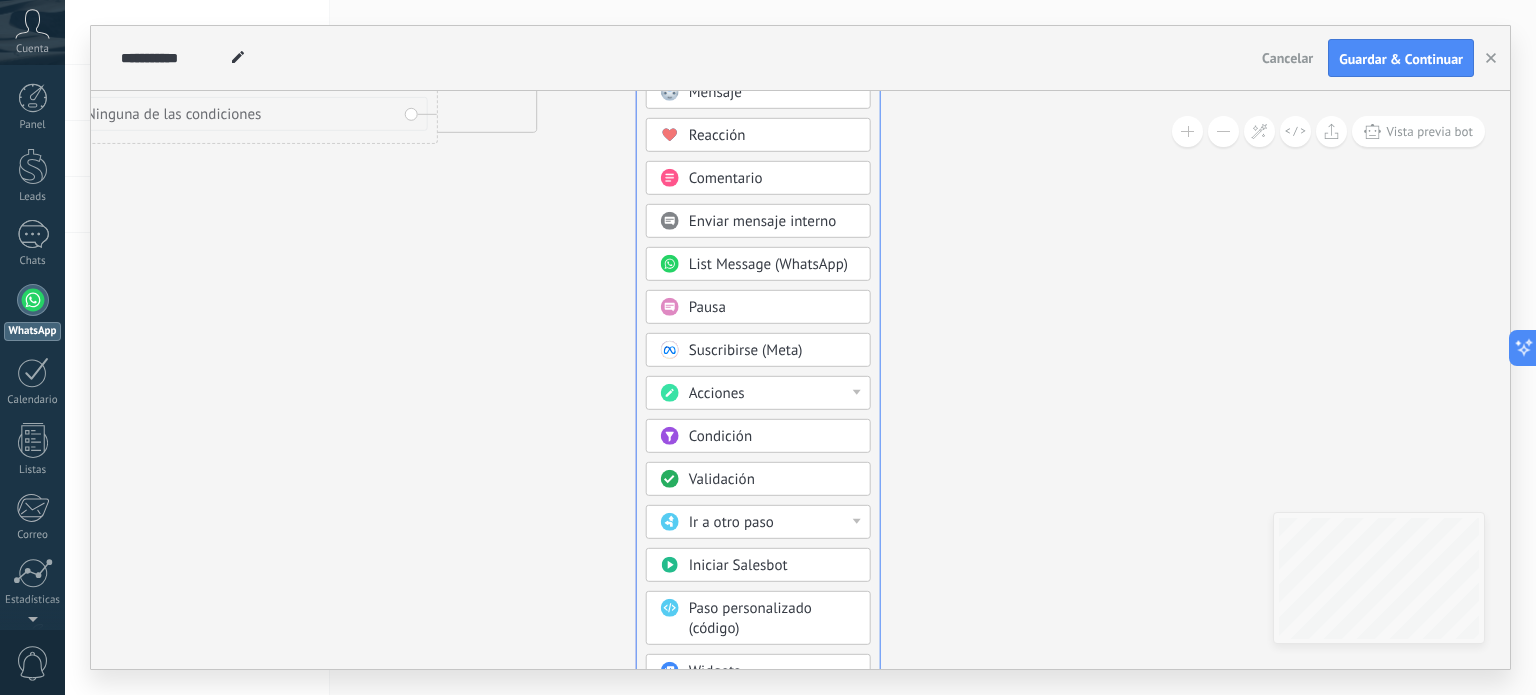 drag, startPoint x: 692, startPoint y: 191, endPoint x: 735, endPoint y: 56, distance: 141.68274 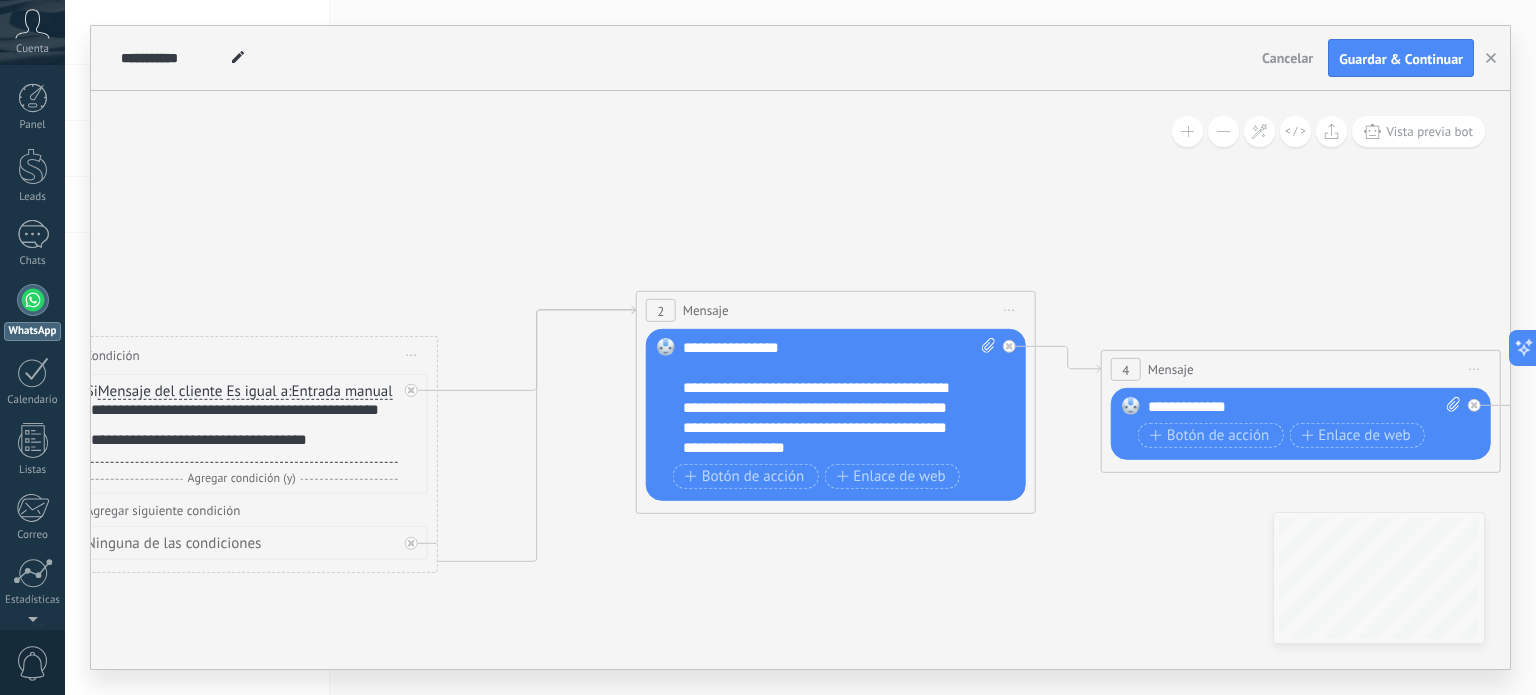drag, startPoint x: 514, startPoint y: 521, endPoint x: 432, endPoint y: 561, distance: 91.235954 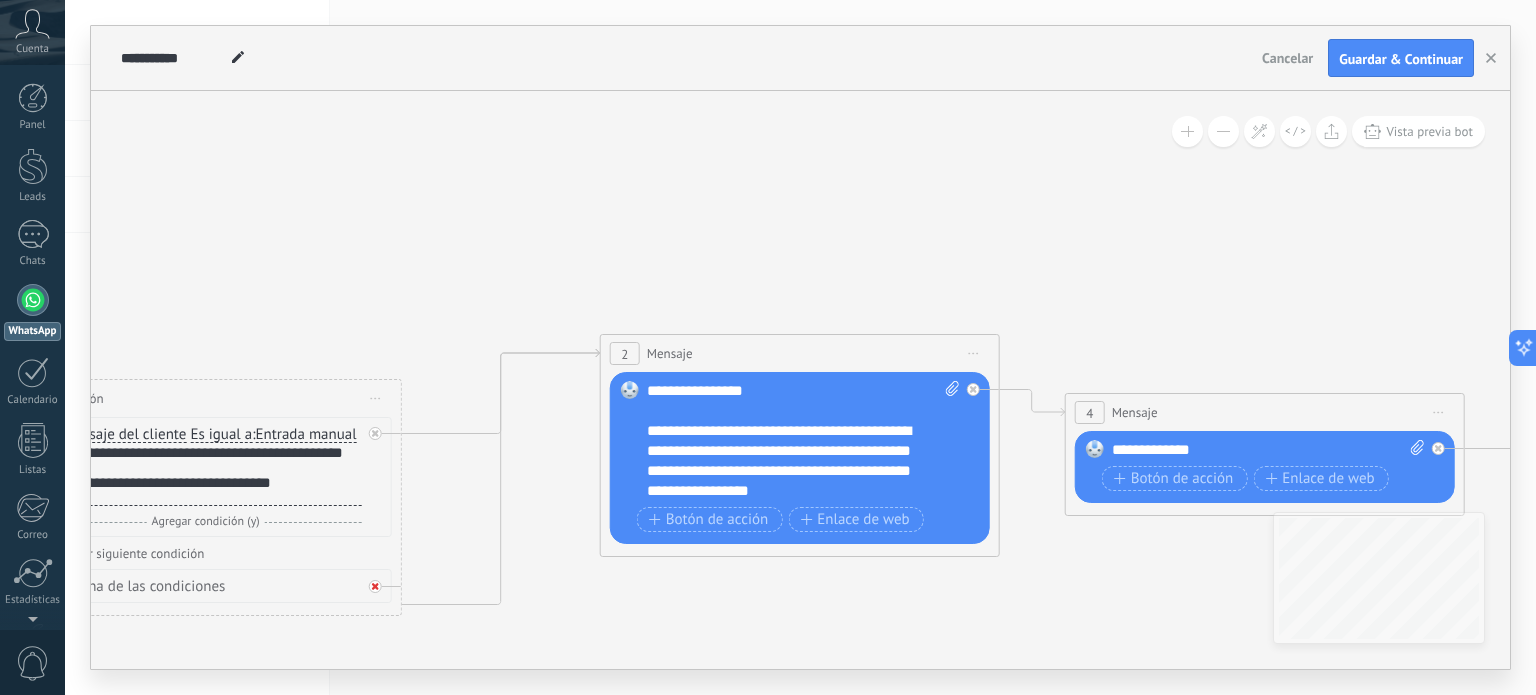 click at bounding box center (380, 581) 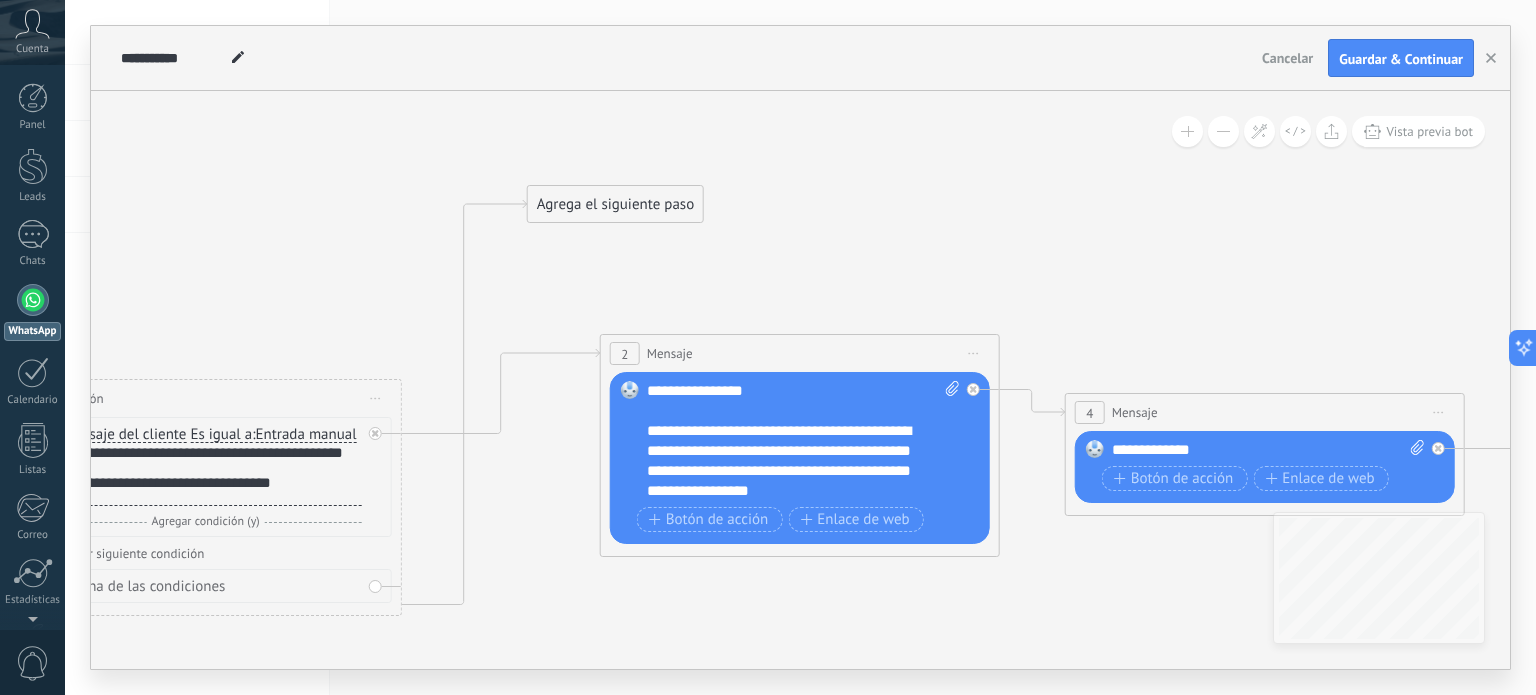 drag, startPoint x: 513, startPoint y: 642, endPoint x: 576, endPoint y: 192, distance: 454.3886 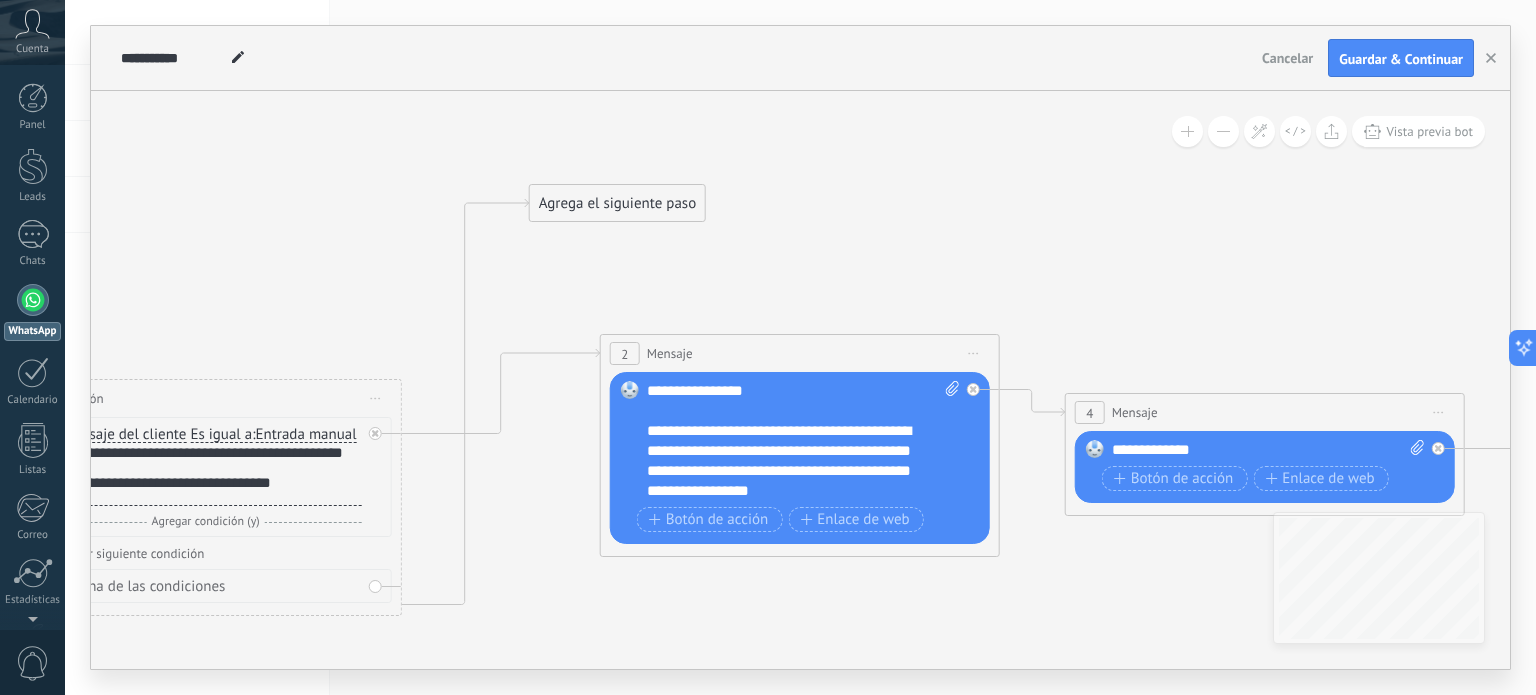 click on "Agrega el siguiente paso" at bounding box center (617, 203) 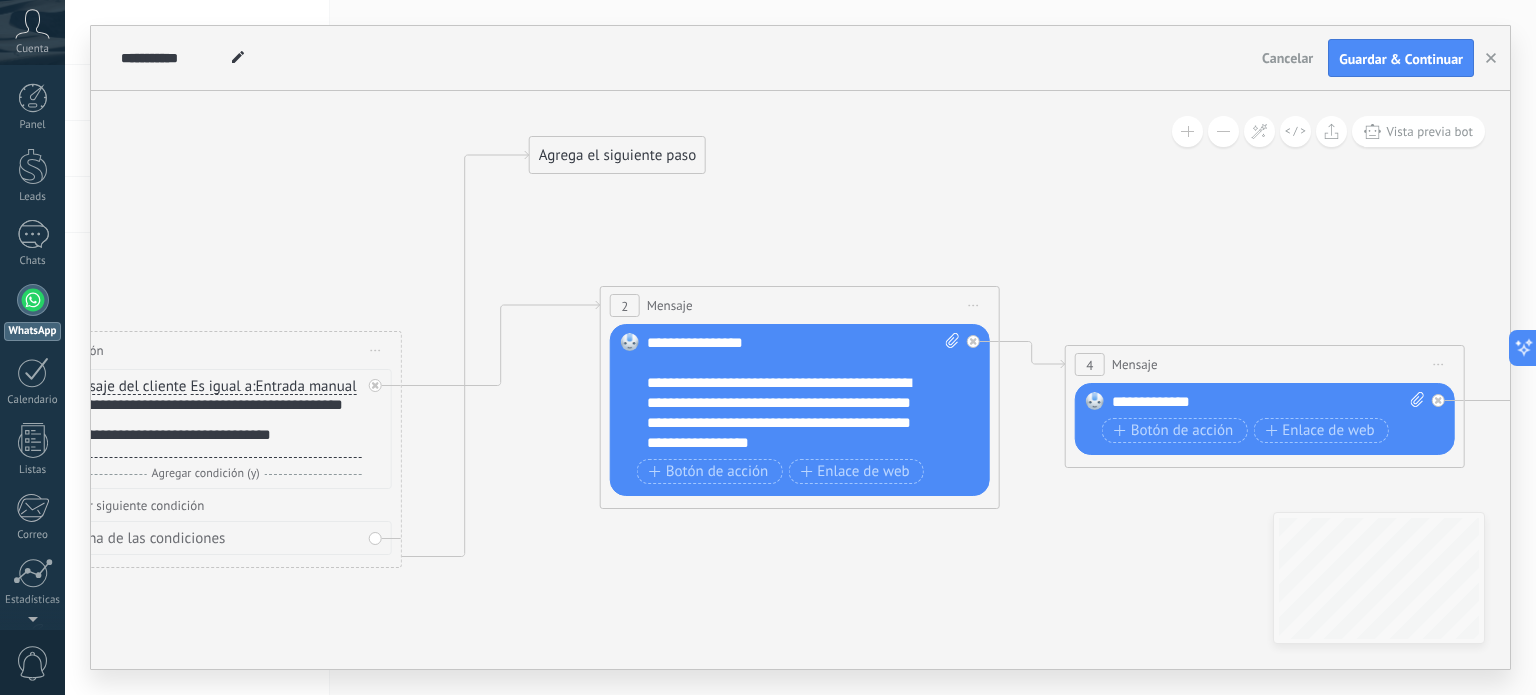 click on "Agrega el siguiente paso" at bounding box center [617, 155] 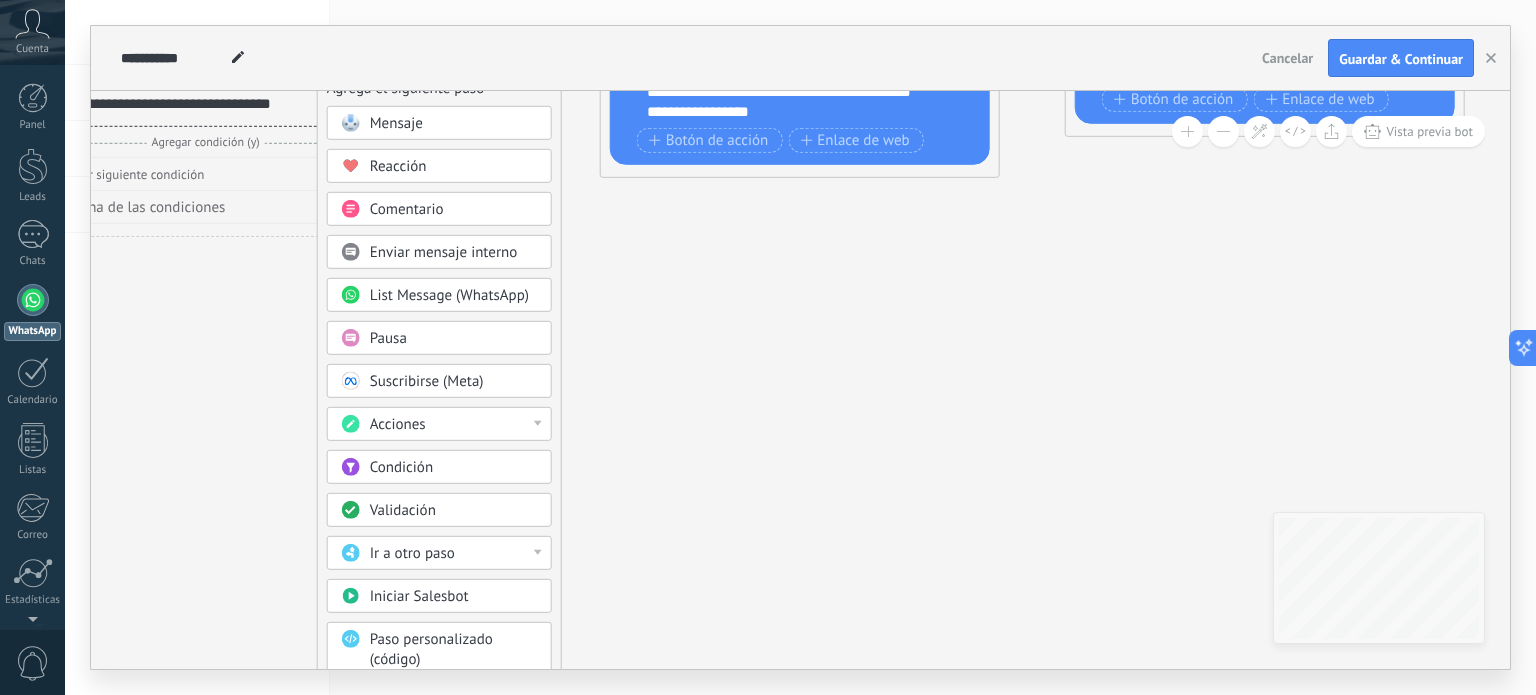 drag, startPoint x: 588, startPoint y: 215, endPoint x: 376, endPoint y: 96, distance: 243.1152 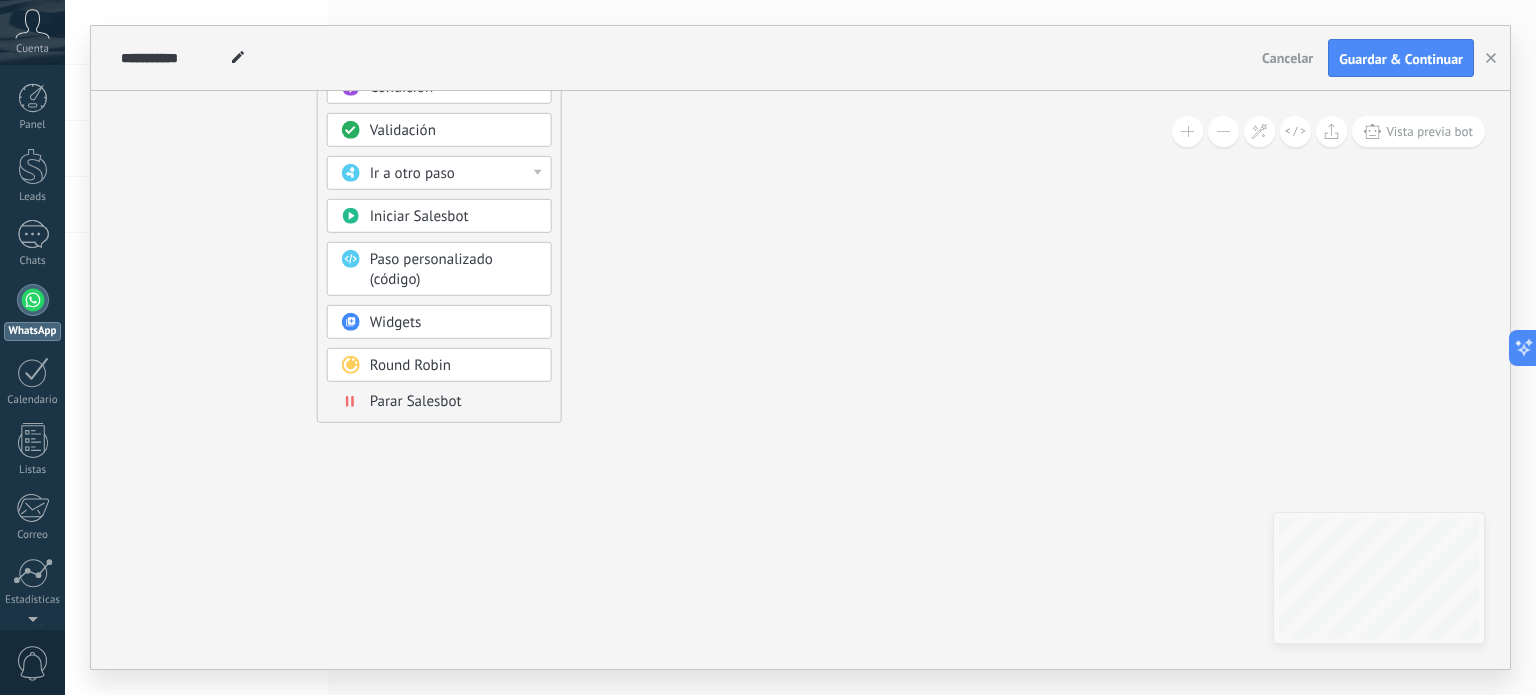 click on "Mensaje
Mensaje
Mensaje
Reacción
Comentario
Enviar mensaje interno" at bounding box center [439, 74] 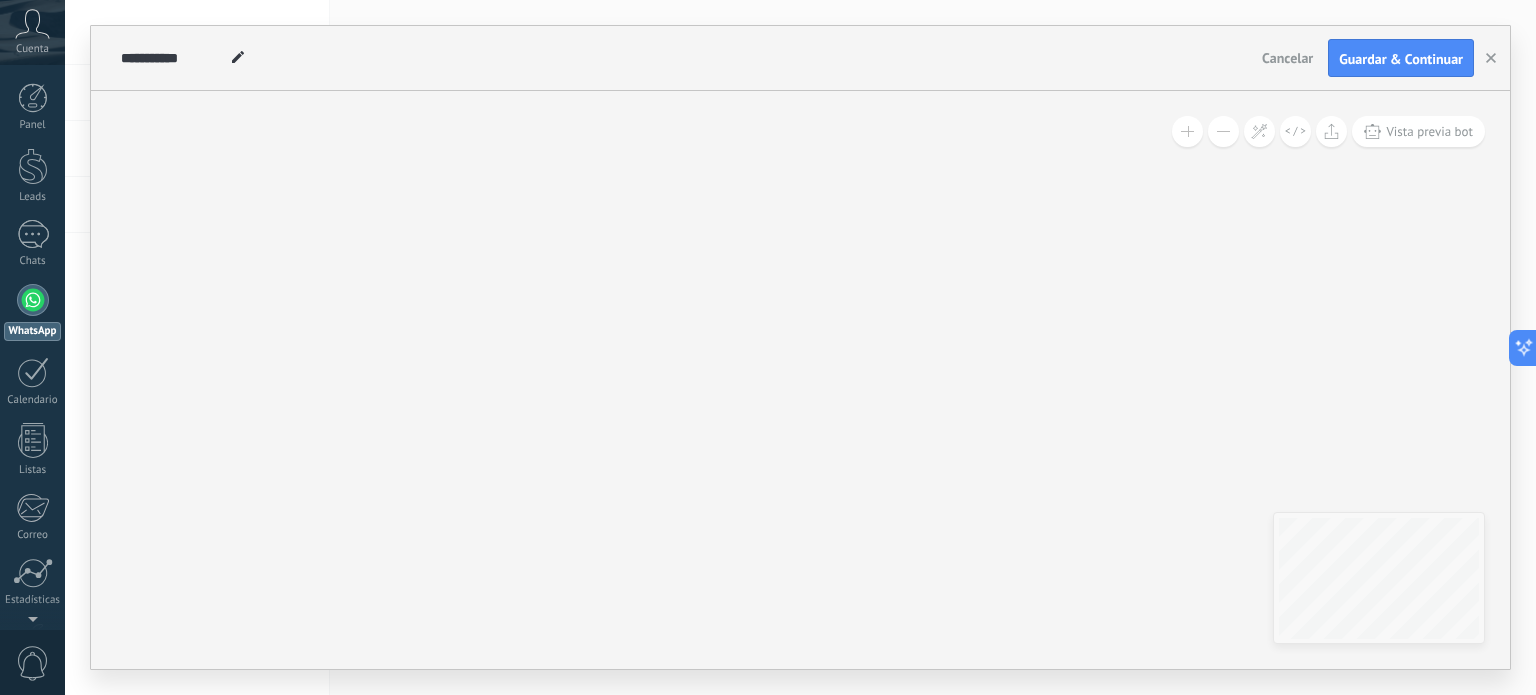 drag, startPoint x: 595, startPoint y: 367, endPoint x: 826, endPoint y: 604, distance: 330.95316 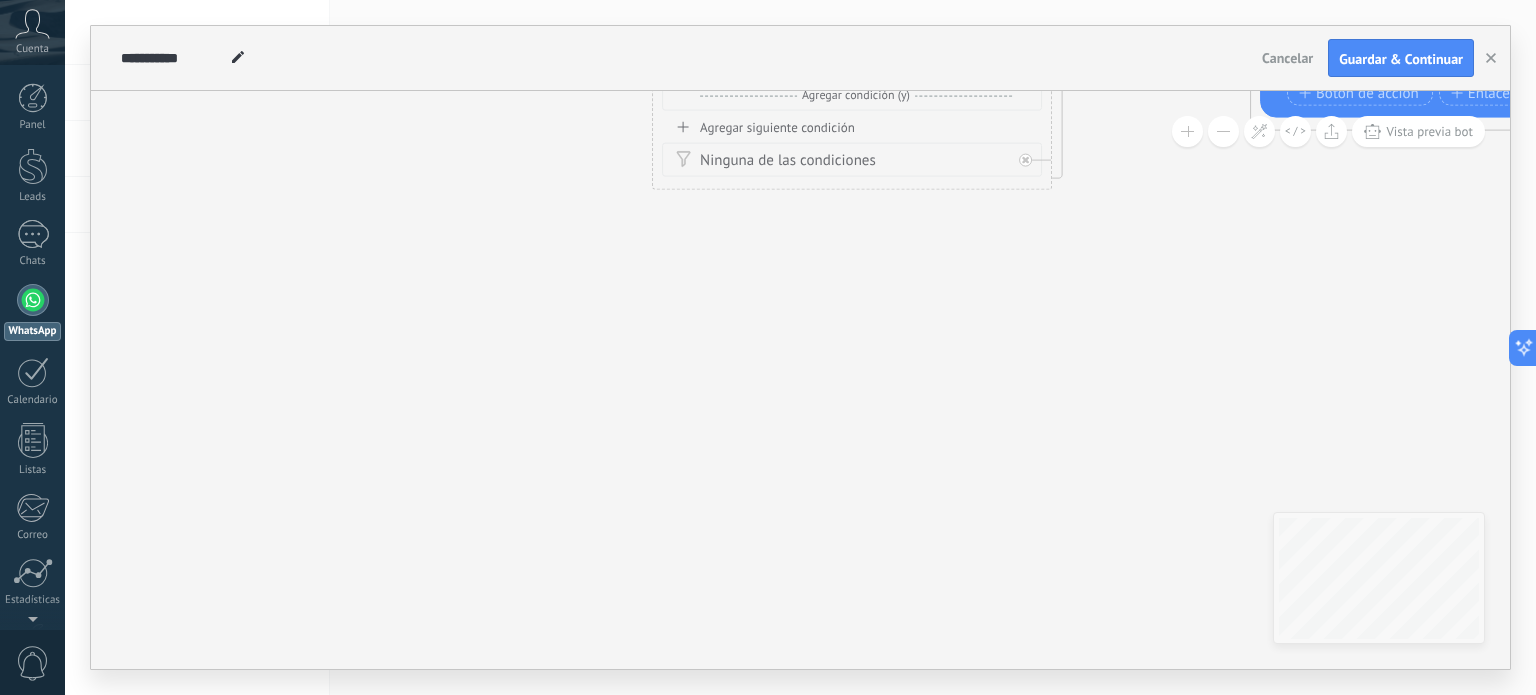 drag, startPoint x: 608, startPoint y: 326, endPoint x: 761, endPoint y: 411, distance: 175.02571 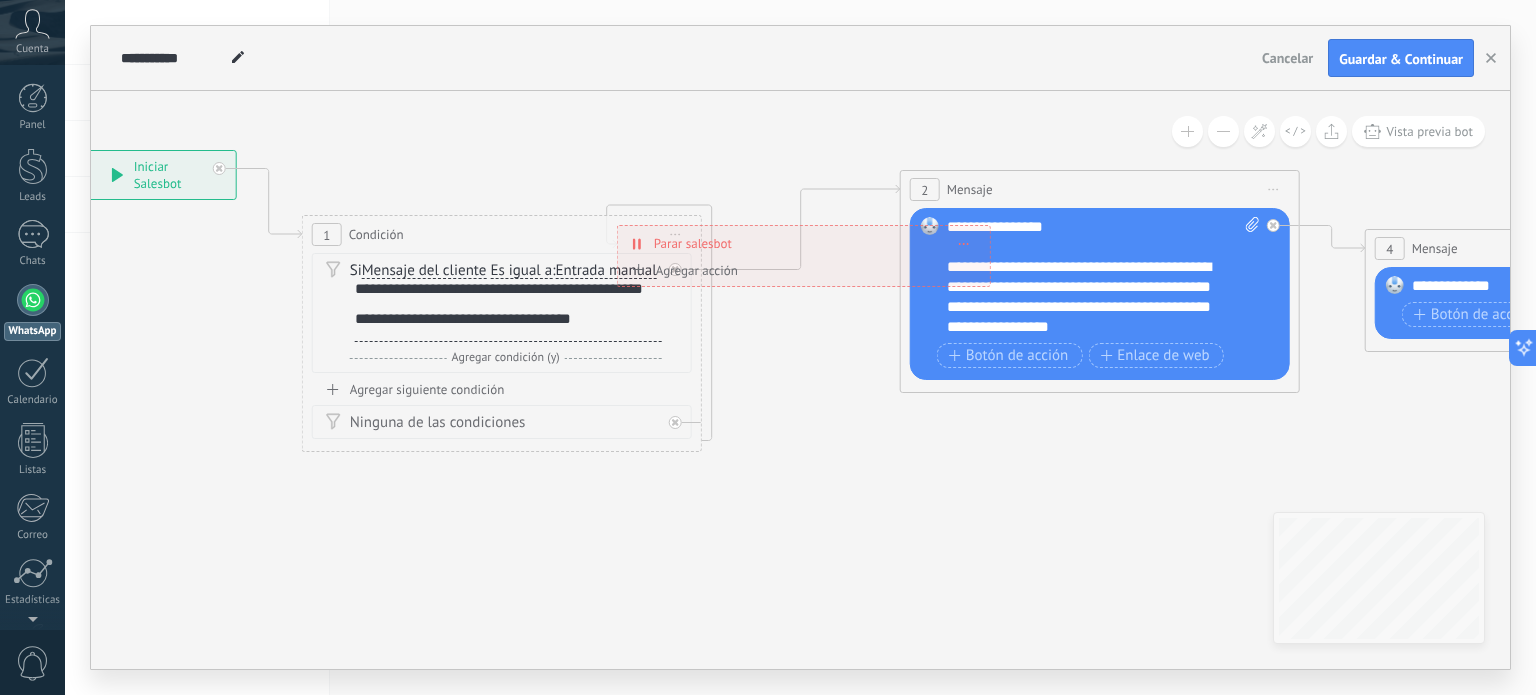 drag, startPoint x: 828, startPoint y: 405, endPoint x: 487, endPoint y: 593, distance: 389.39056 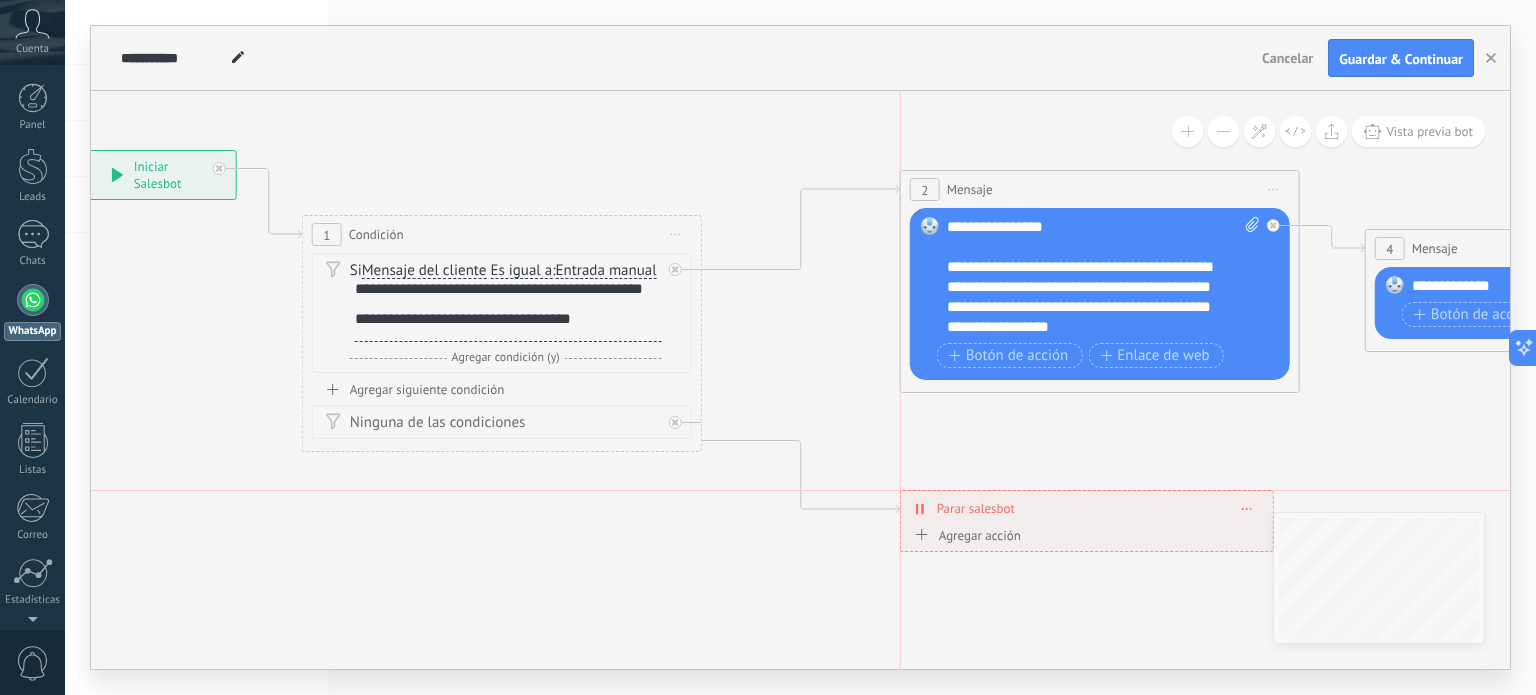 drag, startPoint x: 740, startPoint y: 235, endPoint x: 1028, endPoint y: 496, distance: 388.6708 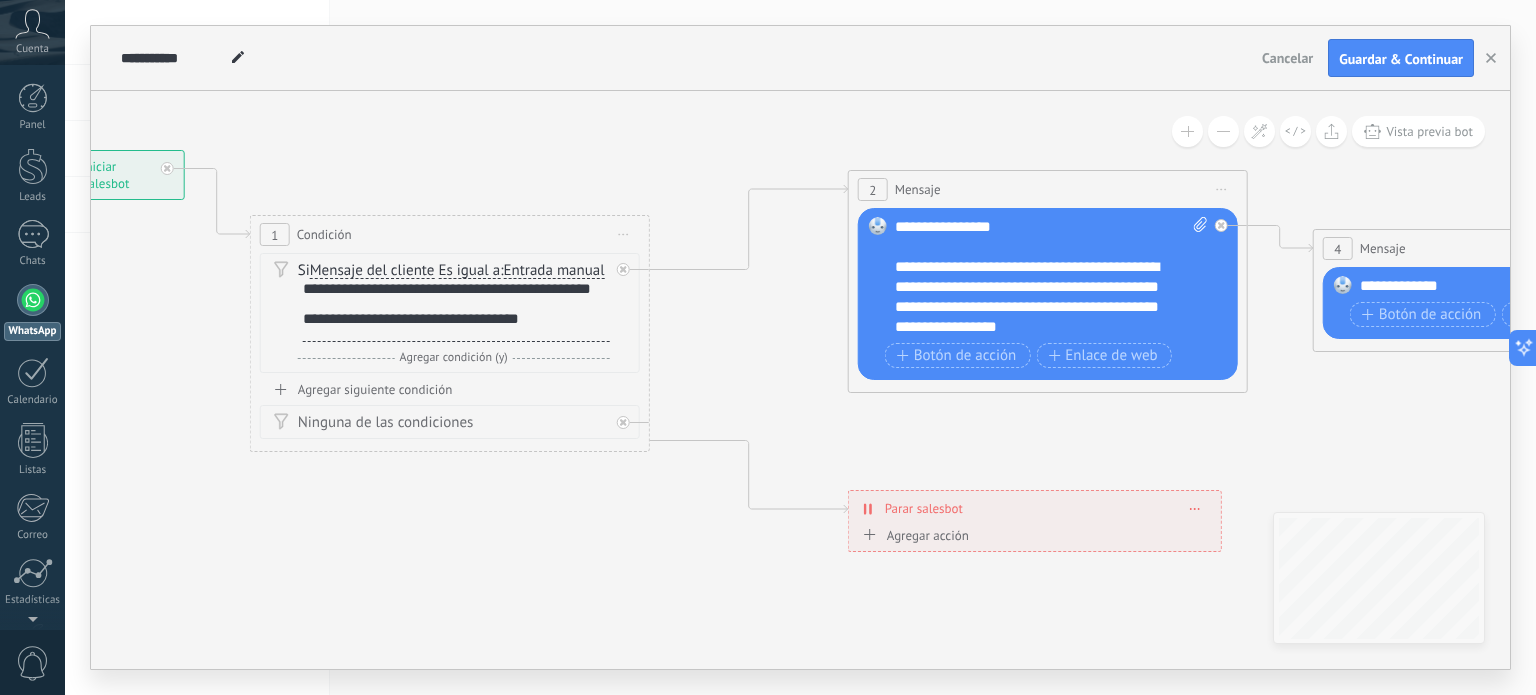 drag, startPoint x: 1038, startPoint y: 443, endPoint x: 352, endPoint y: 443, distance: 686 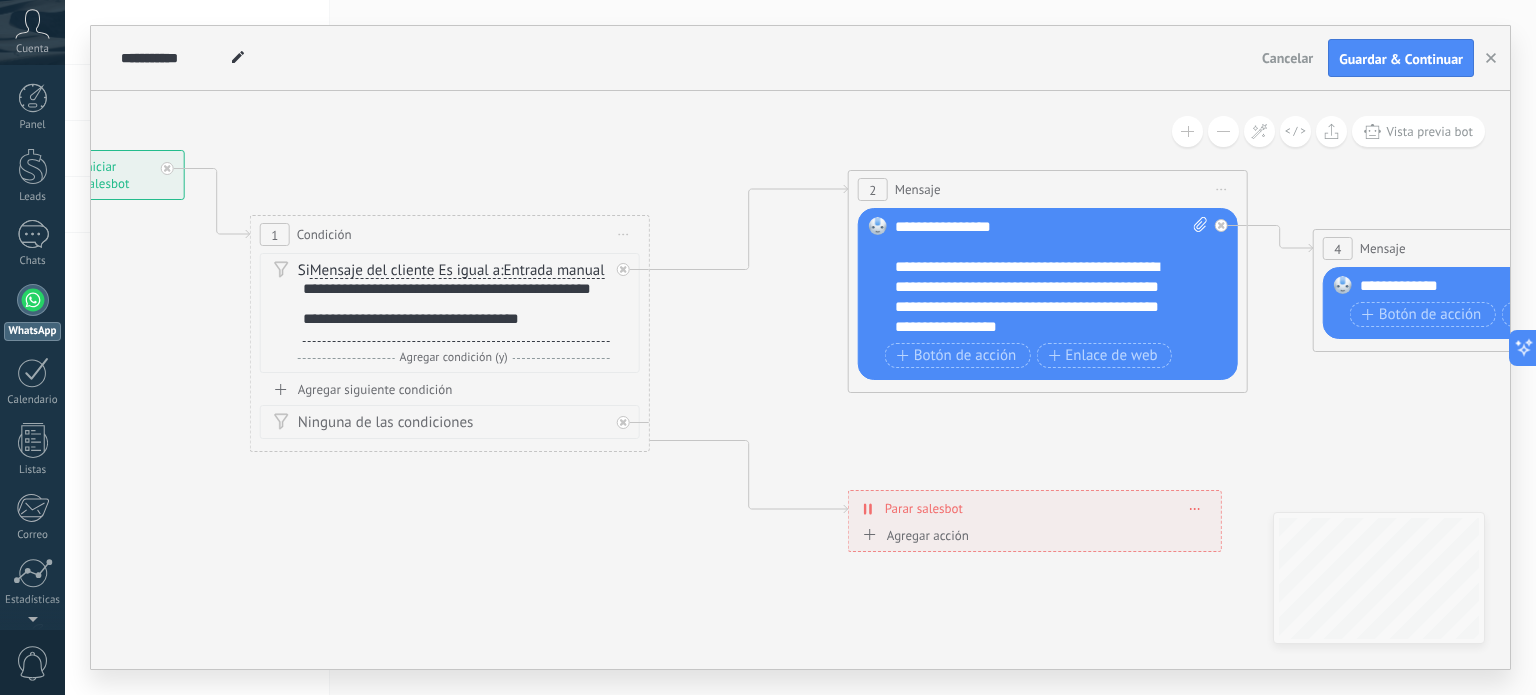 click 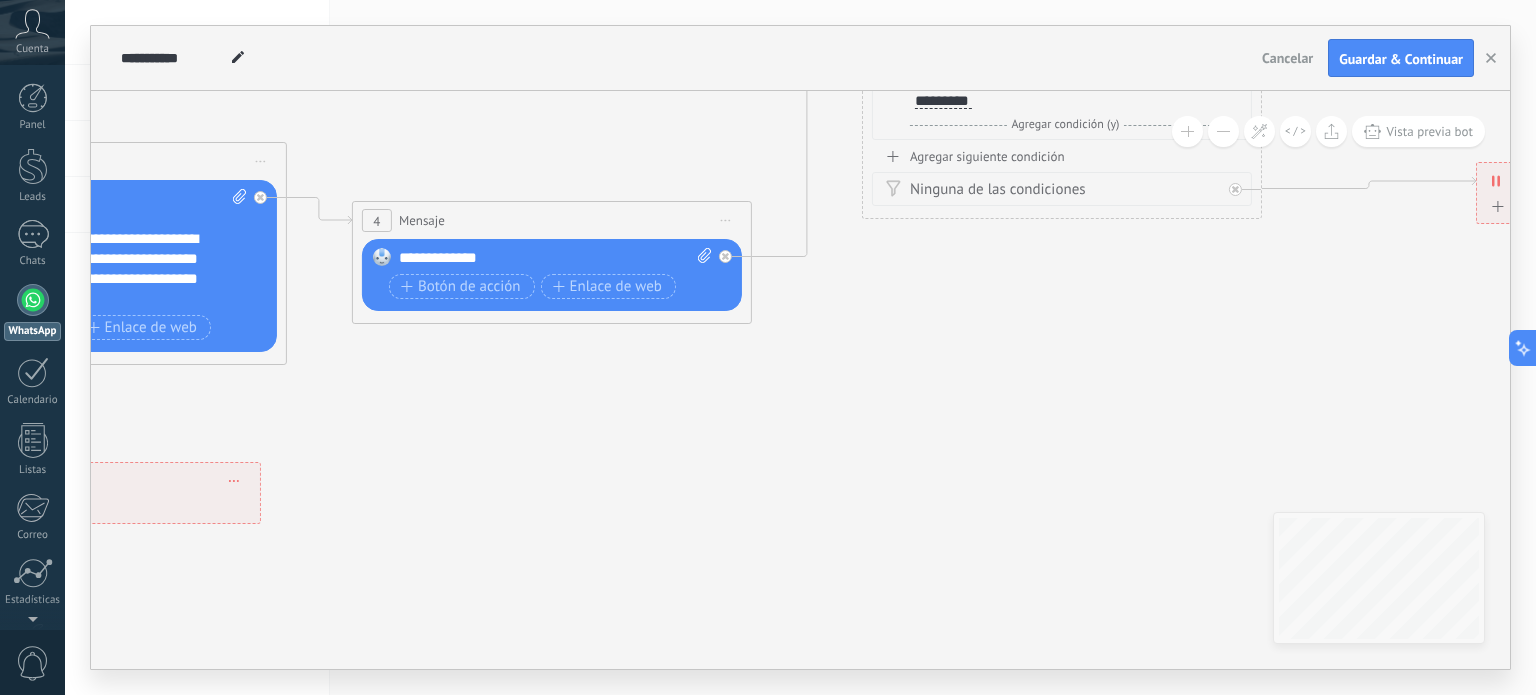 drag, startPoint x: 641, startPoint y: 472, endPoint x: 335, endPoint y: 443, distance: 307.37112 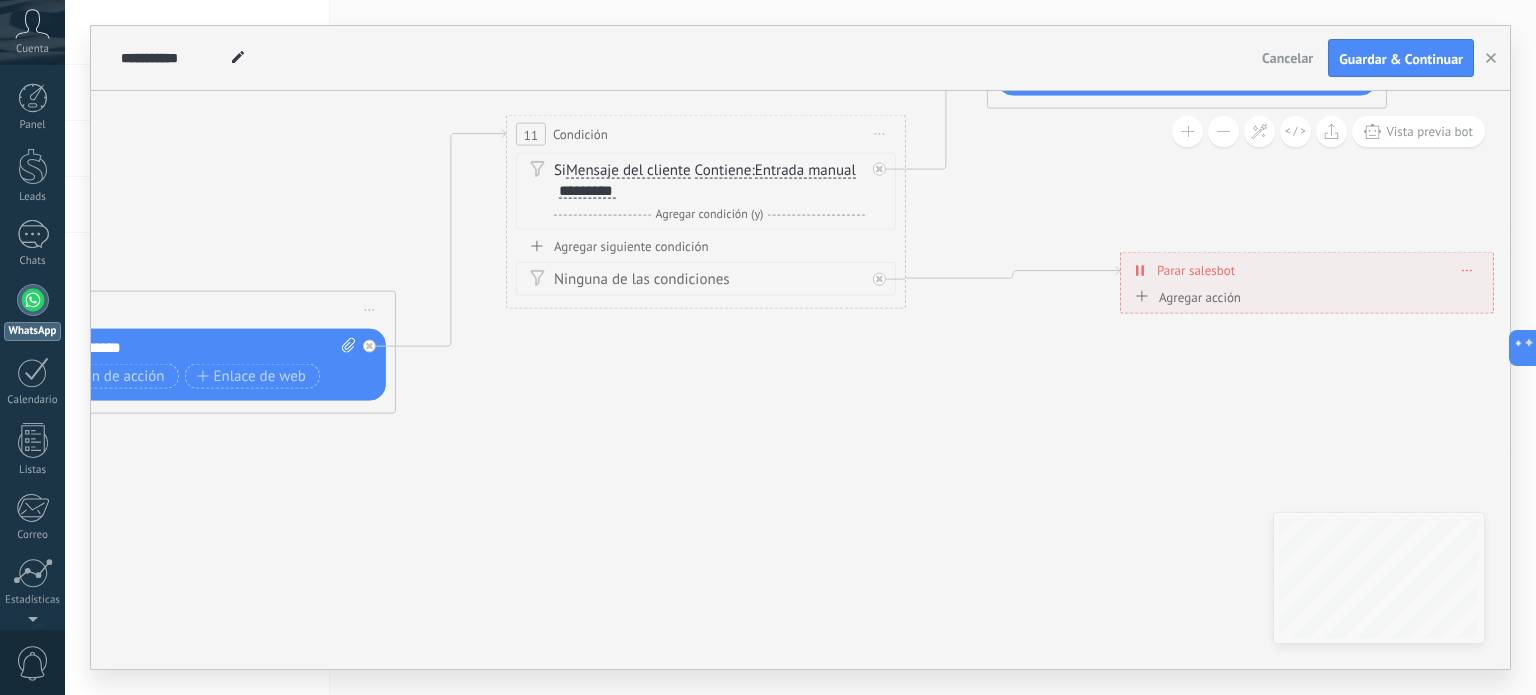 drag, startPoint x: 708, startPoint y: 417, endPoint x: 362, endPoint y: 520, distance: 361.00555 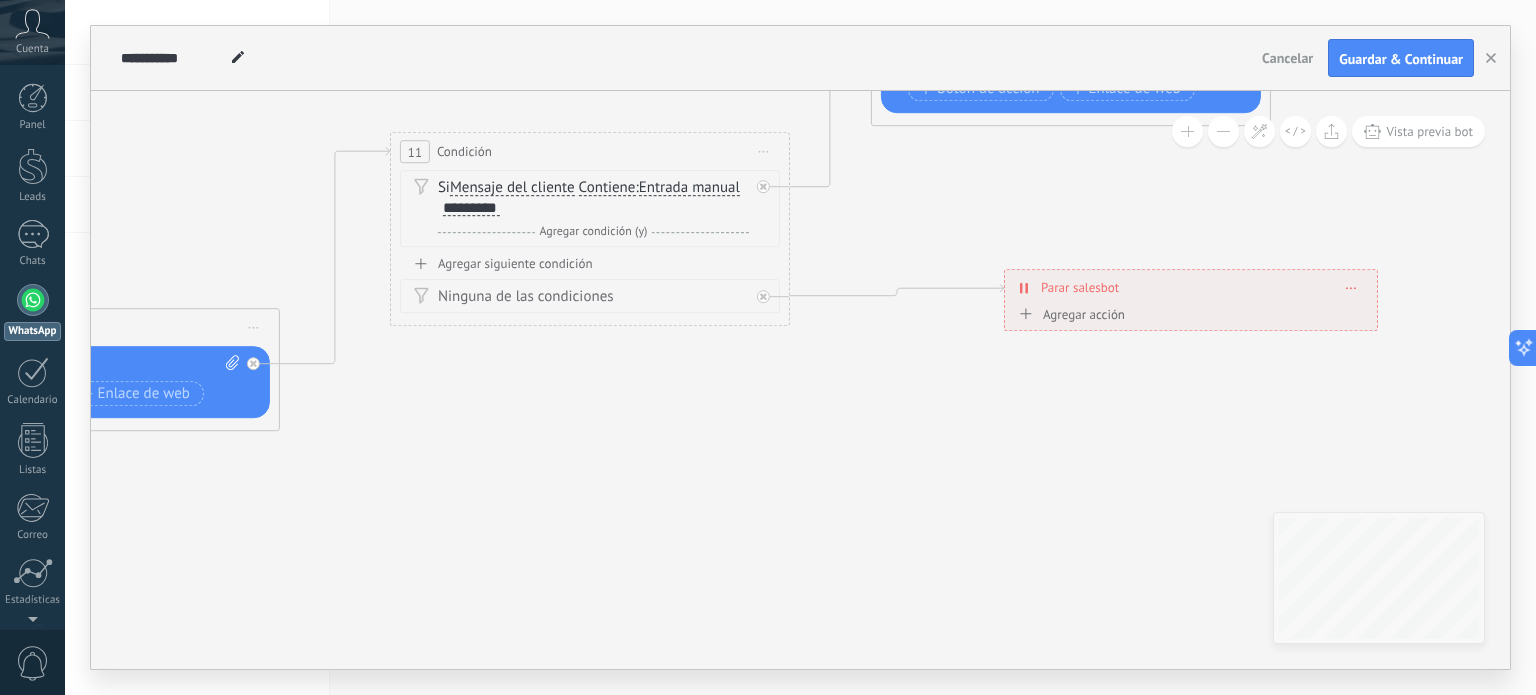 drag, startPoint x: 641, startPoint y: 473, endPoint x: 508, endPoint y: 504, distance: 136.565 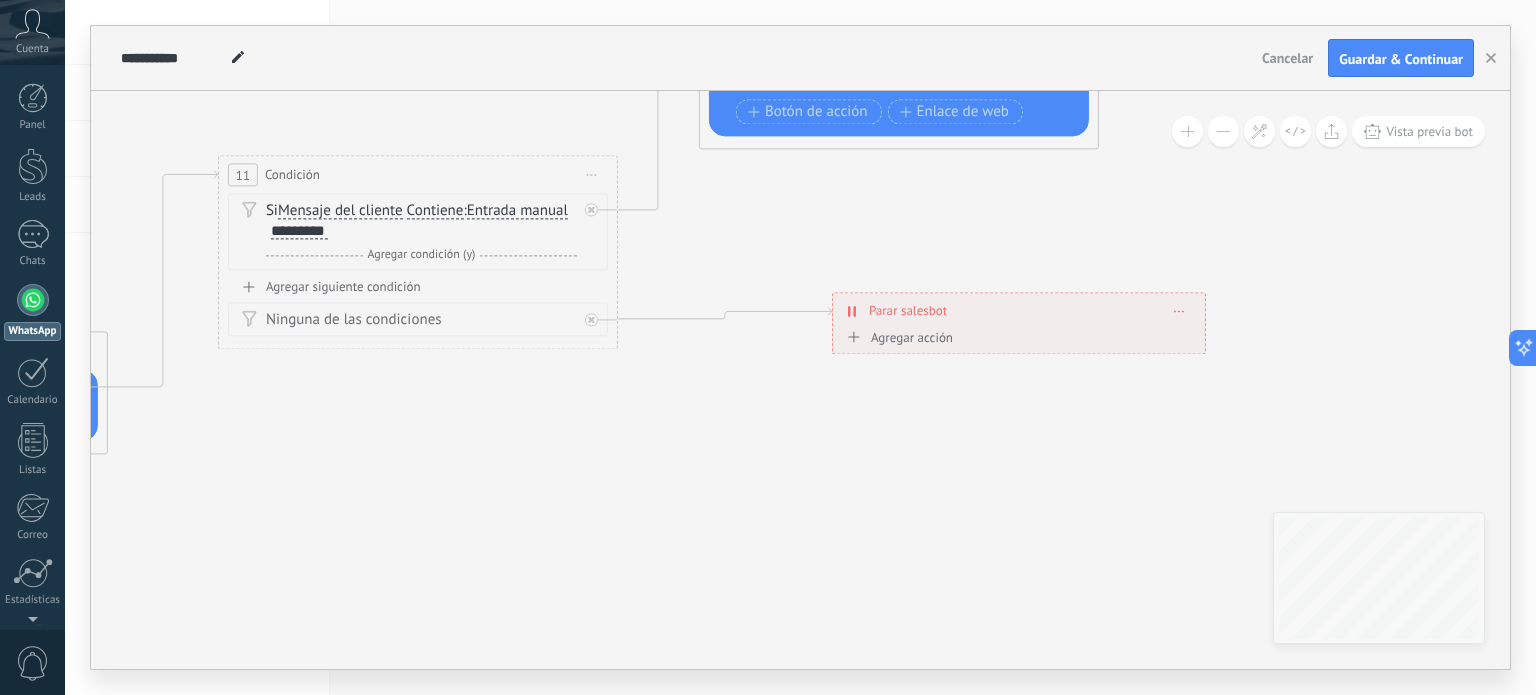 drag, startPoint x: 700, startPoint y: 471, endPoint x: 477, endPoint y: 539, distance: 233.1373 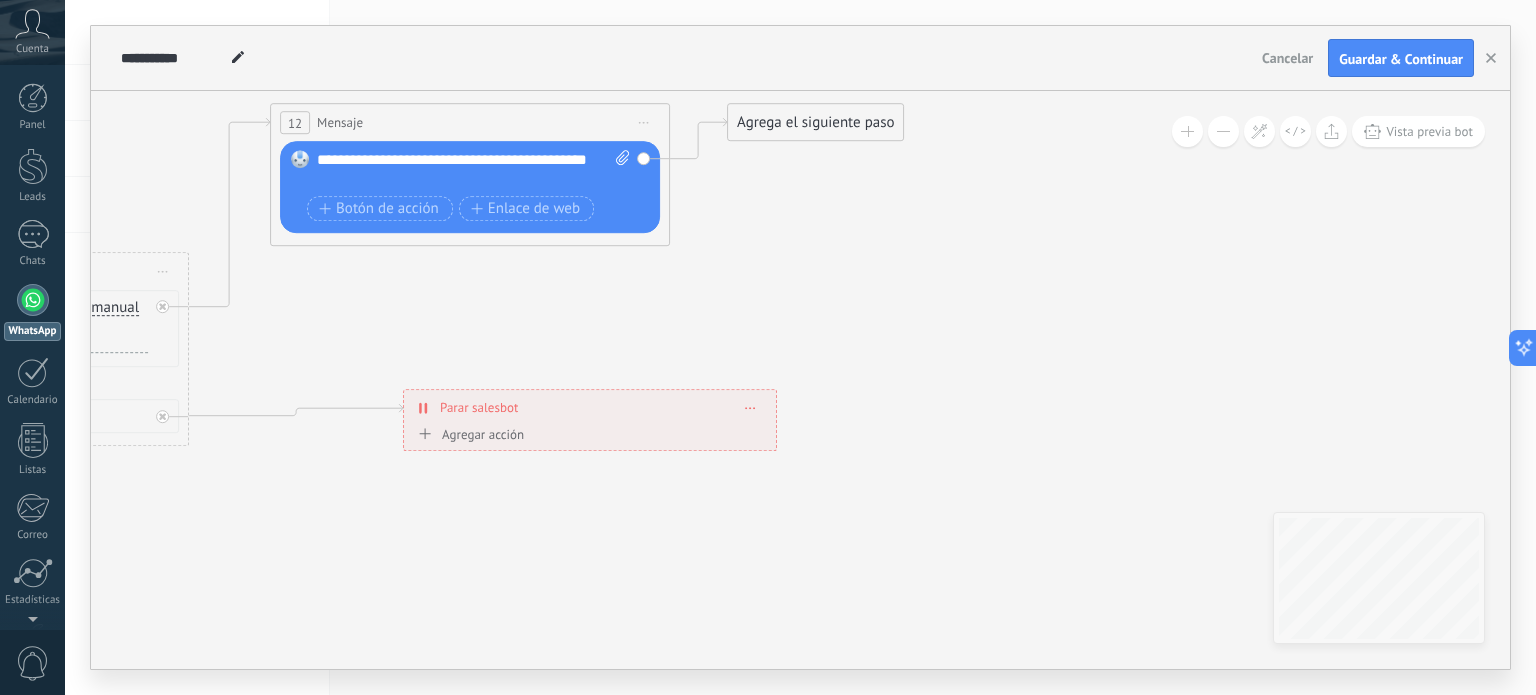drag, startPoint x: 484, startPoint y: 546, endPoint x: 214, endPoint y: 583, distance: 272.5234 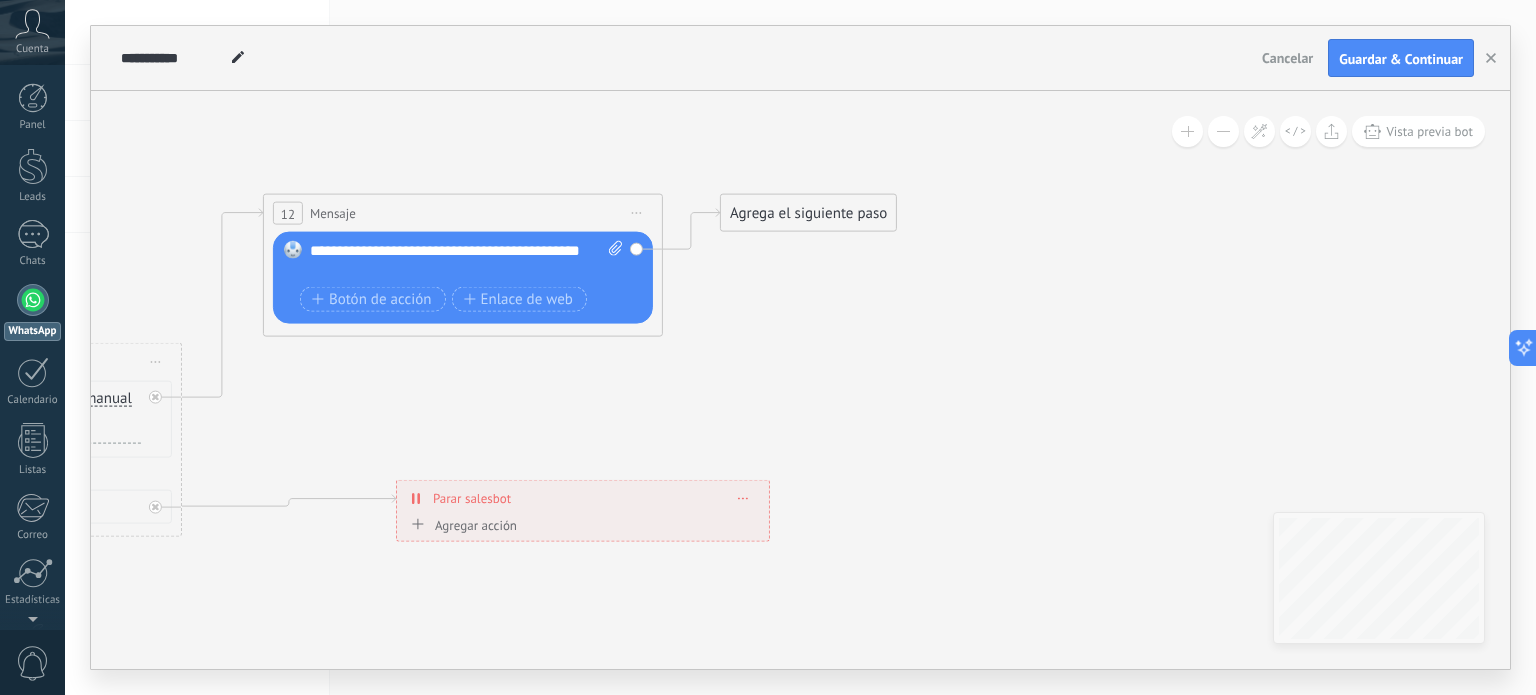 drag, startPoint x: 498, startPoint y: 391, endPoint x: 670, endPoint y: 502, distance: 204.7071 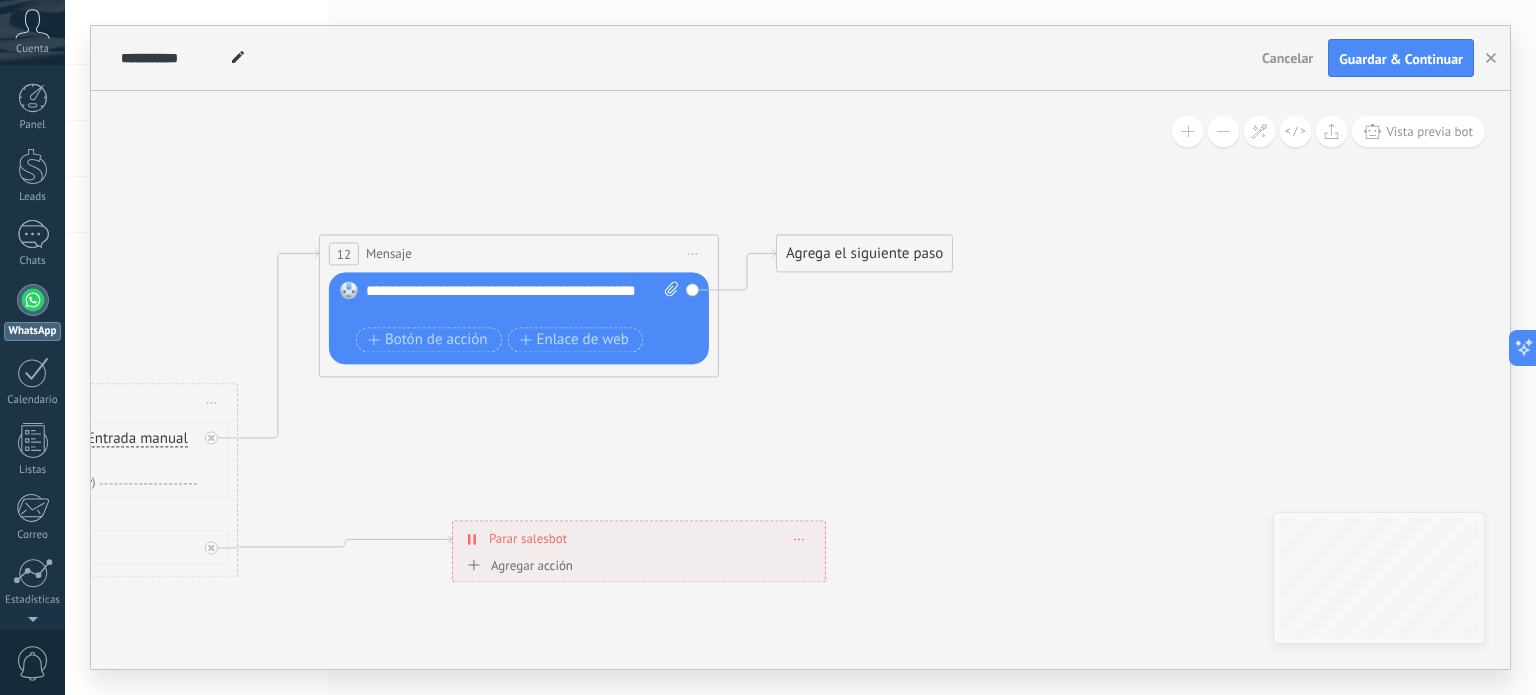 click on "**********" at bounding box center (523, 302) 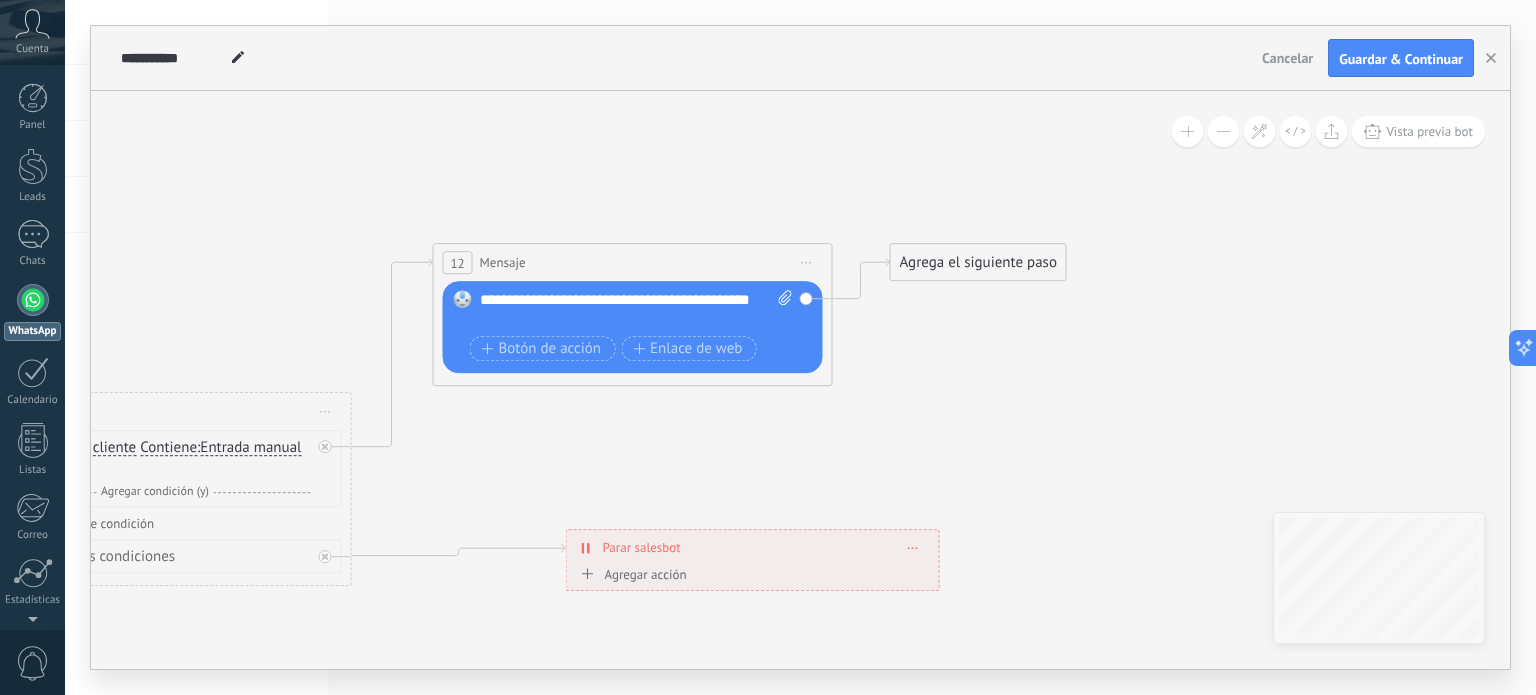 drag, startPoint x: 862, startPoint y: 416, endPoint x: 976, endPoint y: 425, distance: 114.35471 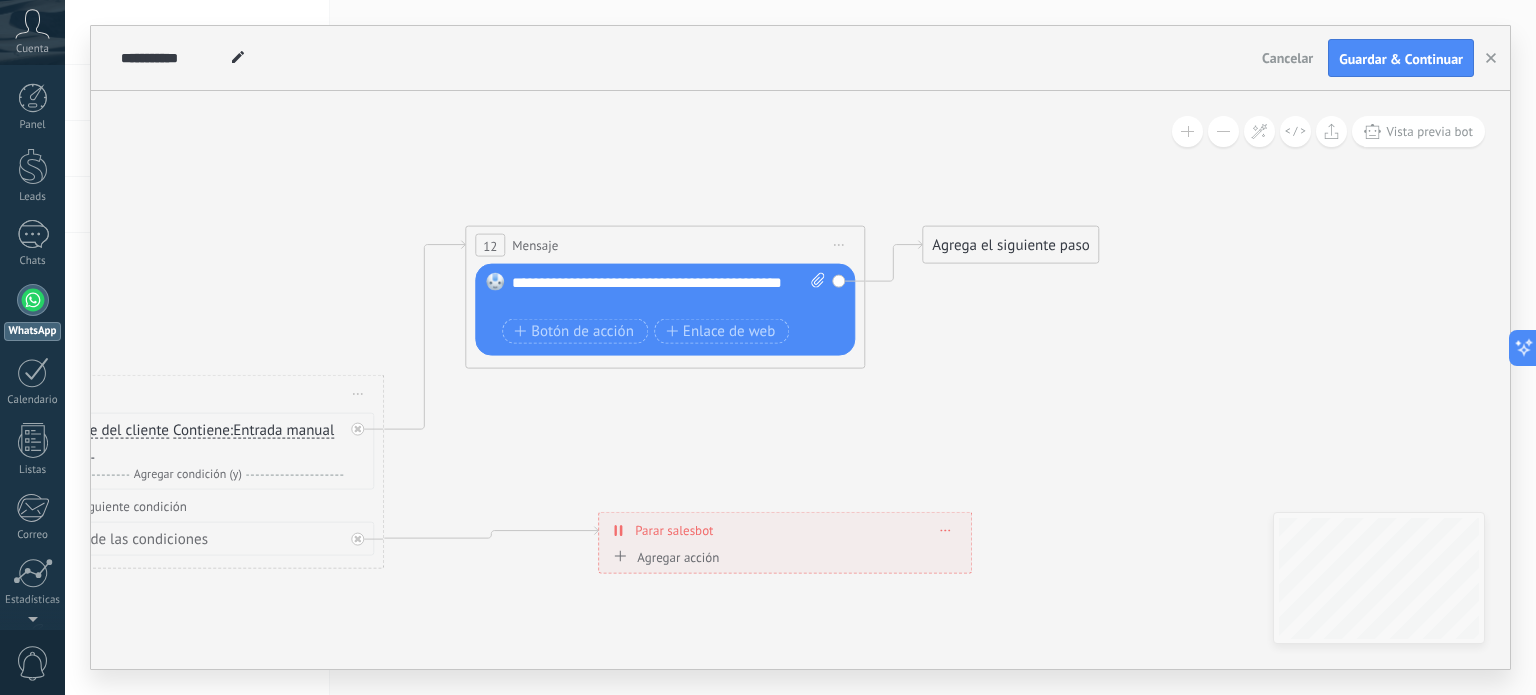 drag, startPoint x: 892, startPoint y: 353, endPoint x: 1148, endPoint y: 232, distance: 283.15543 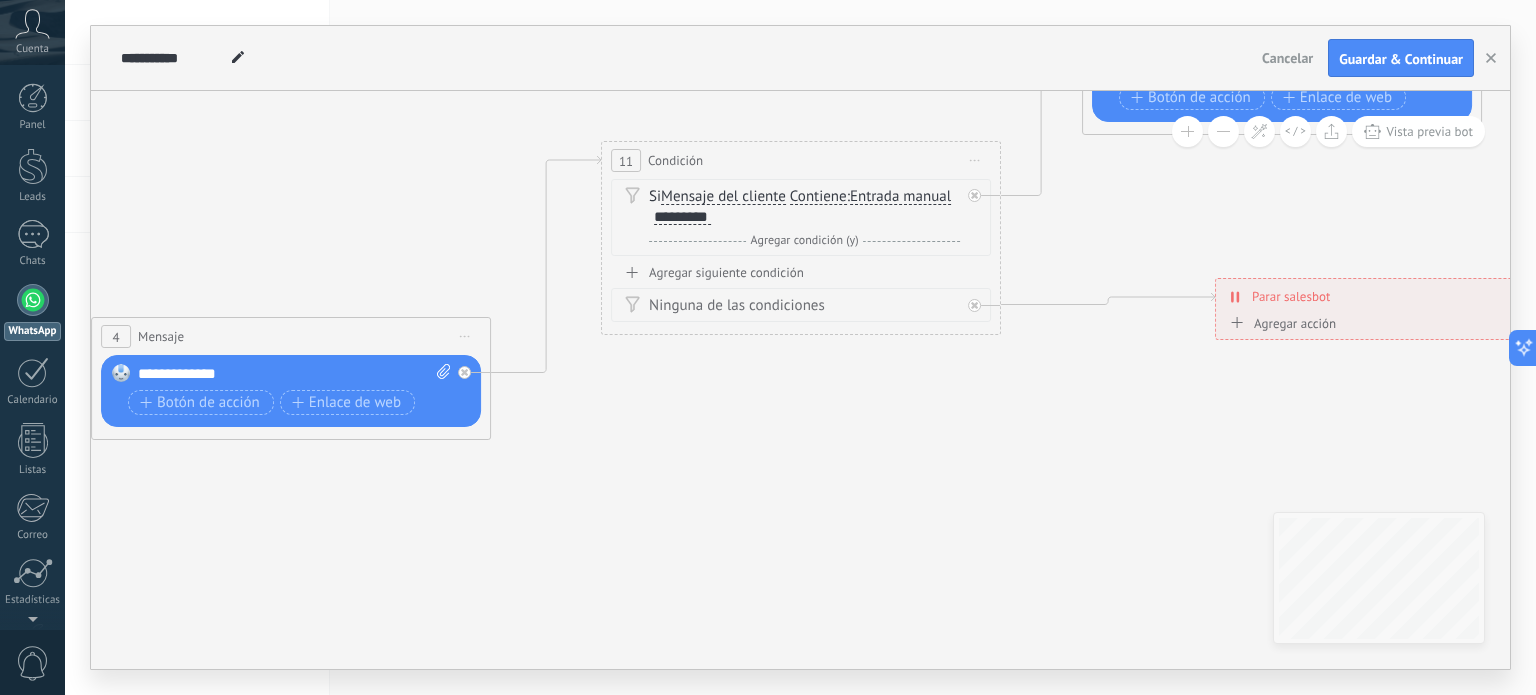 drag, startPoint x: 408, startPoint y: 559, endPoint x: 784, endPoint y: 428, distance: 398.16705 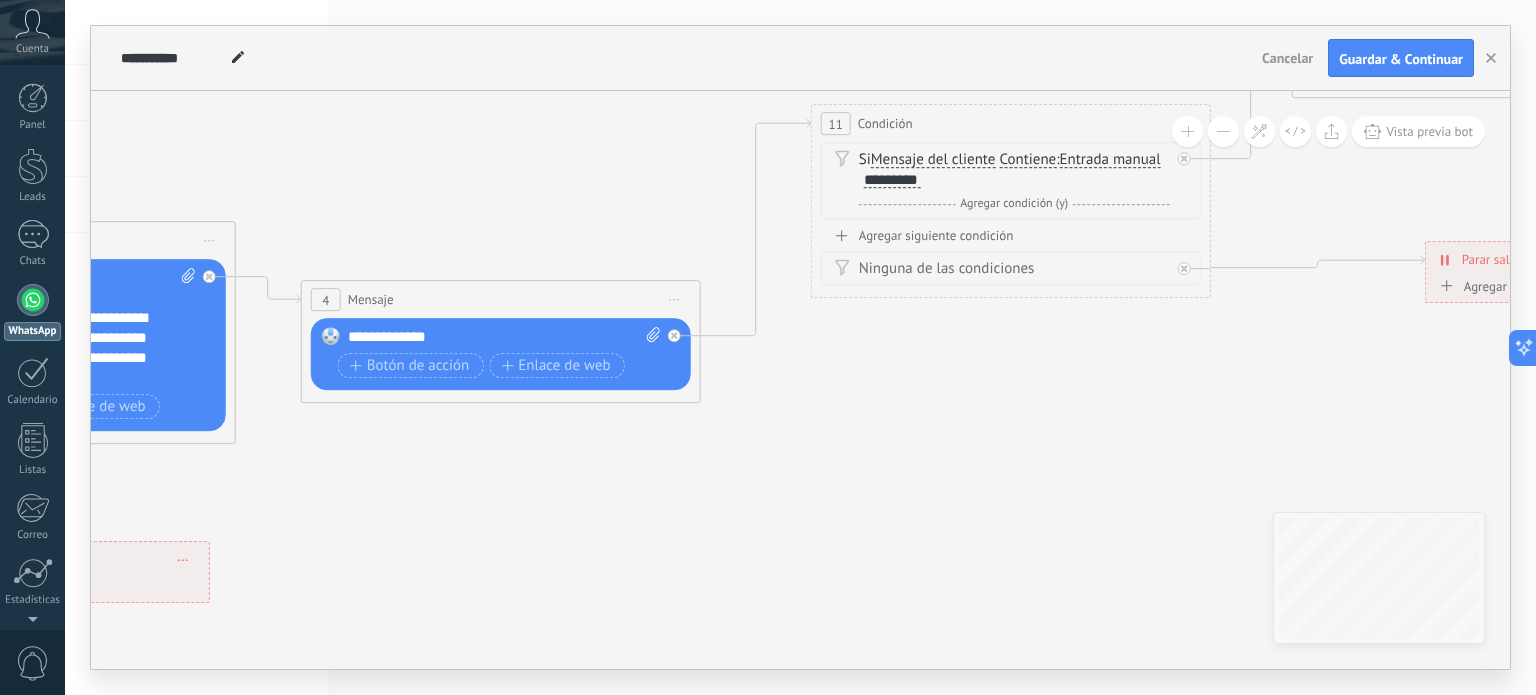 drag, startPoint x: 784, startPoint y: 428, endPoint x: 912, endPoint y: 392, distance: 132.96616 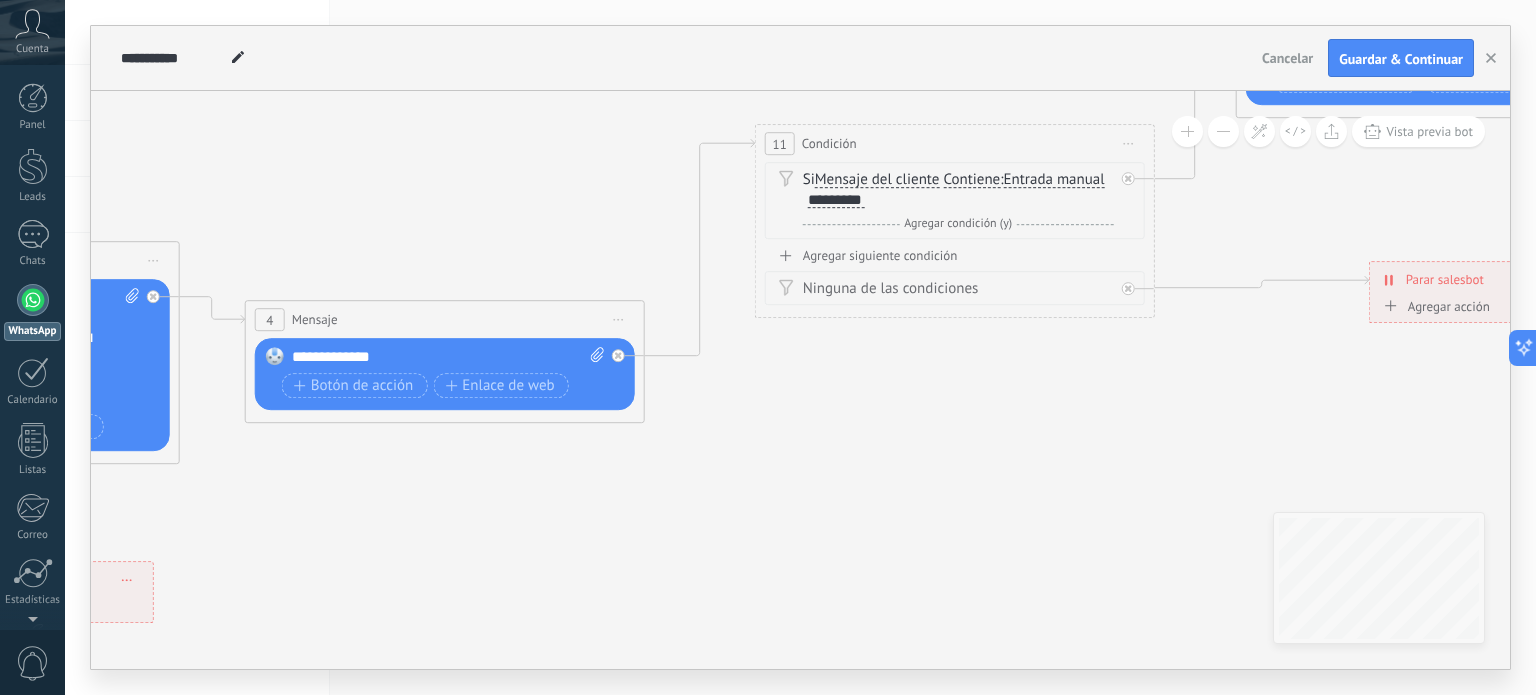 drag, startPoint x: 768, startPoint y: 436, endPoint x: 667, endPoint y: 476, distance: 108.63241 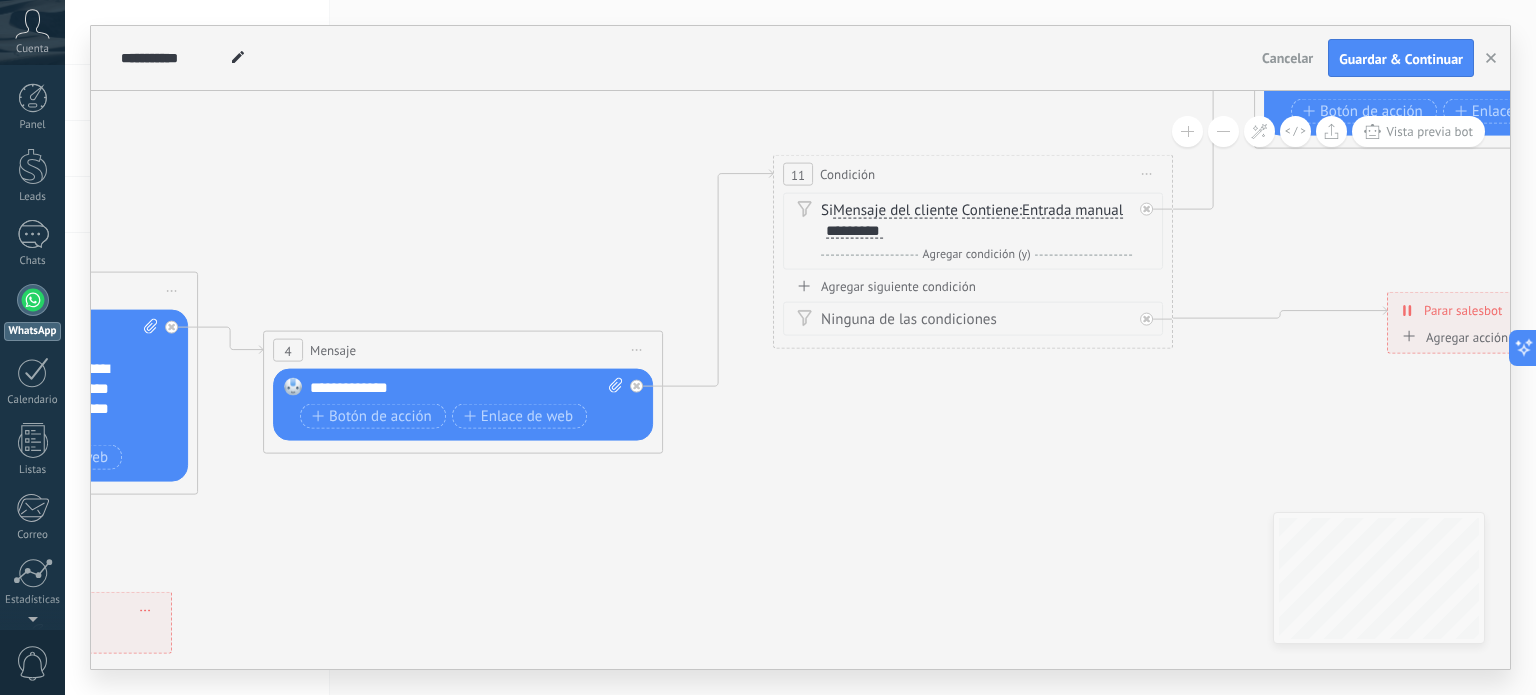 drag 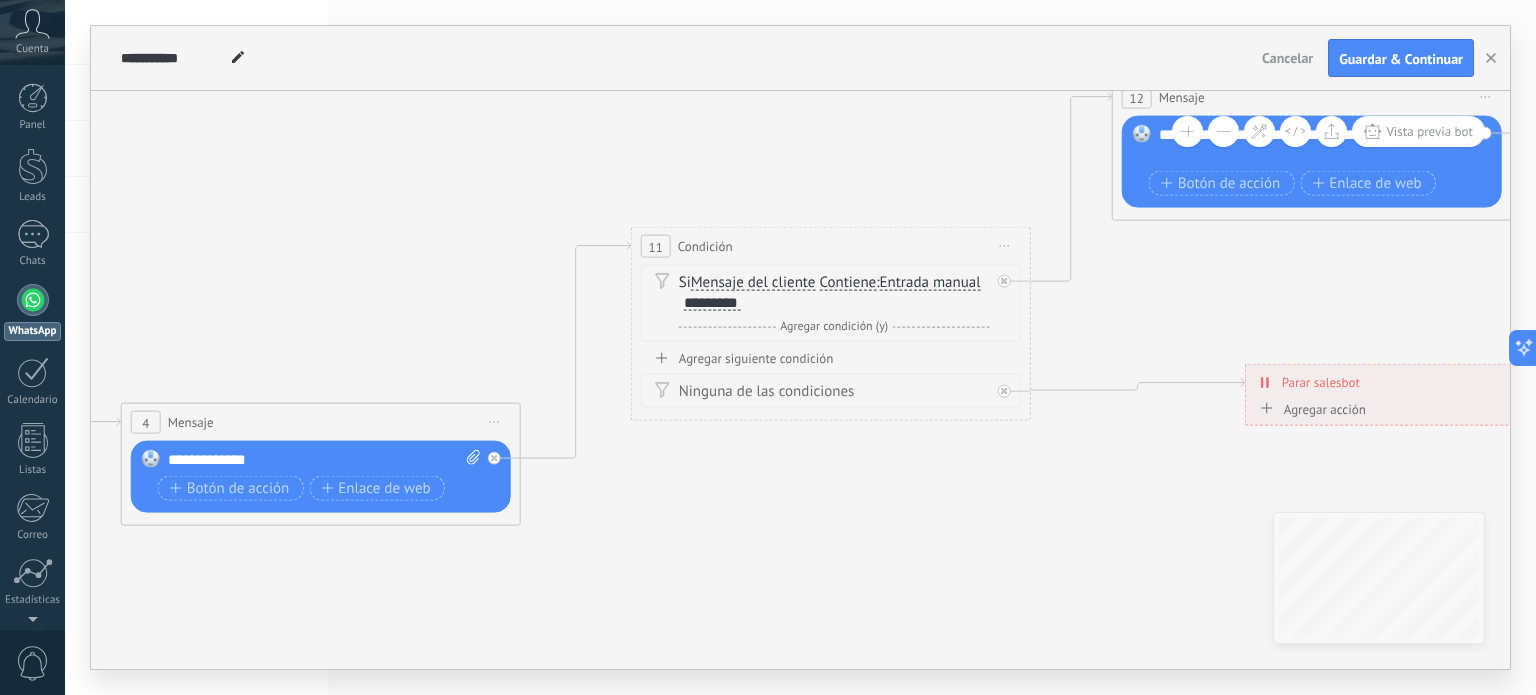click 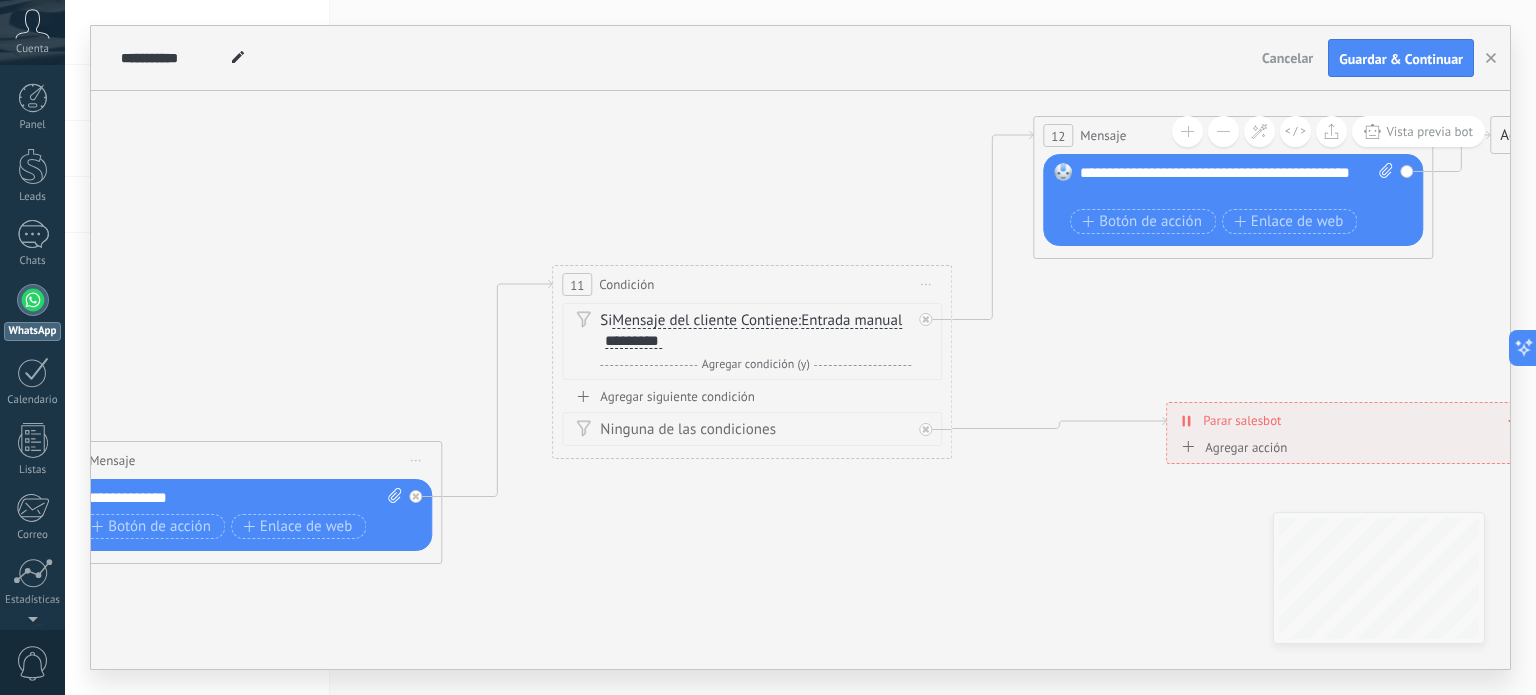 click 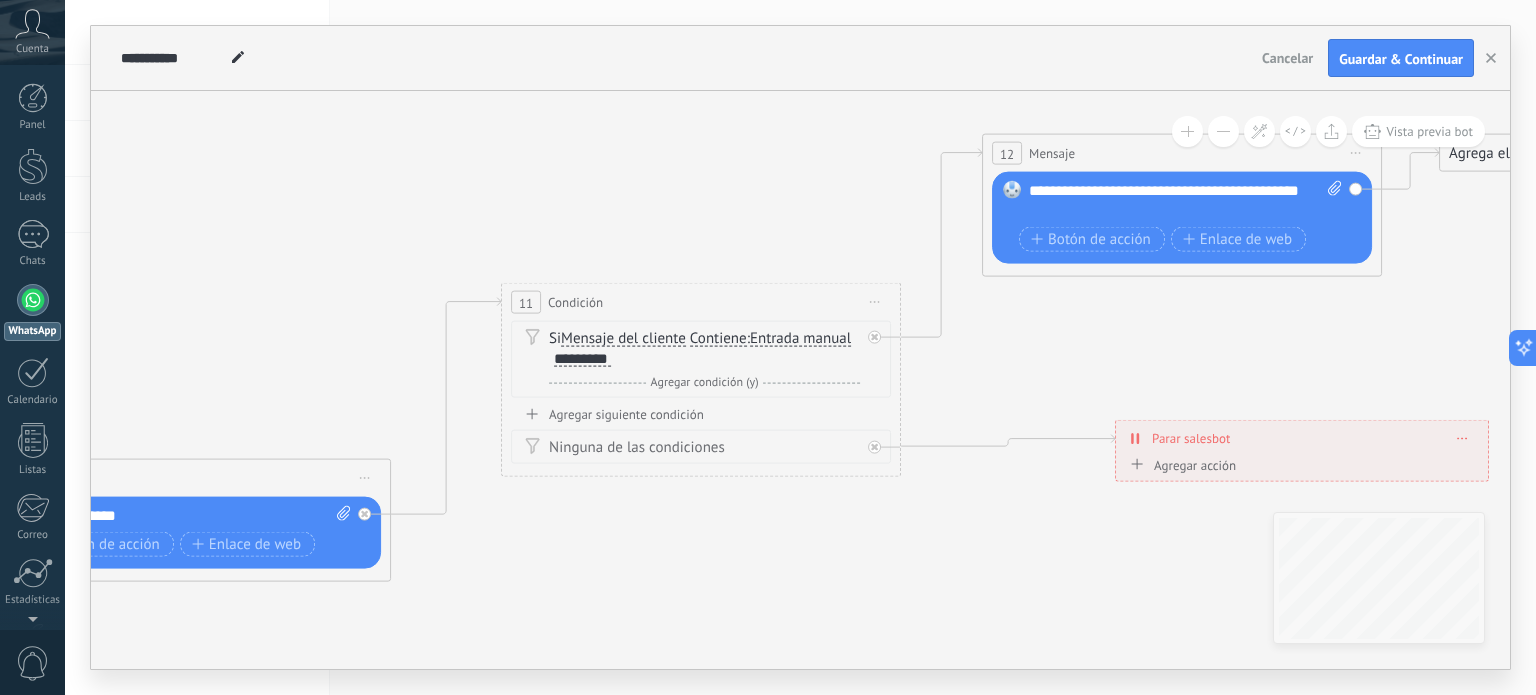 click on "Iniciar vista previa aquí
Cambiar nombre
Duplicar
Borrar" at bounding box center [875, 302] 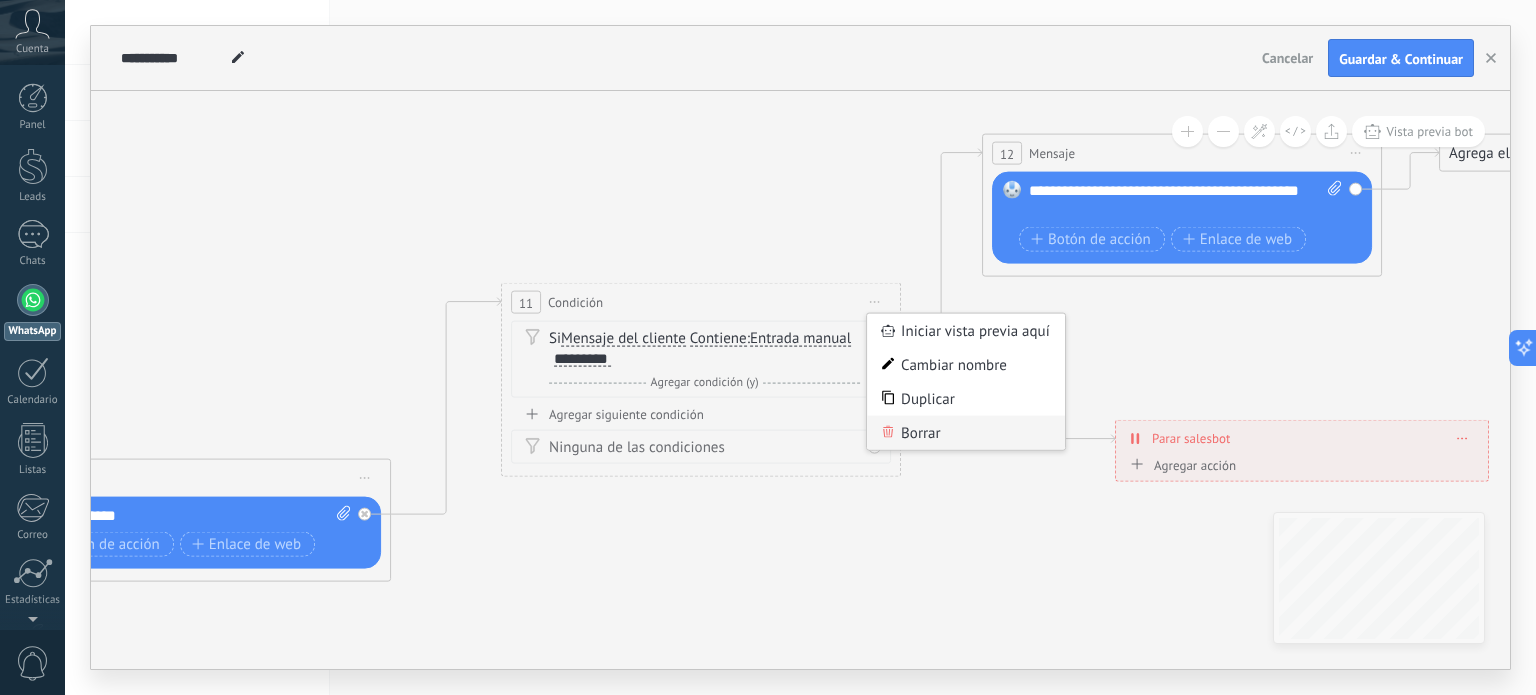 click on "Borrar" at bounding box center [966, 433] 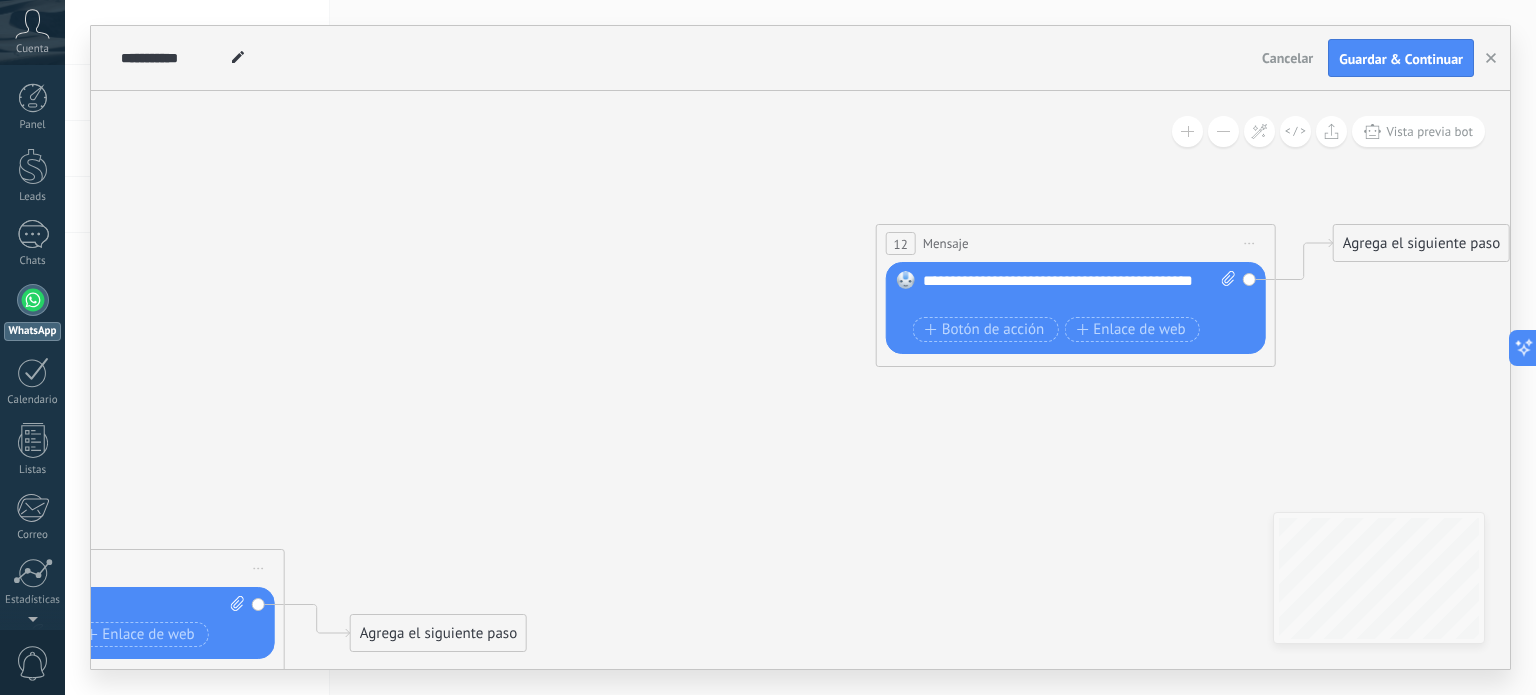 click 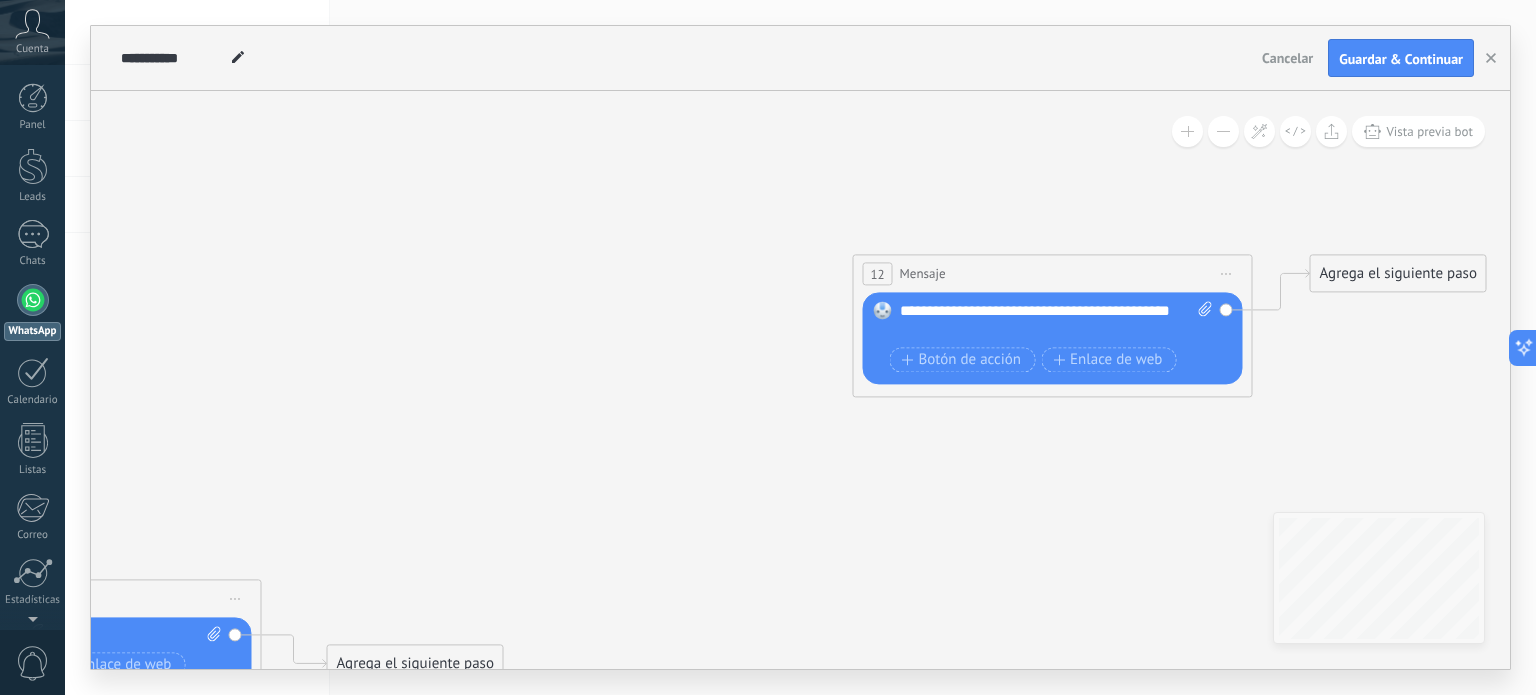 click on "Iniciar vista previa aquí
Cambiar nombre
Duplicar
Borrar" at bounding box center [1227, 274] 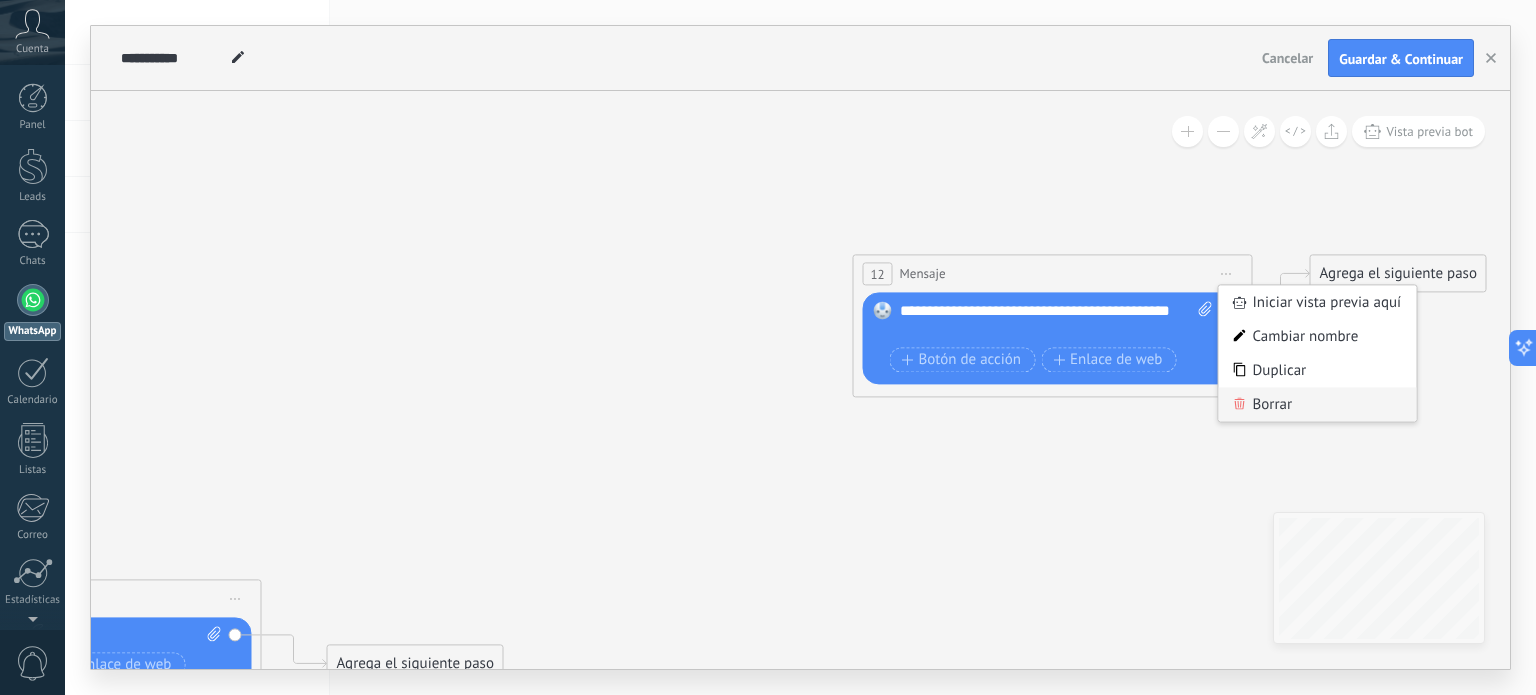 click on "Borrar" at bounding box center (1318, 405) 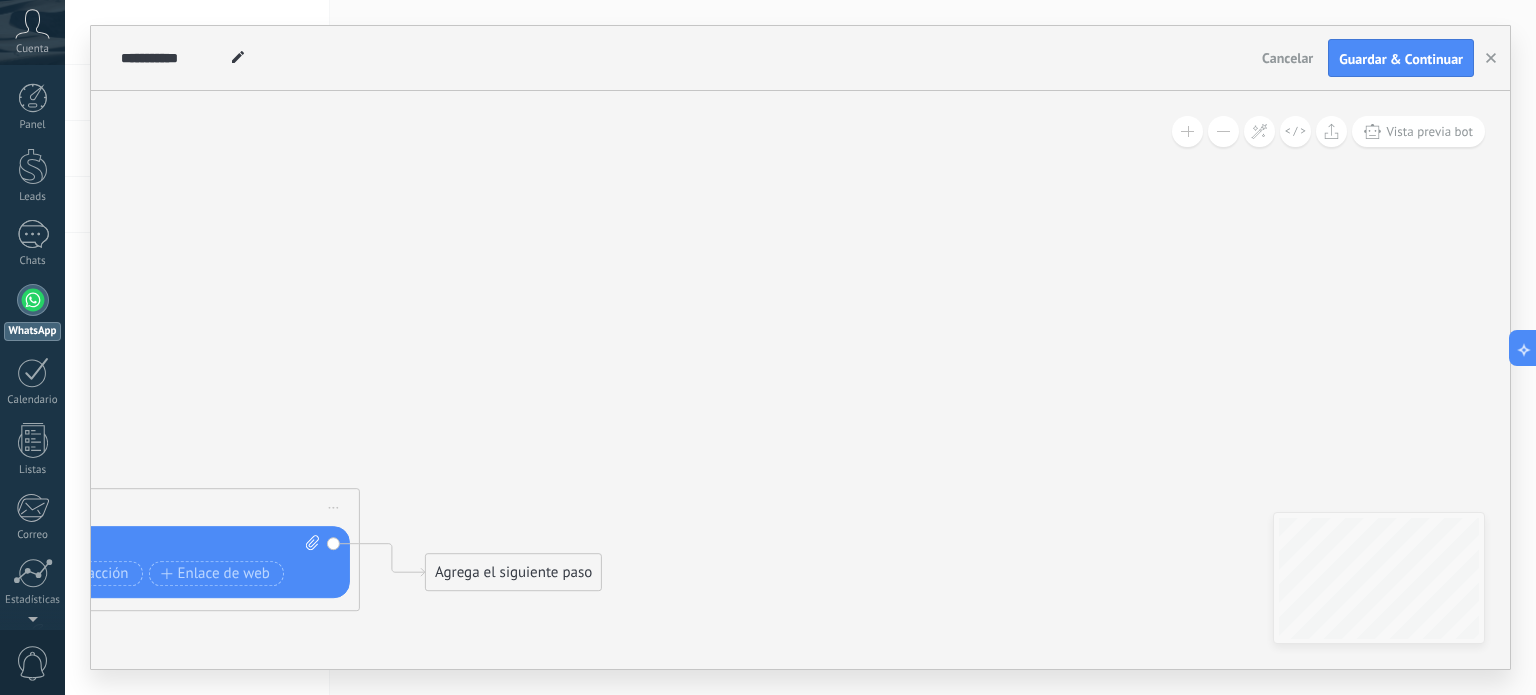click 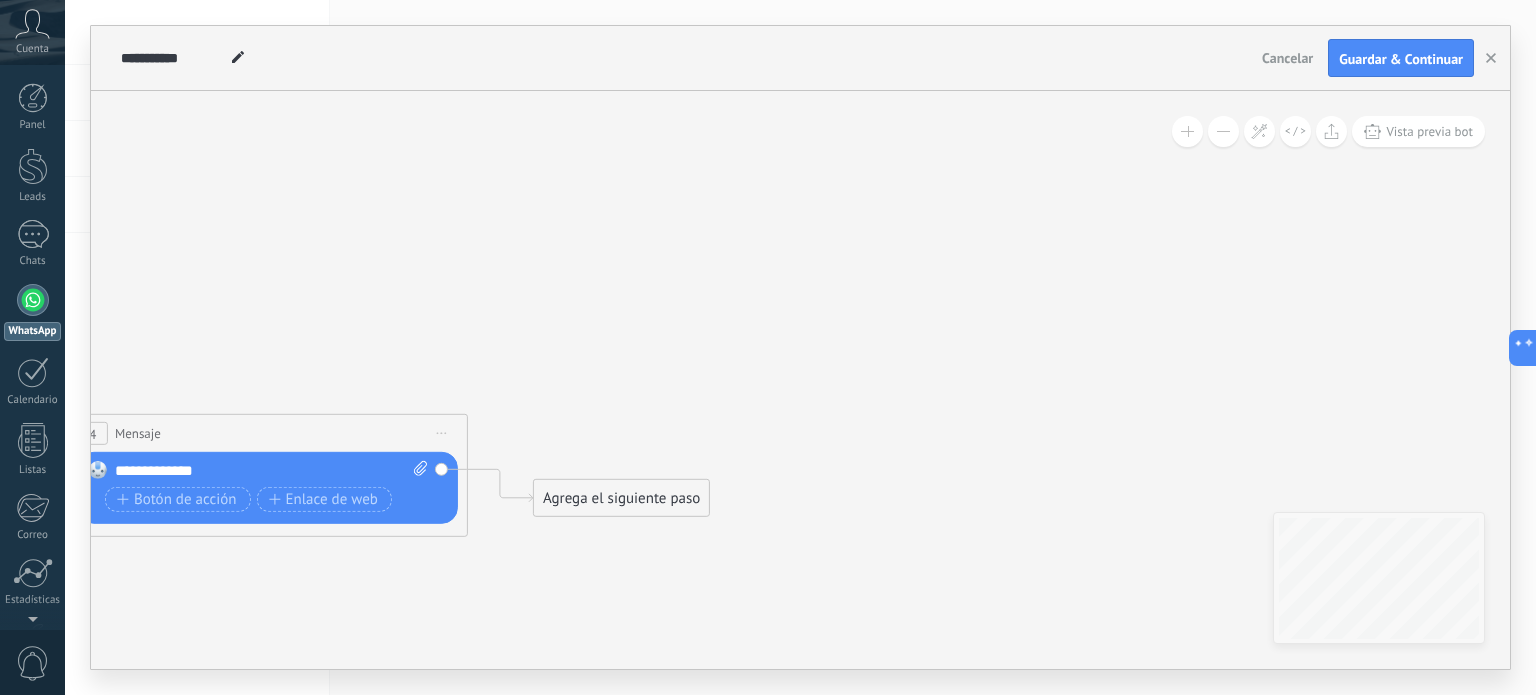 click 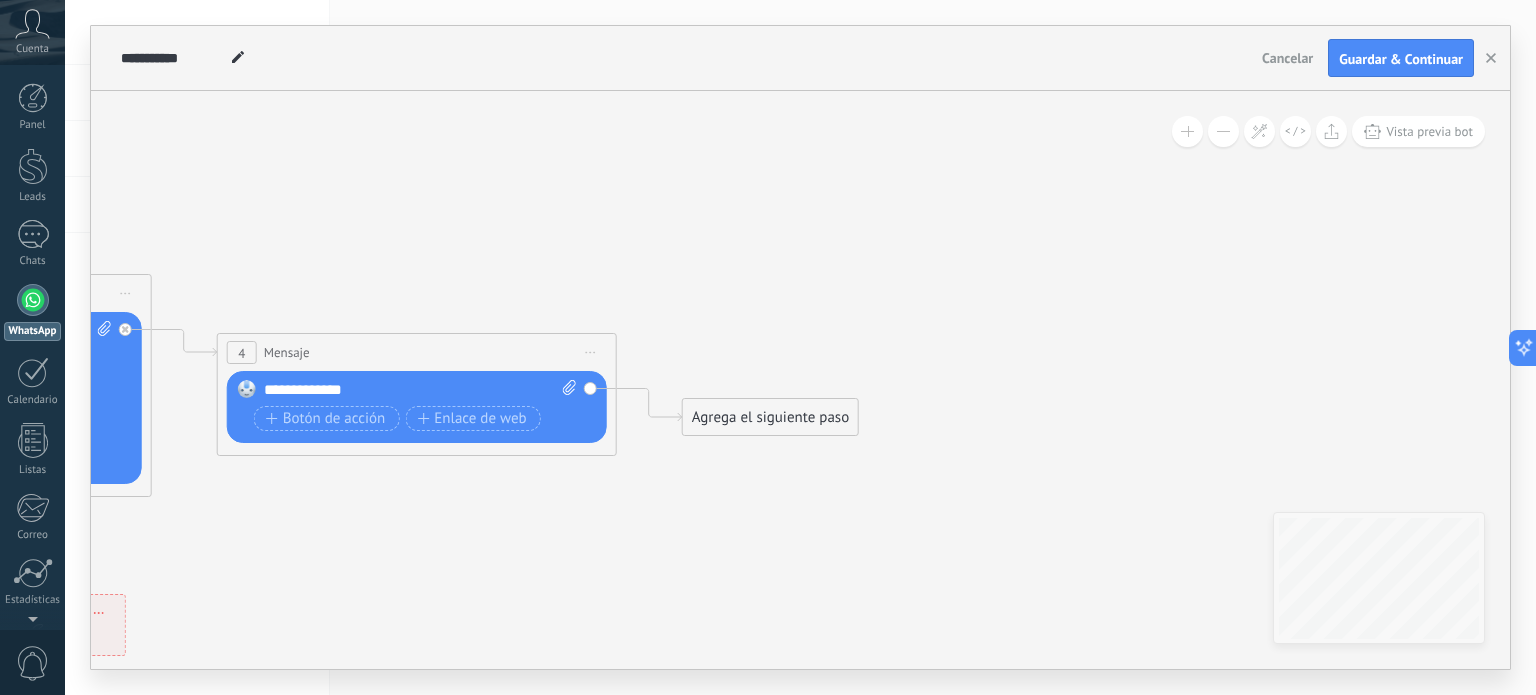 click on "Agrega el siguiente paso" at bounding box center [770, 417] 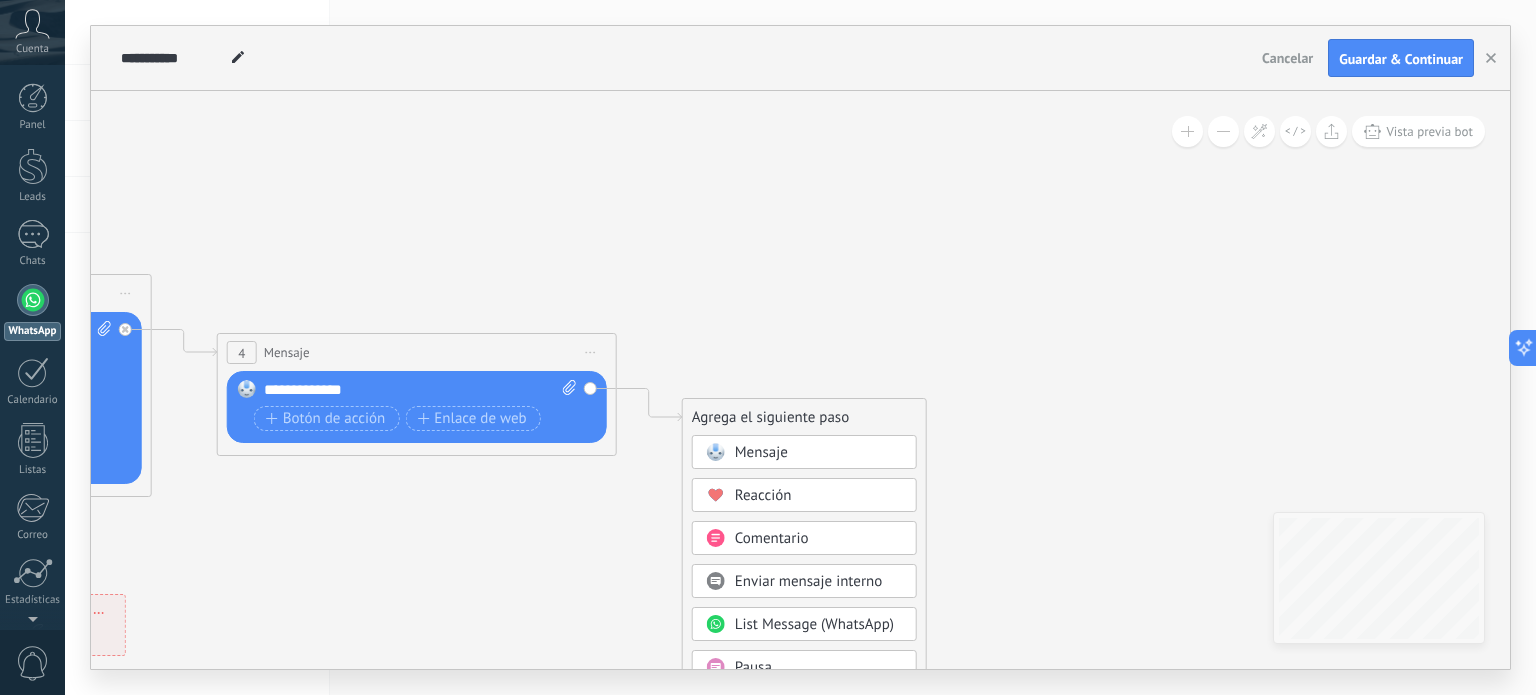click on "**********" at bounding box center (-1061, 254) 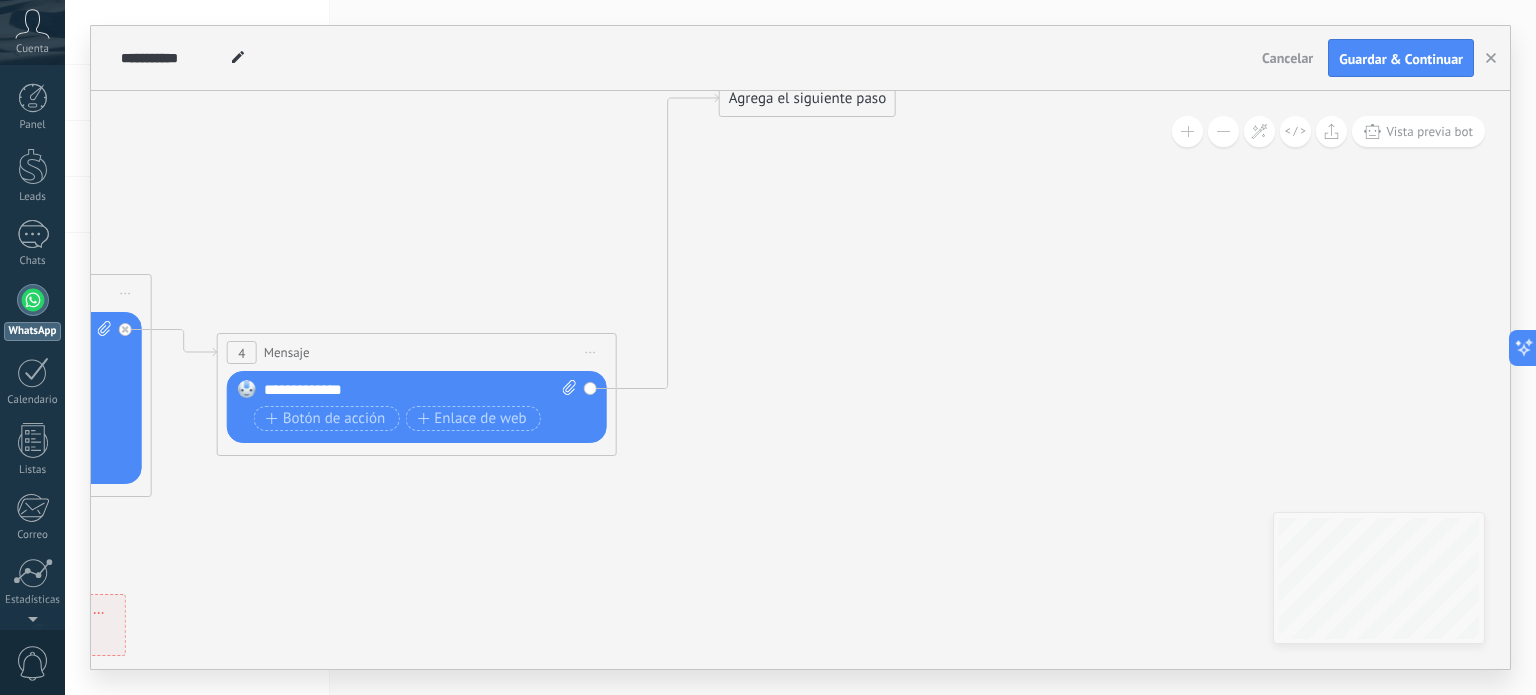 click on "**********" at bounding box center [800, 347] 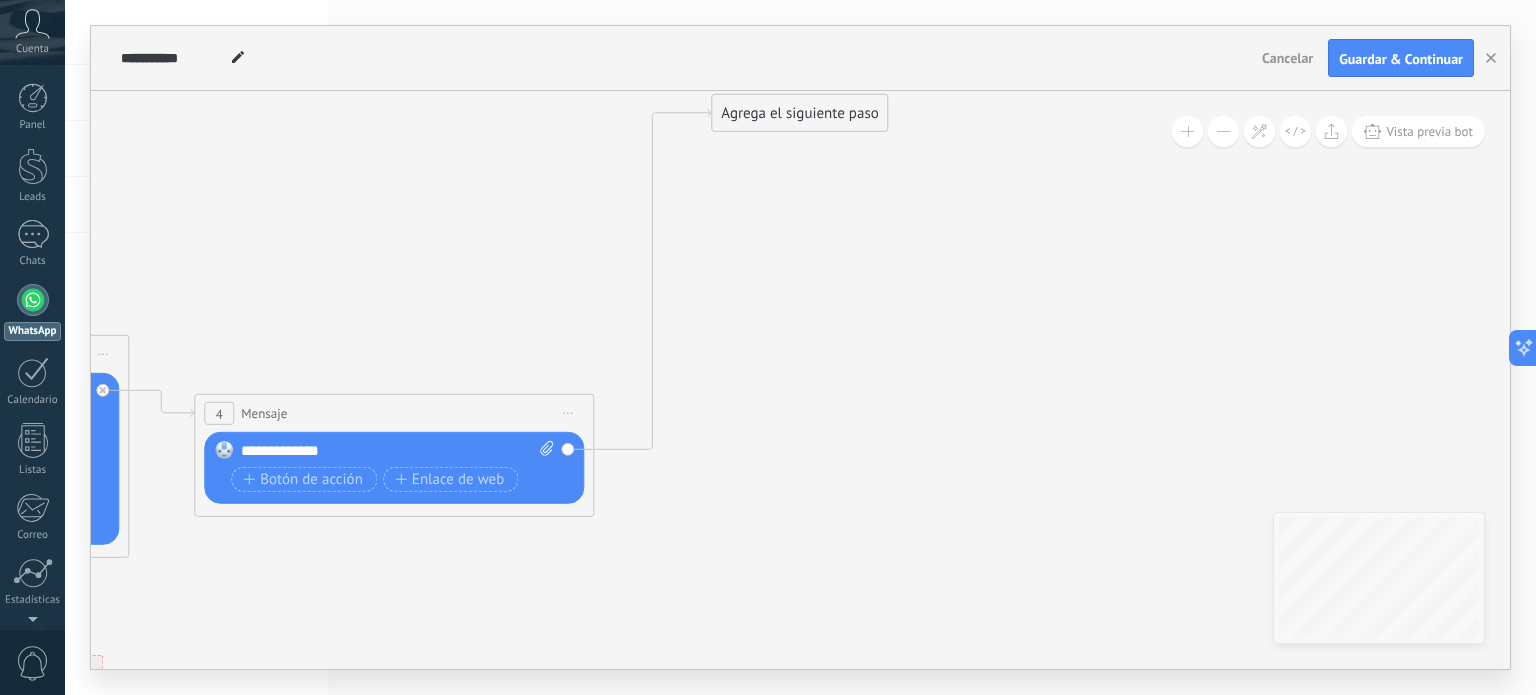 click 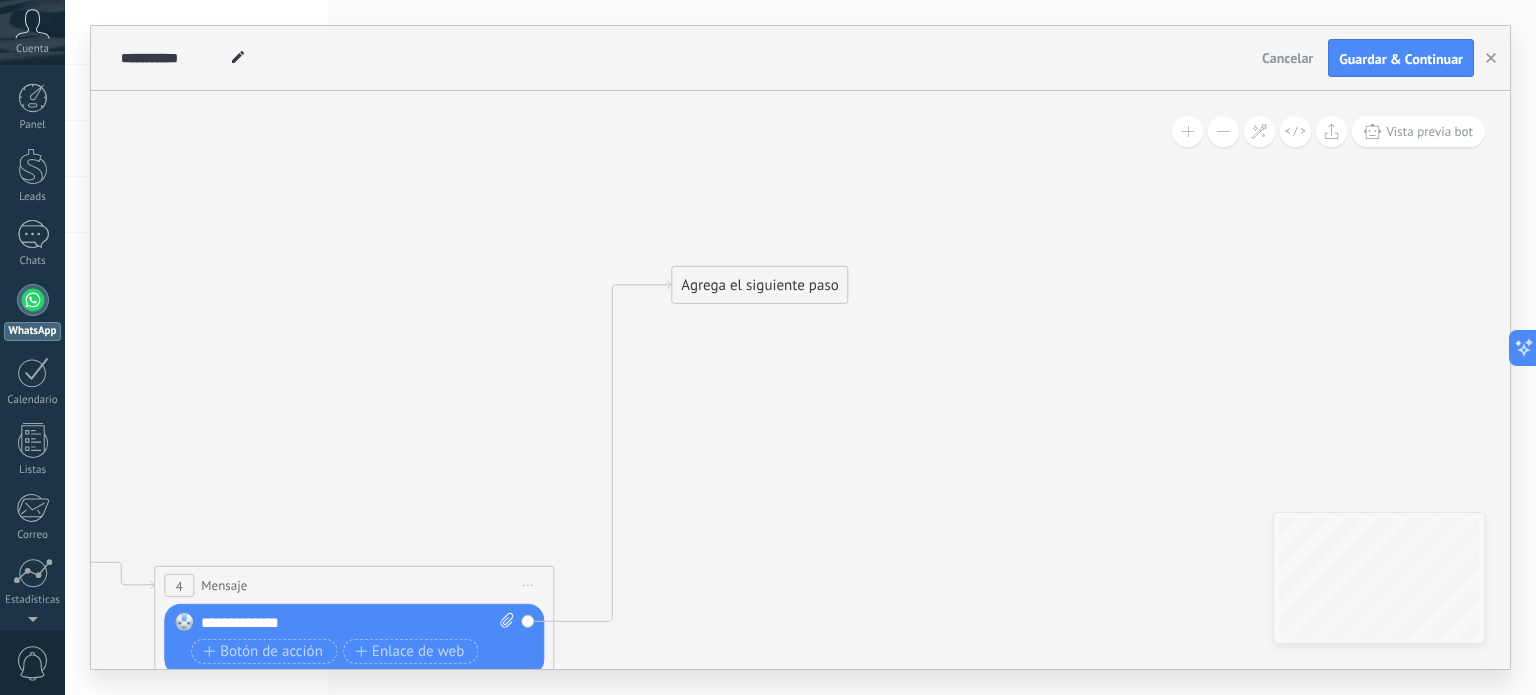 click on "Agrega el siguiente paso" at bounding box center (759, 285) 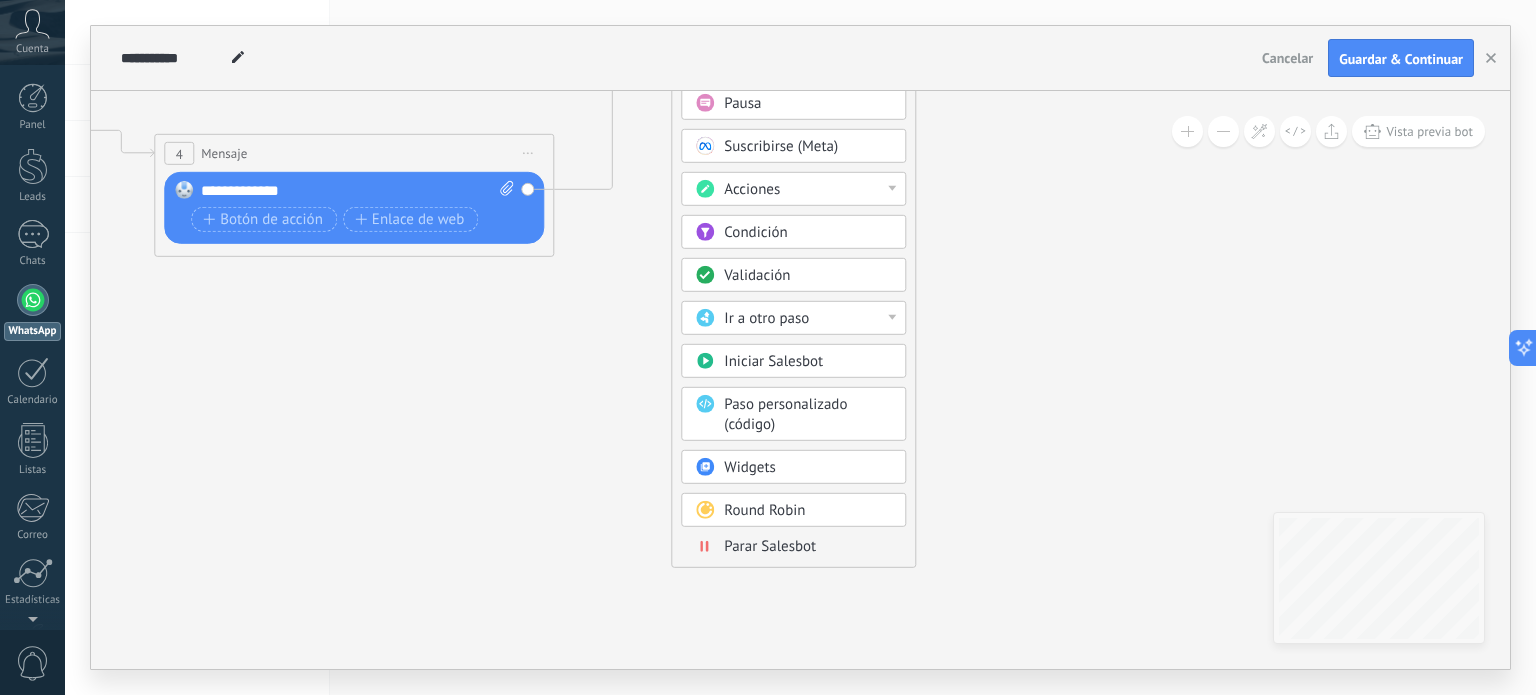 click on "Mensaje
Mensaje
Mensaje
Reacción
Comentario
Enviar mensaje interno" at bounding box center [793, 219] 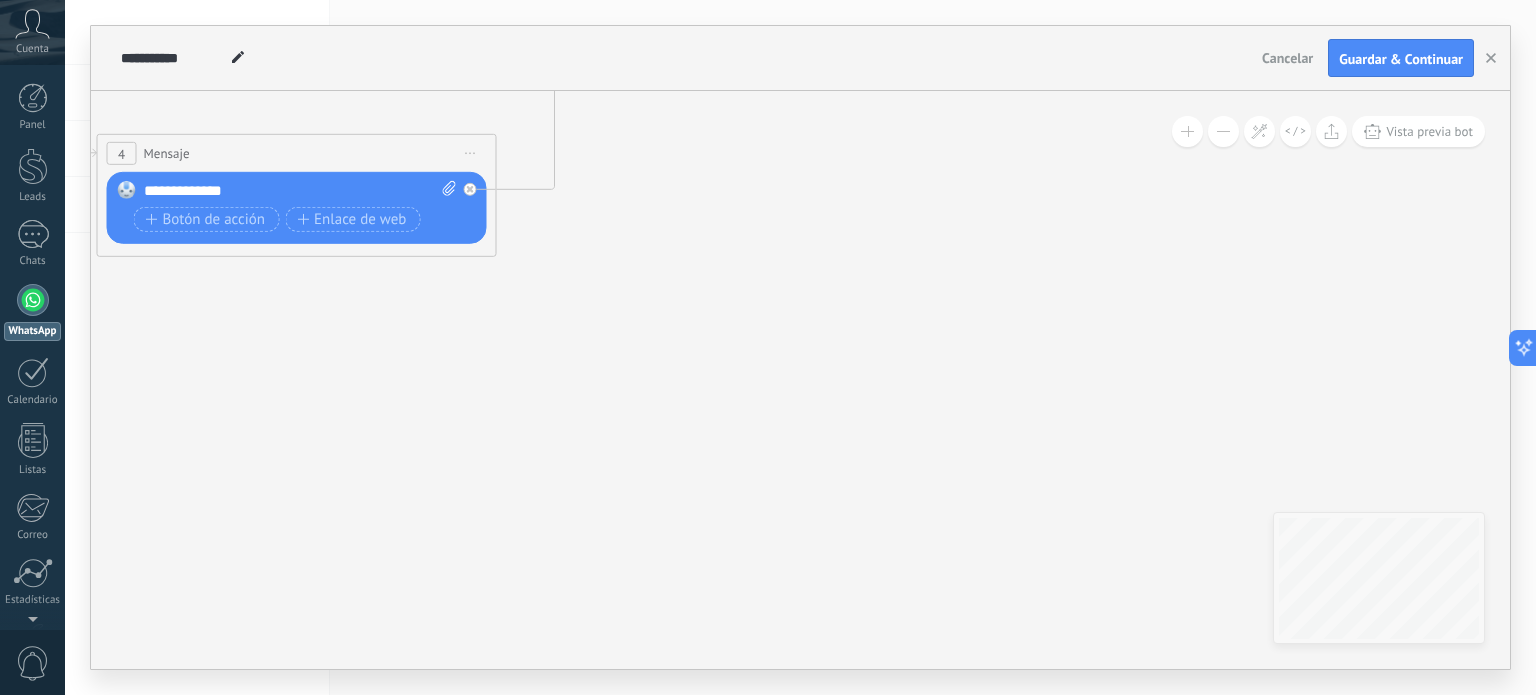 click 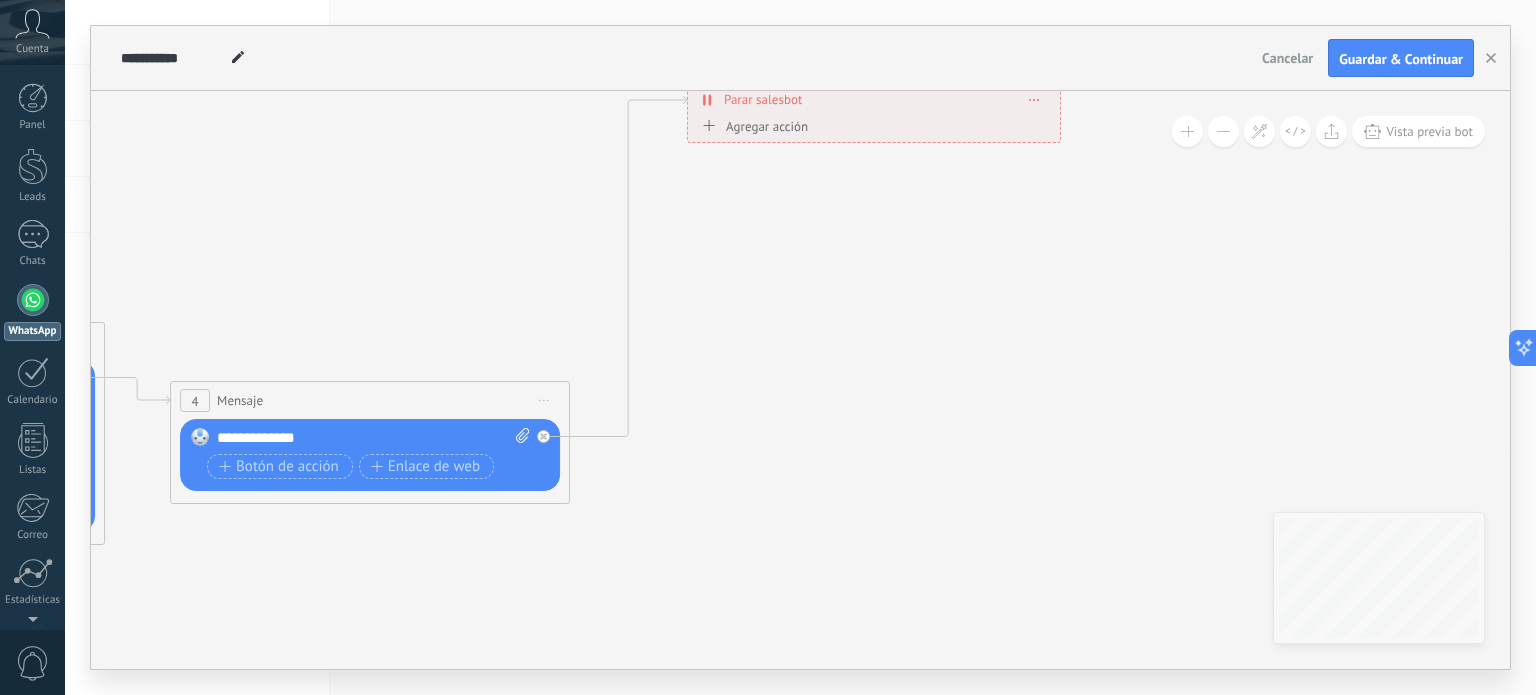 click 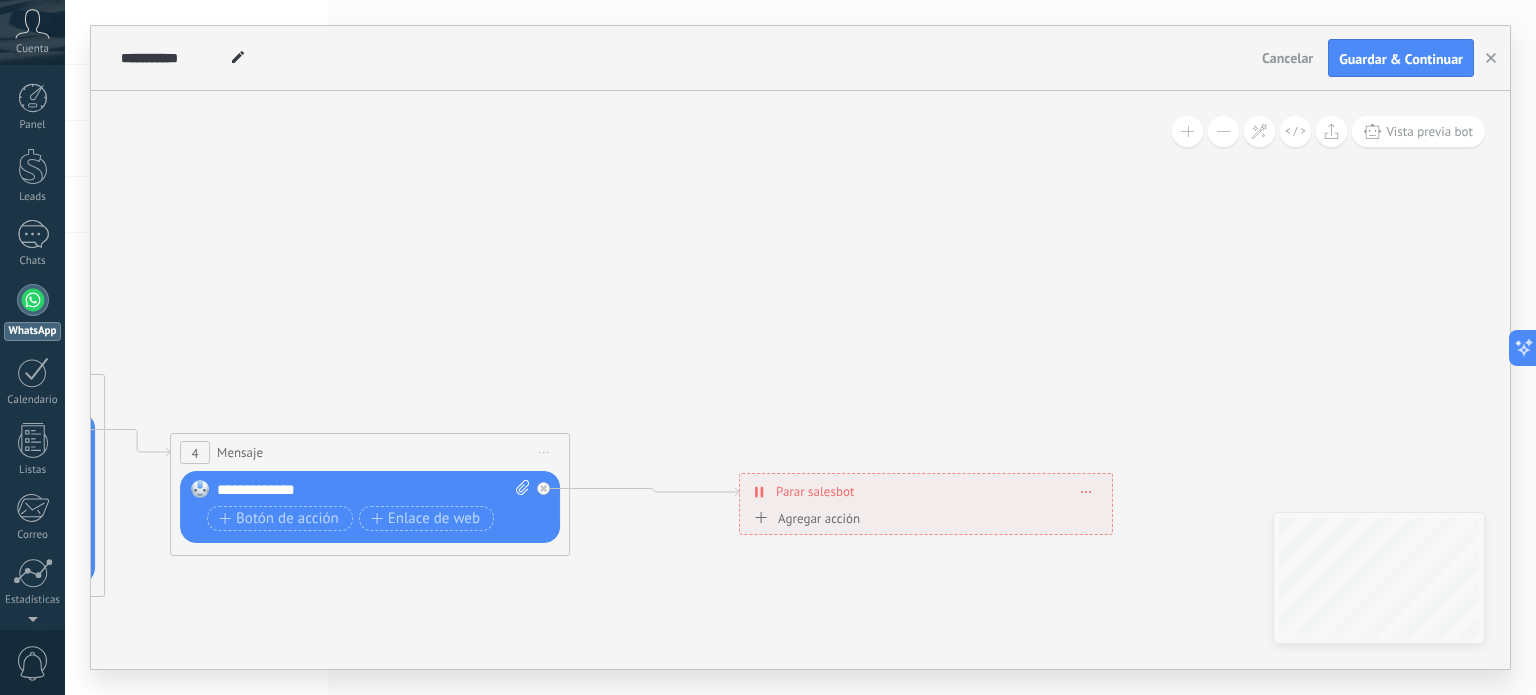 click on "Parar salesbot" at bounding box center [815, 491] 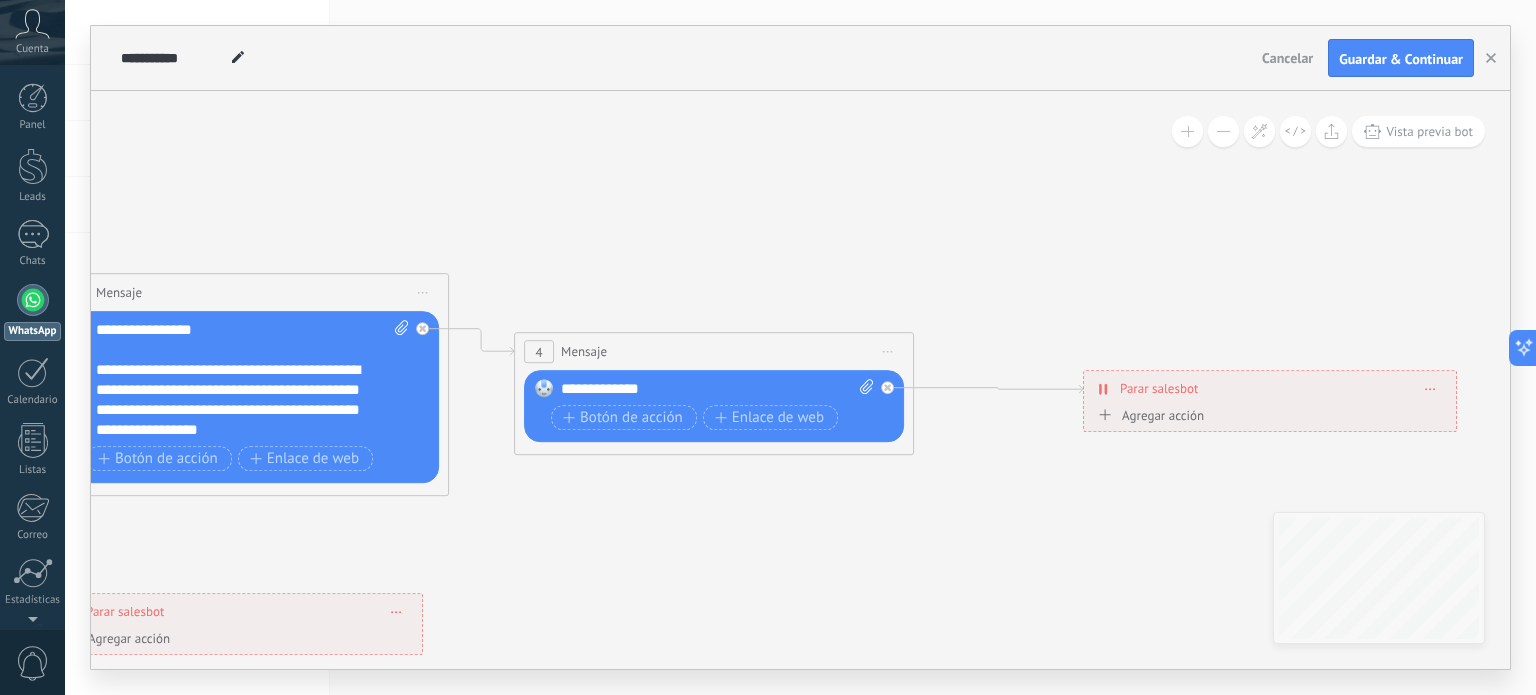 click 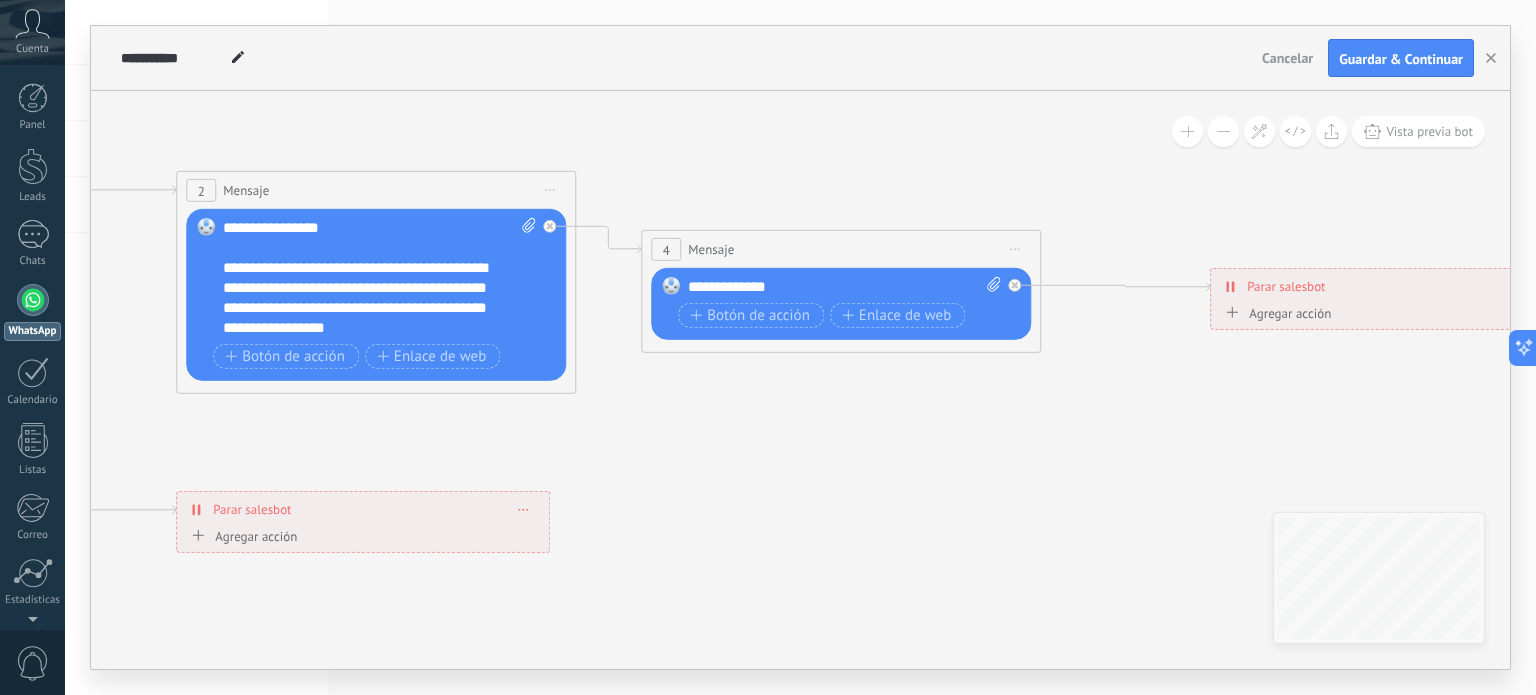 click 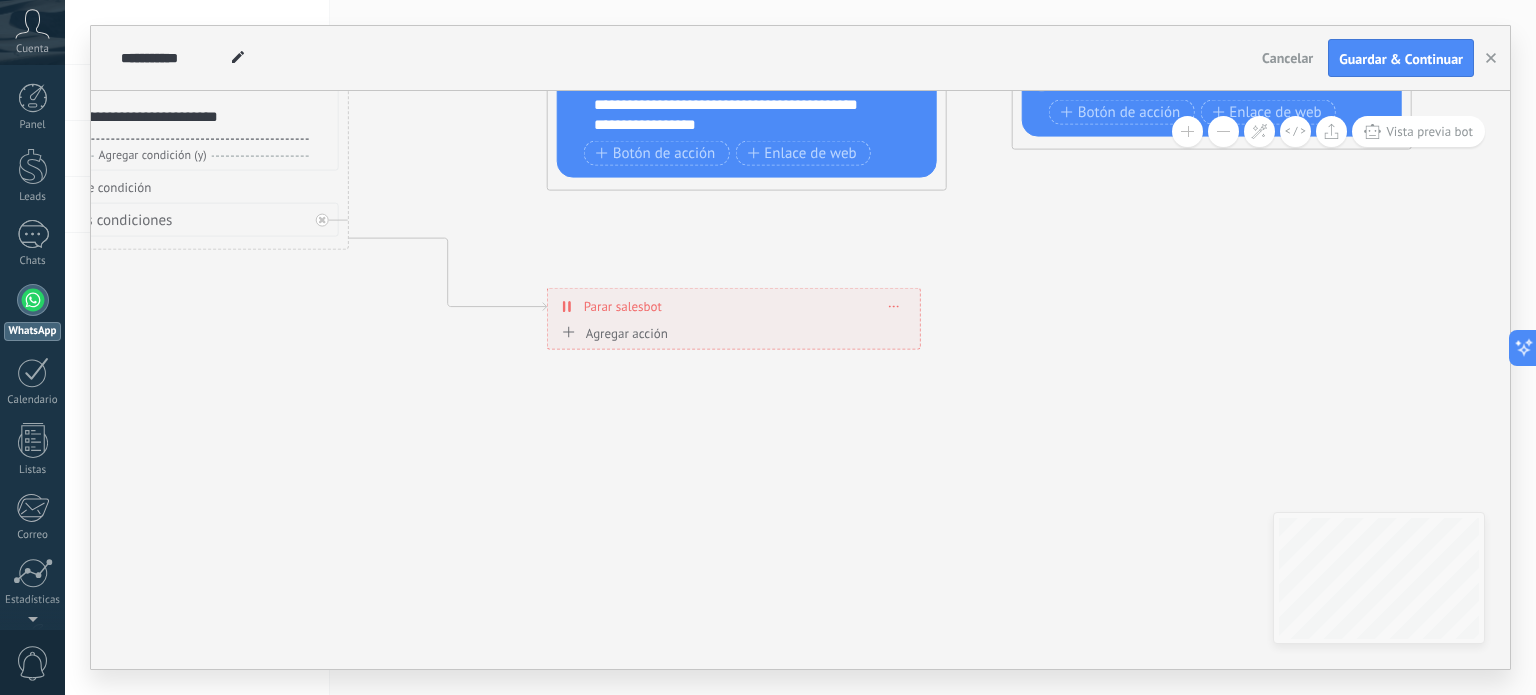 click 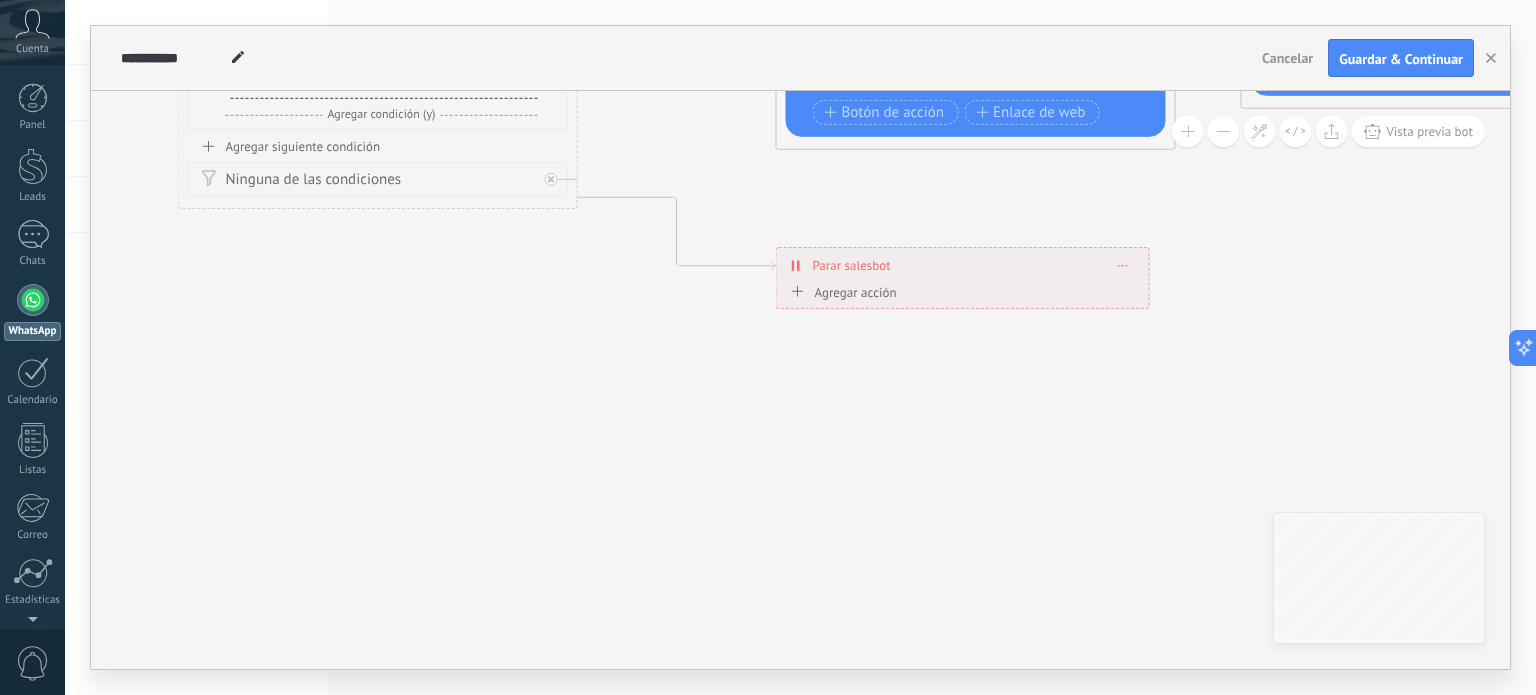 click 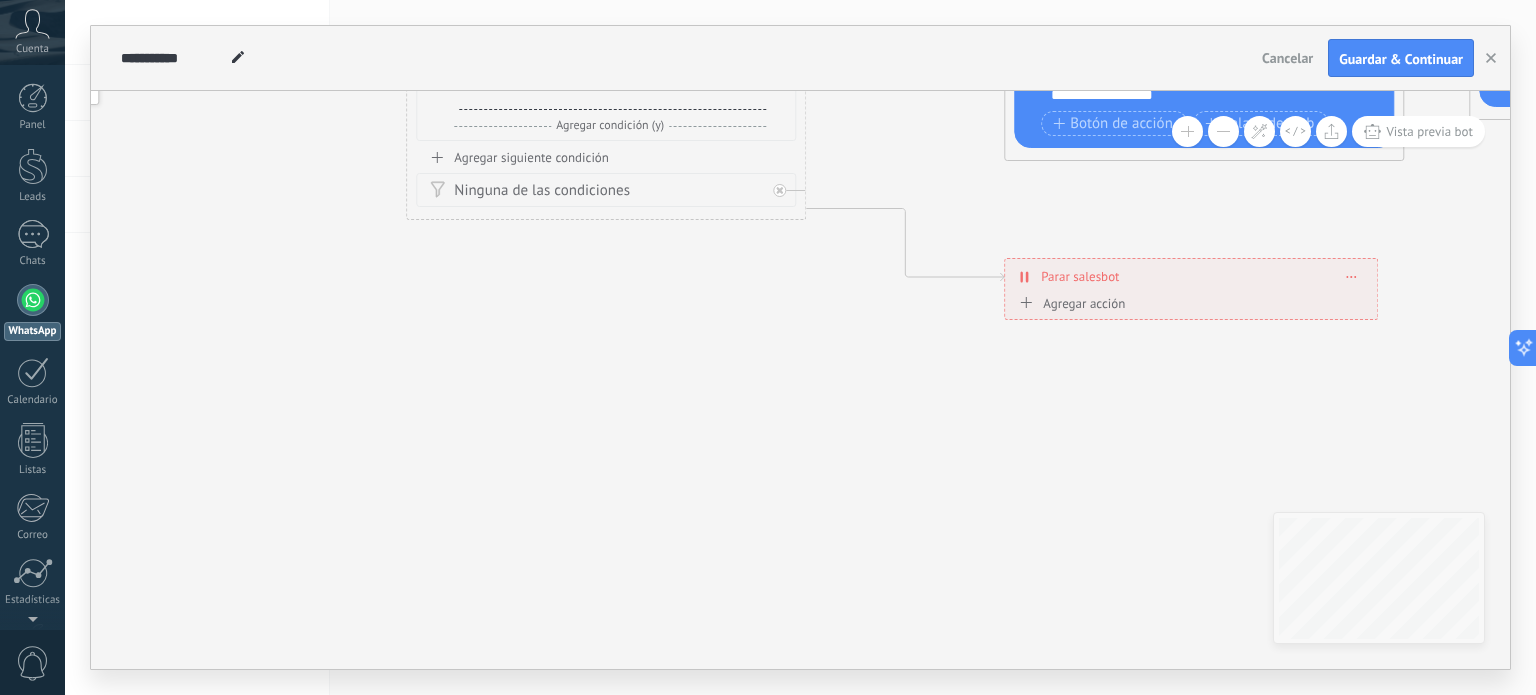 click 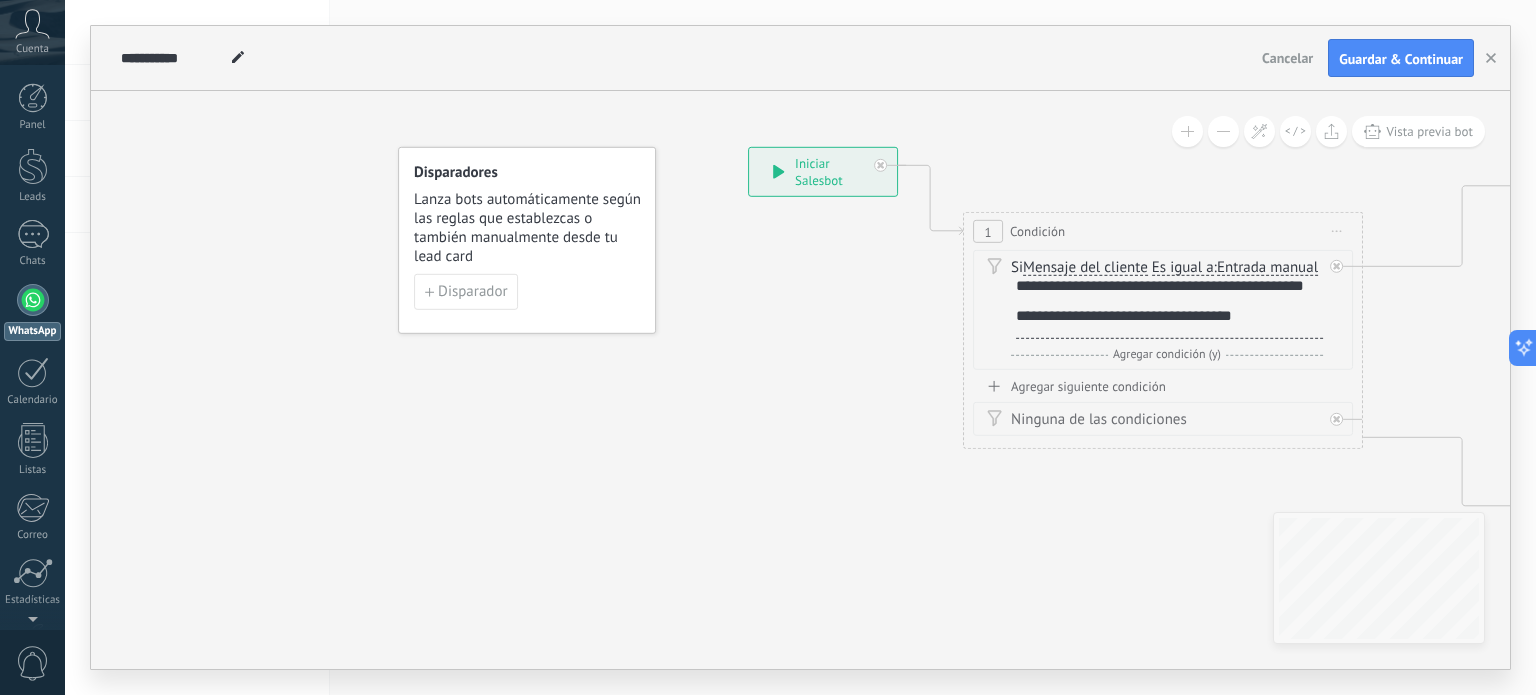 click 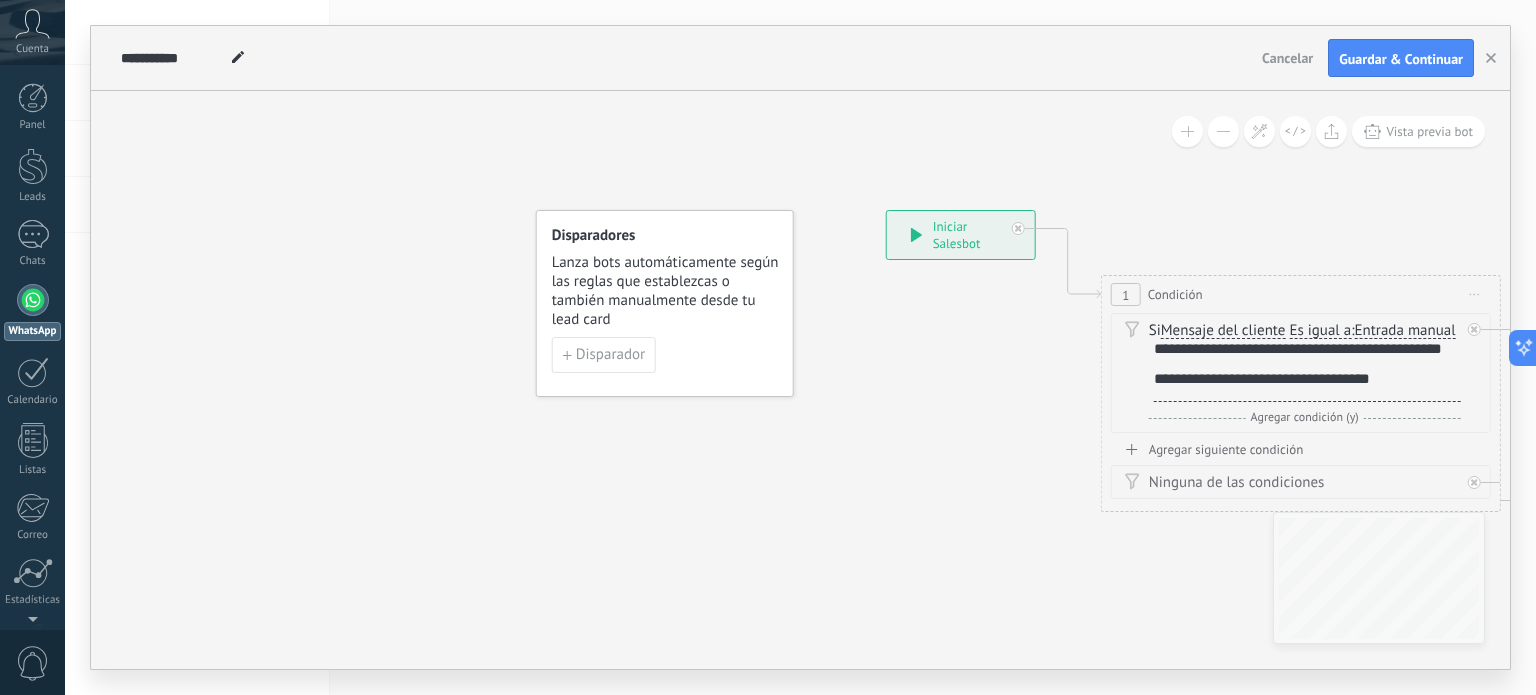 click 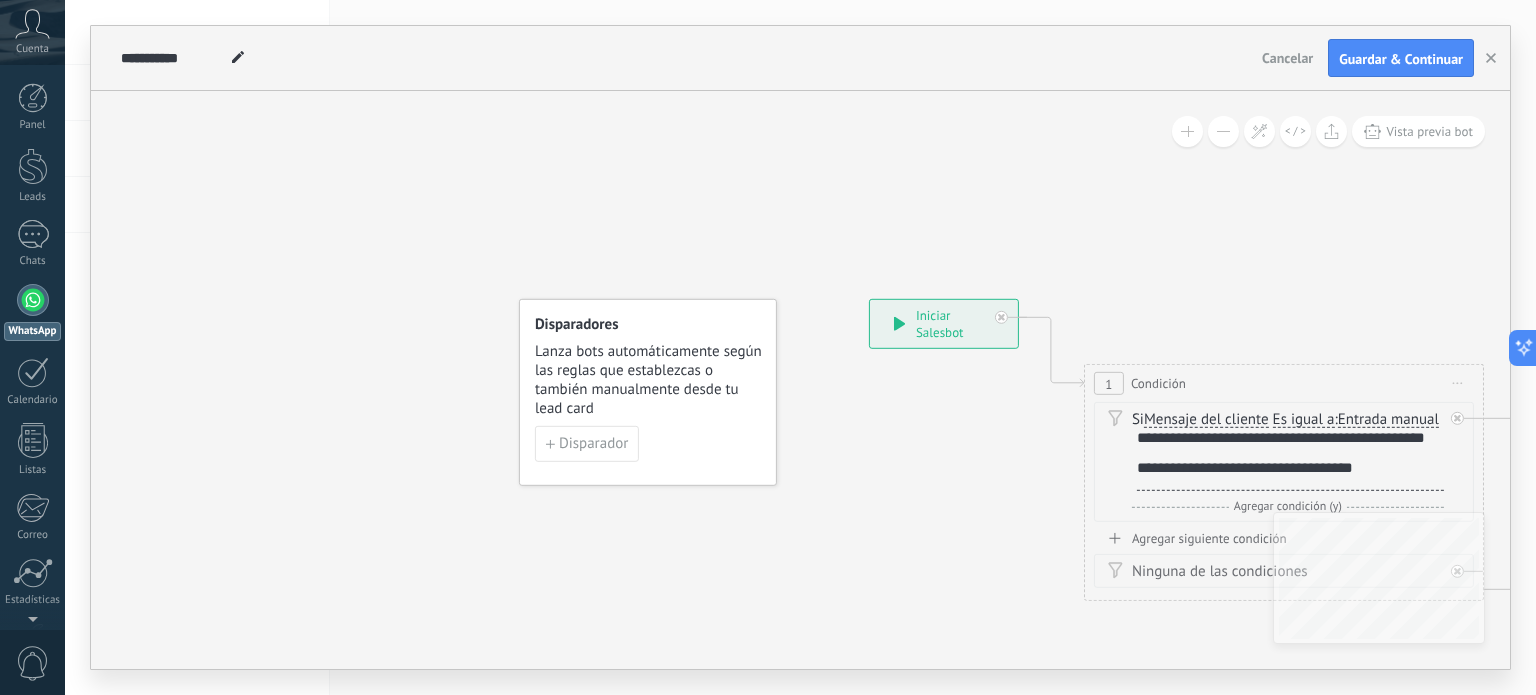 click on "**********" at bounding box center (800, 347) 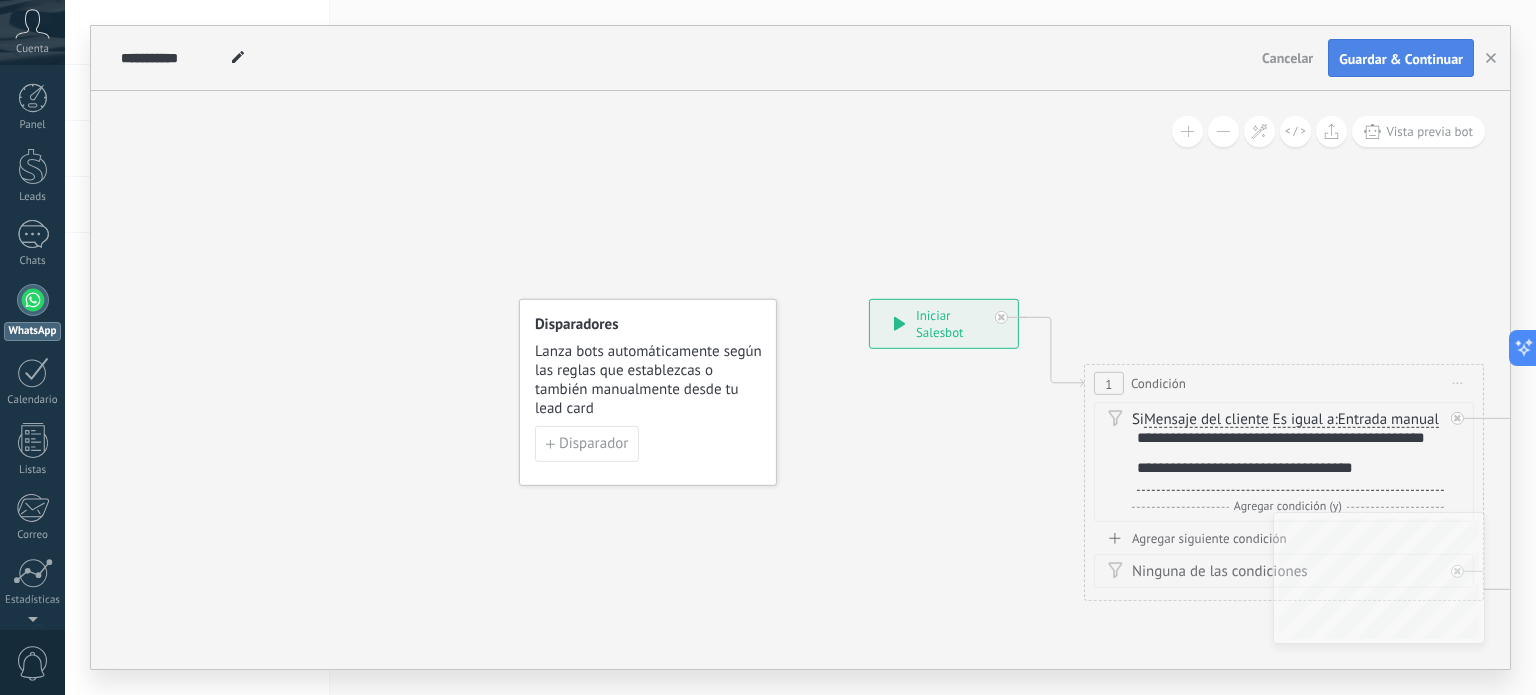 click on "Cancelar Guardar & Continuar" at bounding box center (1369, 58) 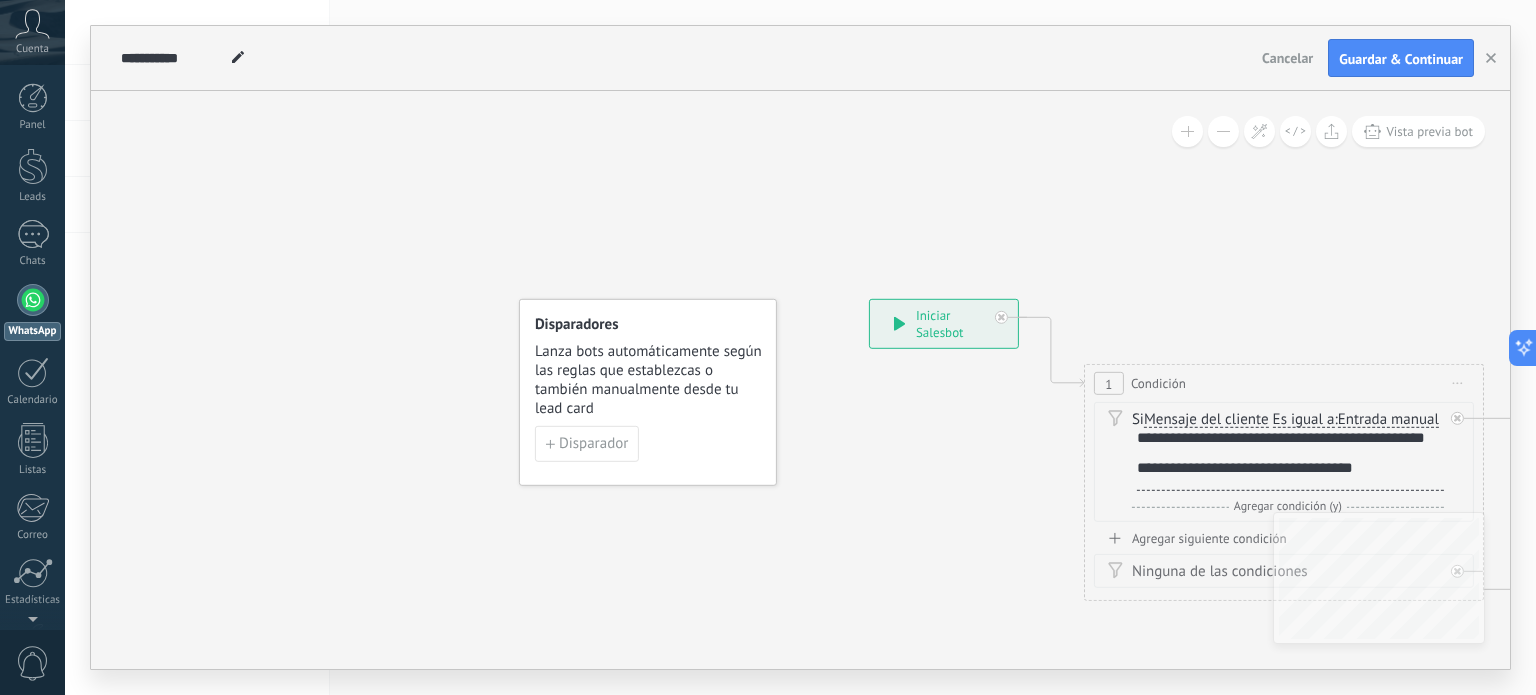 click on "Guardar & Continuar" at bounding box center [1401, 59] 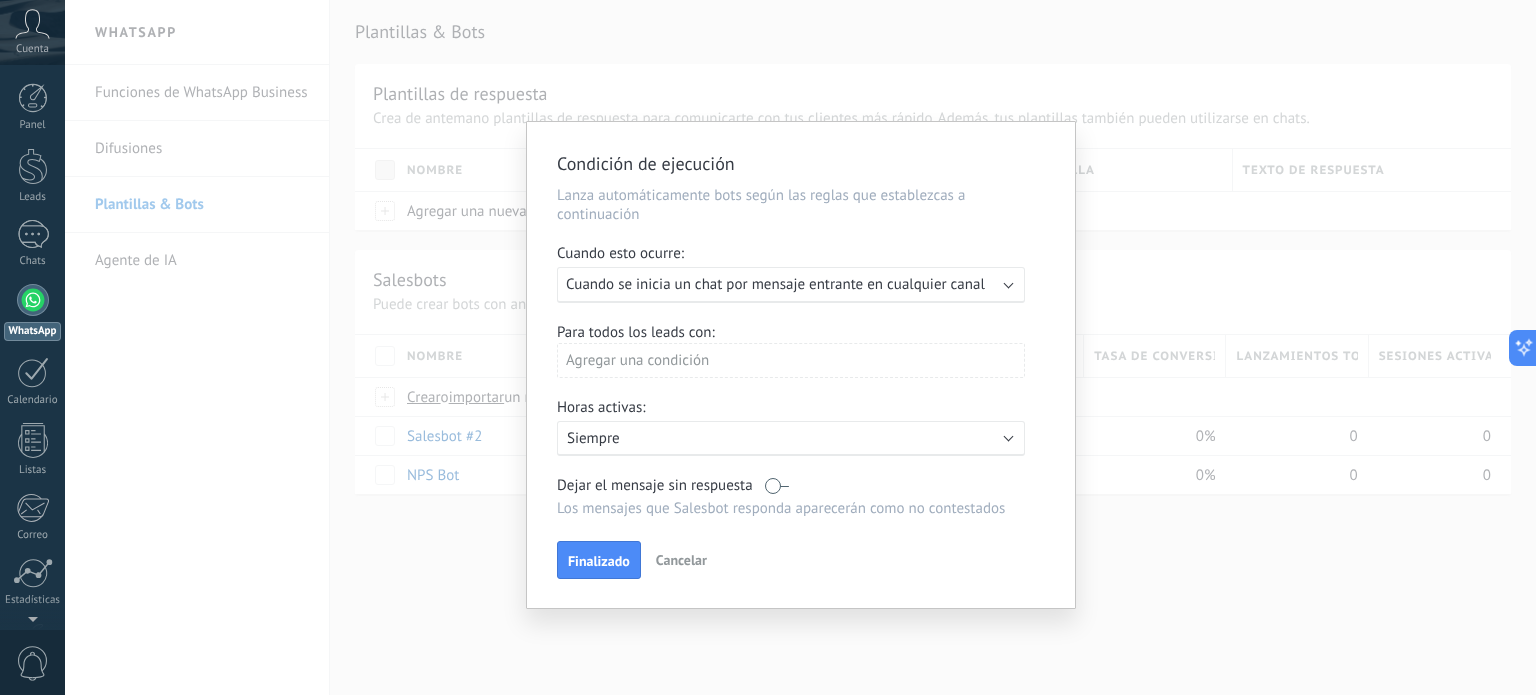 click on "Cuando se inicia un chat por mensaje entrante en cualquier canal" at bounding box center (775, 284) 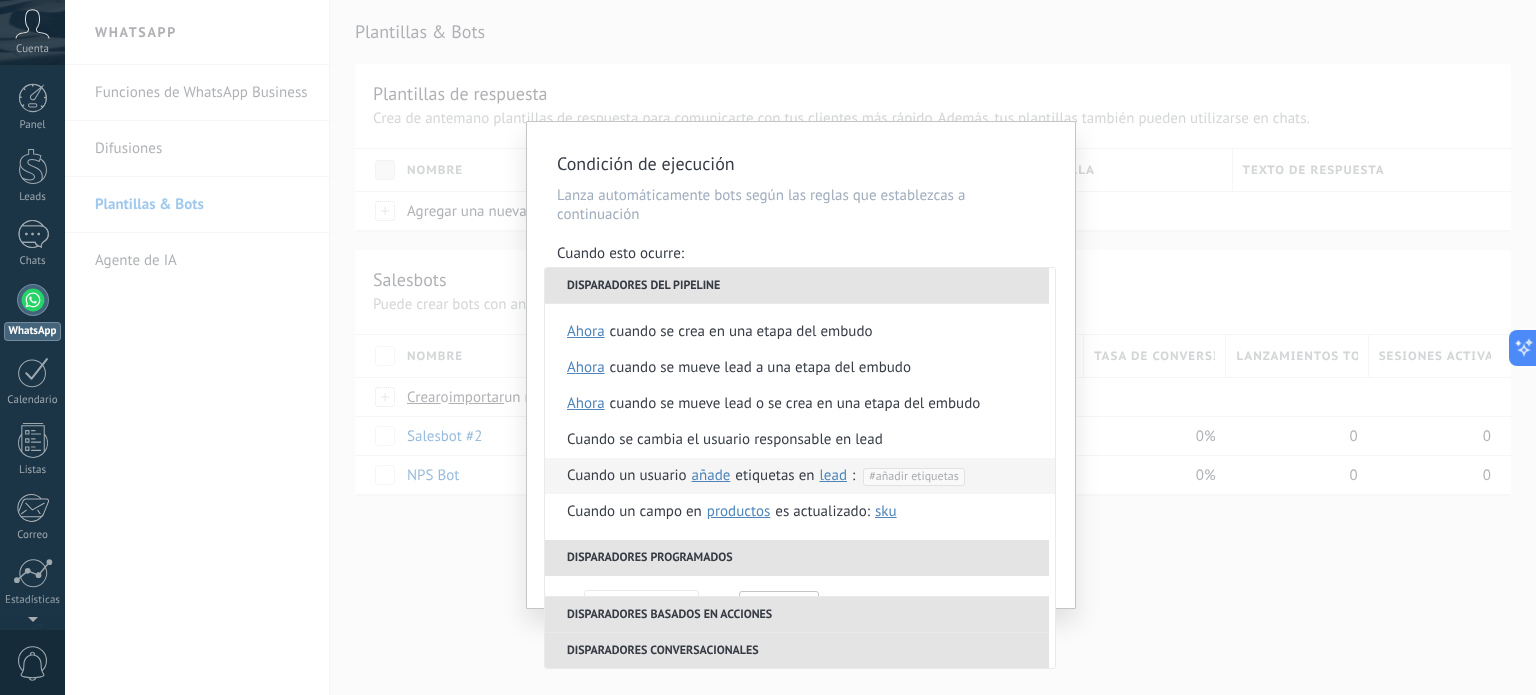 scroll, scrollTop: 292, scrollLeft: 0, axis: vertical 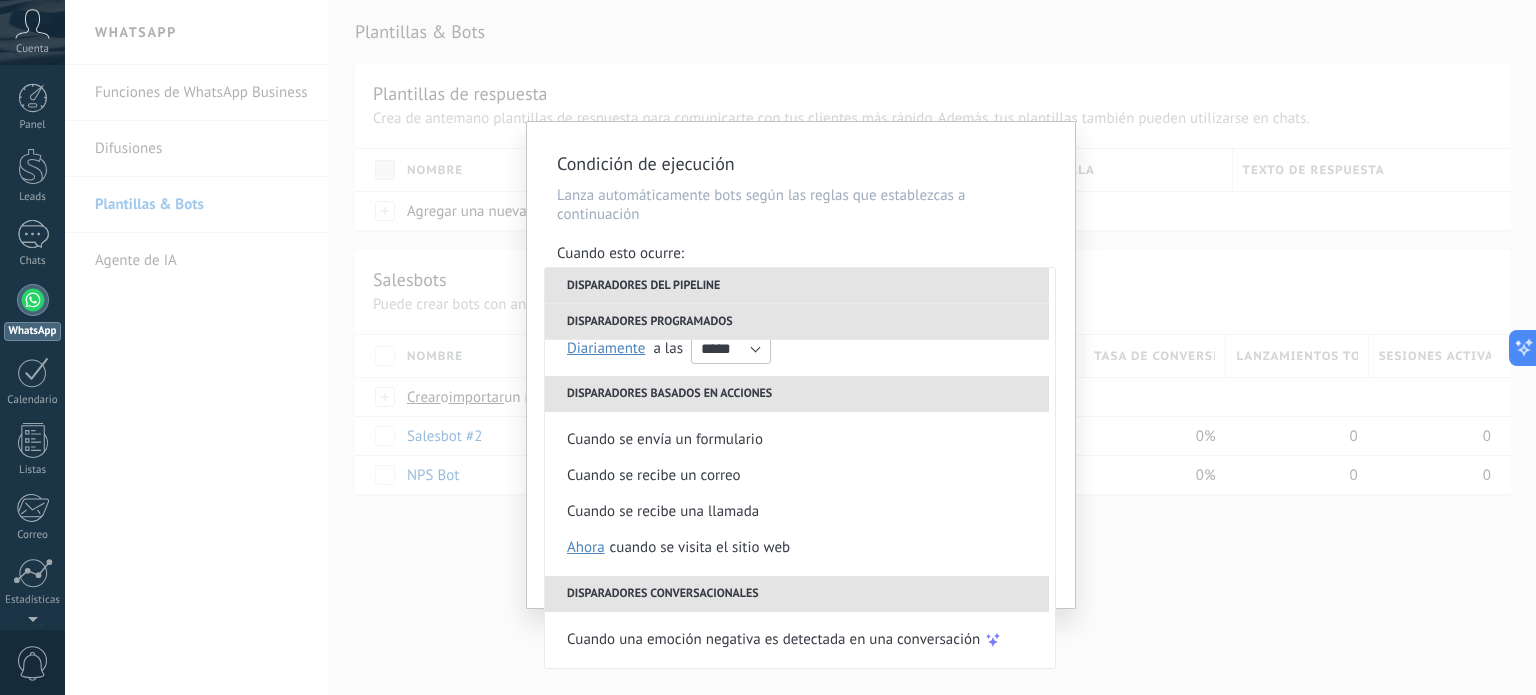 click on "**********" at bounding box center [800, 347] 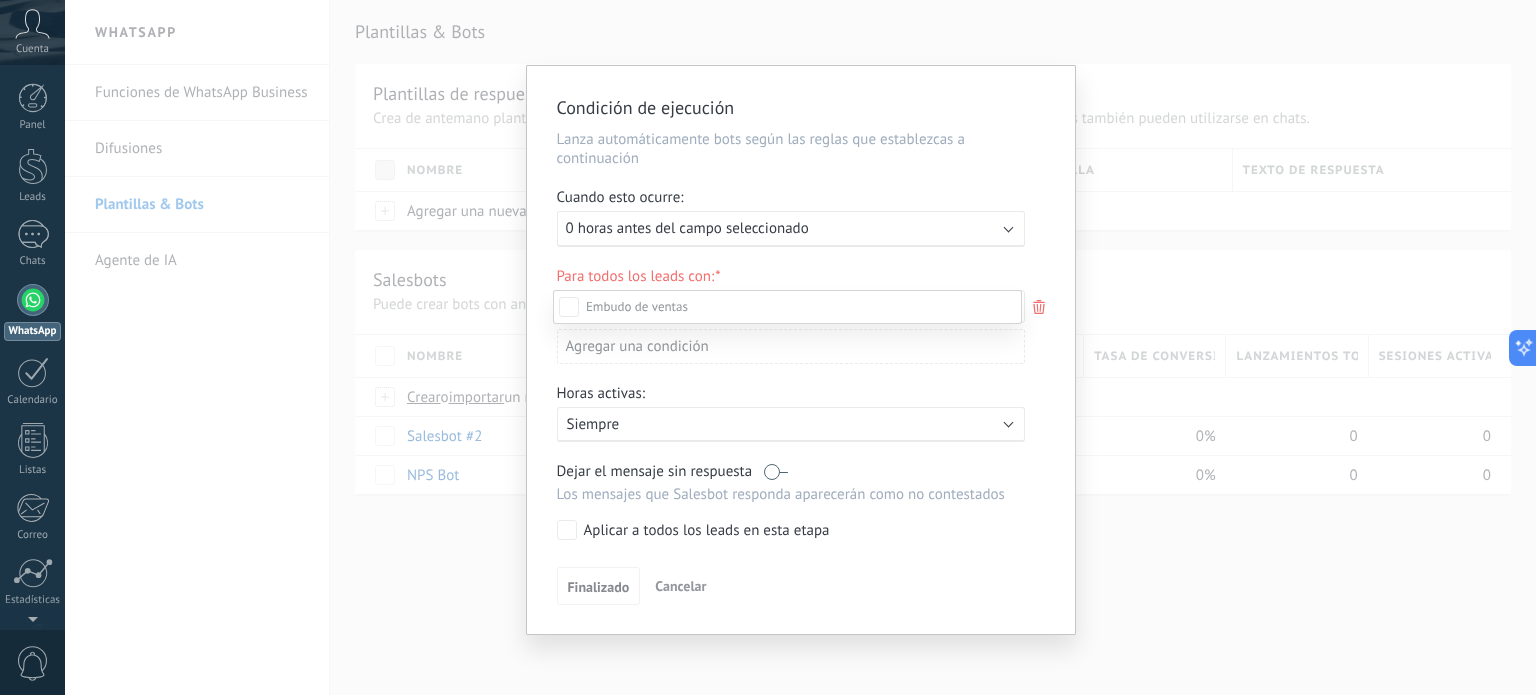 click on "Leads Entrantes Contacto inicial Negociación Debate contractual Discusión de contrato Logrado con éxito Venta Perdido" at bounding box center [787, 491] 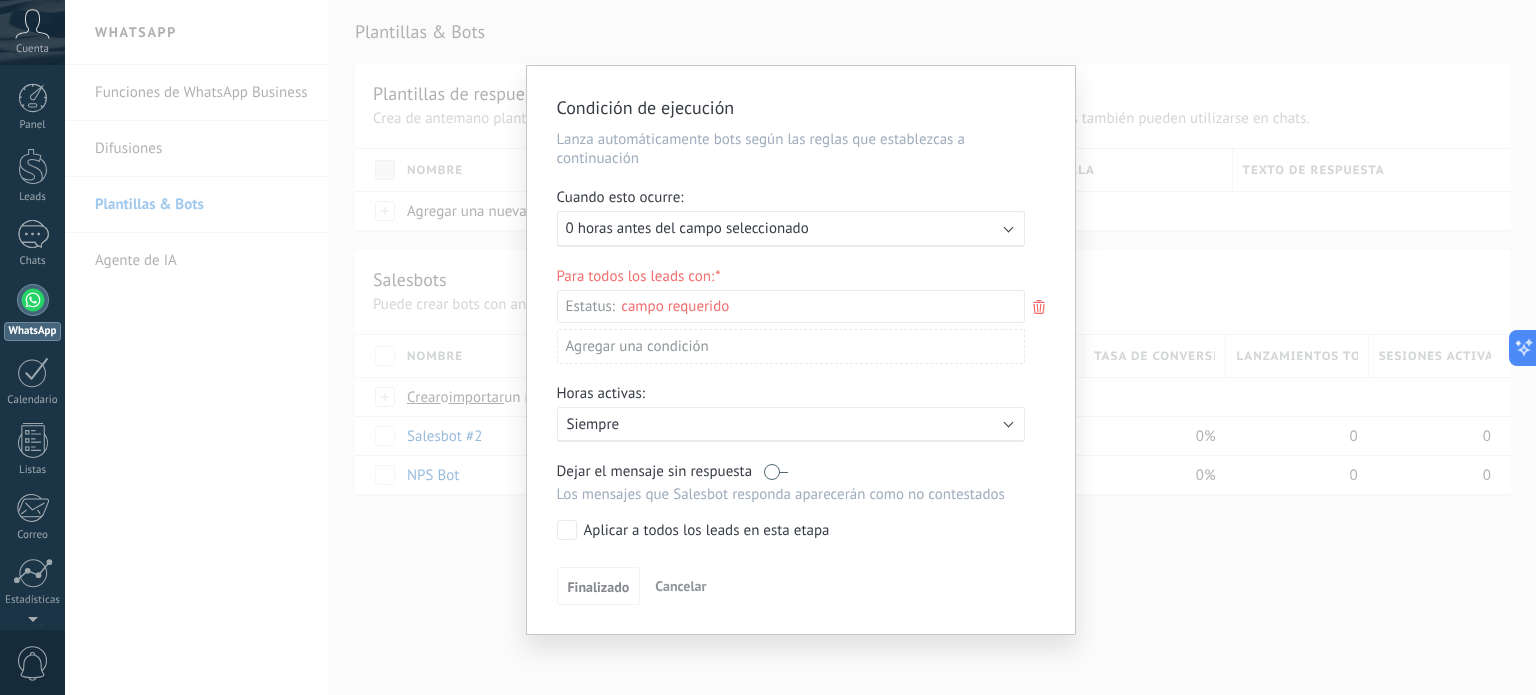 click on "0 horas antes del campo seleccionado" at bounding box center (687, 228) 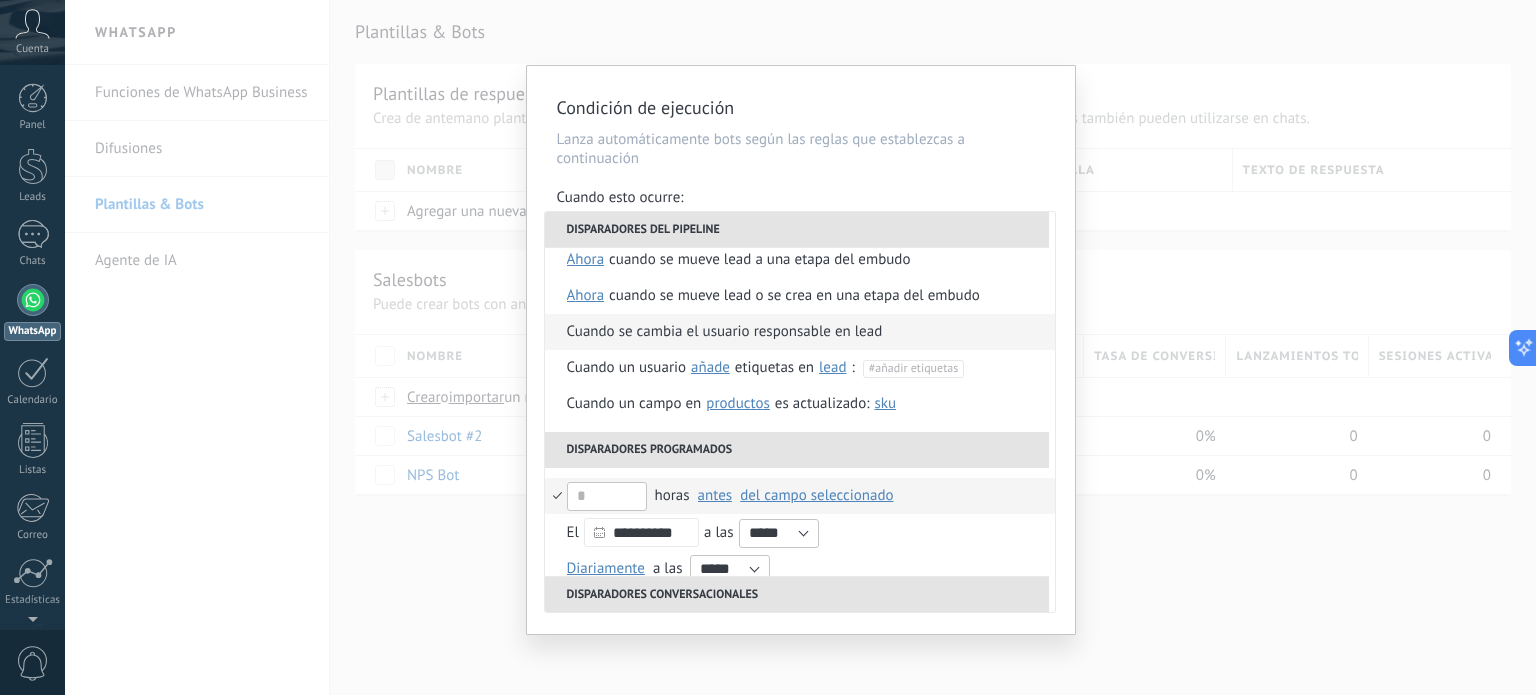 scroll, scrollTop: 0, scrollLeft: 0, axis: both 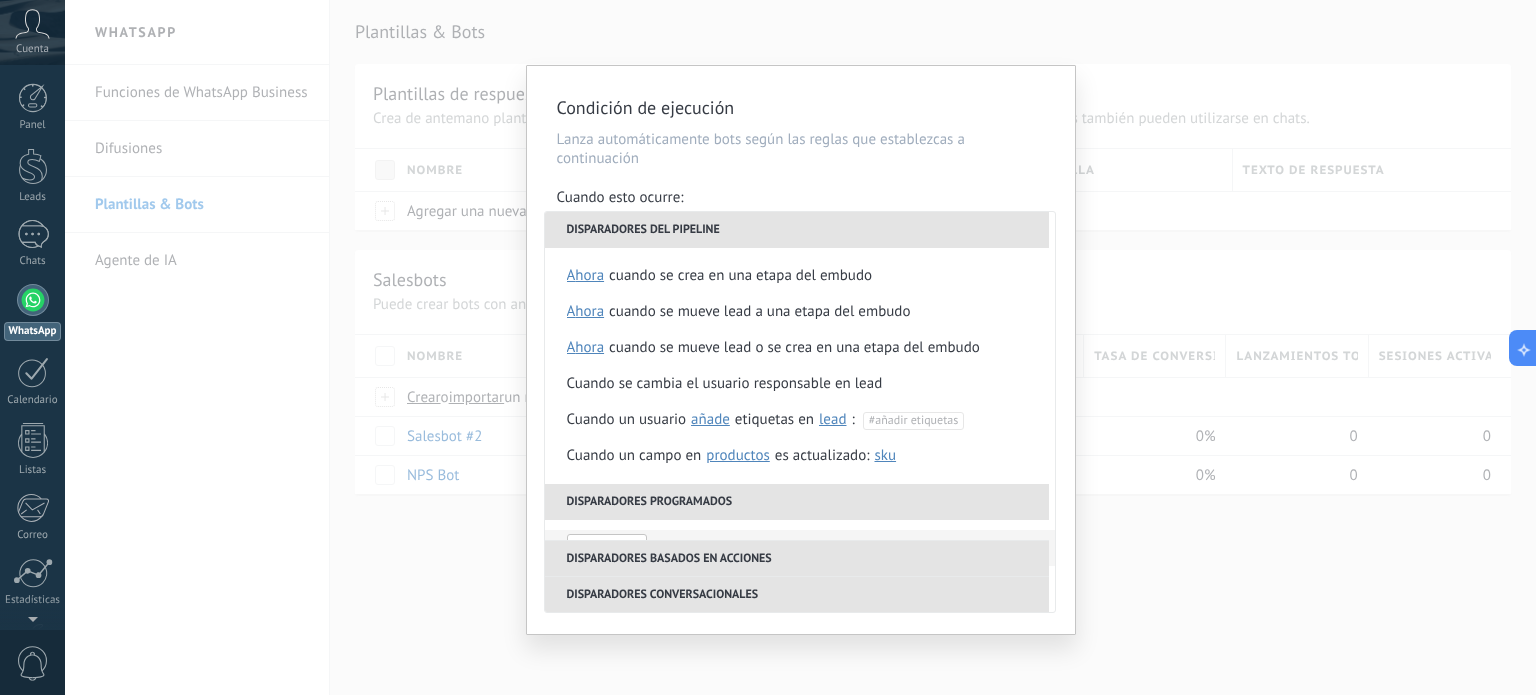 click on "Cuando se crea en una etapa del embudo" at bounding box center (740, 276) 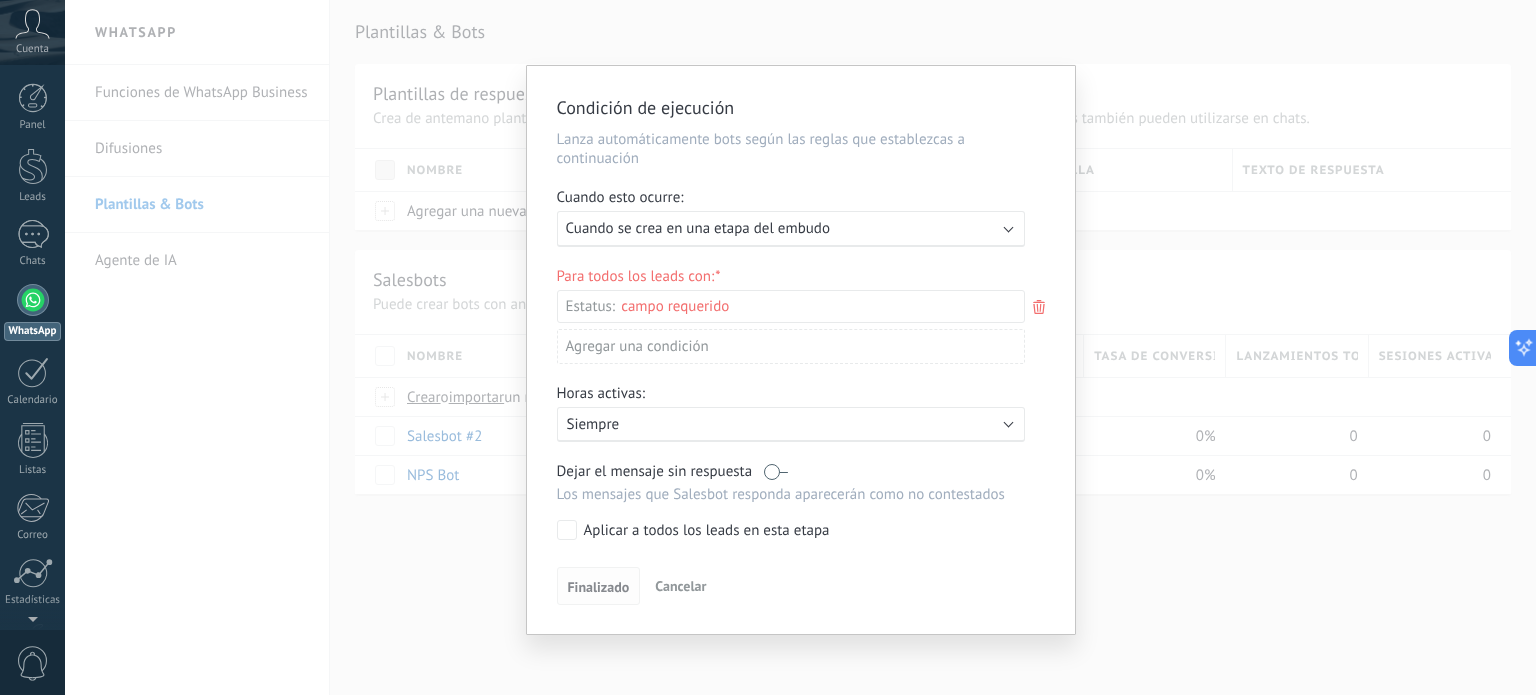 click on "Finalizado" at bounding box center [599, 587] 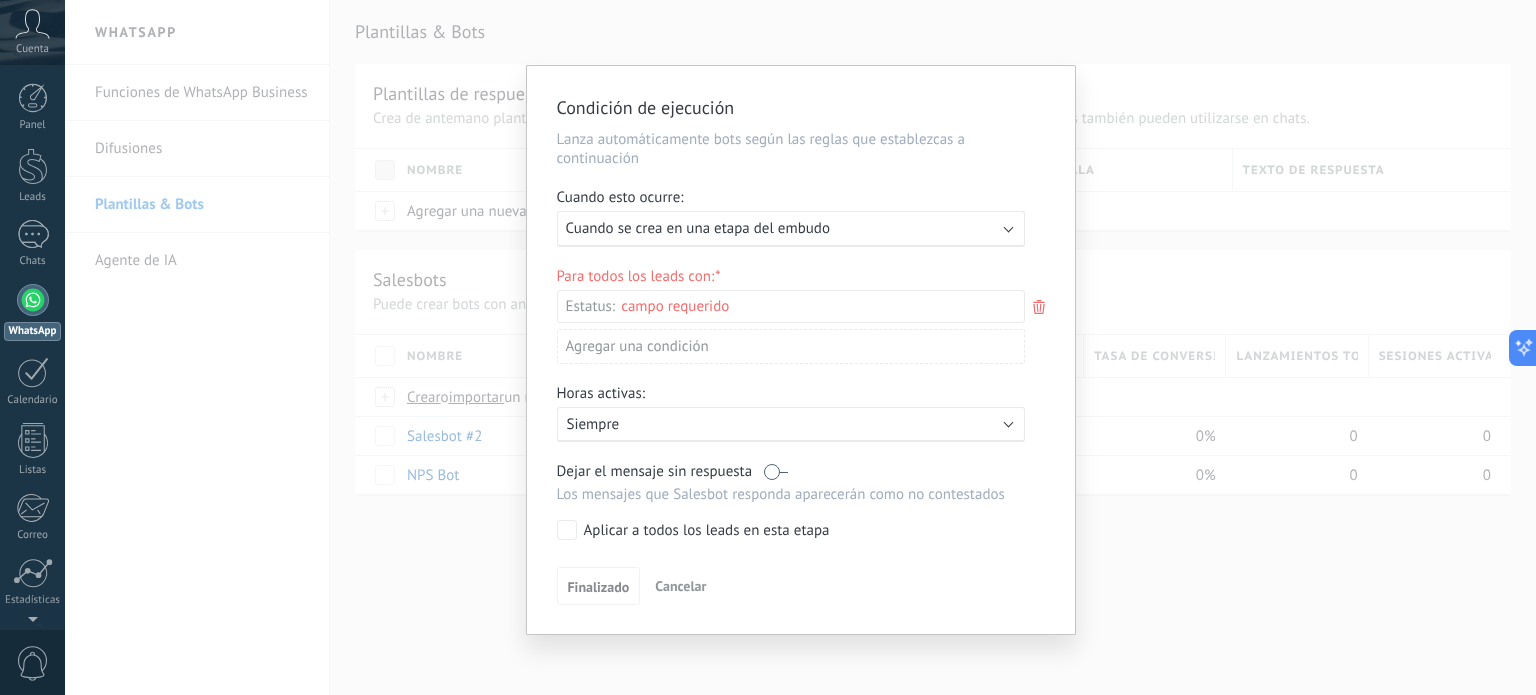 click on "Leads Entrantes Contacto inicial Negociación Debate contractual Discusión de contrato Logrado con éxito Venta Perdido" at bounding box center [0, 0] 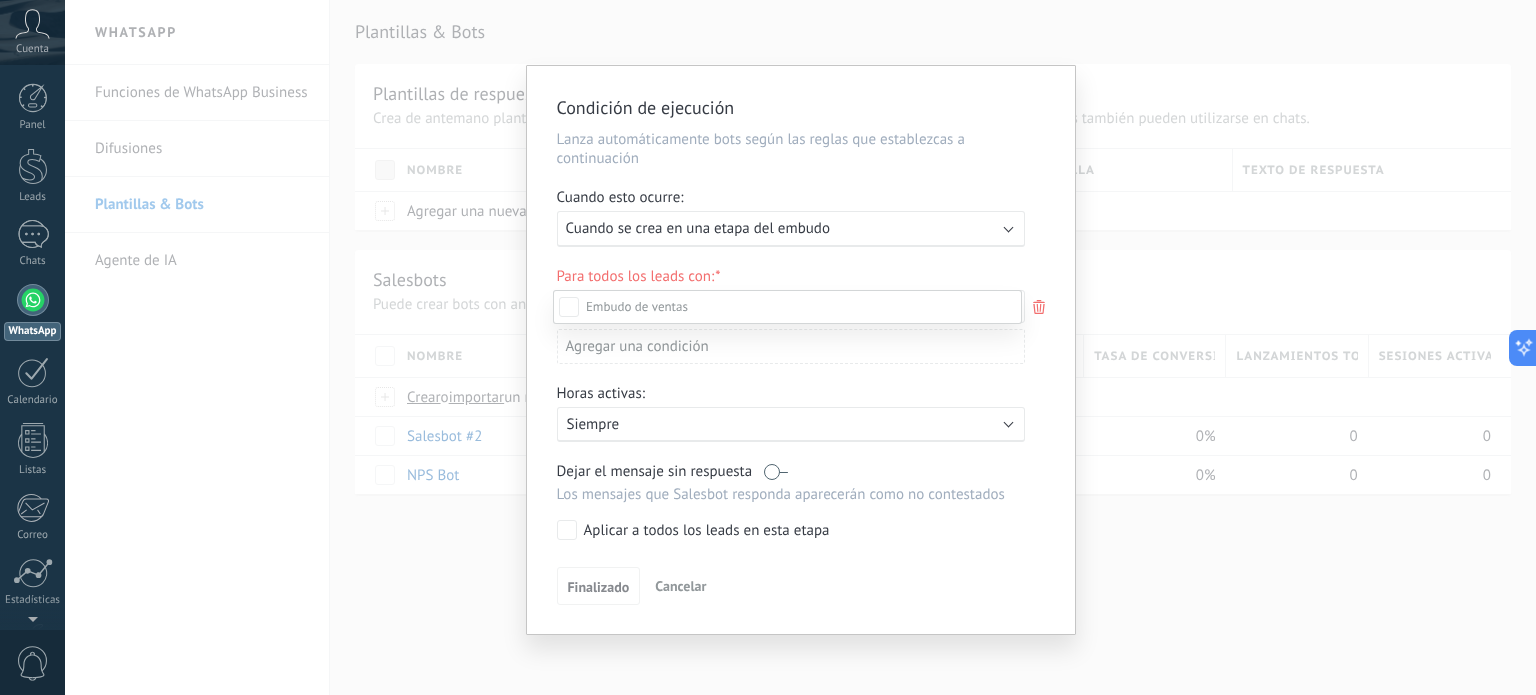 click at bounding box center [800, 347] 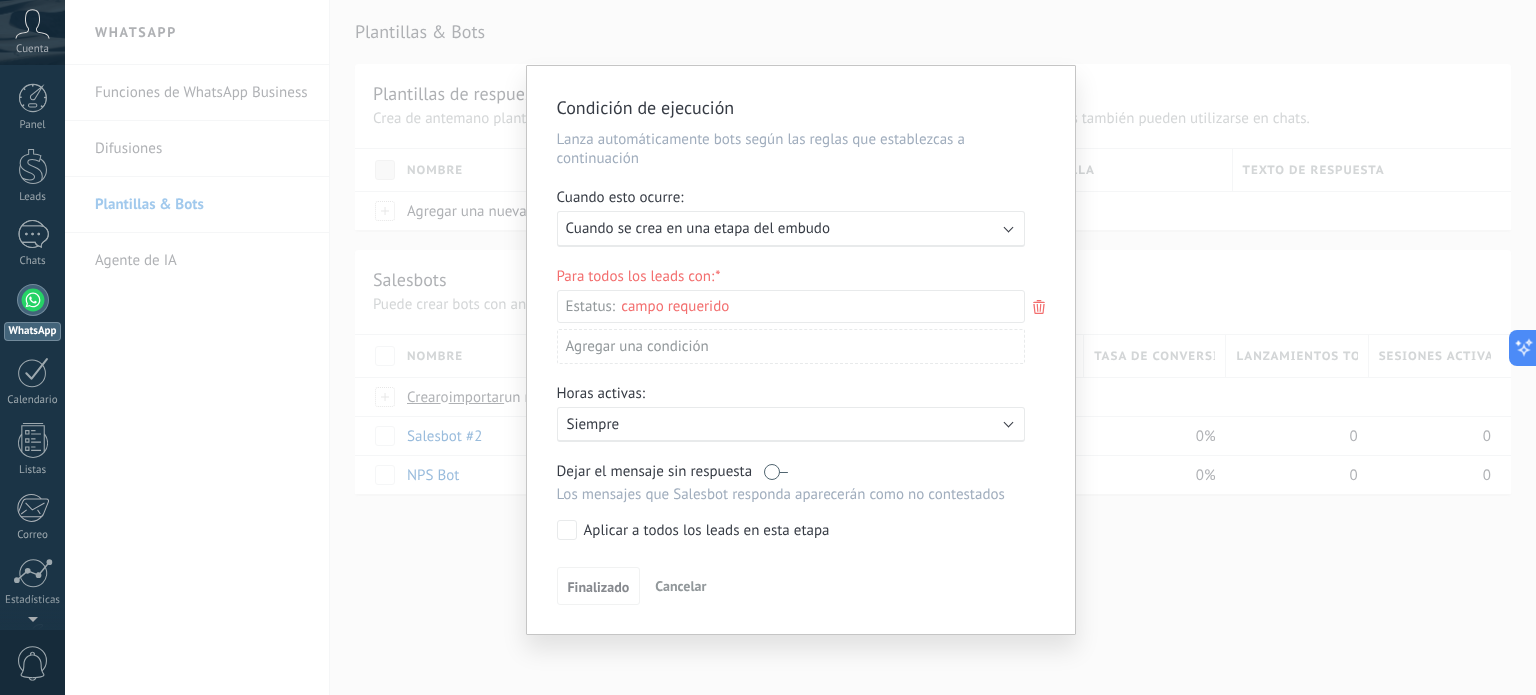 click 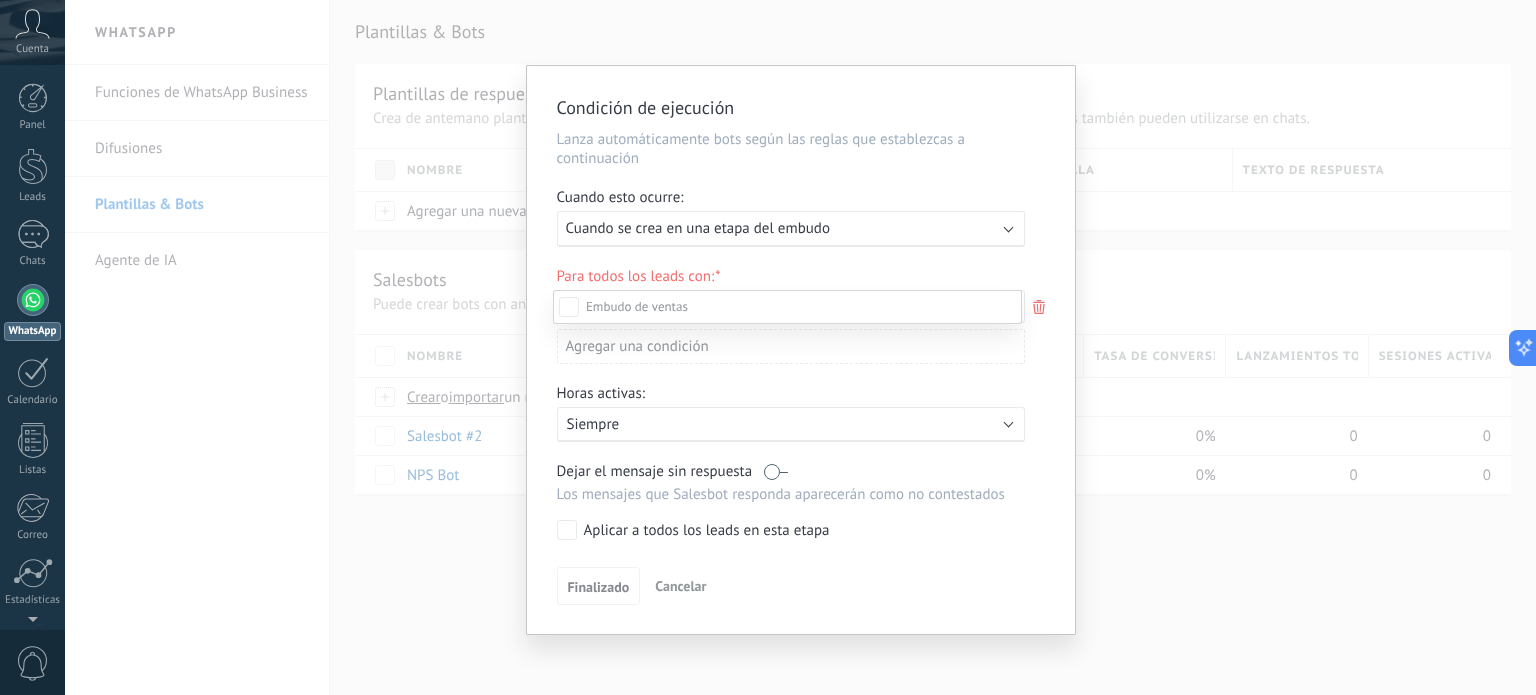 click at bounding box center (800, 347) 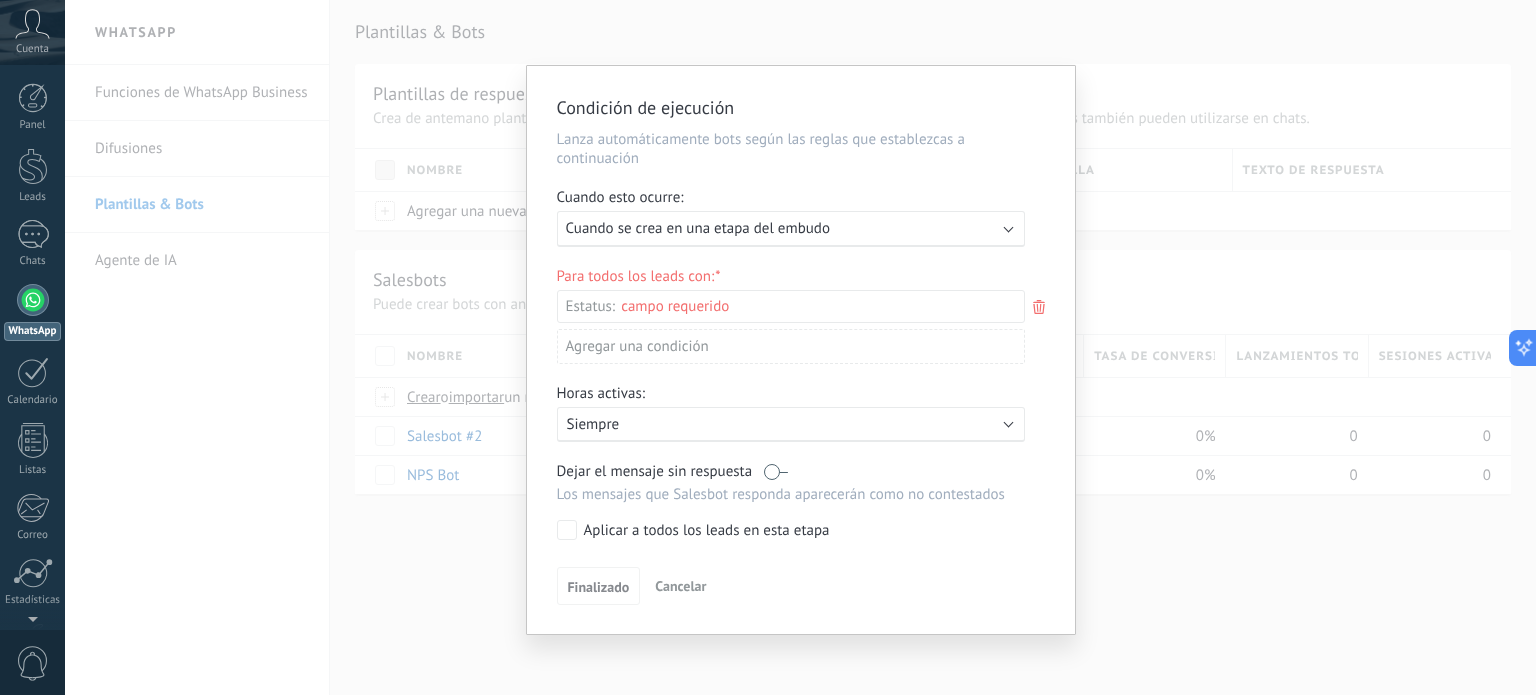 click 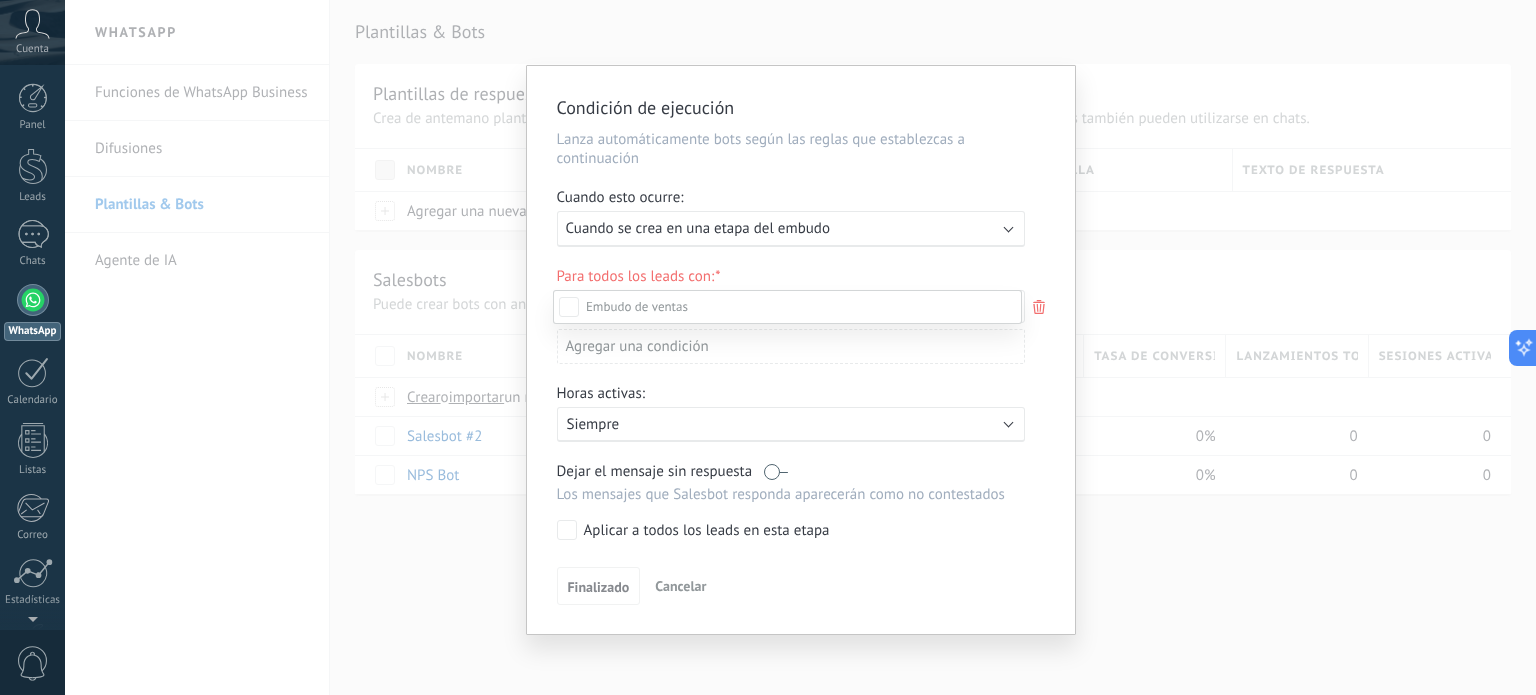 drag, startPoint x: 862, startPoint y: 251, endPoint x: 948, endPoint y: 267, distance: 87.47571 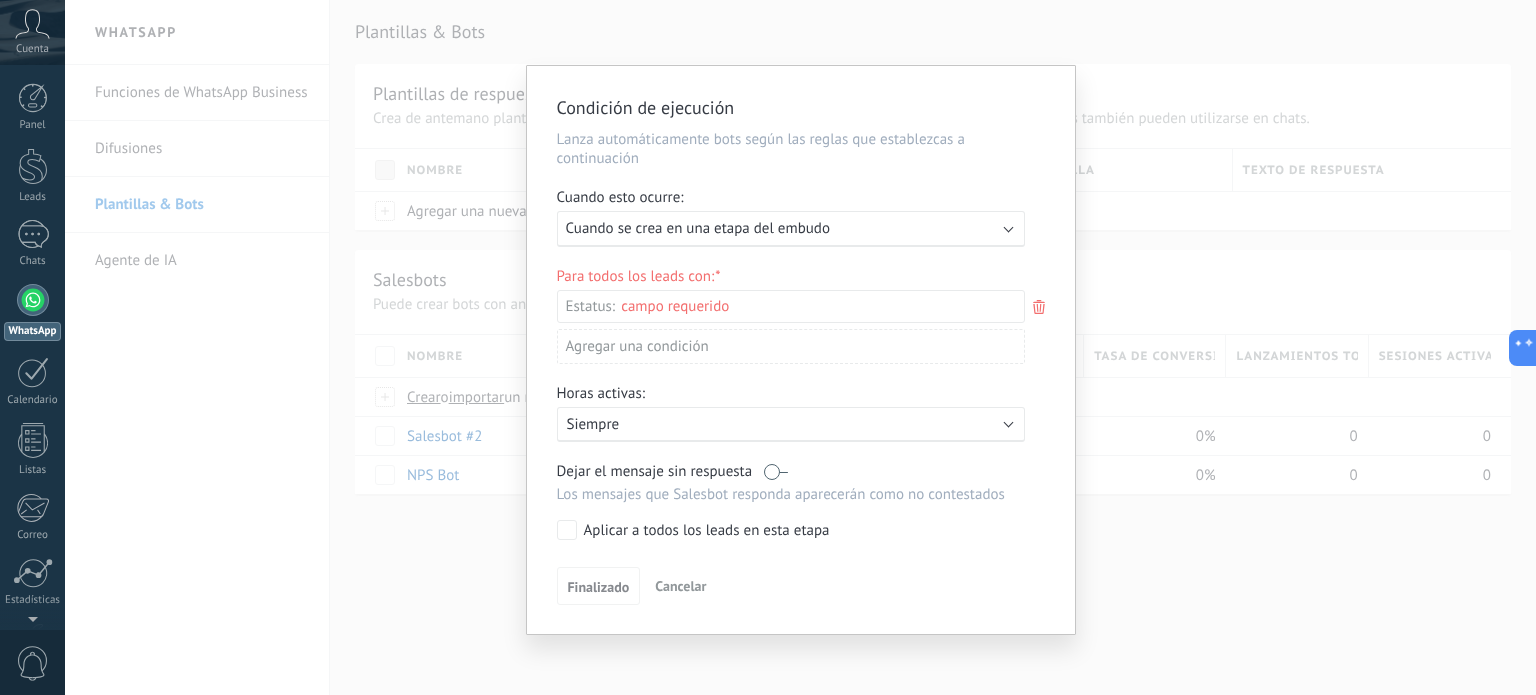click 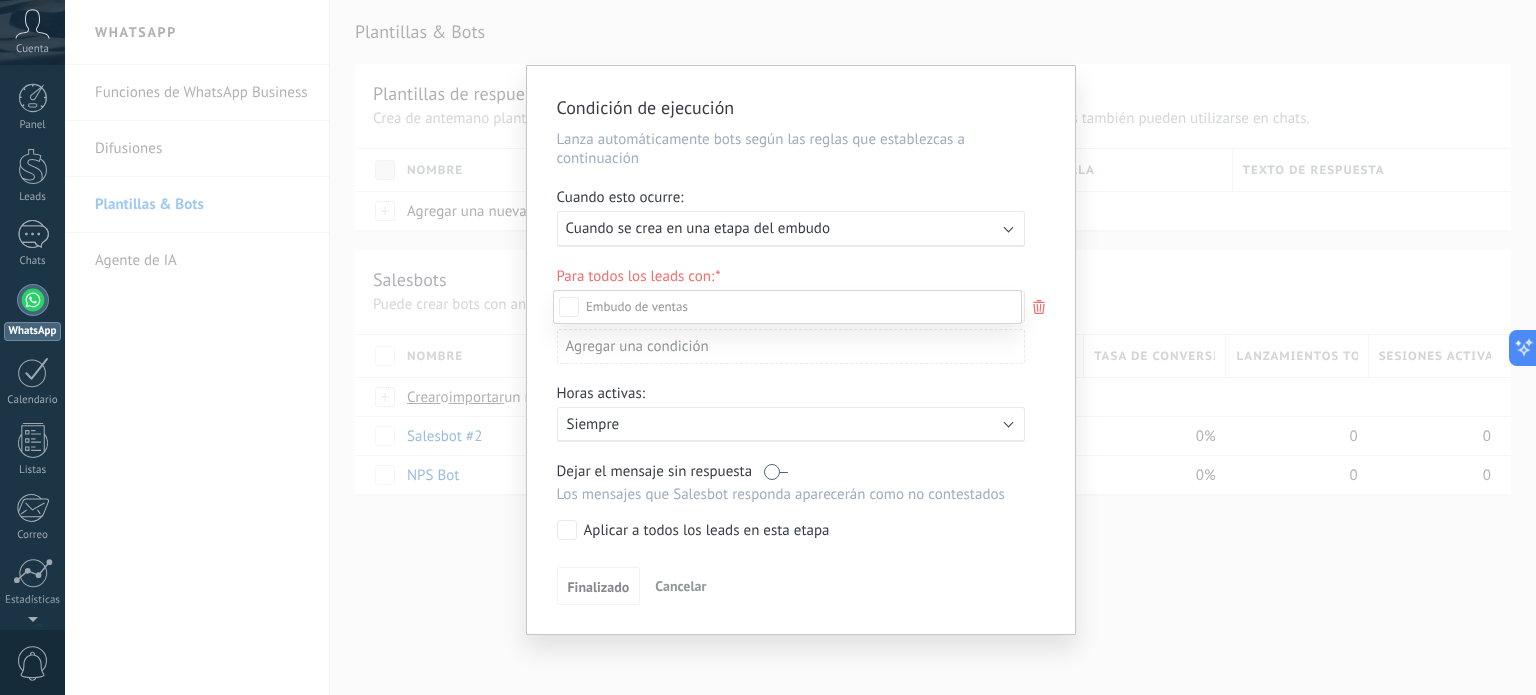 click at bounding box center [800, 347] 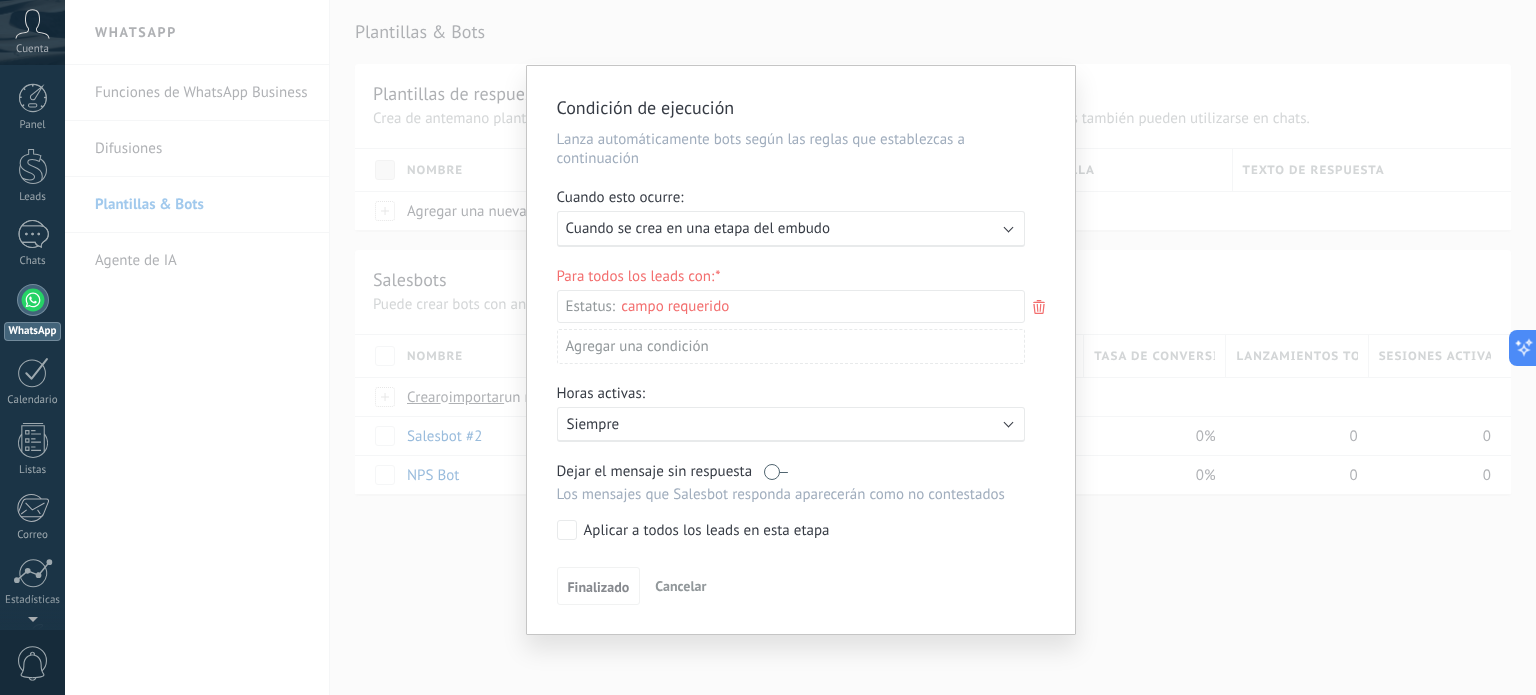 click 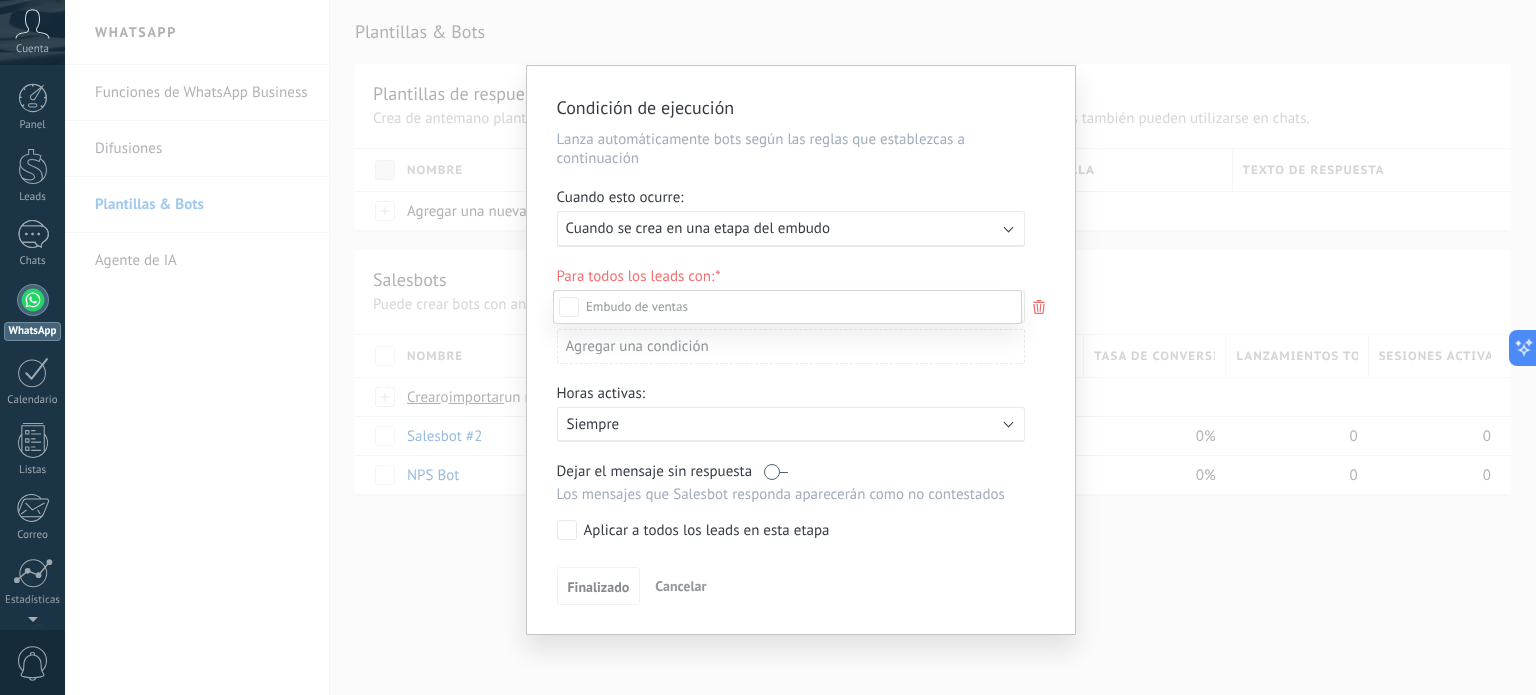 click at bounding box center (800, 347) 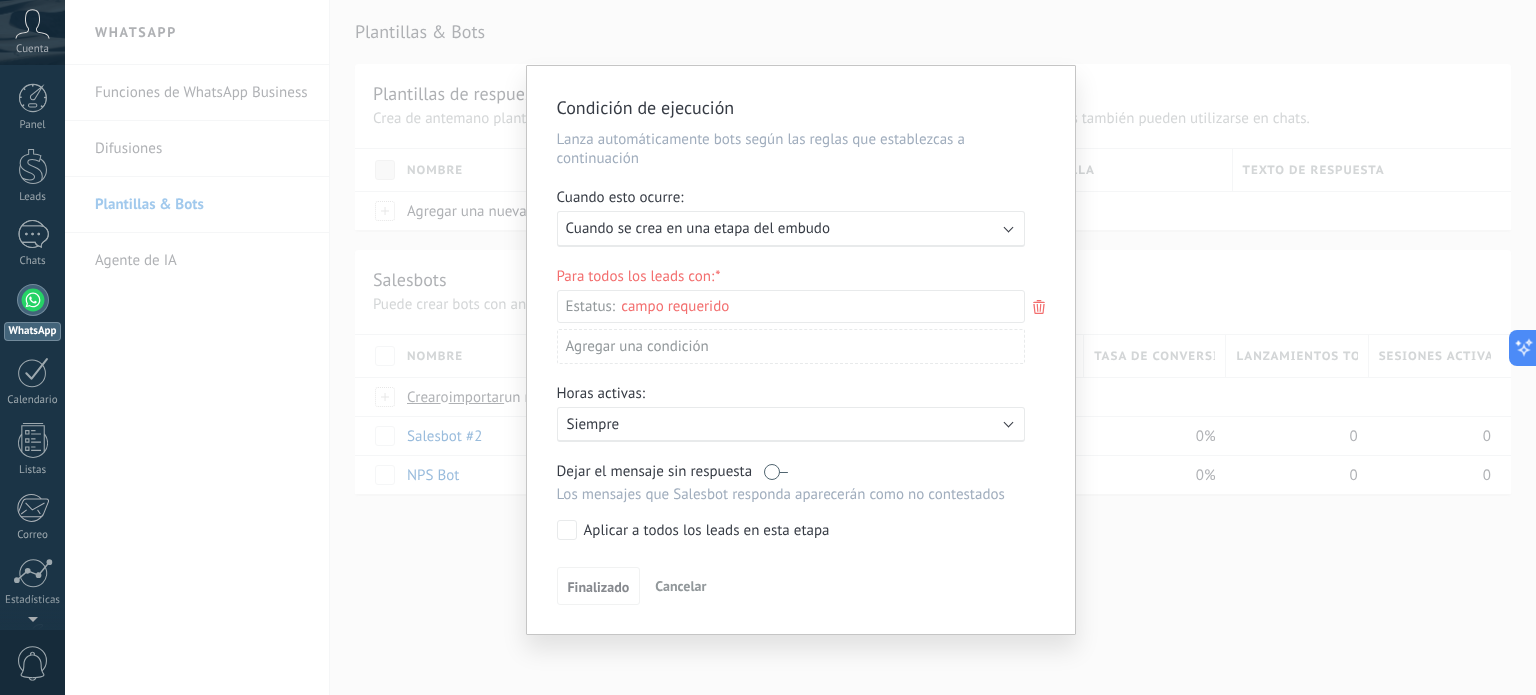 click on "Leads Entrantes Contacto inicial Negociación Debate contractual Discusión de contrato Logrado con éxito Venta Perdido" at bounding box center (0, 0) 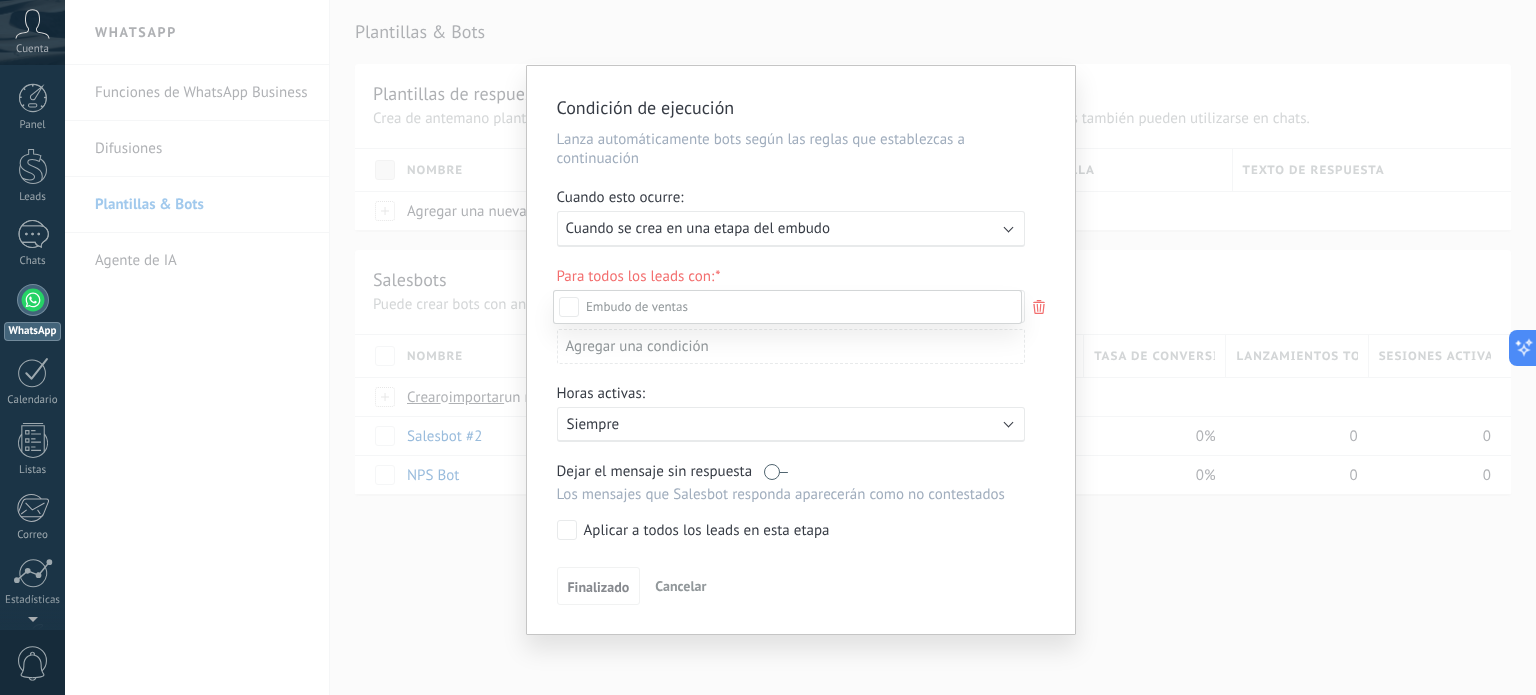 scroll, scrollTop: 209, scrollLeft: 0, axis: vertical 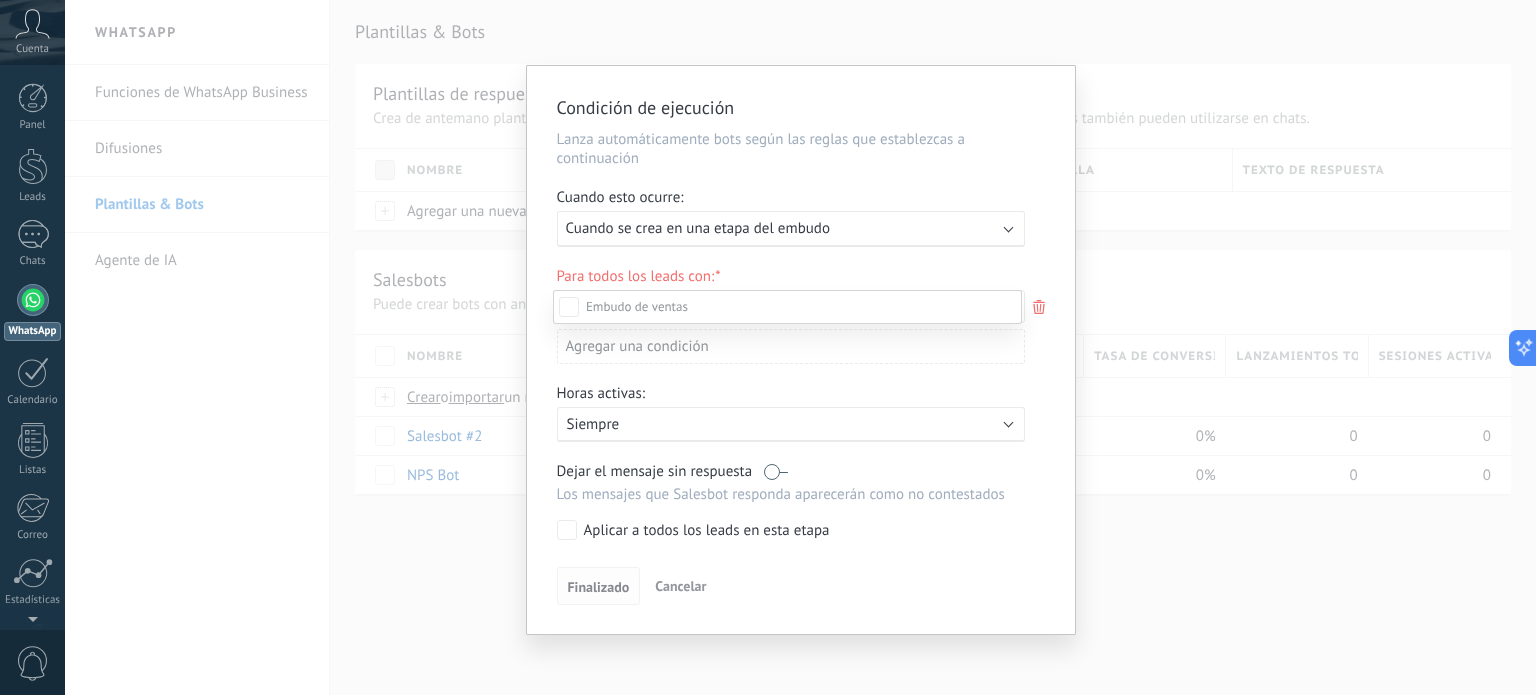 drag, startPoint x: 589, startPoint y: 571, endPoint x: 599, endPoint y: 576, distance: 11.18034 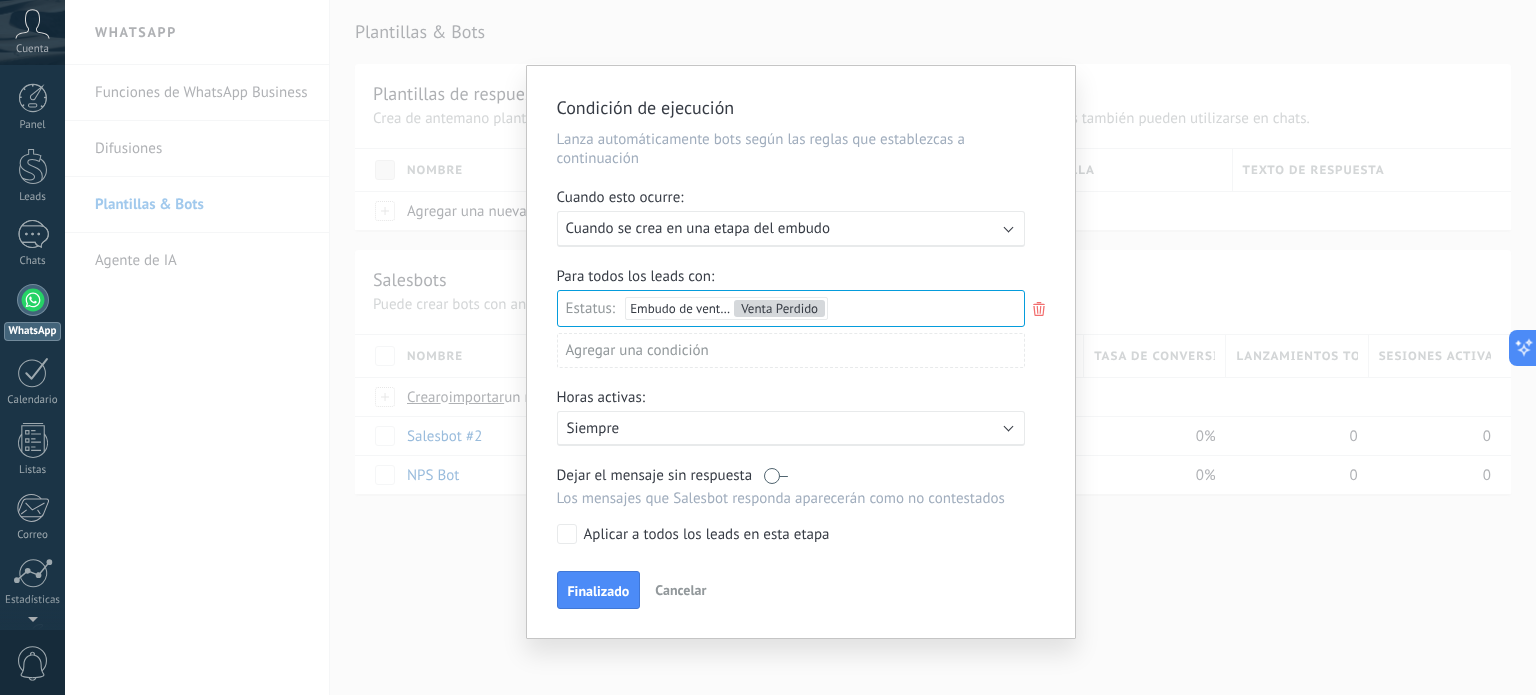 click 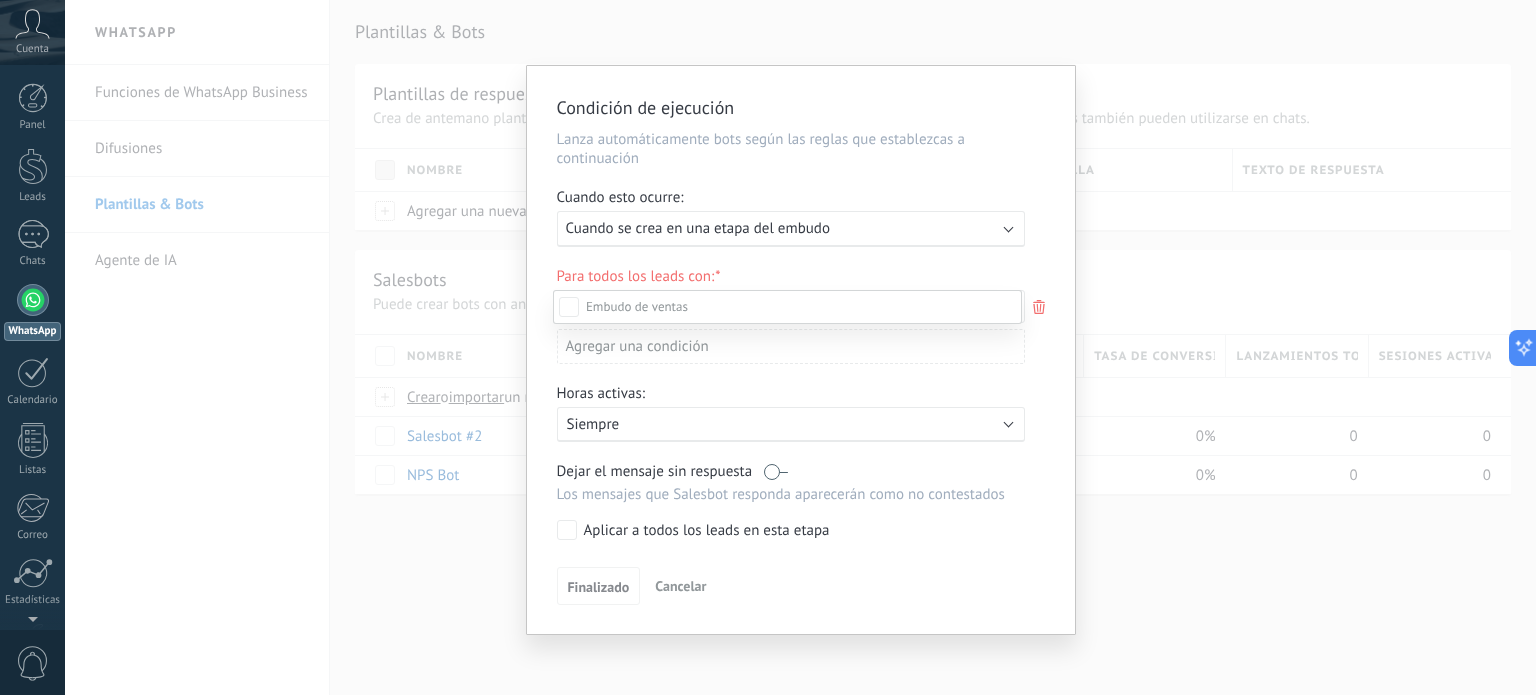 click at bounding box center [800, 347] 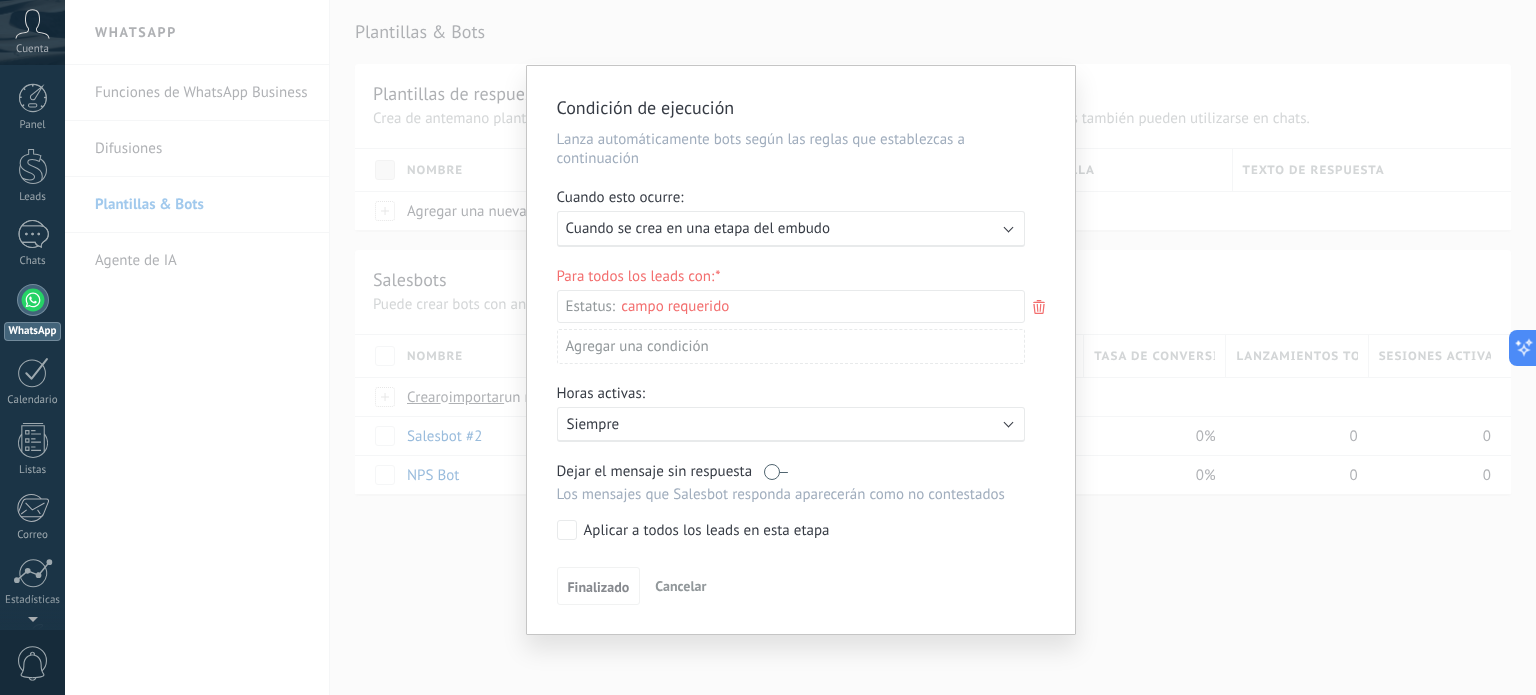 click 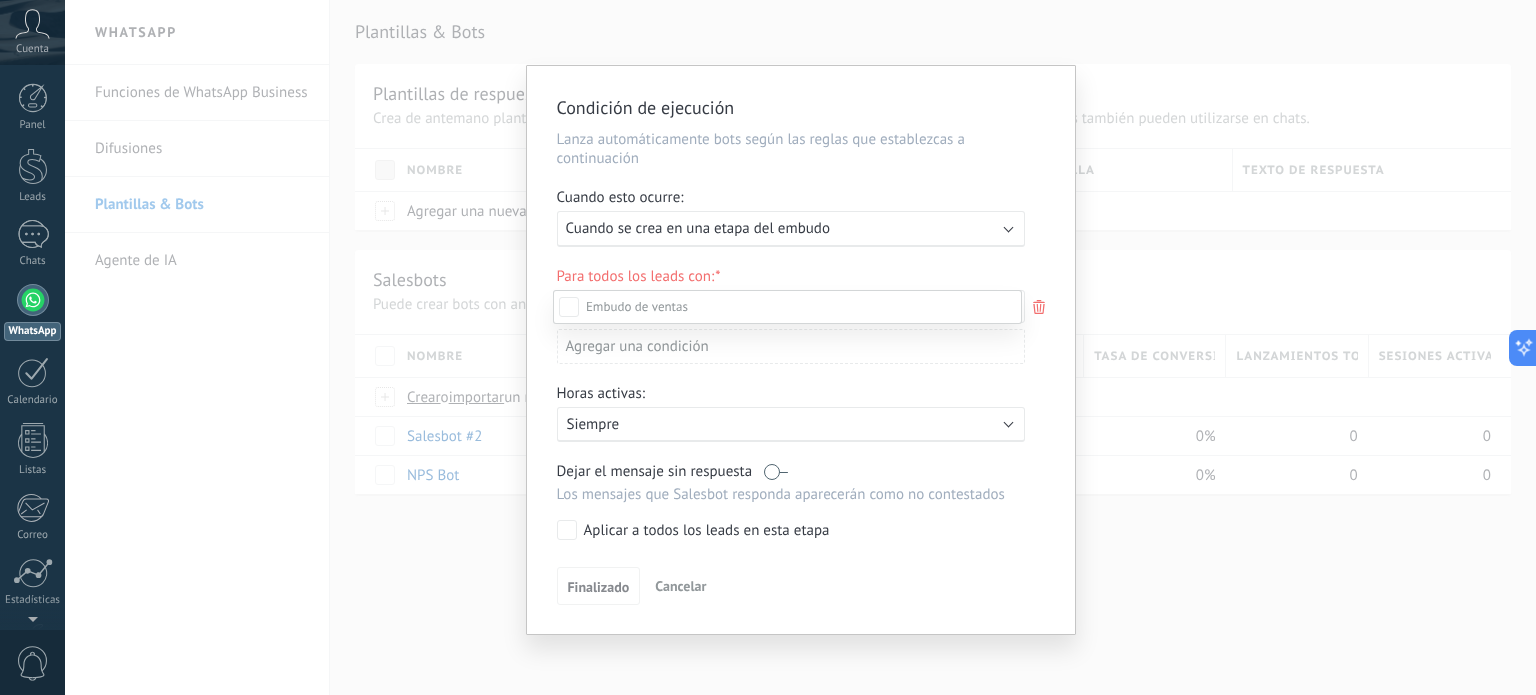 click at bounding box center (800, 347) 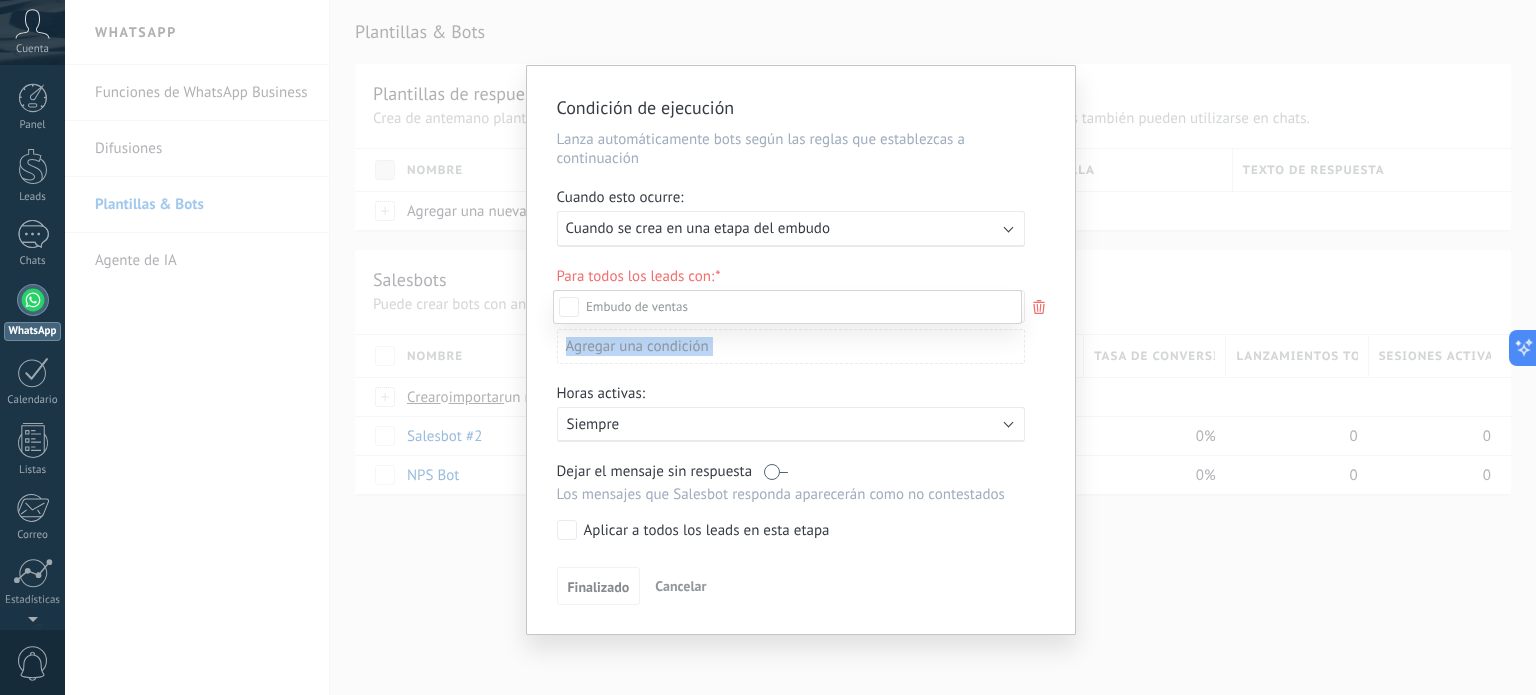click 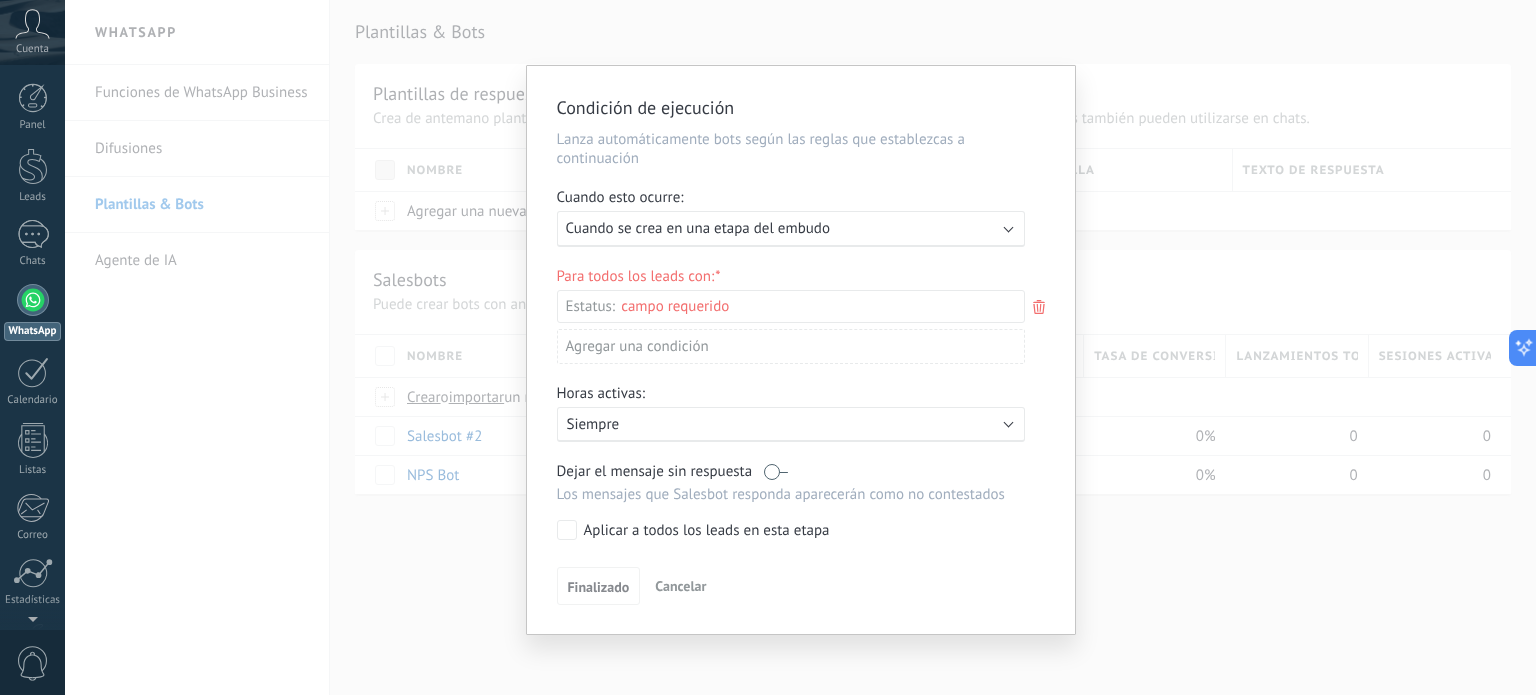 click on "Ejecutar:  Cuando se crea en una etapa del embudo" at bounding box center (783, 228) 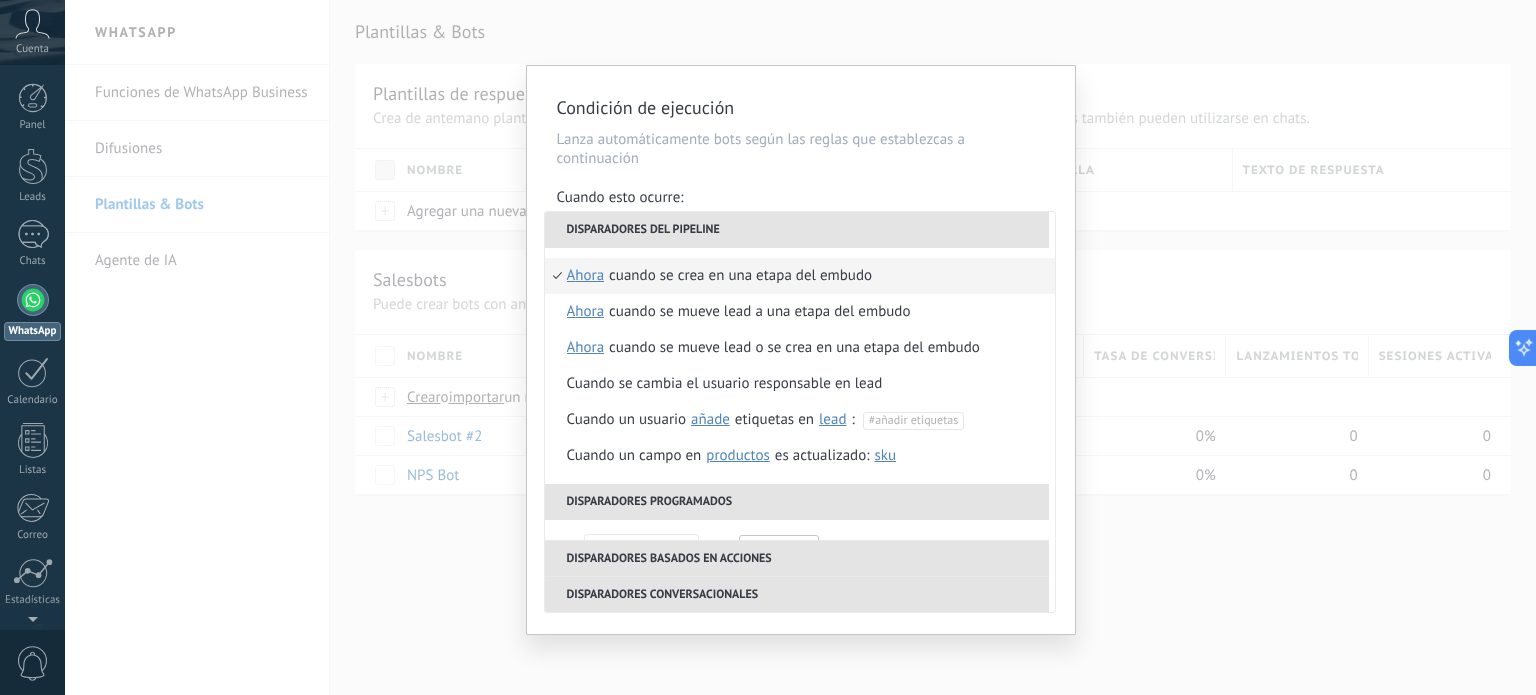 click on "Cuando se crea en una etapa del embudo ahora después de 5 minutos después de 10 minutos un día Seleccionar un intervalo ahora Cuando se mueve lead a una etapa del embudo ahora después de 5 minutos después de 10 minutos un día Seleccionar un intervalo ahora Cuando se mueve lead o se crea en una etapa del embudo ahora después de 5 minutos después de 10 minutos un día Seleccionar un intervalo ahora Cuando se cambia el usuario responsable en lead Cuando un usuario  añade elimina añade  etiquetas en  lead contacto compañía lead : #añadir etiquetas Cuando un campo en  Productos contacto compañía lead Productos  es actualizado:  SKU Grupo Precio Descripción External ID Unit Oferta especial 1 Precio al por mayor Puntos por compra Imagen SKU" at bounding box center [800, 366] 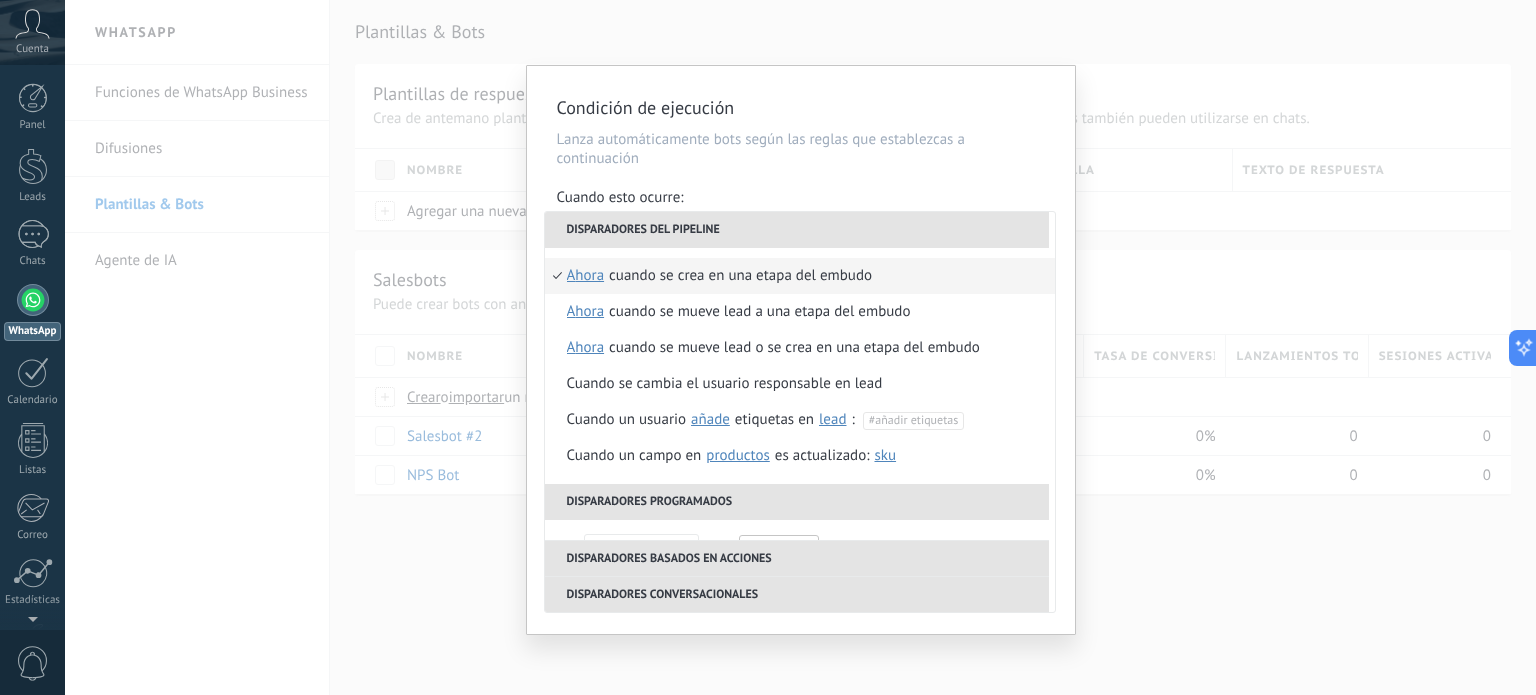 click on "Disparadores del pipeline" at bounding box center [797, 230] 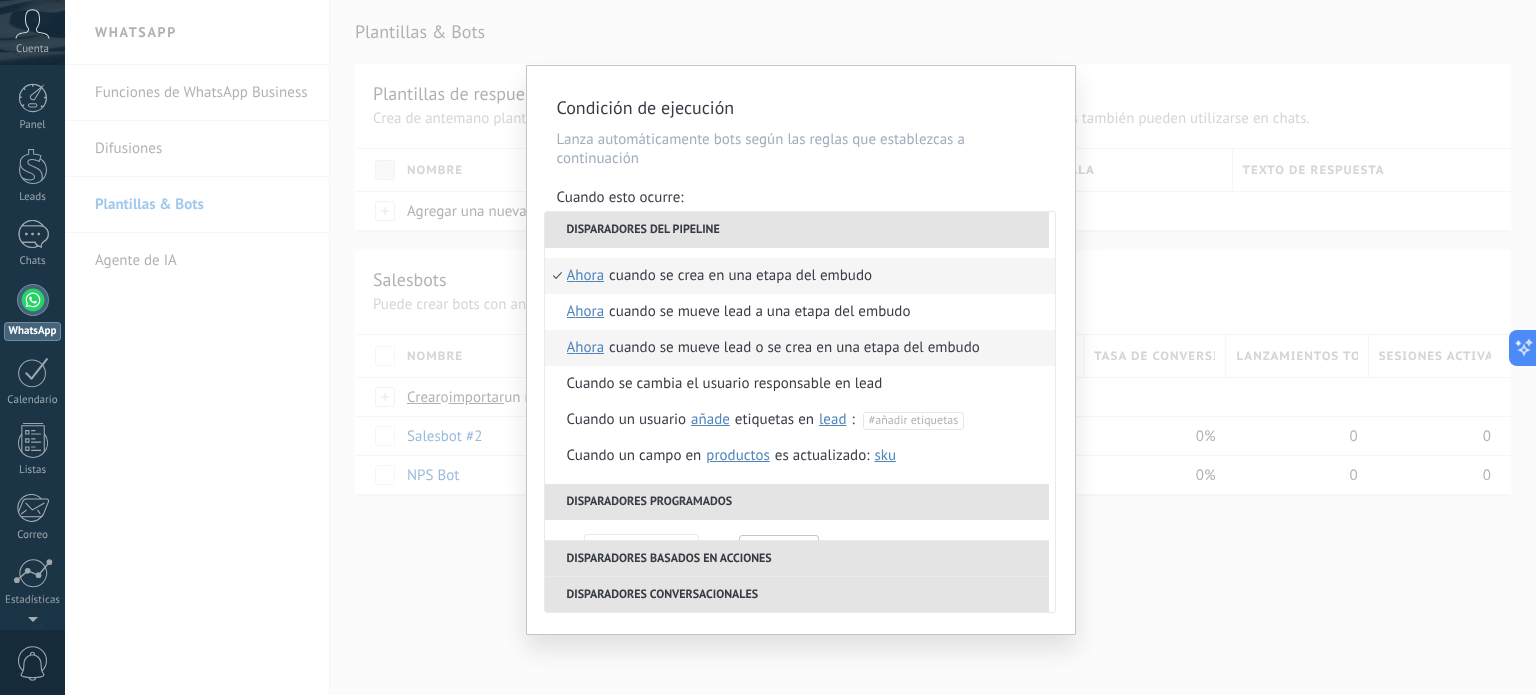 scroll, scrollTop: 200, scrollLeft: 0, axis: vertical 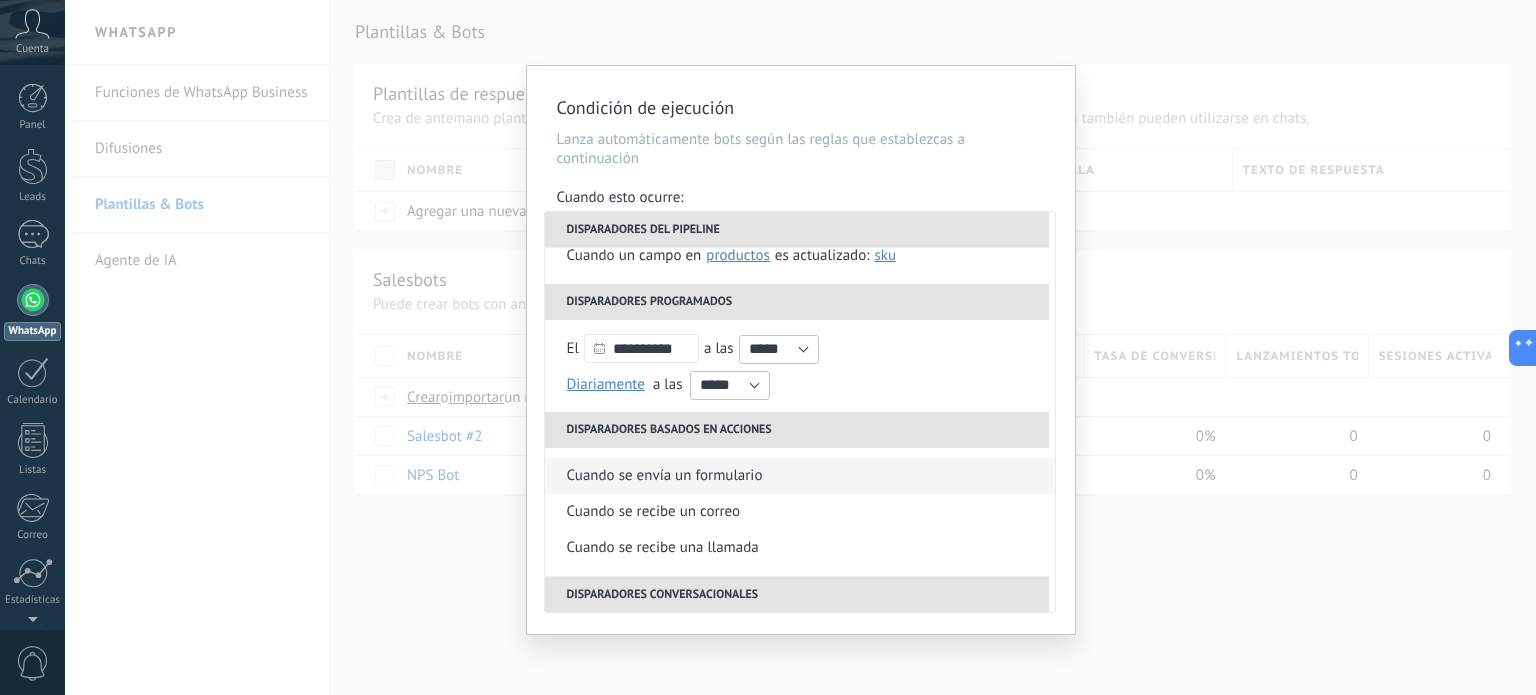 click on "Cuando se envía un formulario" at bounding box center [665, 476] 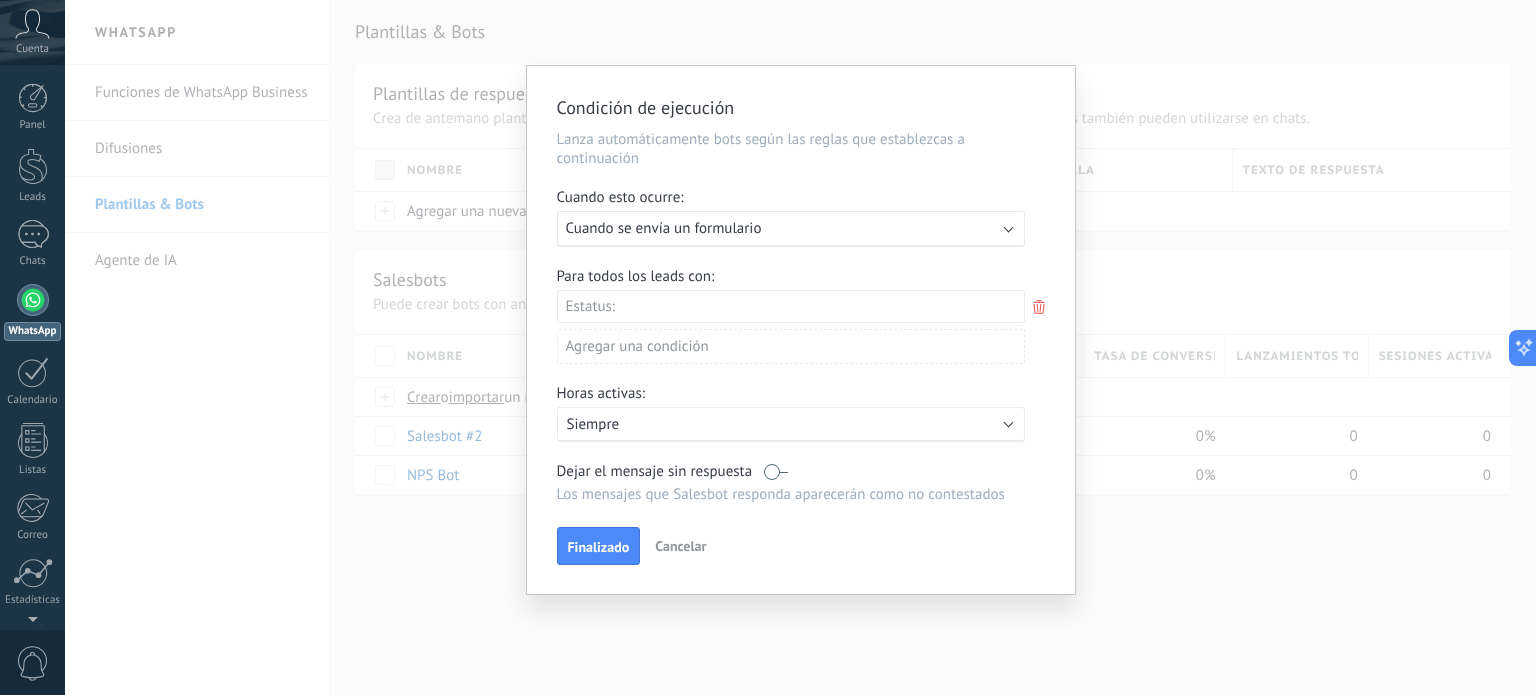 click 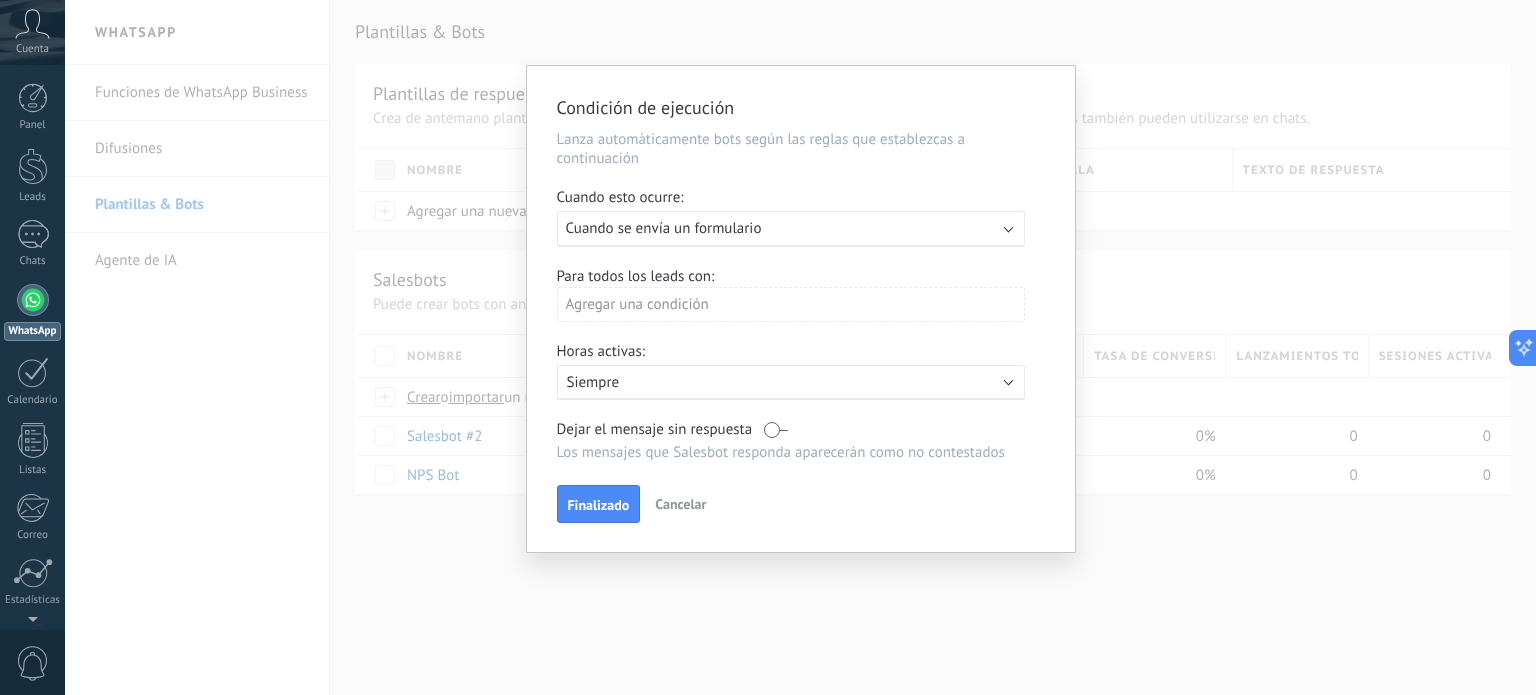 click on "Siempre" at bounding box center [742, 382] 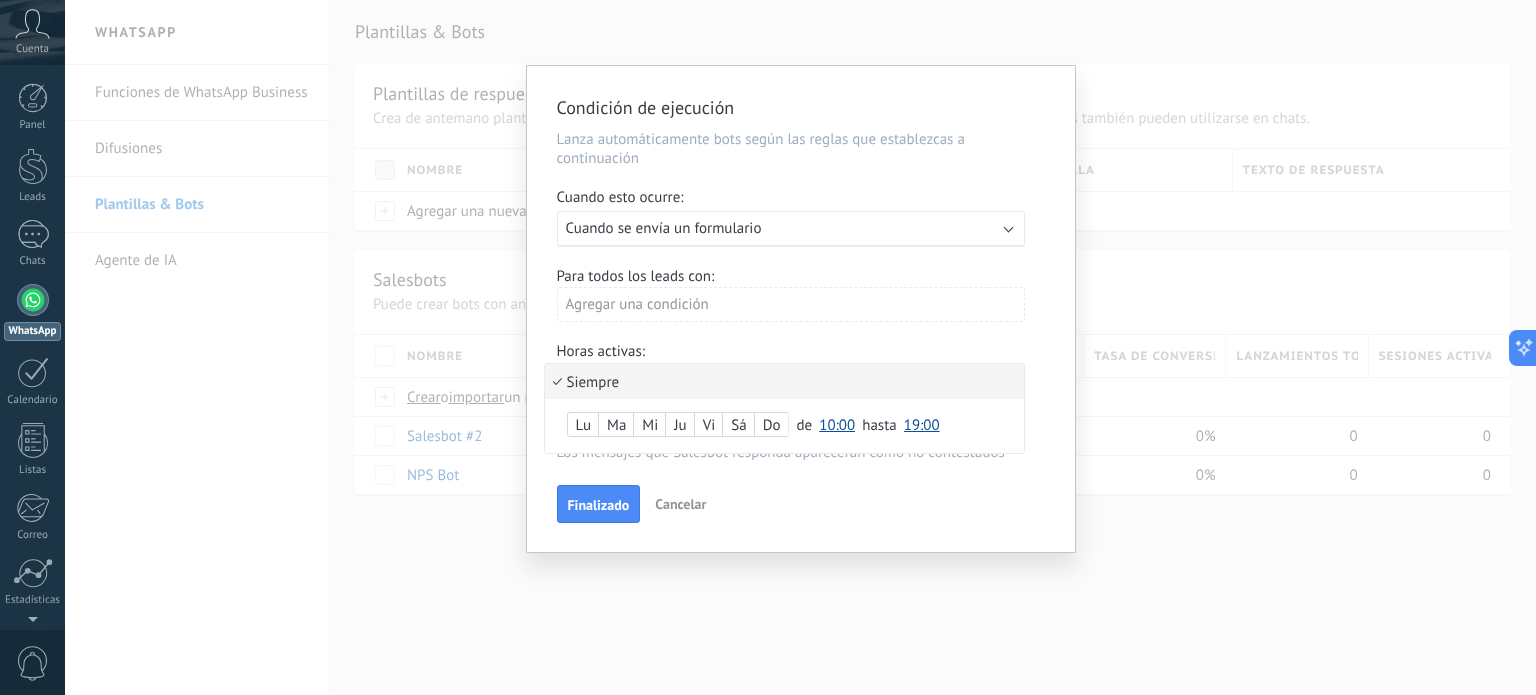 click on "Siempre" at bounding box center [784, 381] 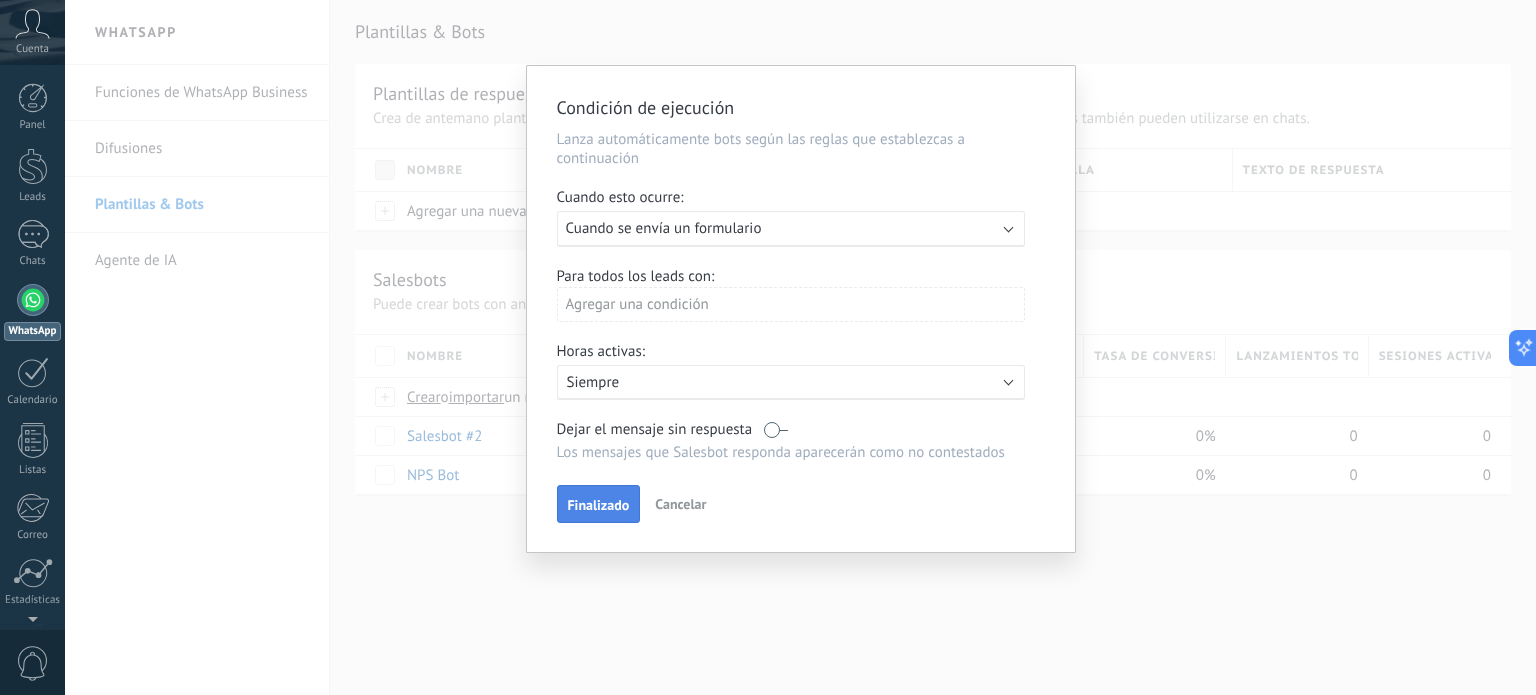 click on "Finalizado" at bounding box center [599, 504] 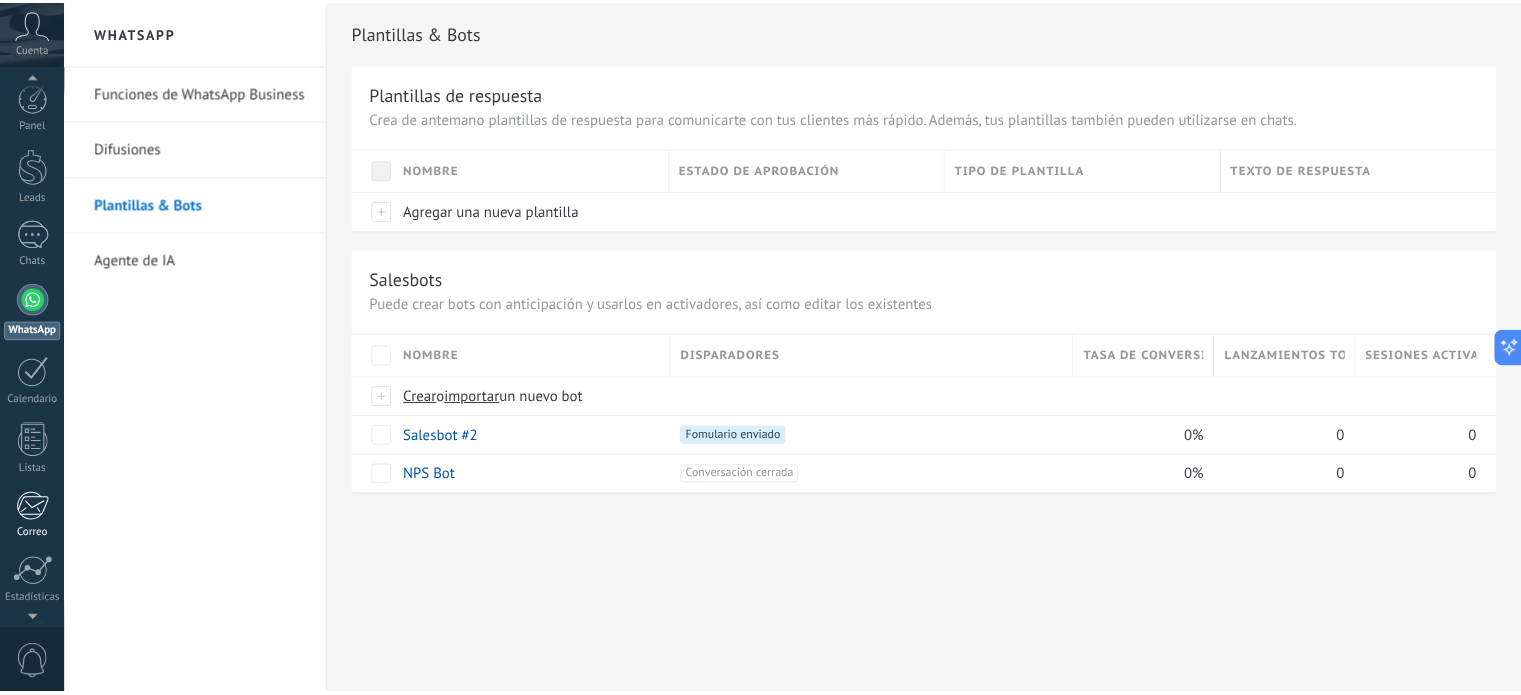 scroll, scrollTop: 136, scrollLeft: 0, axis: vertical 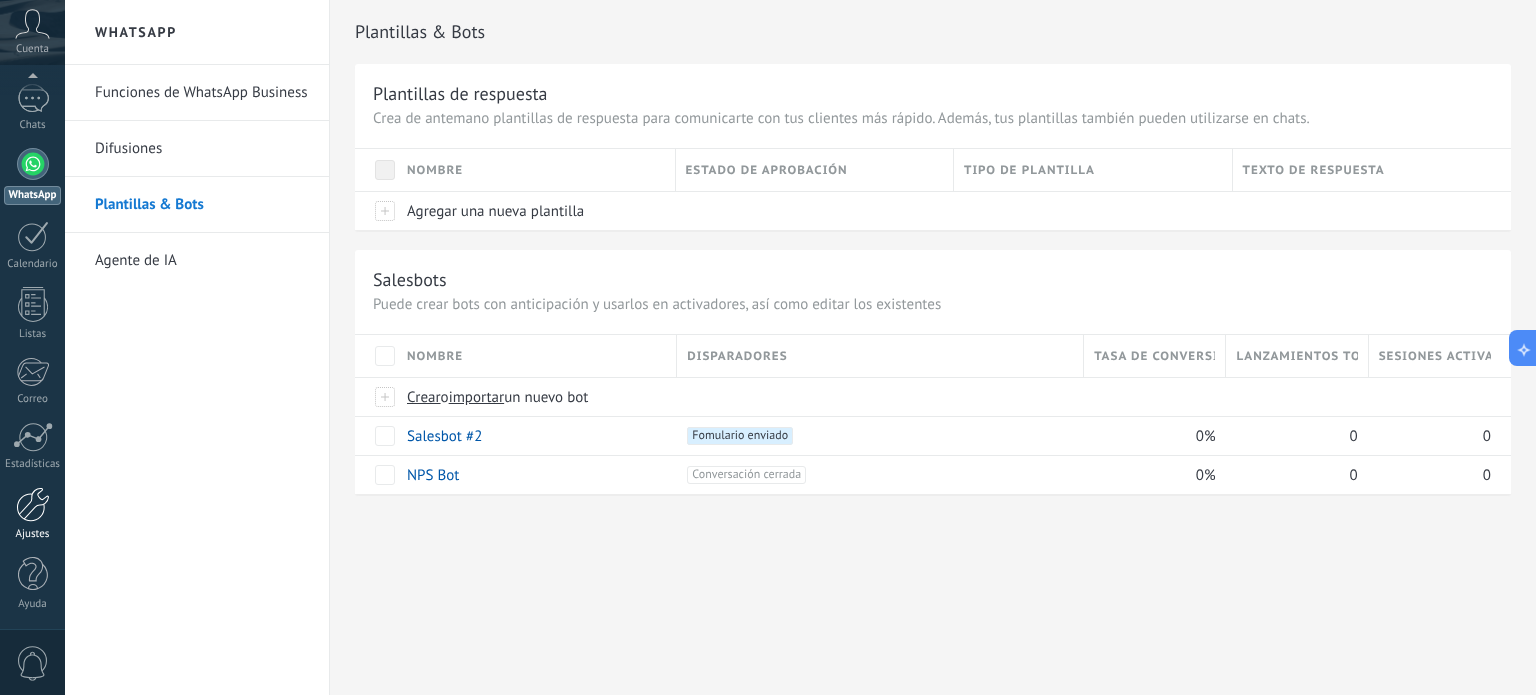 click at bounding box center (33, 504) 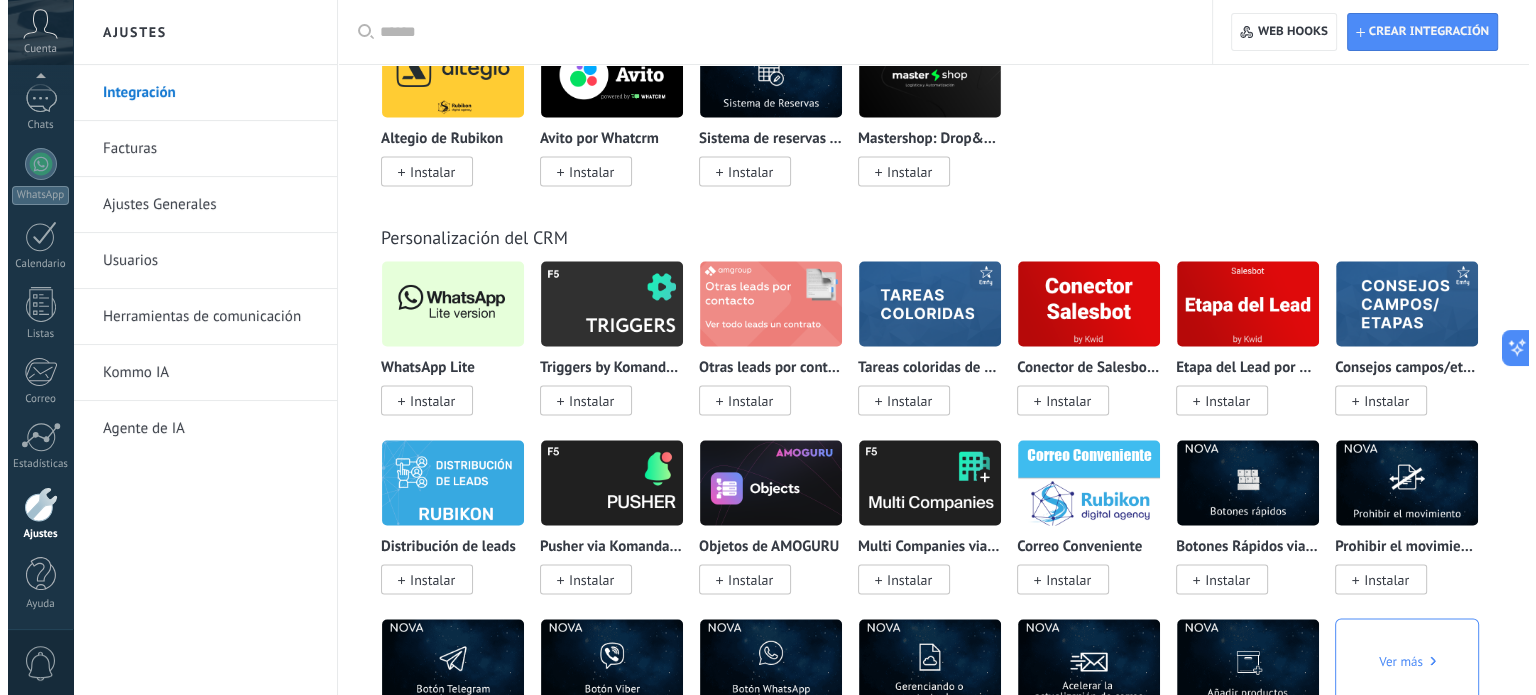 scroll, scrollTop: 3811, scrollLeft: 0, axis: vertical 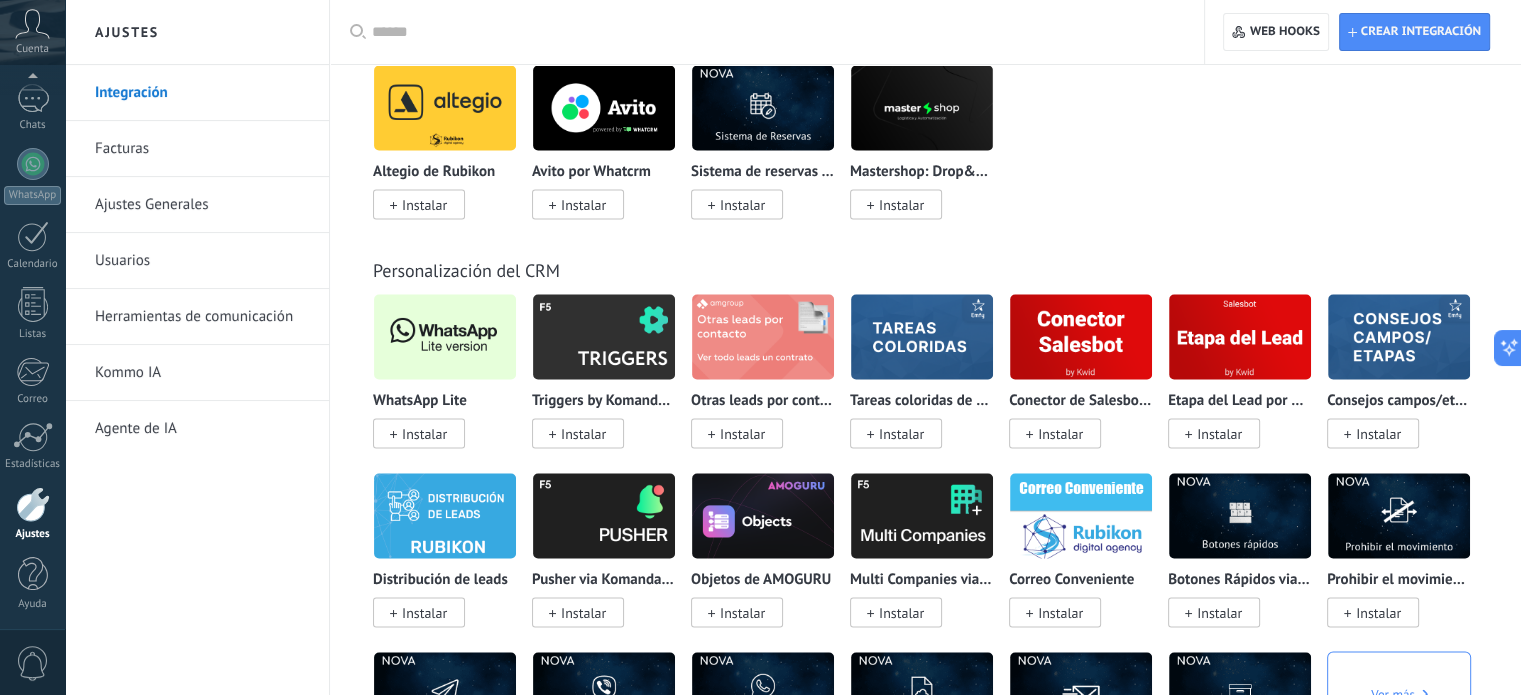click on "Instalar" at bounding box center (424, 434) 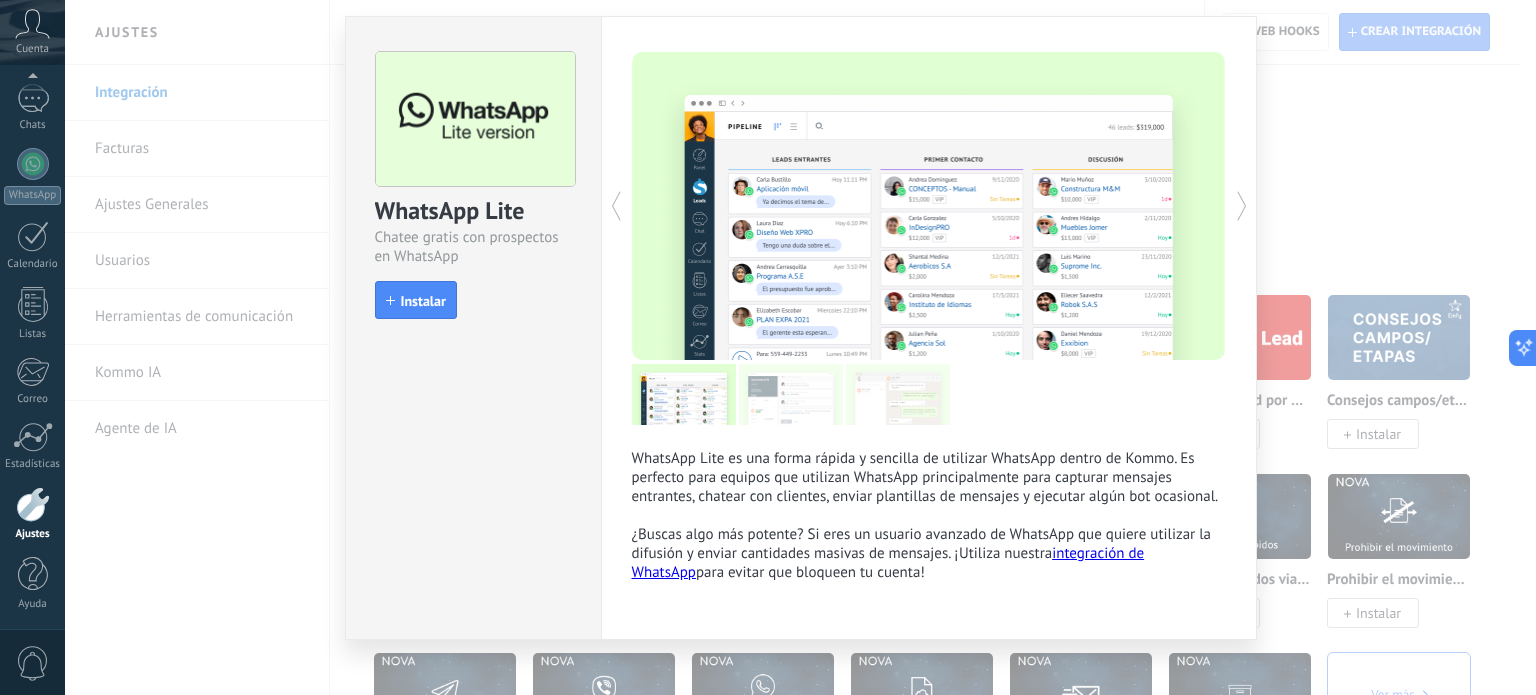 scroll, scrollTop: 69, scrollLeft: 0, axis: vertical 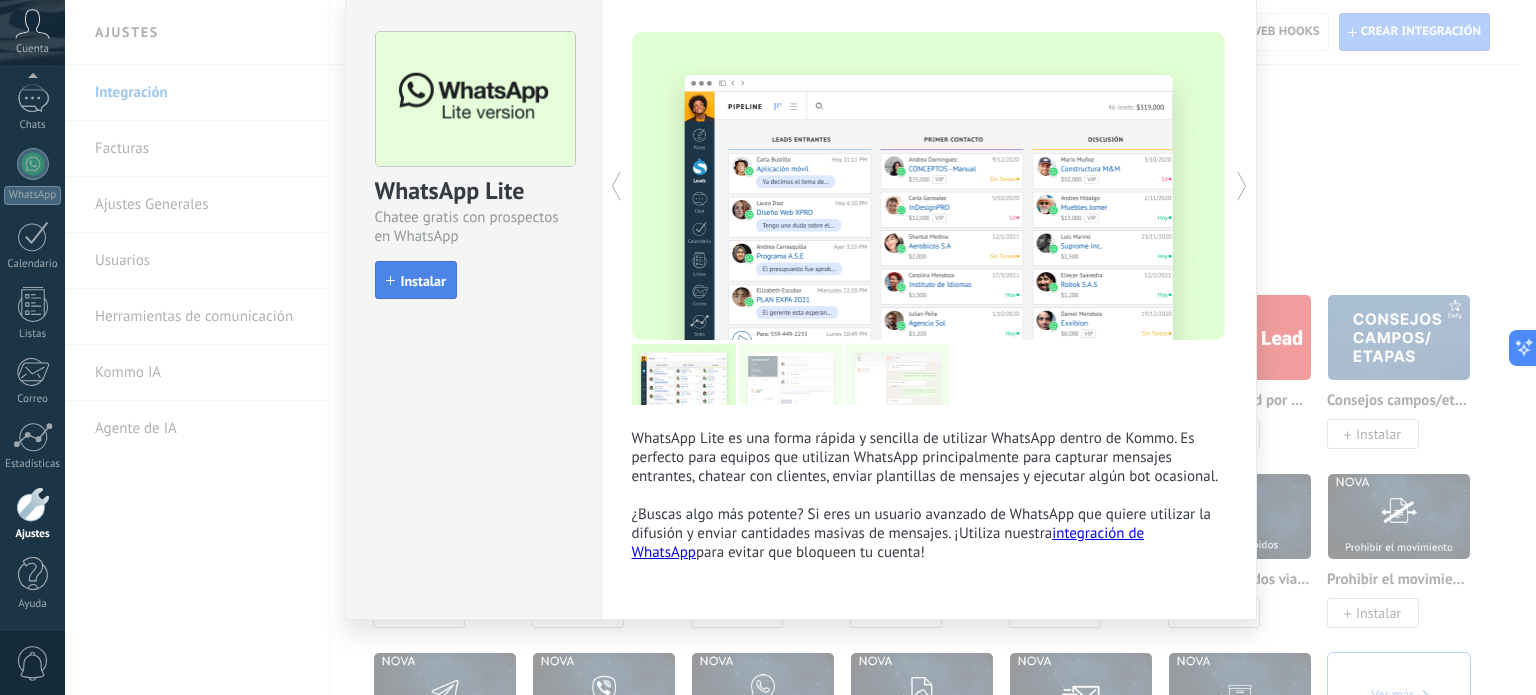 click on "Instalar" at bounding box center (416, 280) 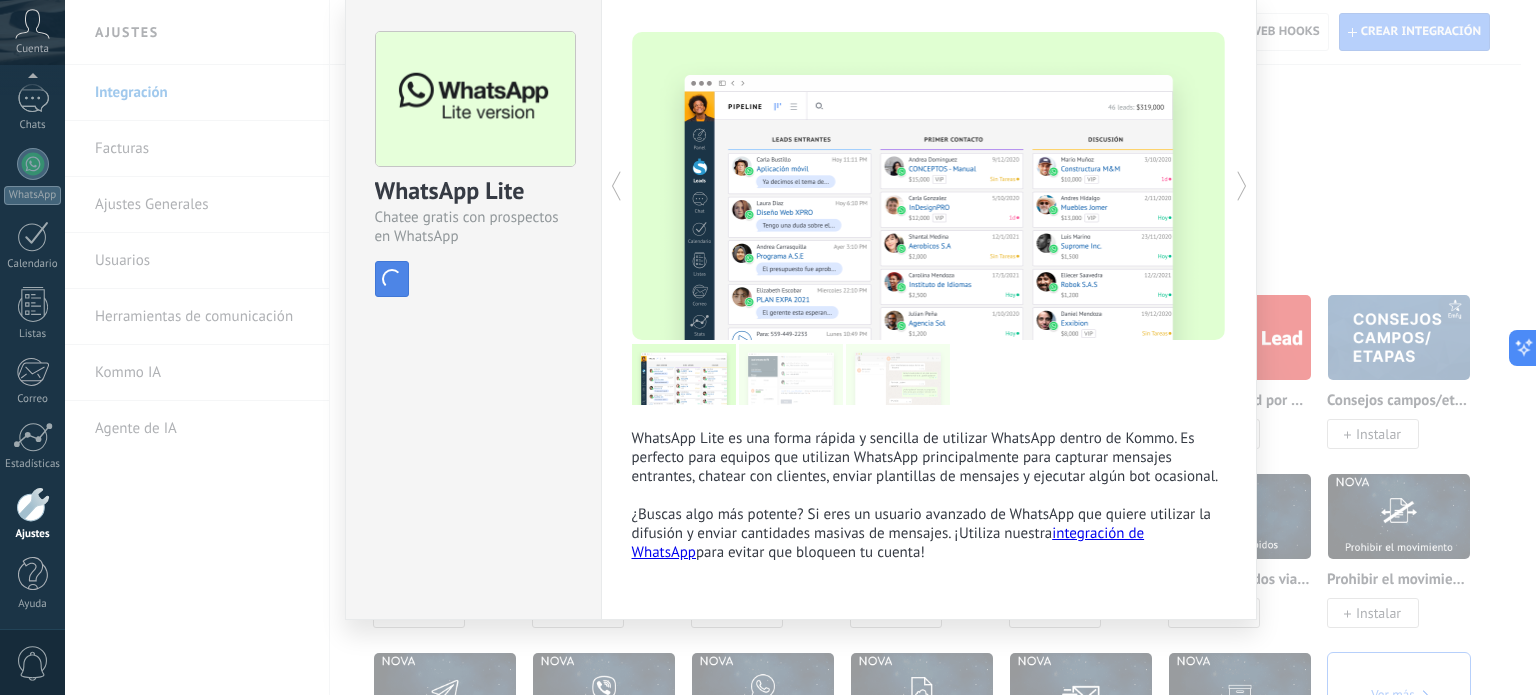 scroll, scrollTop: 40, scrollLeft: 0, axis: vertical 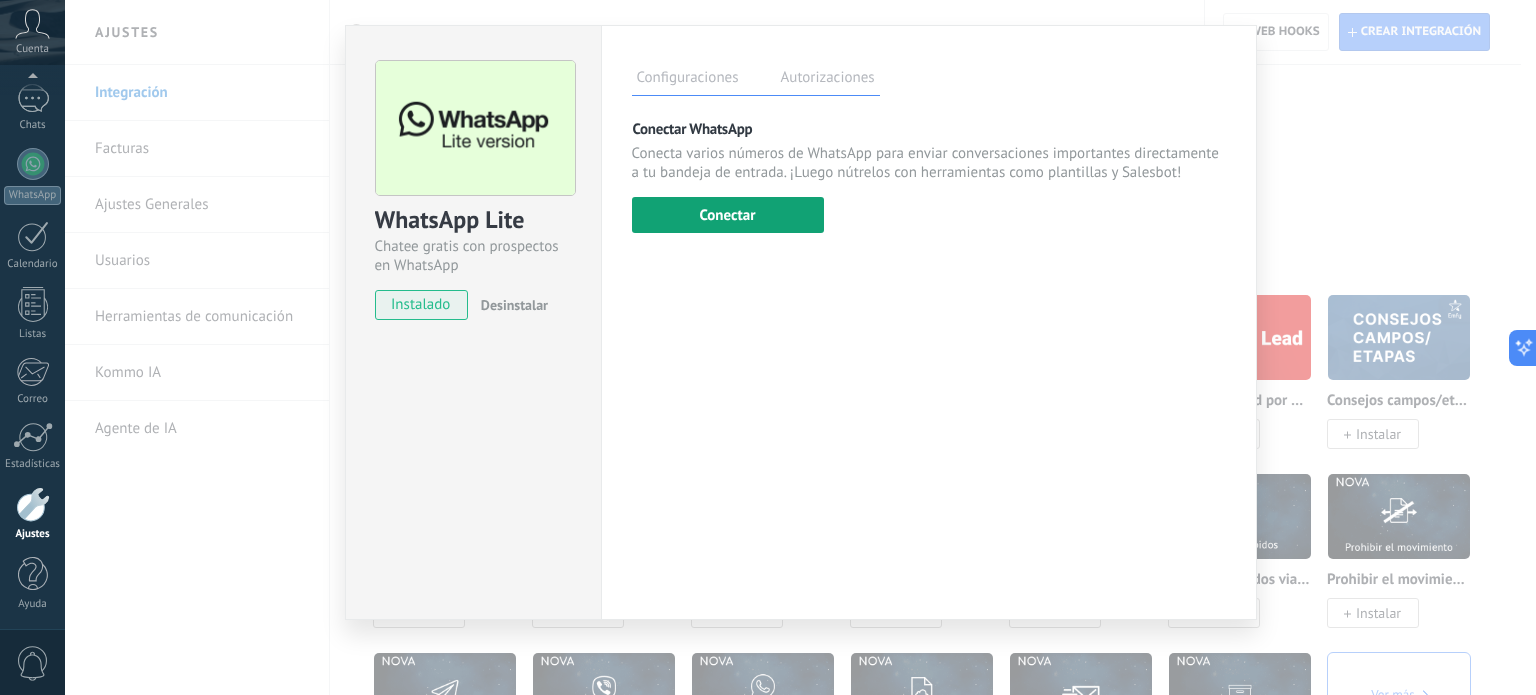 click on "Configuraciones Autorizaciones Esta pestaña registra a los usuarios que han concedido acceso a las integración a esta cuenta. Si deseas remover la posibilidad que un usuario pueda enviar solicitudes a la cuenta en nombre de esta integración, puedes revocar el acceso. Si el acceso a todos los usuarios es revocado, la integración dejará de funcionar. Esta aplicacion está instalada, pero nadie le ha dado acceso aun. Más de 2 mil millones de personas utilizan activamente WhatsApp para conectarse con amigos, familiares y empresas. Esta integración agrega el chat más popular a tu arsenal de comunicación: captura automáticamente leads desde los mensajes entrantes, comparte el acceso al chat con todo tu equipo y potencia todo con las herramientas integradas de Kommo, como el botón de compromiso y Salesbot. más _:  Guardar Conectar WhatsApp Conectar
Usa tu teléfono al menos  una vez en 14 días  , para permanecer conectado." at bounding box center (929, 322) 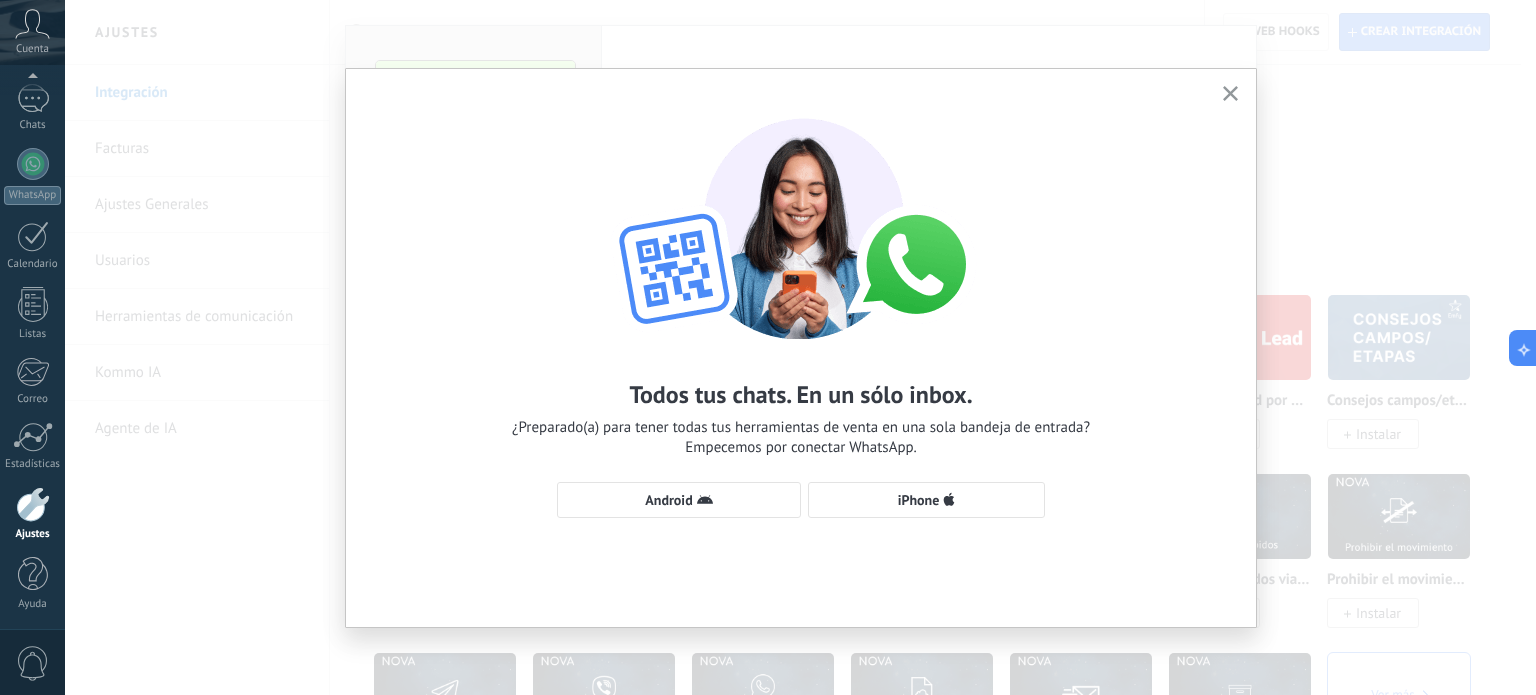 click on "Todos tus chats. En un sólo inbox. ¿Preparado(a) para tener todas tus herramientas de venta en una sola bandeja de entrada?   Empecemos por conectar WhatsApp. Android iPhone" at bounding box center (801, 308) 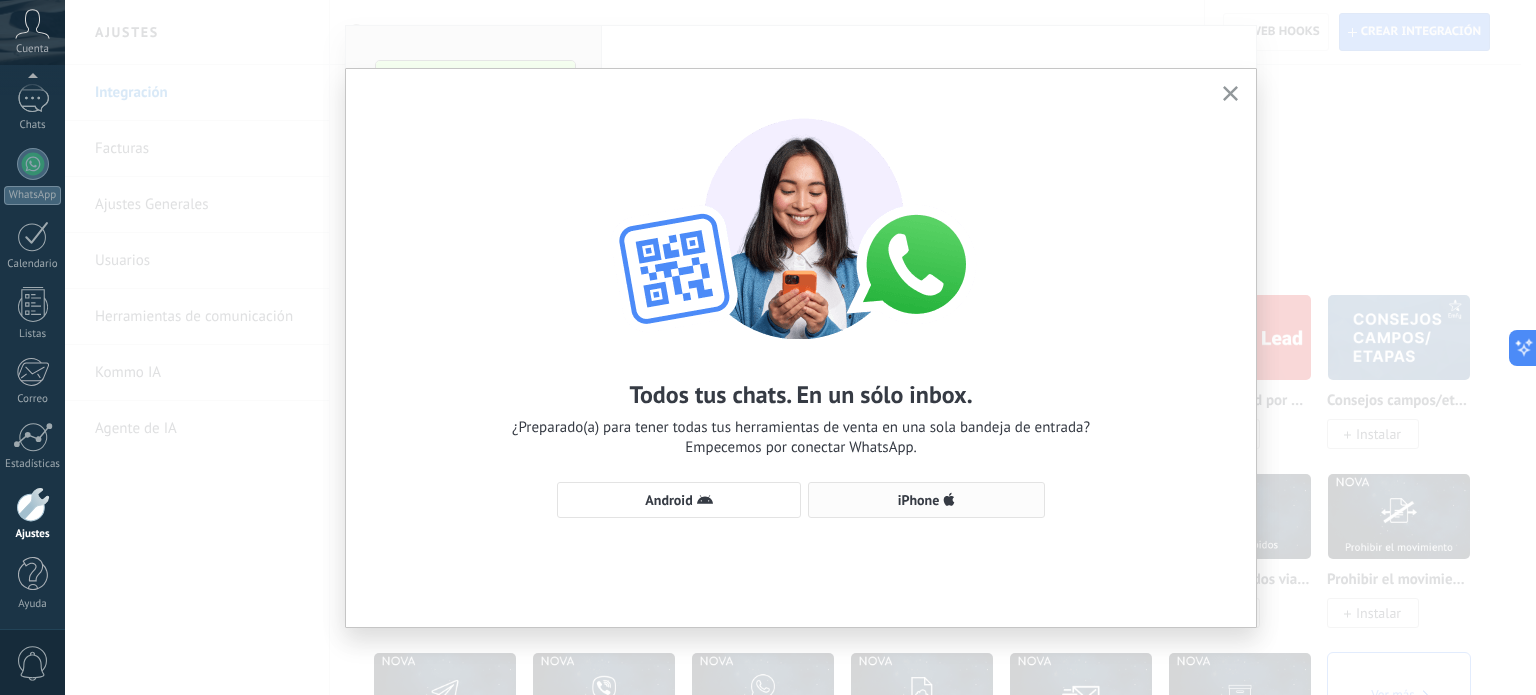 click on "iPhone" at bounding box center [919, 500] 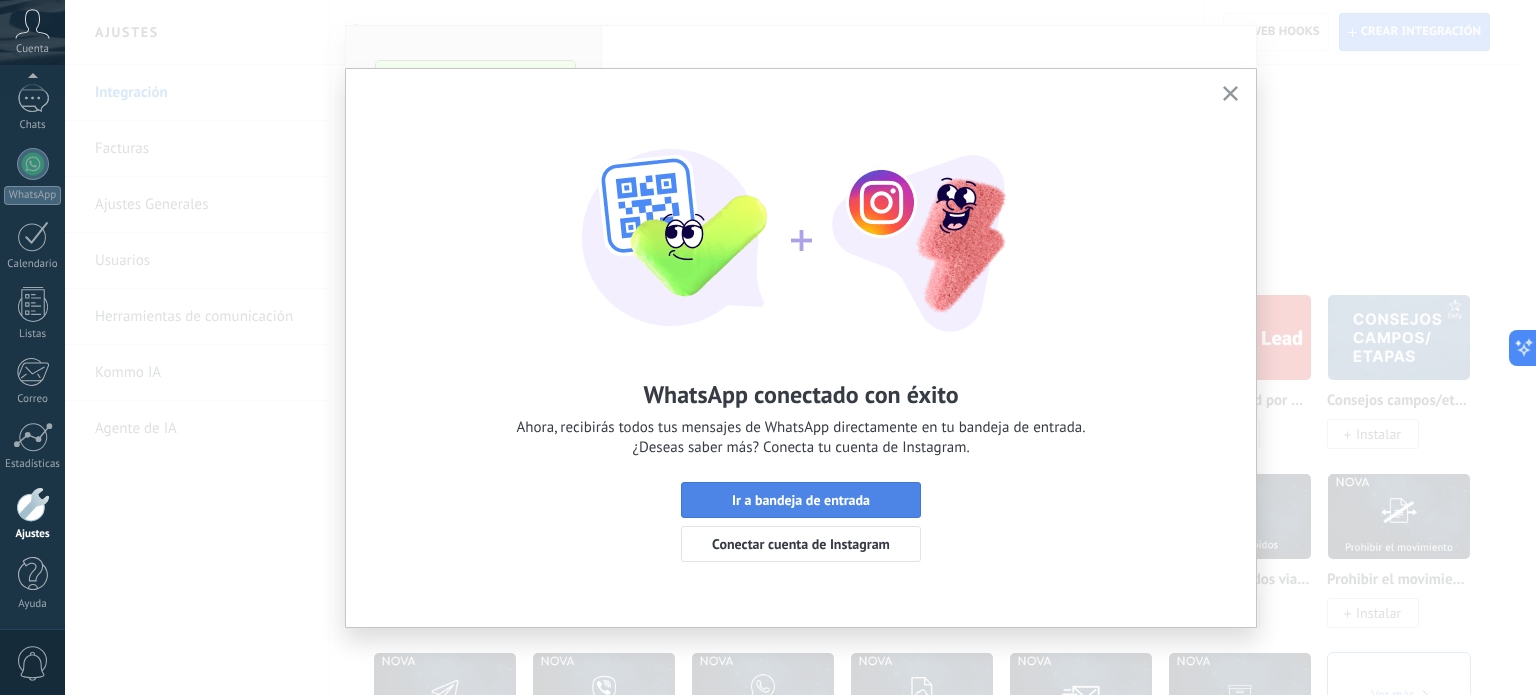 click on "Ir a bandeja de entrada" at bounding box center [801, 500] 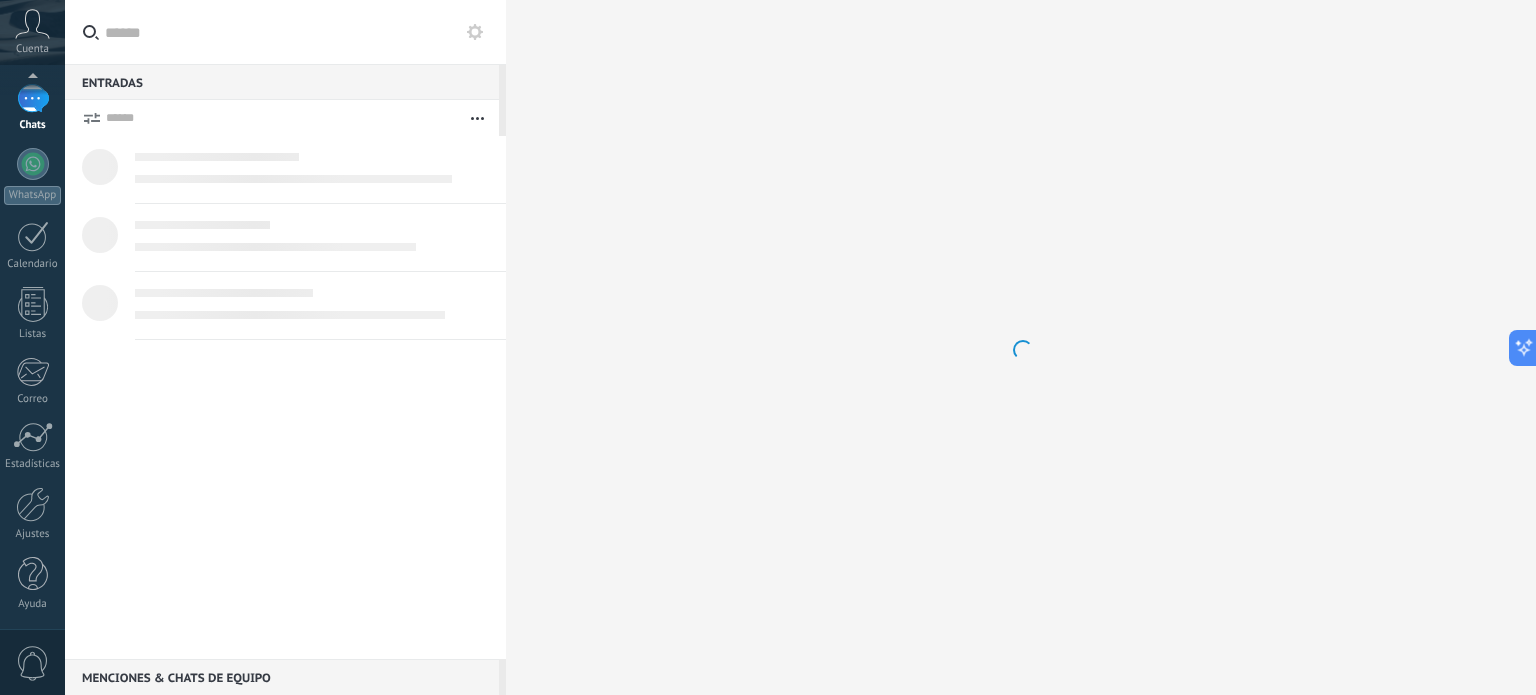 scroll, scrollTop: 0, scrollLeft: 0, axis: both 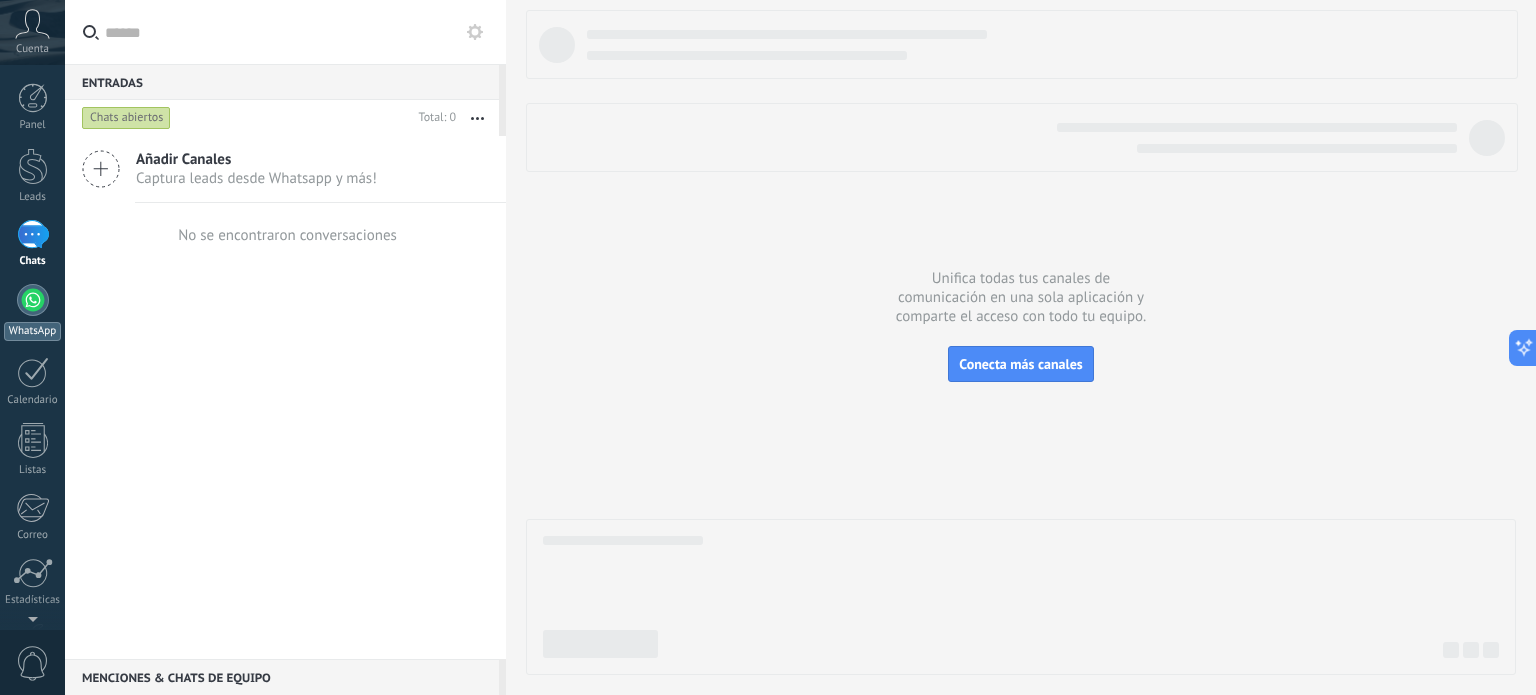 click at bounding box center (33, 300) 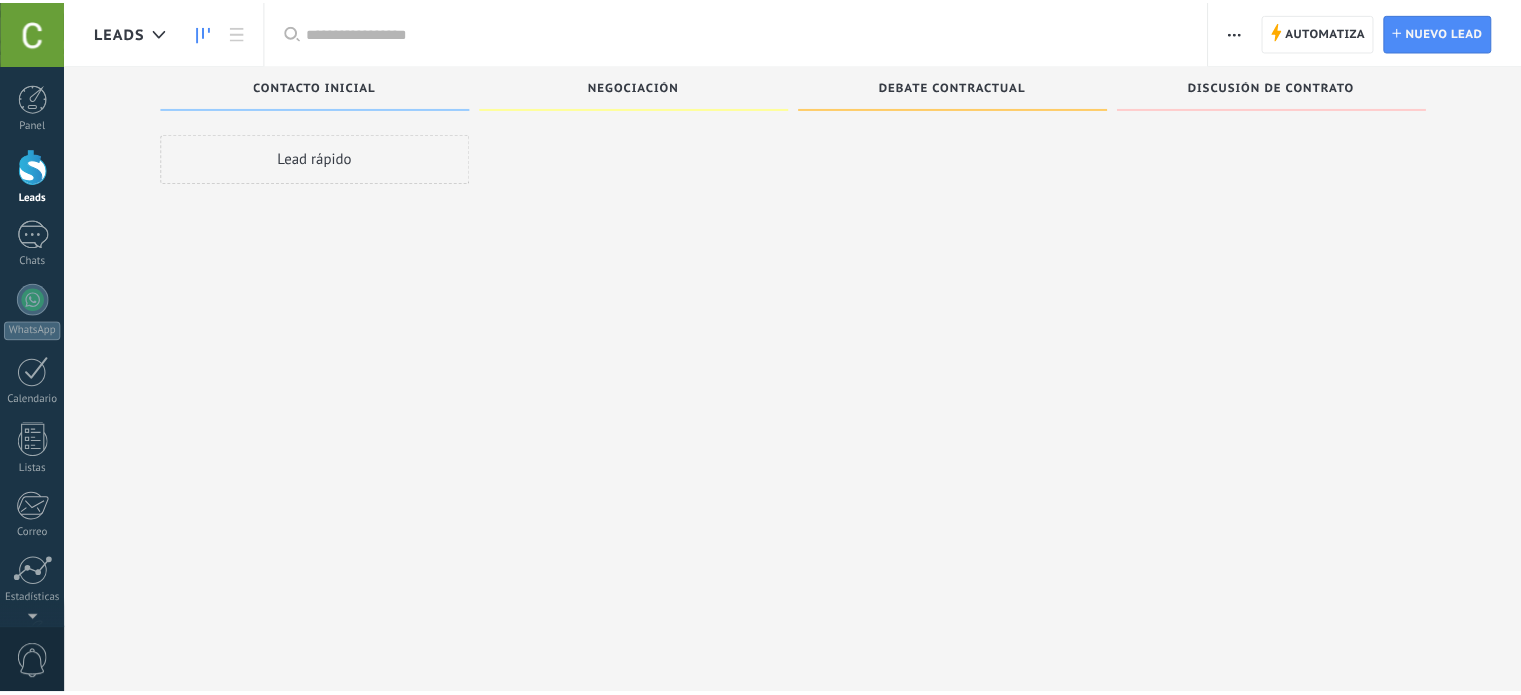 scroll, scrollTop: 0, scrollLeft: 0, axis: both 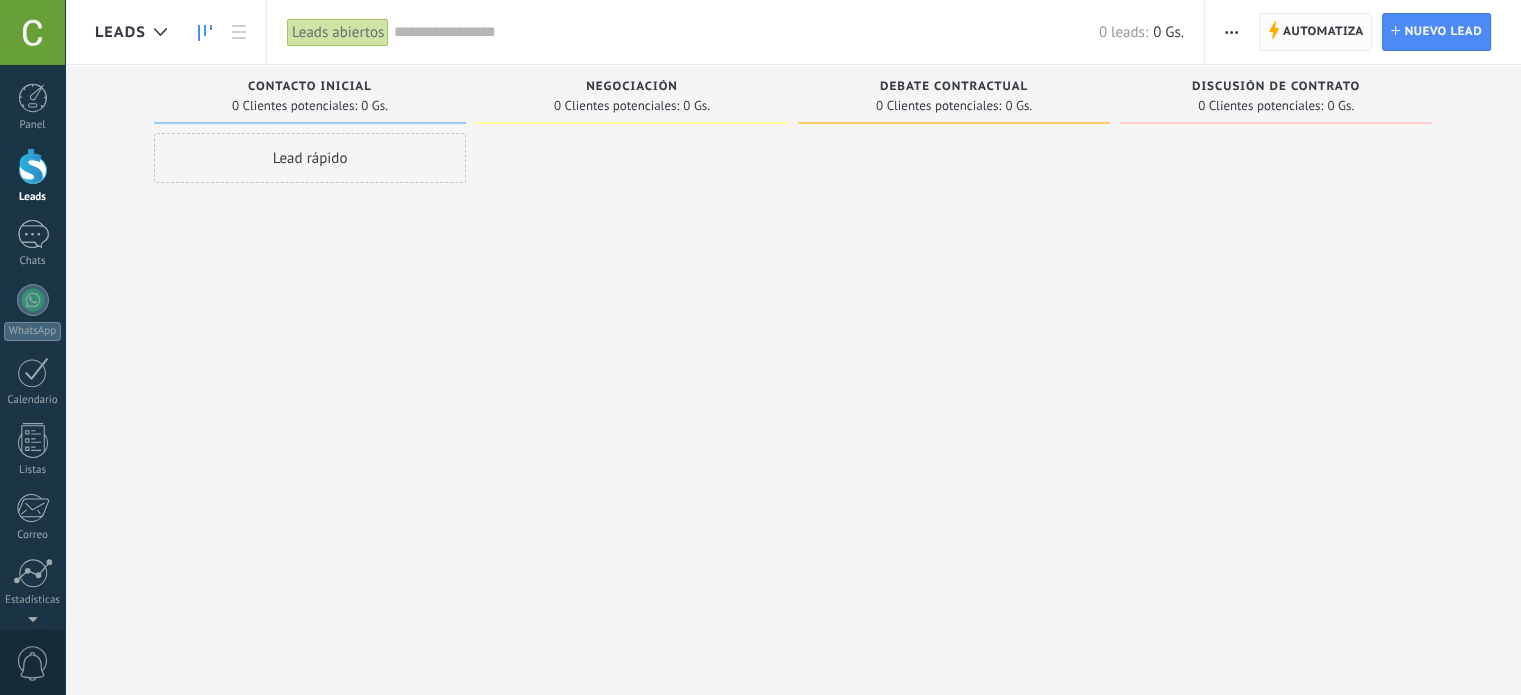click on "Automatiza" at bounding box center (1323, 32) 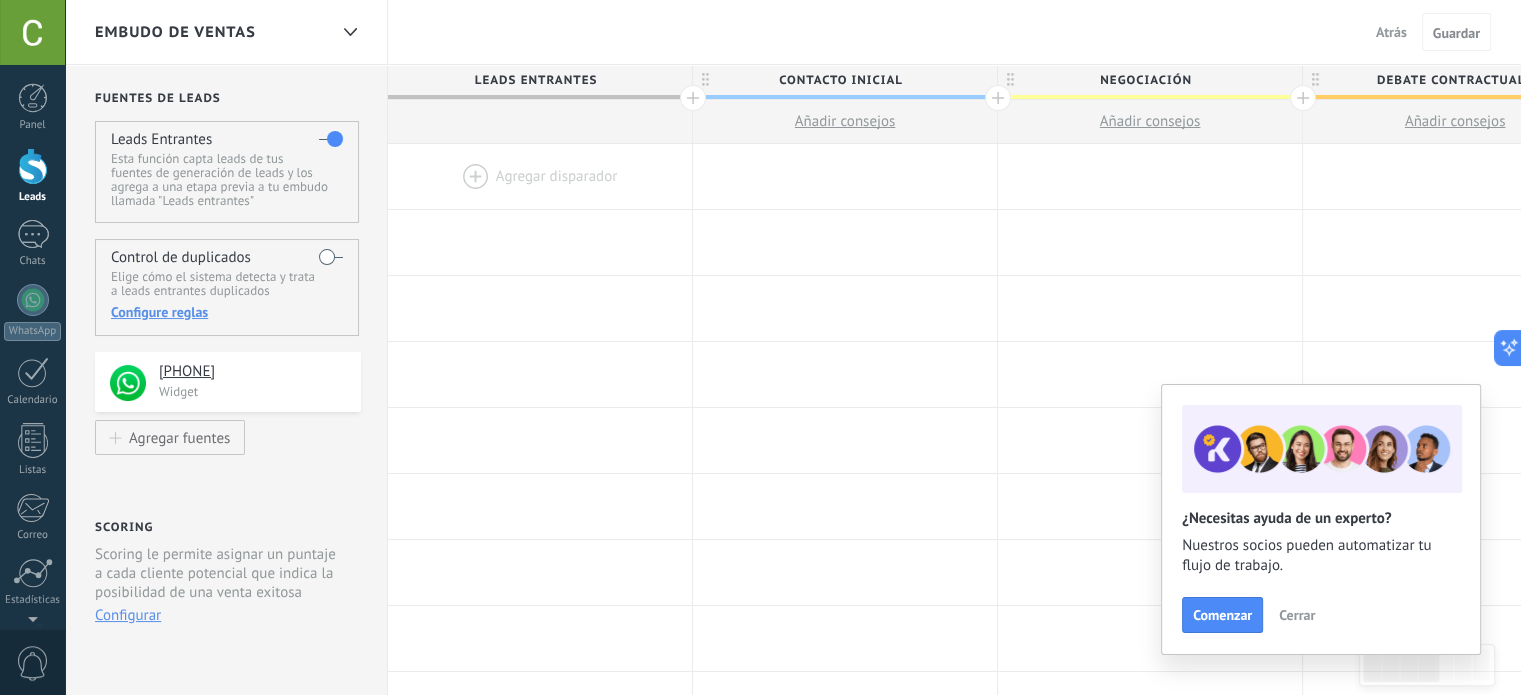 click at bounding box center [540, 176] 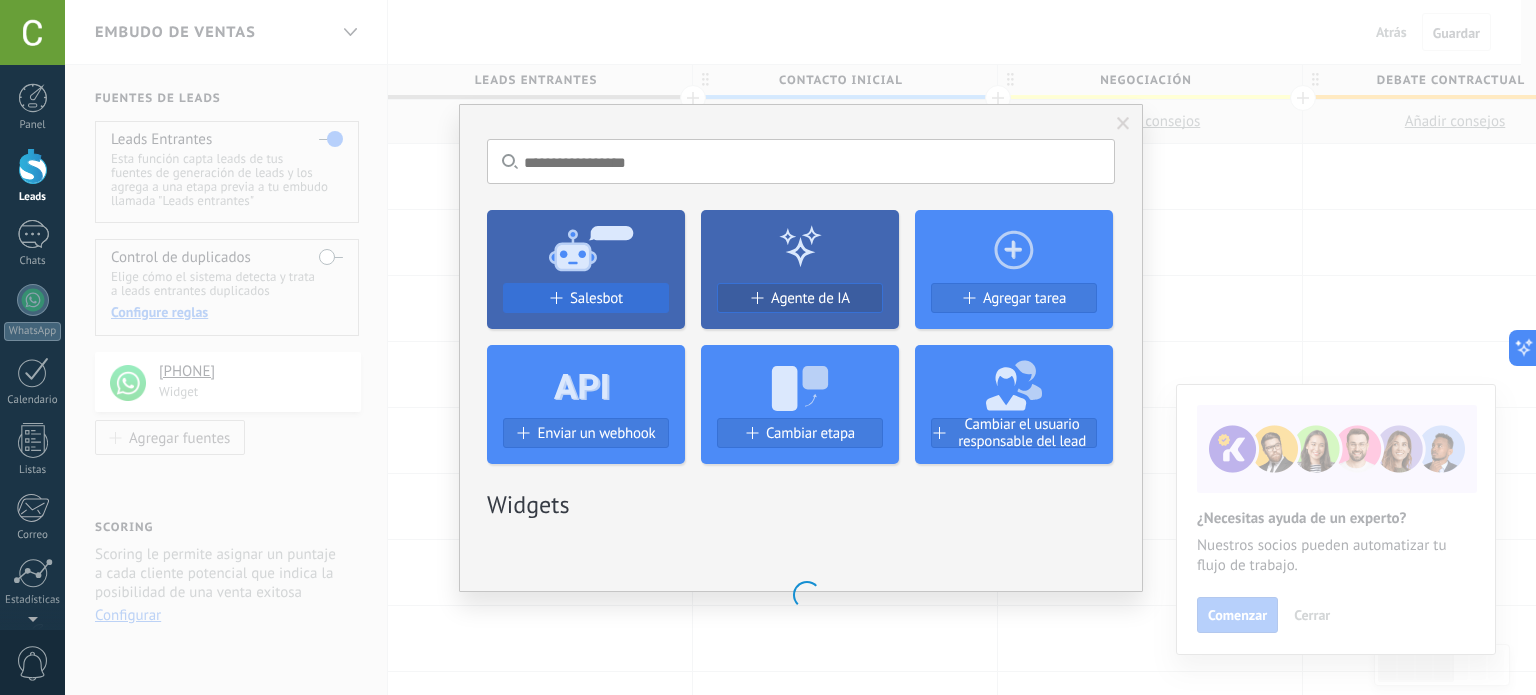 click on "Salesbot" at bounding box center (596, 298) 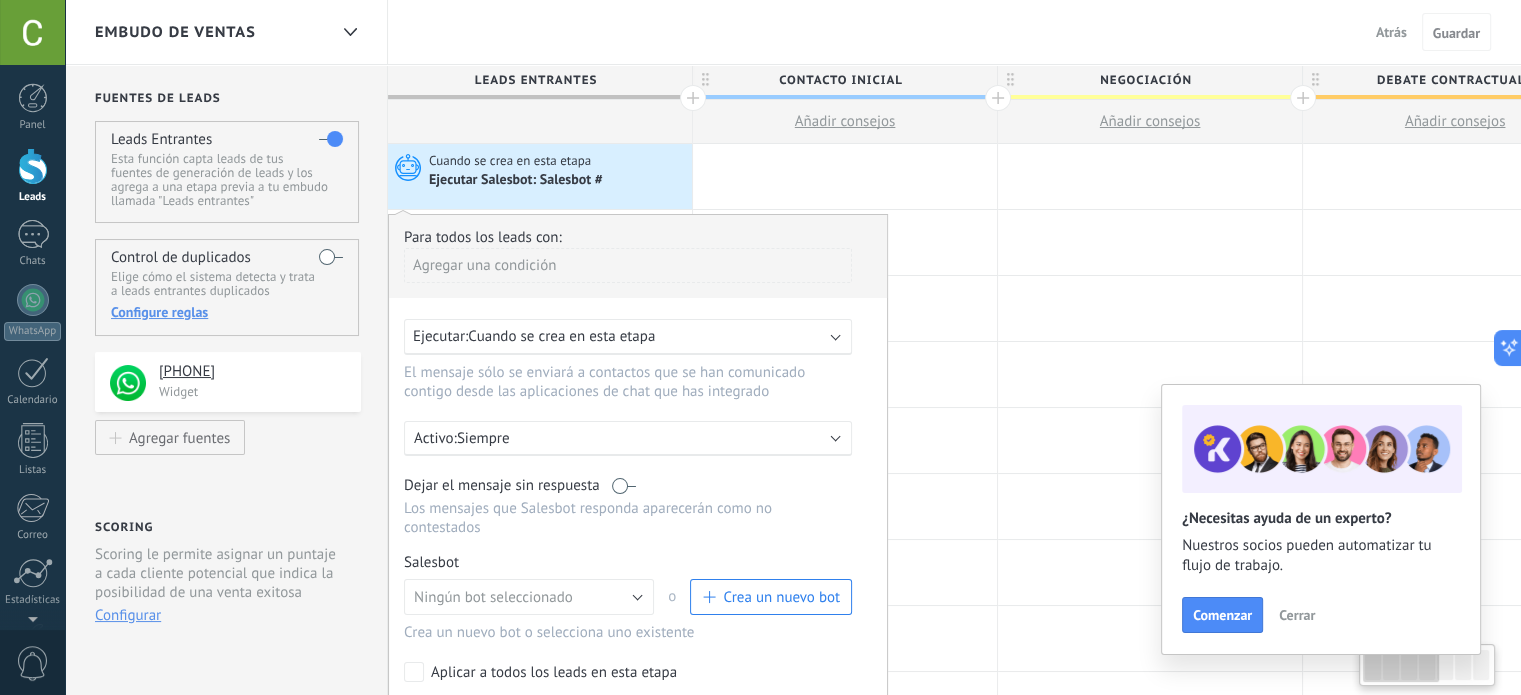click on "Cuando se crea en esta etapa" at bounding box center (561, 336) 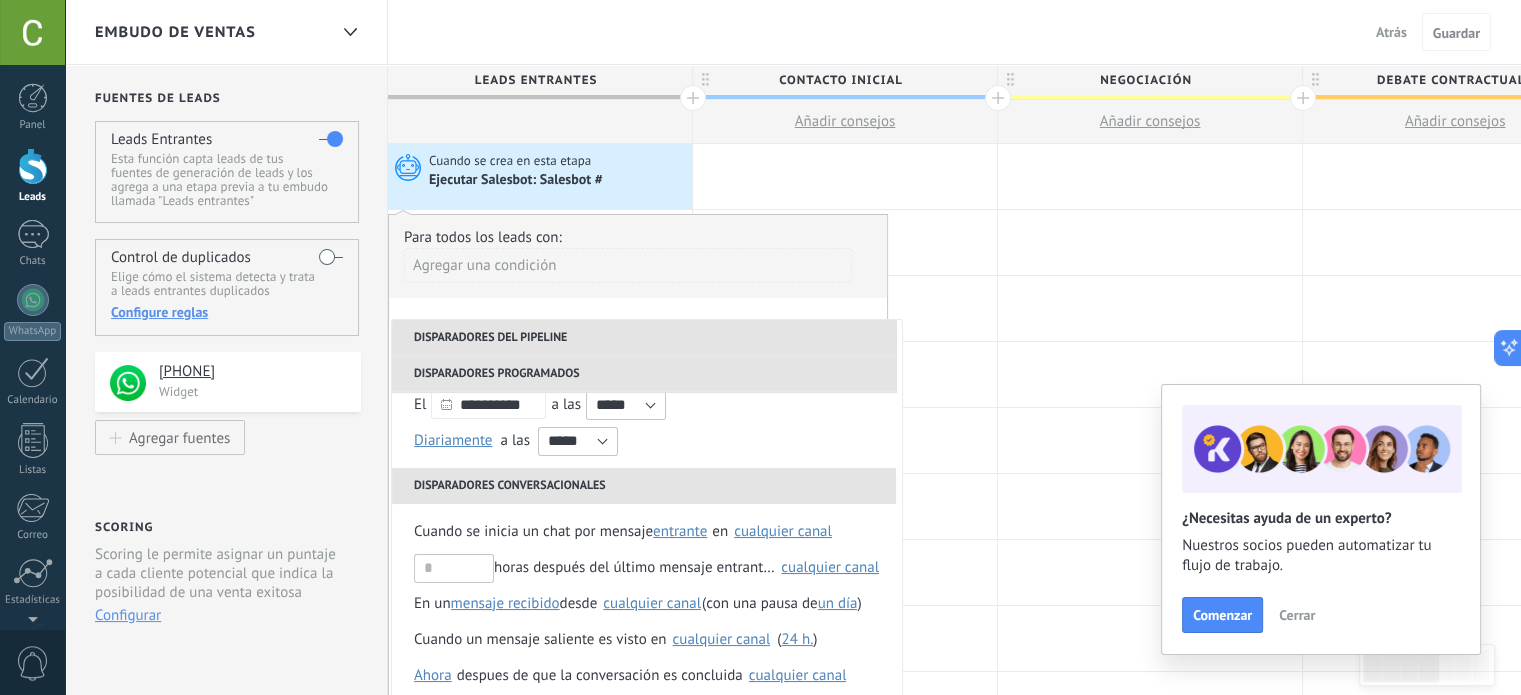 scroll, scrollTop: 164, scrollLeft: 0, axis: vertical 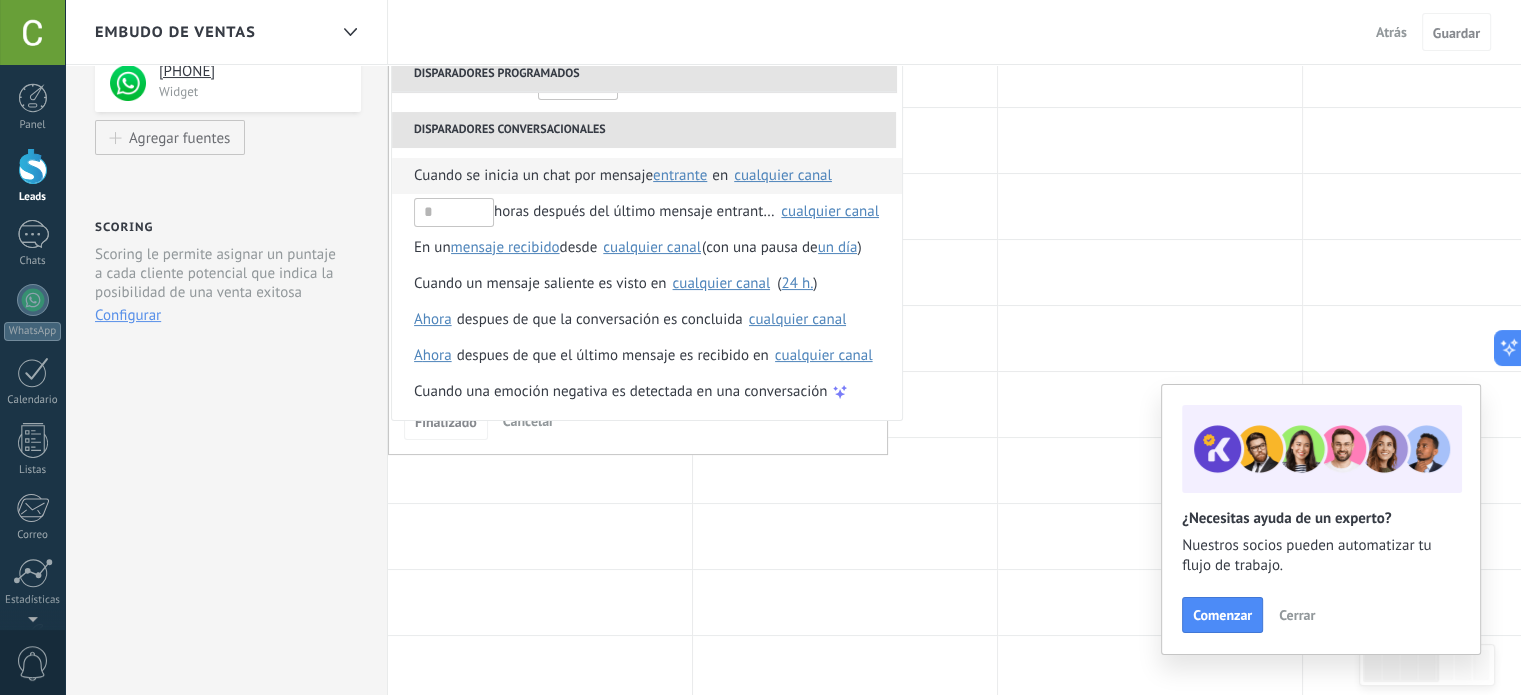 click on "cualquier canal" at bounding box center (783, 175) 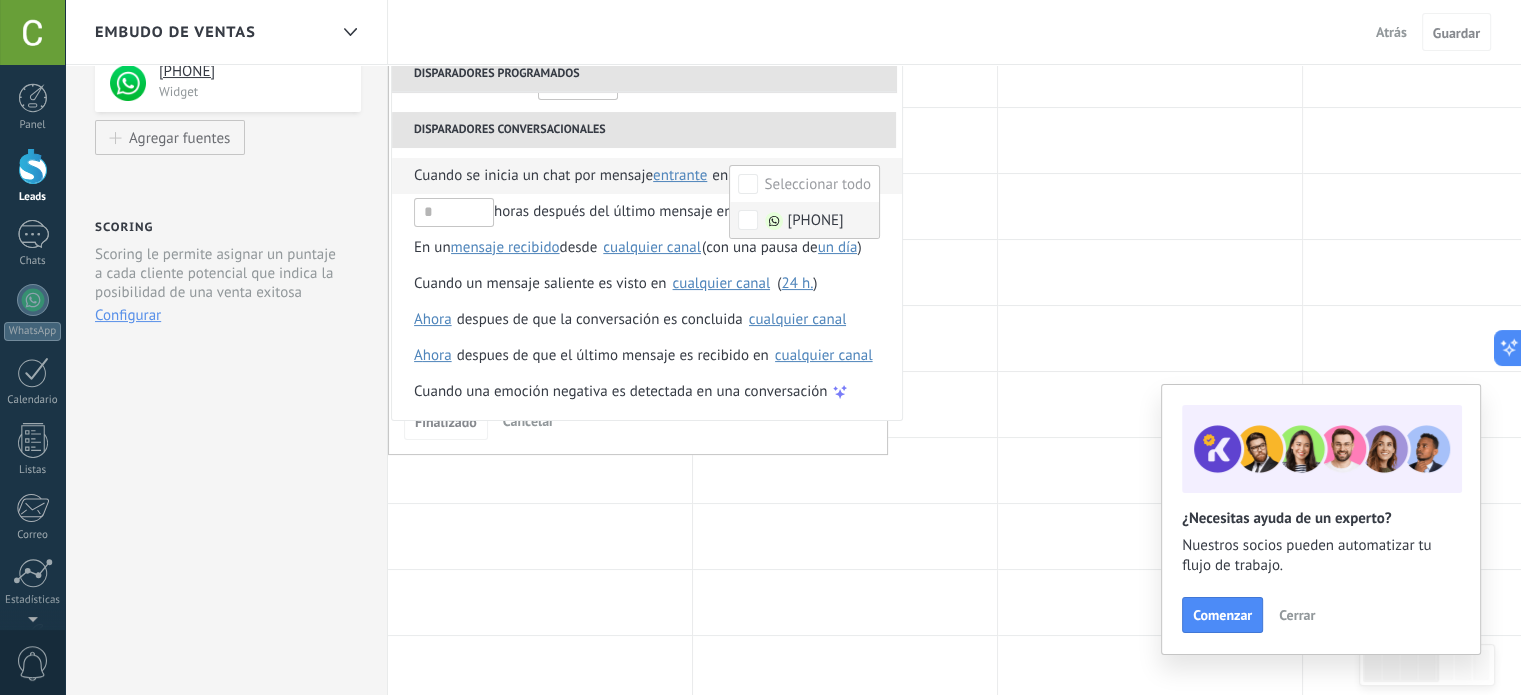 click on "[PHONE]" at bounding box center (816, 221) 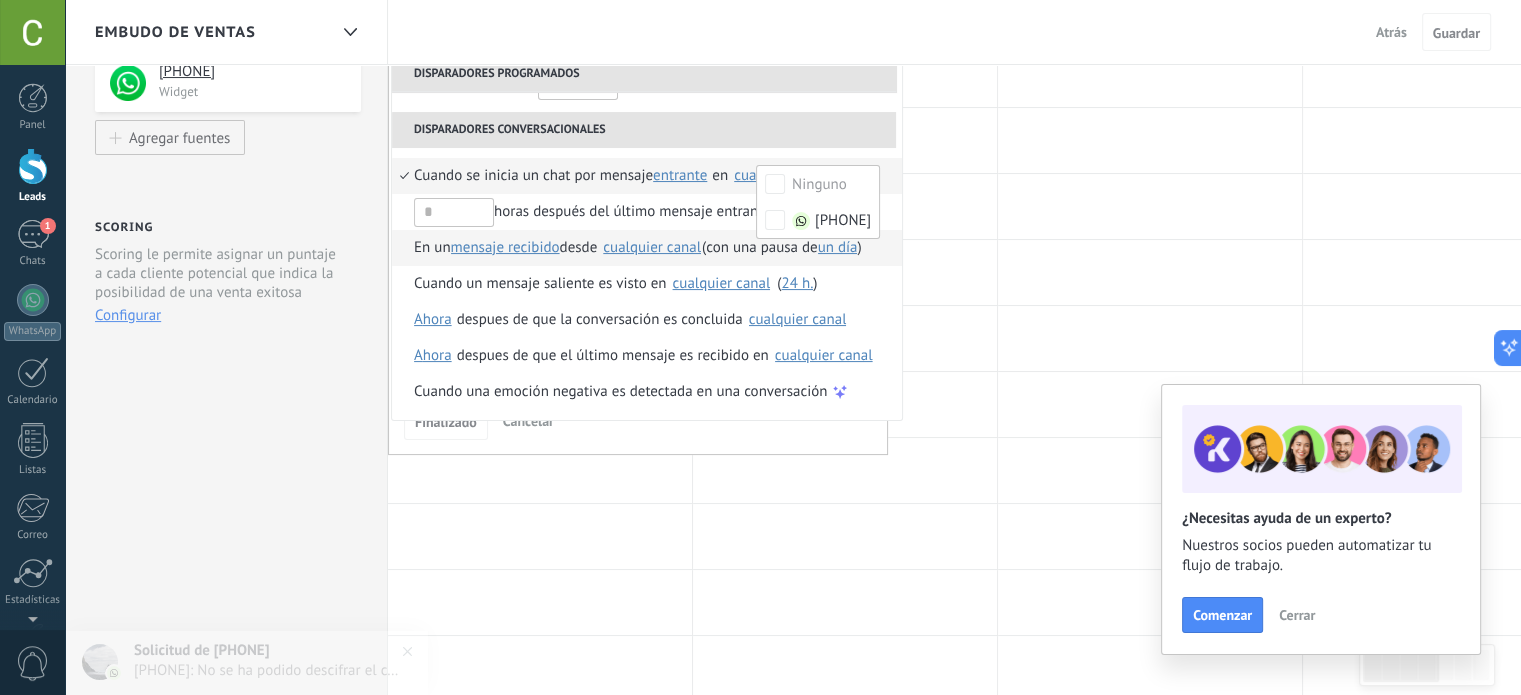 scroll, scrollTop: 0, scrollLeft: 0, axis: both 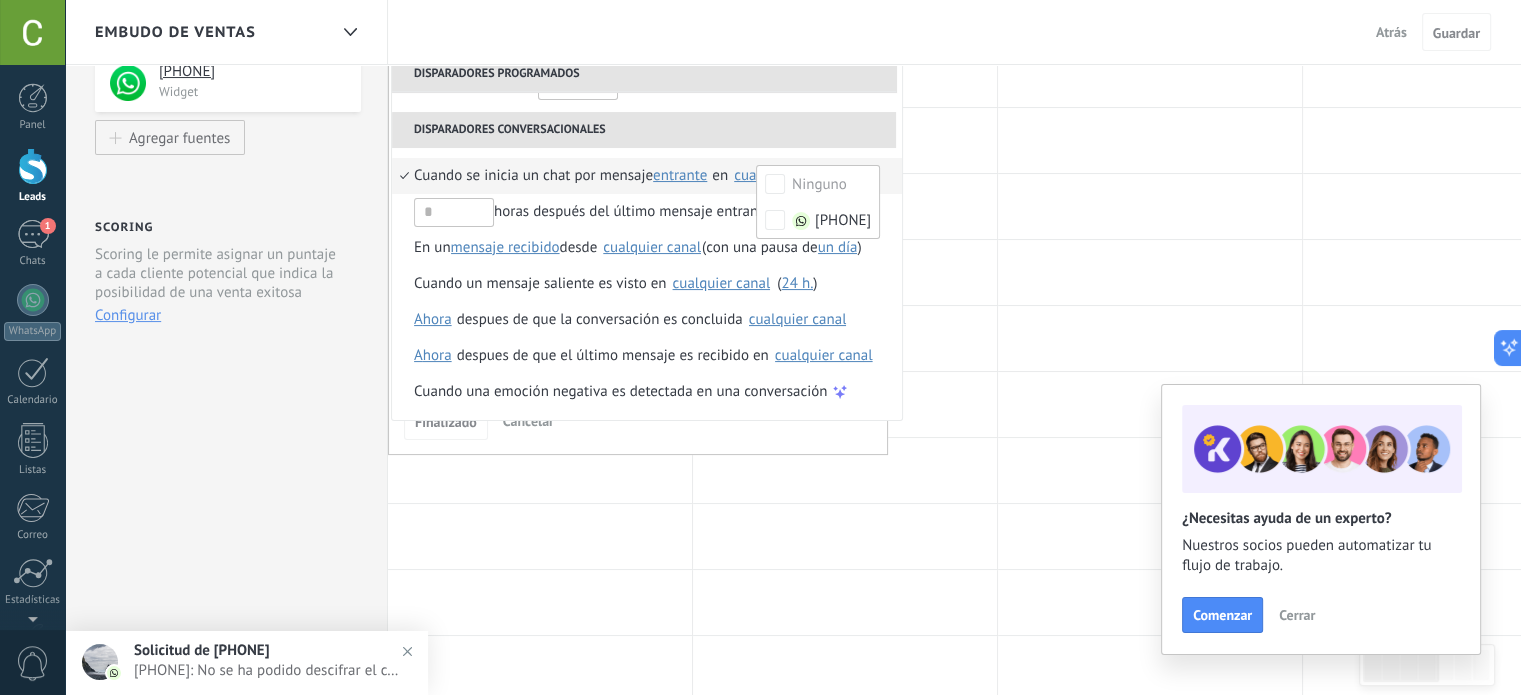 click on "Cuando se inicia un chat por mensaje" at bounding box center (533, 176) 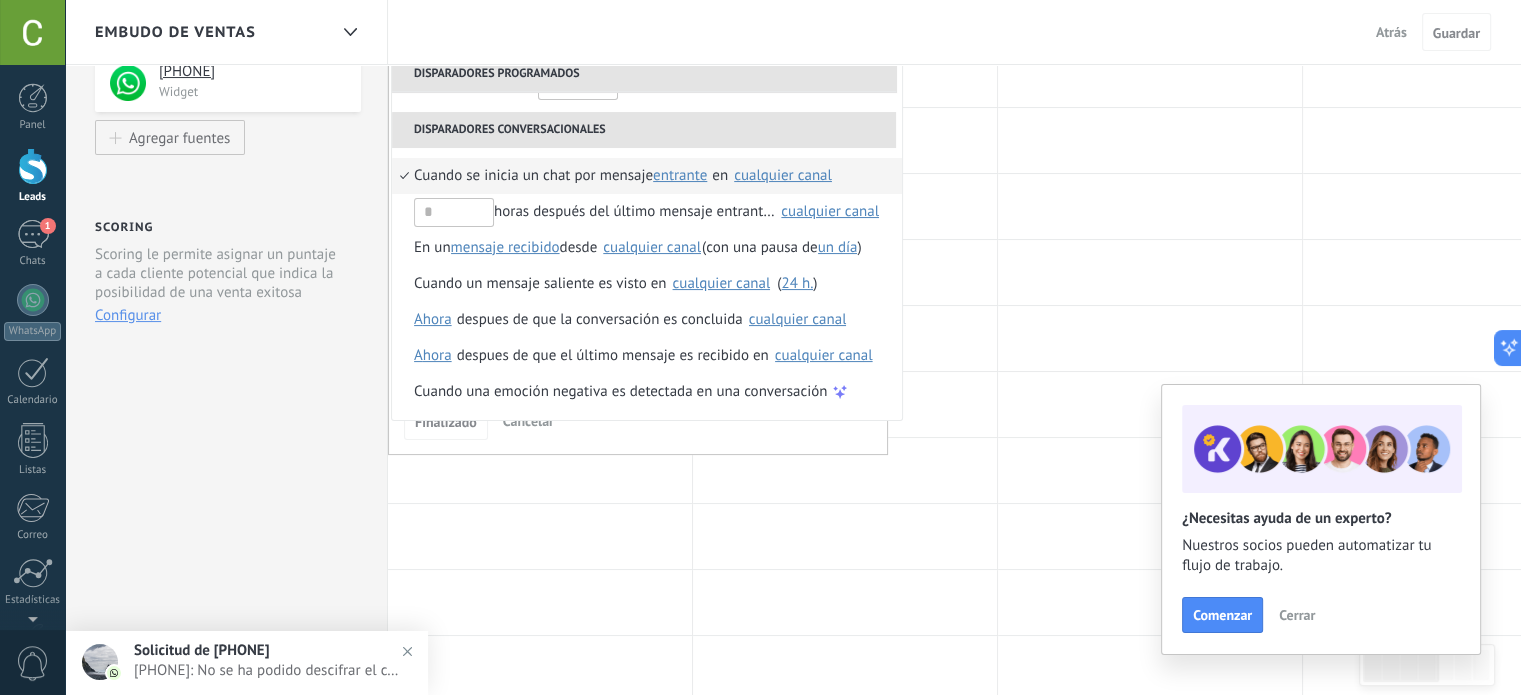 click on "Cuando se inicia un chat por mensaje" at bounding box center [533, 176] 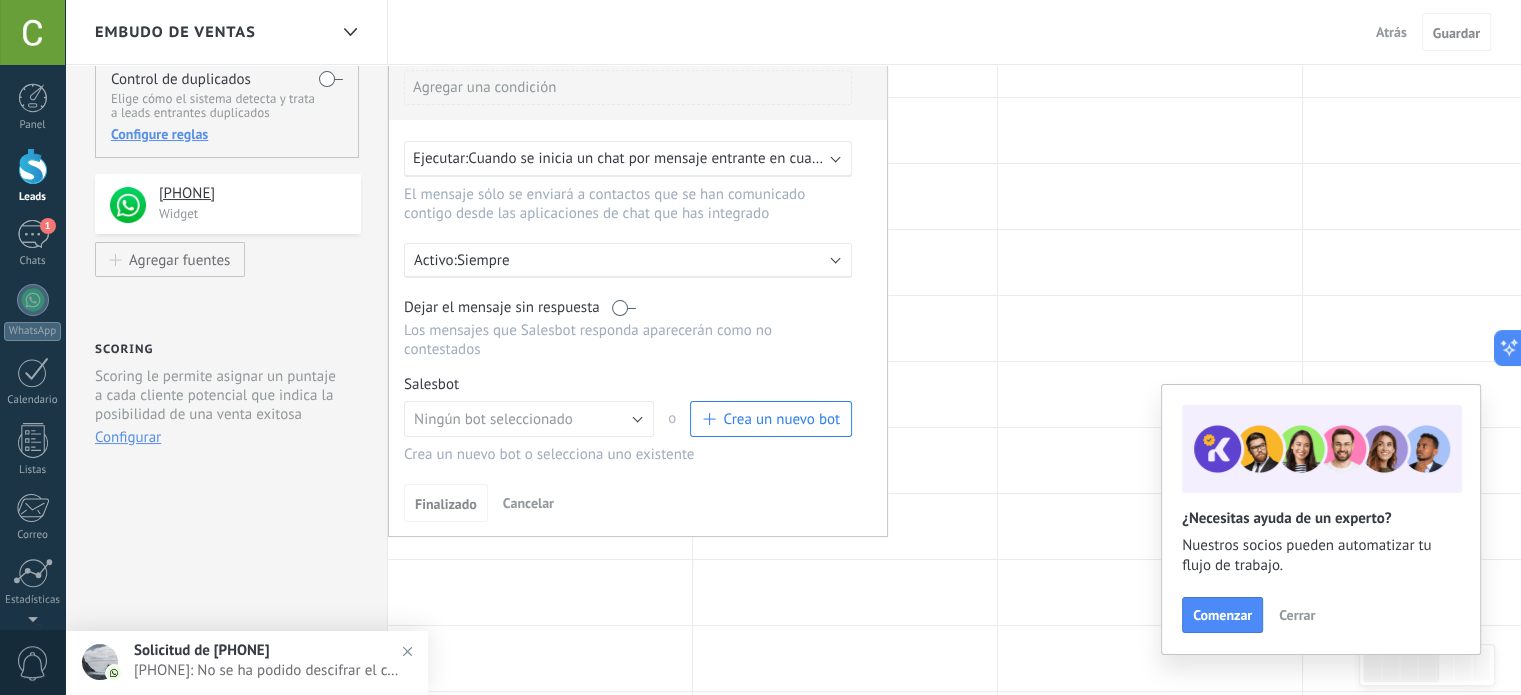 scroll, scrollTop: 200, scrollLeft: 0, axis: vertical 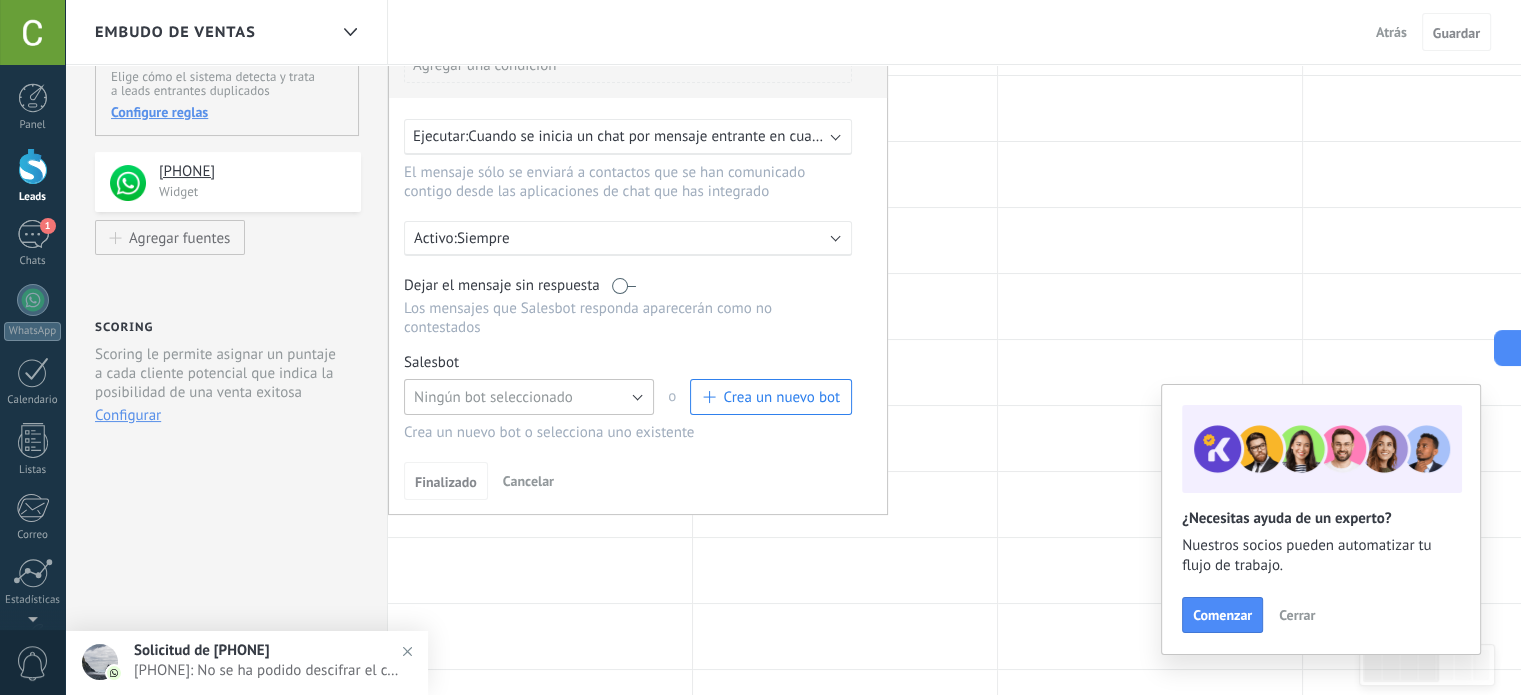 drag, startPoint x: 523, startPoint y: 378, endPoint x: 496, endPoint y: 398, distance: 33.600594 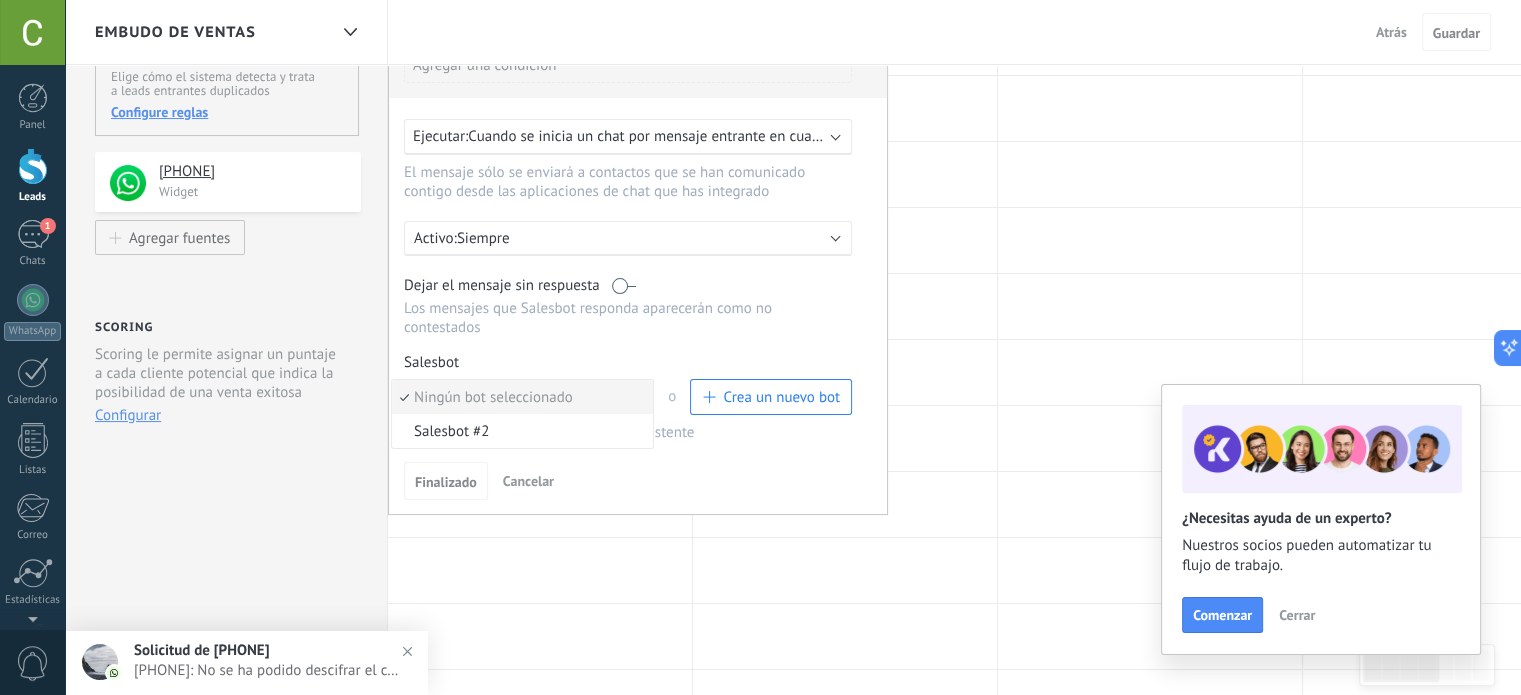 click on "Salesbot #2" at bounding box center (519, 431) 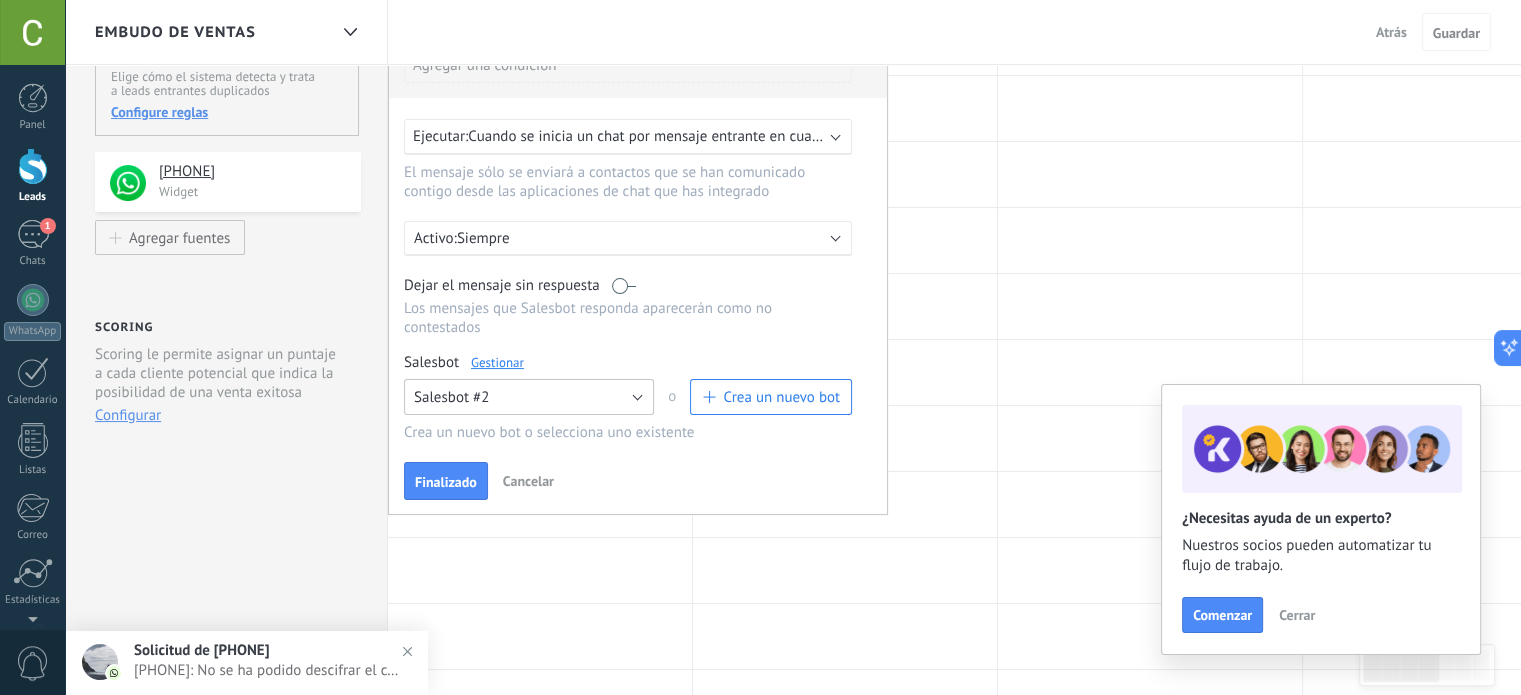 scroll, scrollTop: 100, scrollLeft: 0, axis: vertical 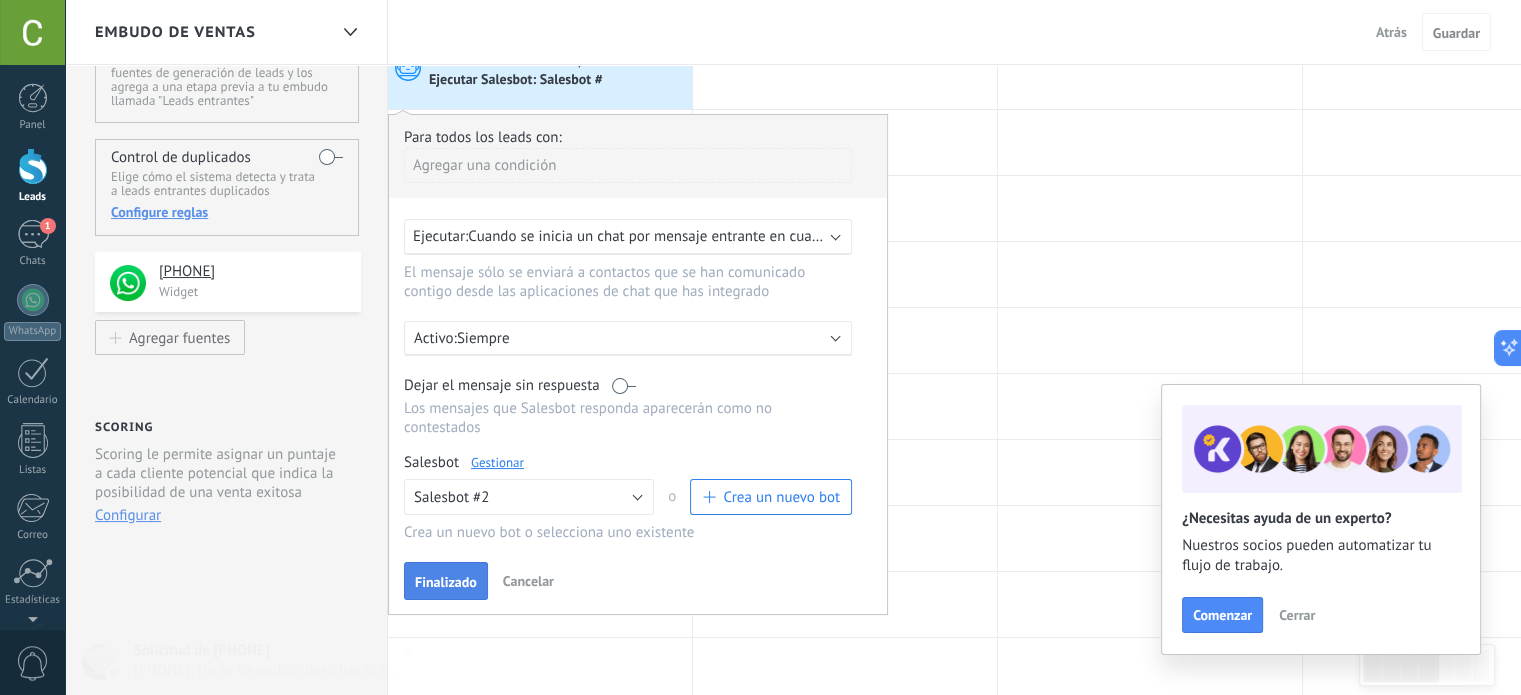 click on "Finalizado" at bounding box center (446, 581) 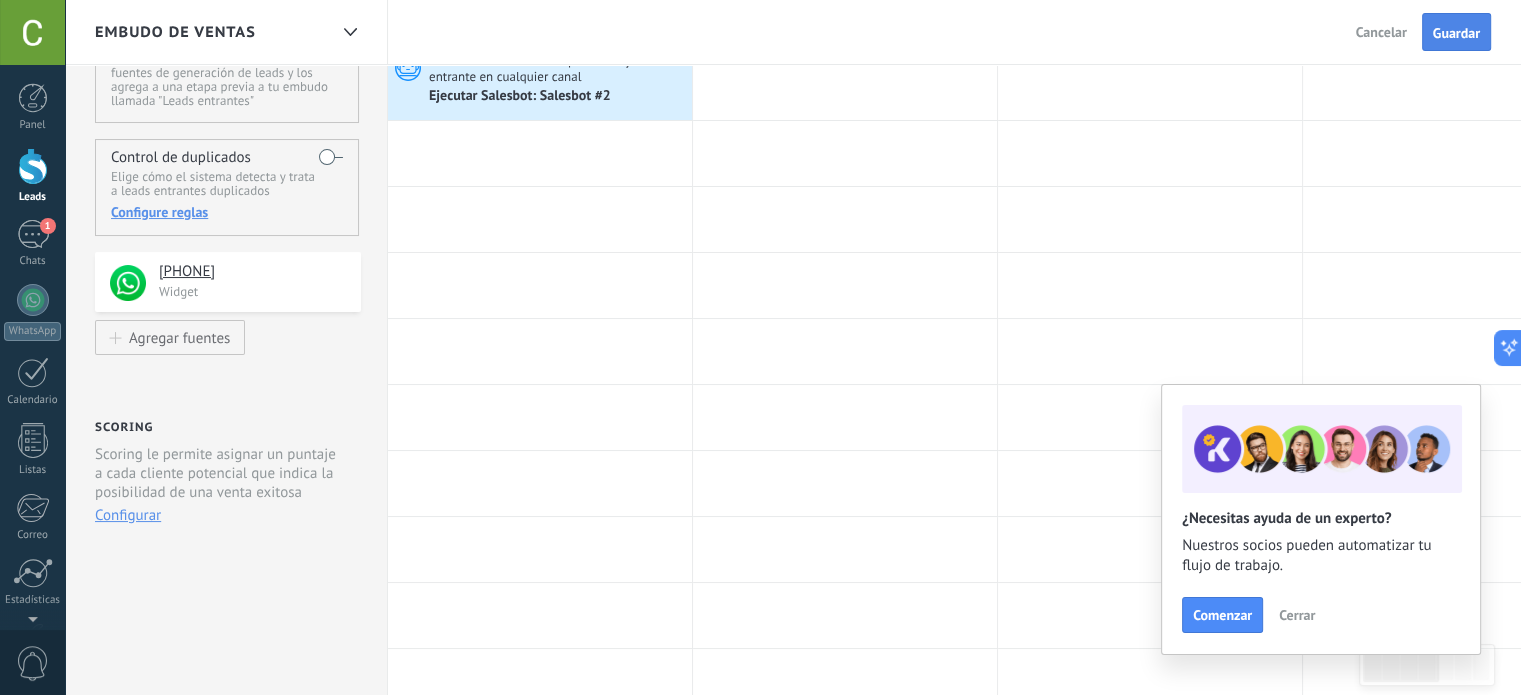 click on "Guardar" at bounding box center (1456, 32) 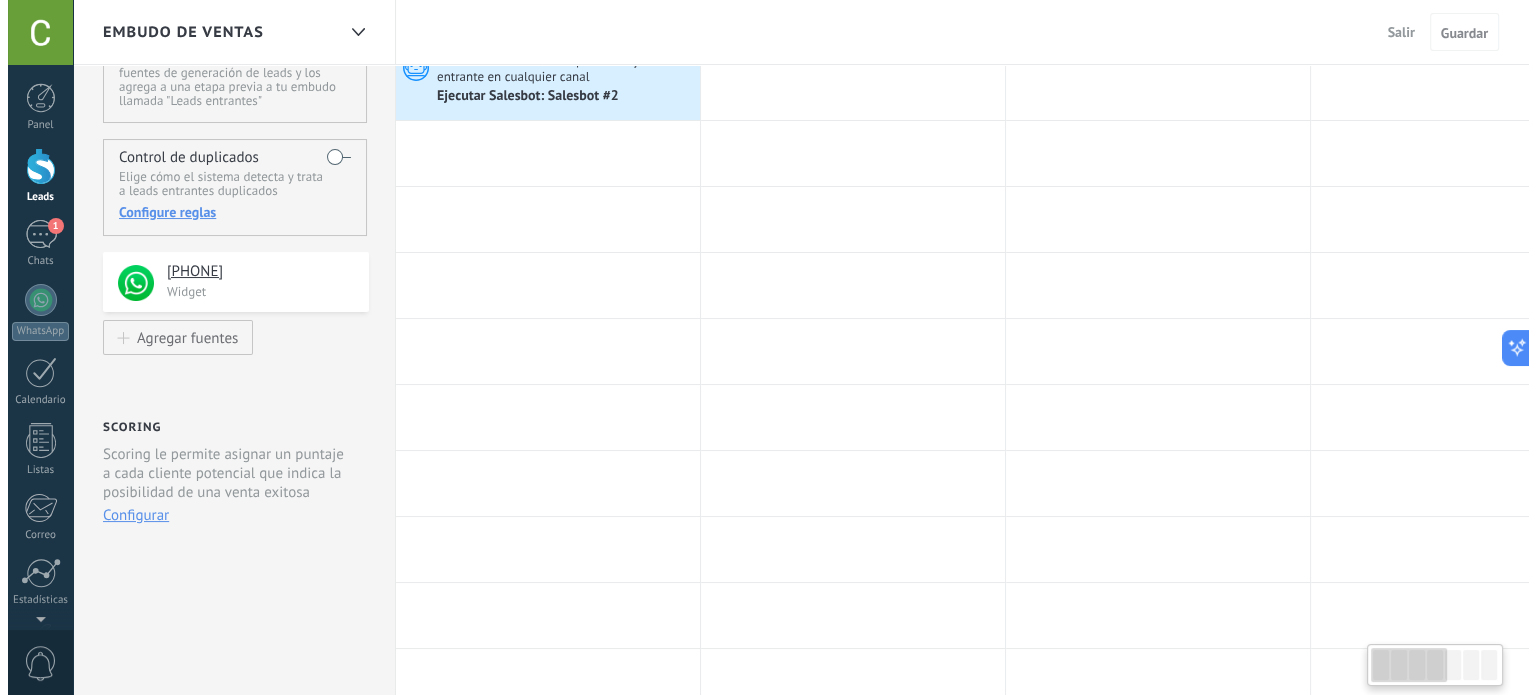 scroll, scrollTop: 0, scrollLeft: 0, axis: both 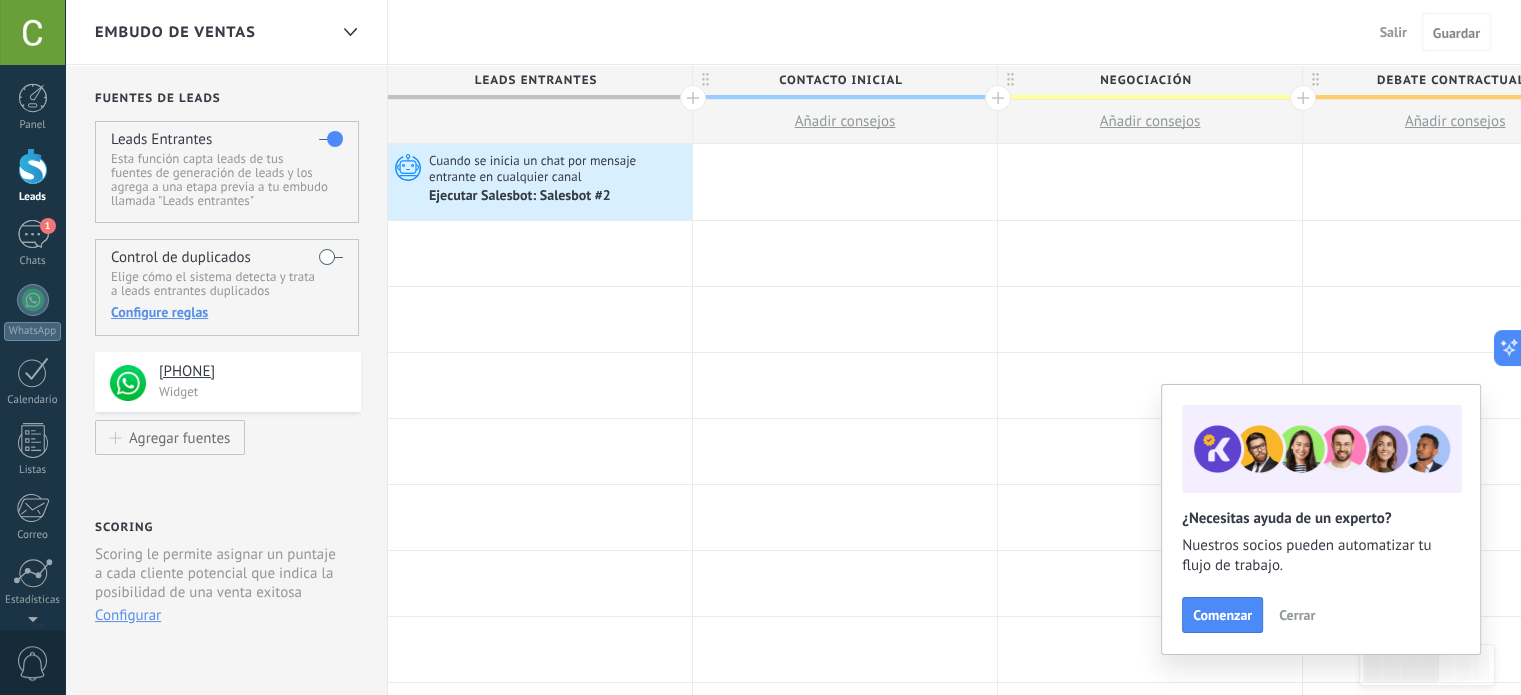 click on "Cerrar" at bounding box center [1297, 615] 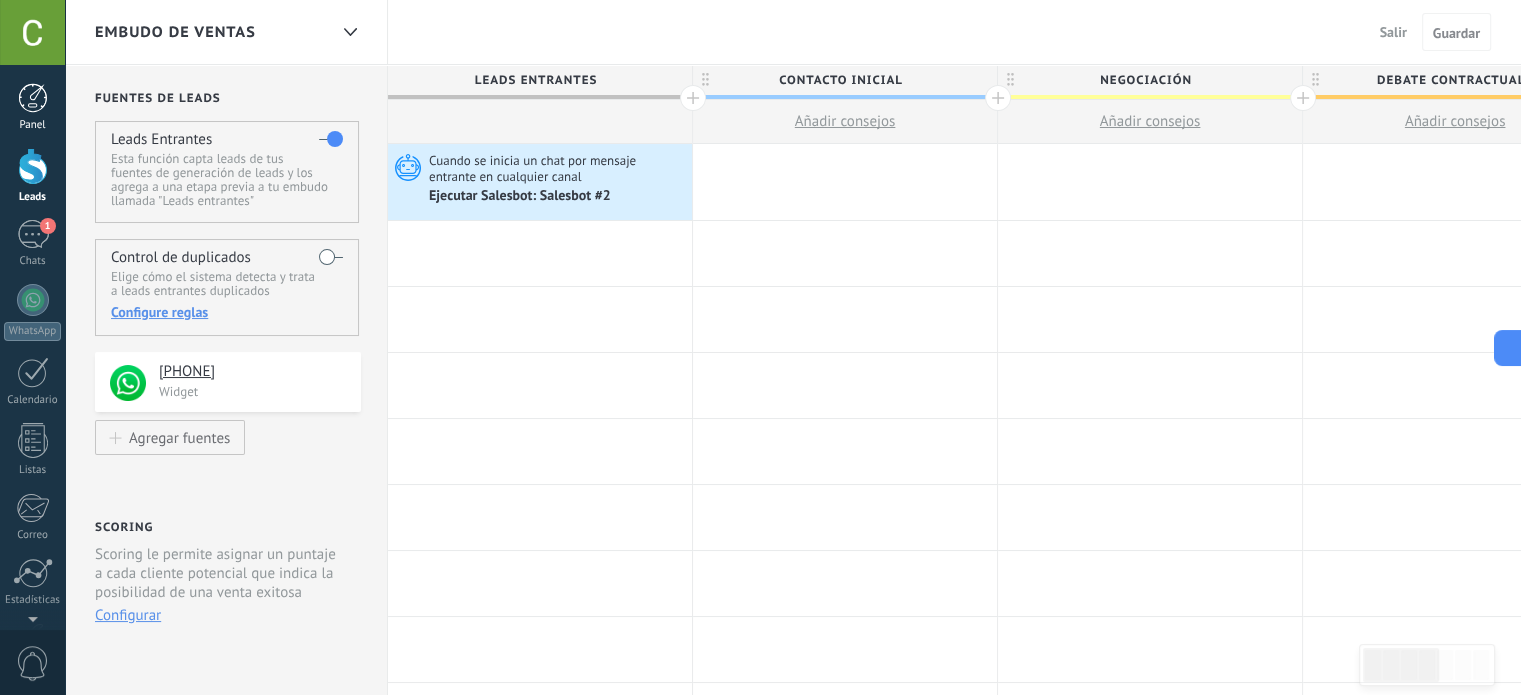 click at bounding box center (33, 98) 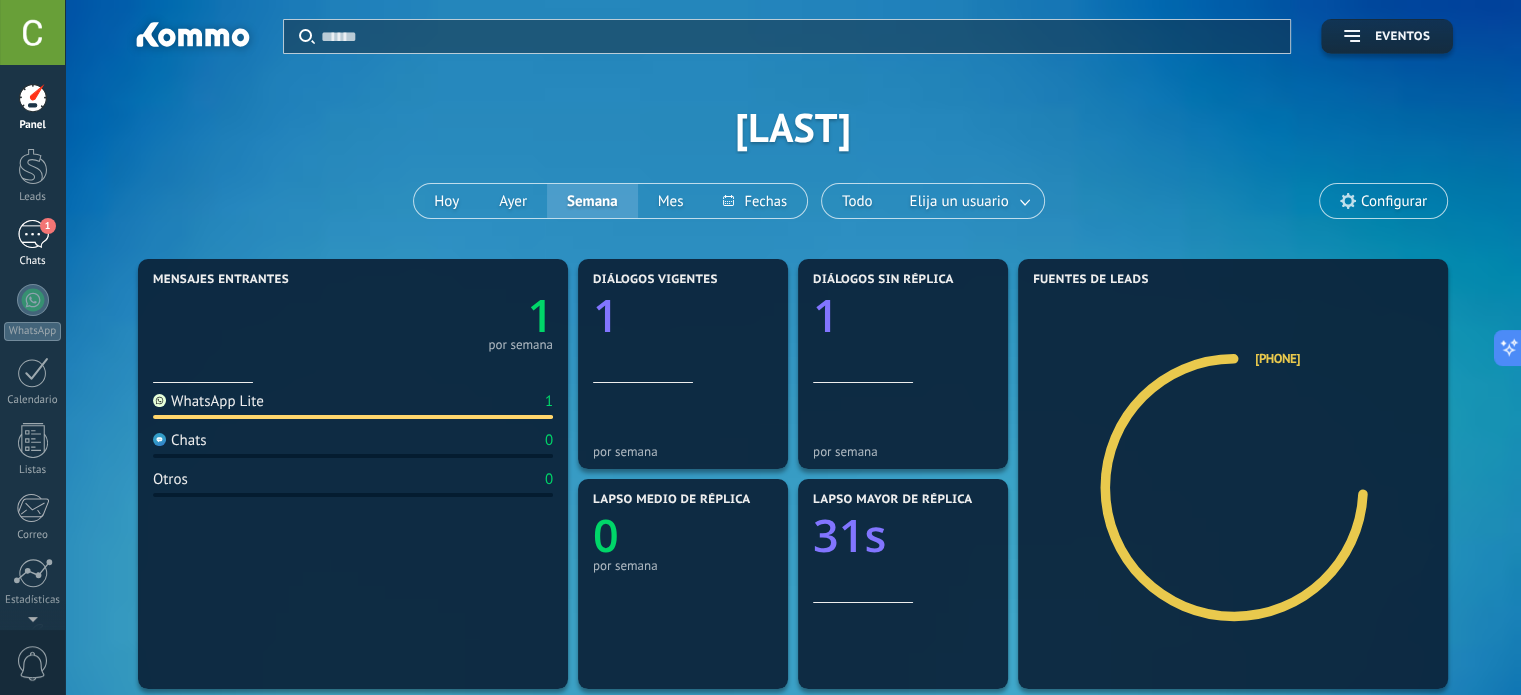 click on "1" at bounding box center (48, 226) 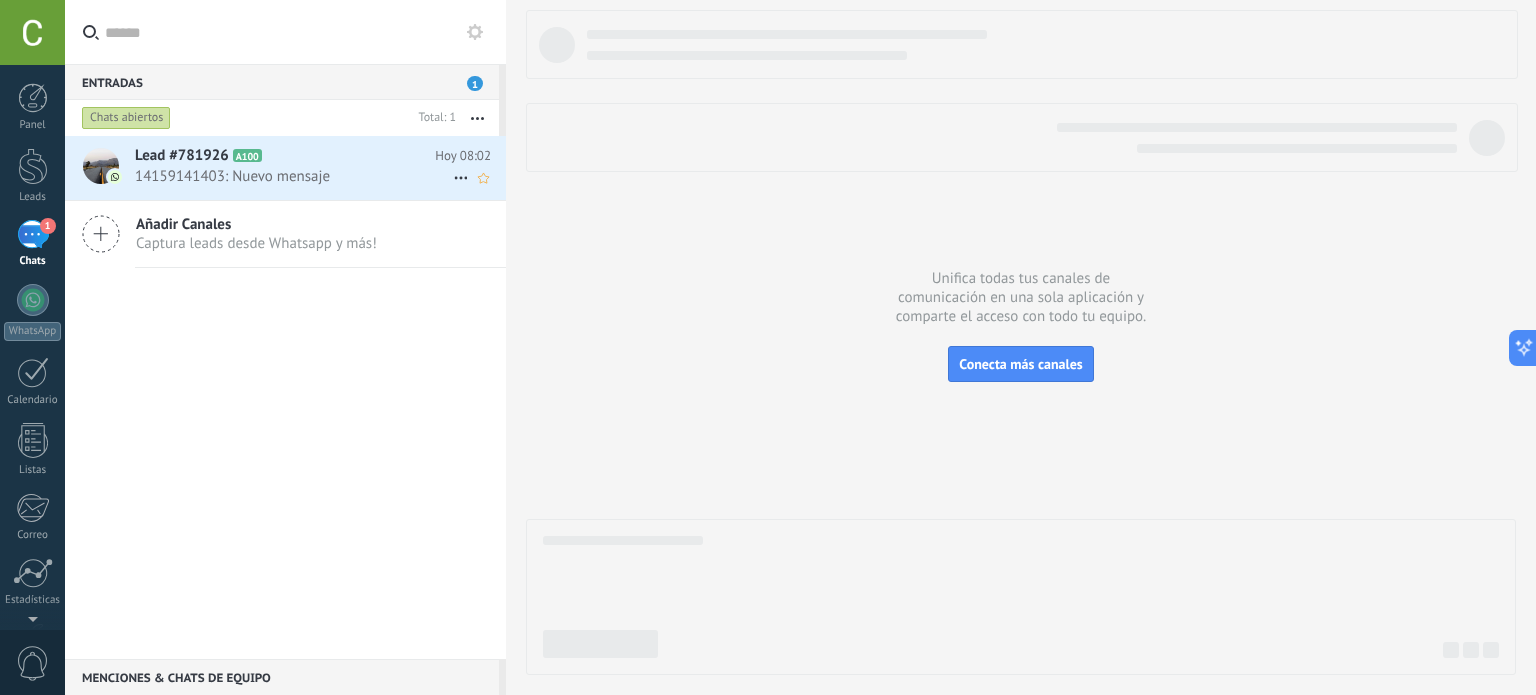 click on "Lead #781926
A100" at bounding box center (285, 156) 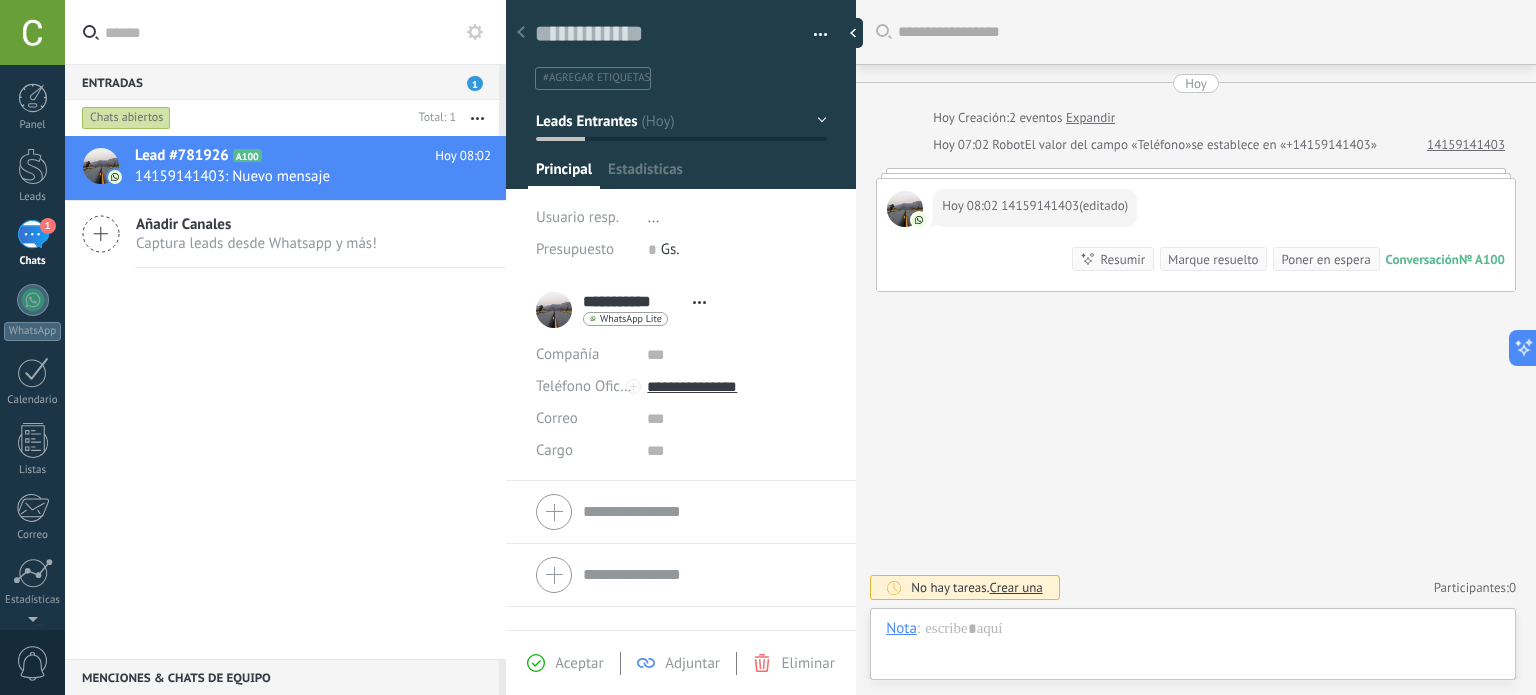 scroll, scrollTop: 29, scrollLeft: 0, axis: vertical 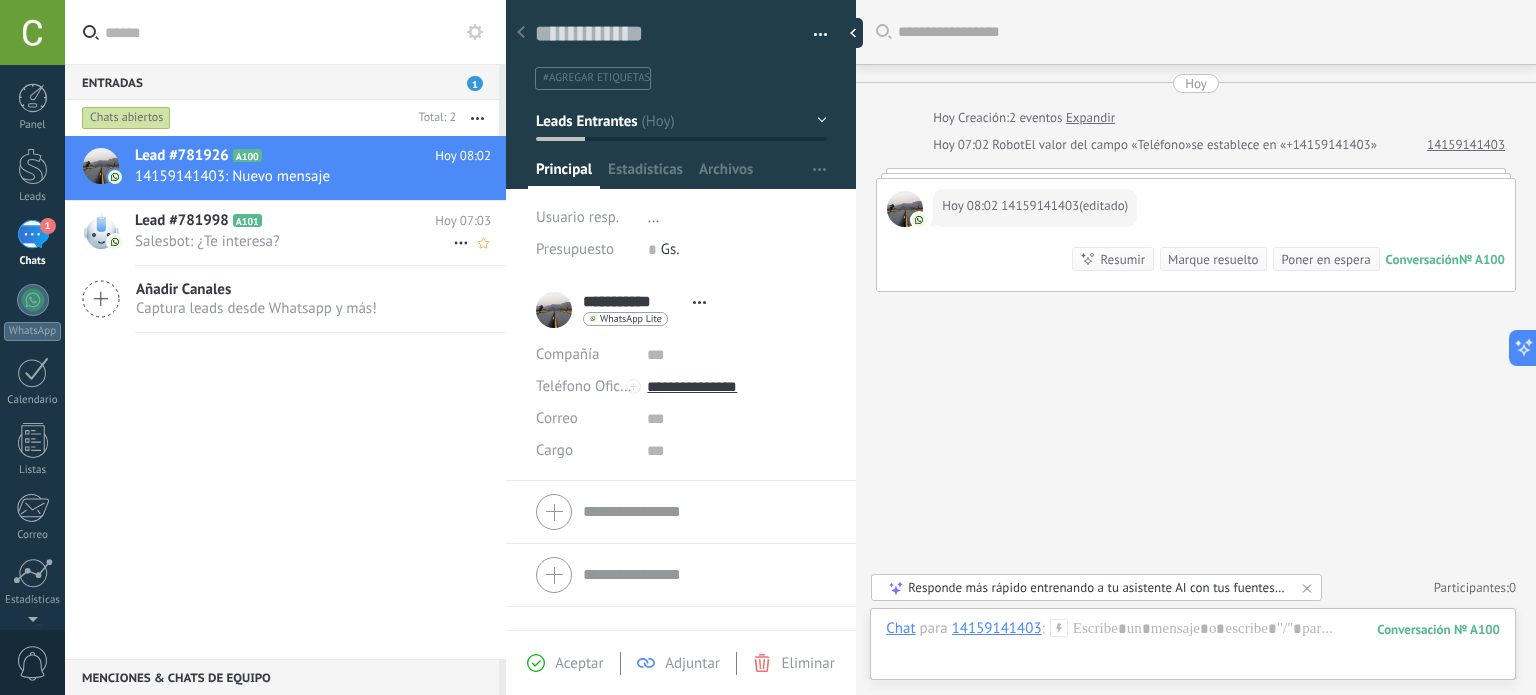 click on "Salesbot: ¿Te interesa?" at bounding box center [294, 241] 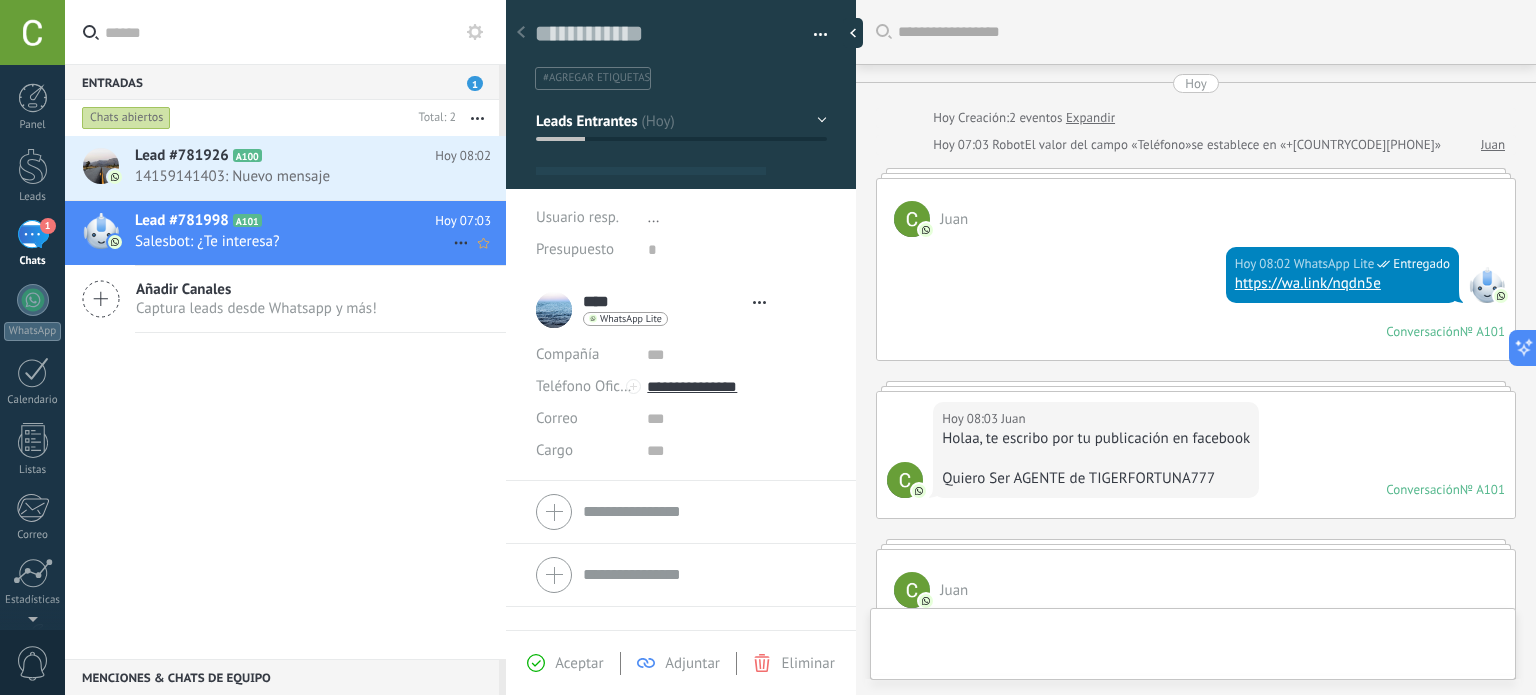 type on "**********" 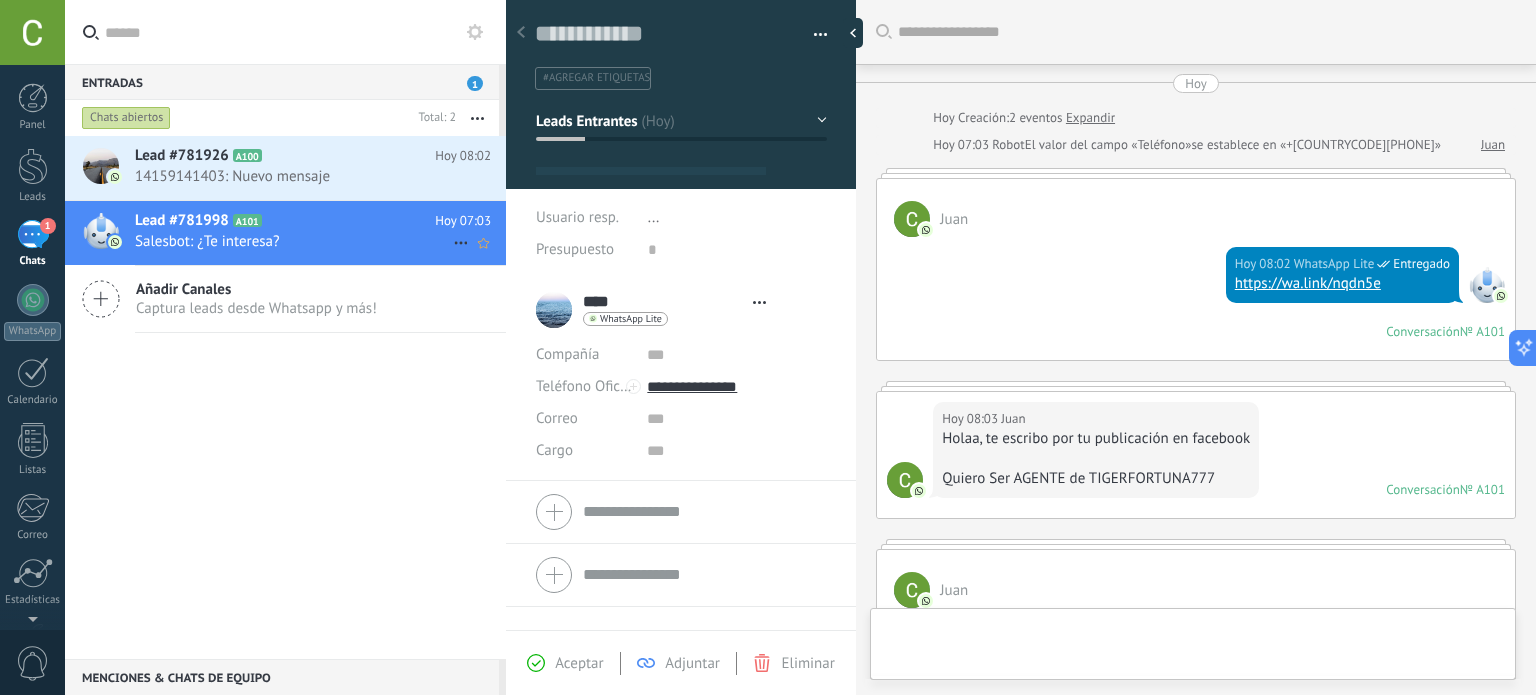 scroll, scrollTop: 745, scrollLeft: 0, axis: vertical 